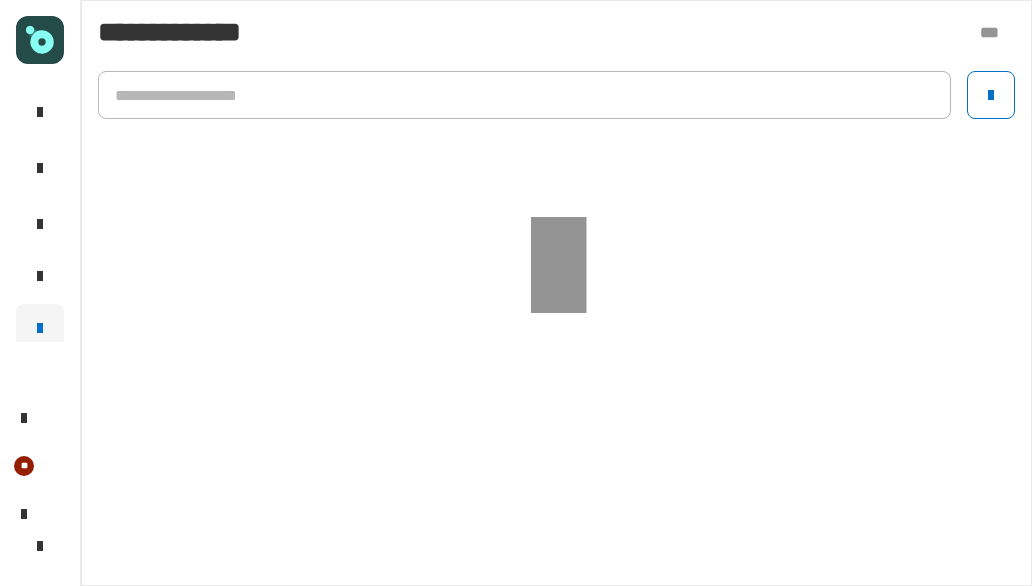 scroll, scrollTop: 0, scrollLeft: 0, axis: both 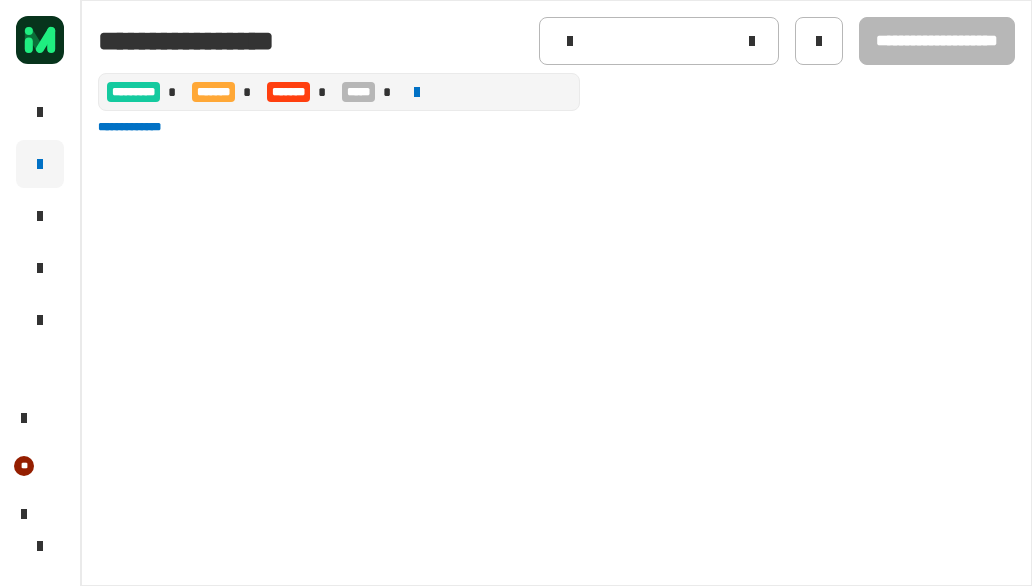 type on "**********" 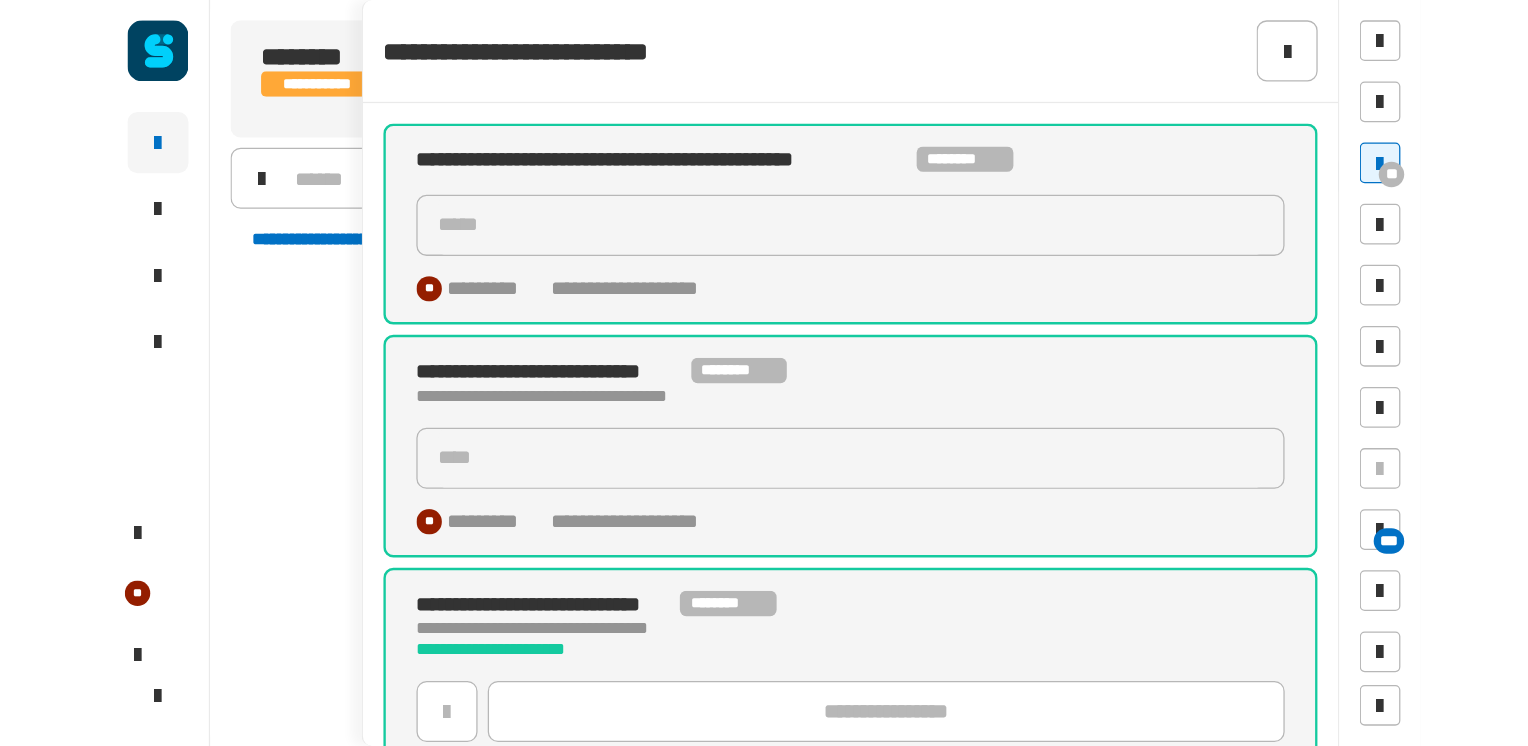 scroll, scrollTop: 0, scrollLeft: 0, axis: both 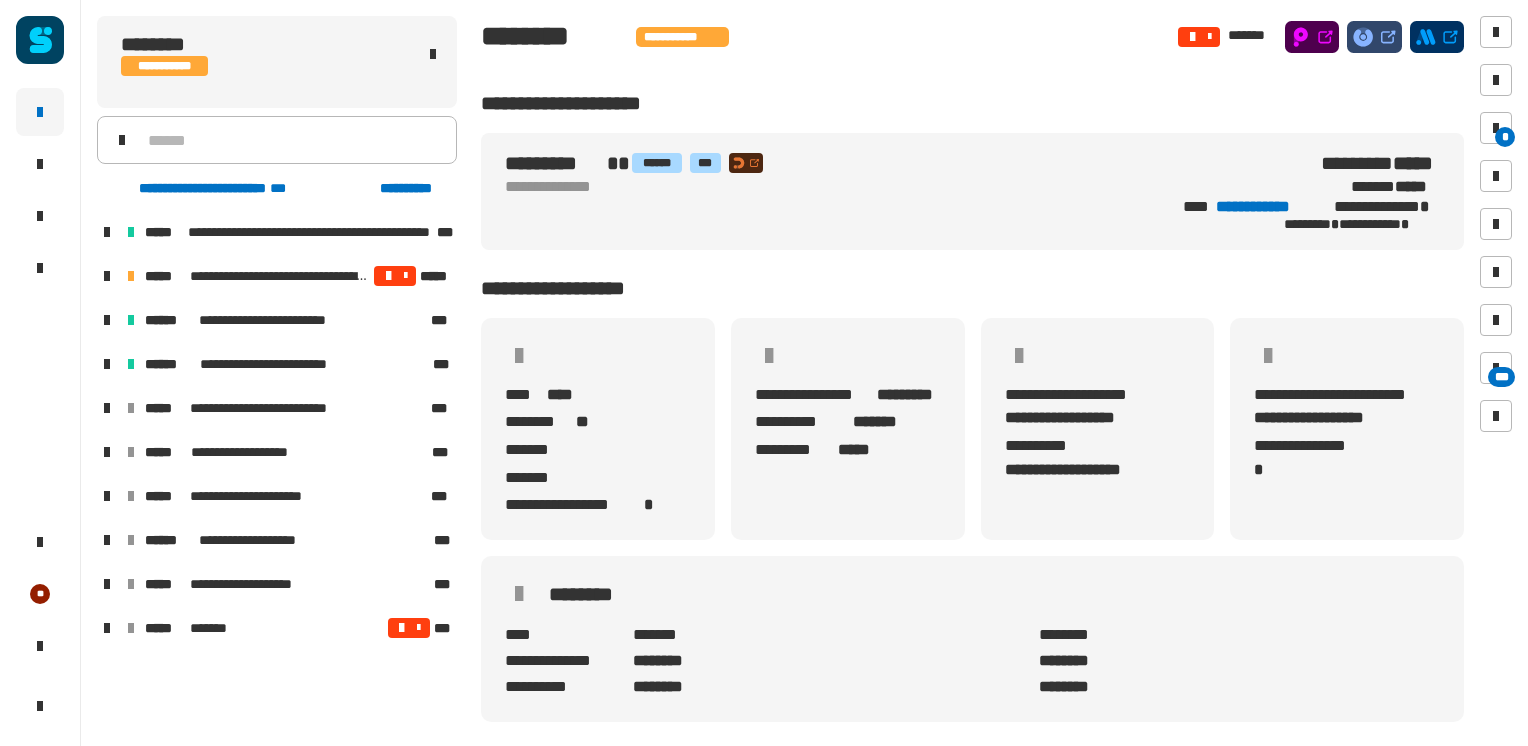 click at bounding box center (107, 276) 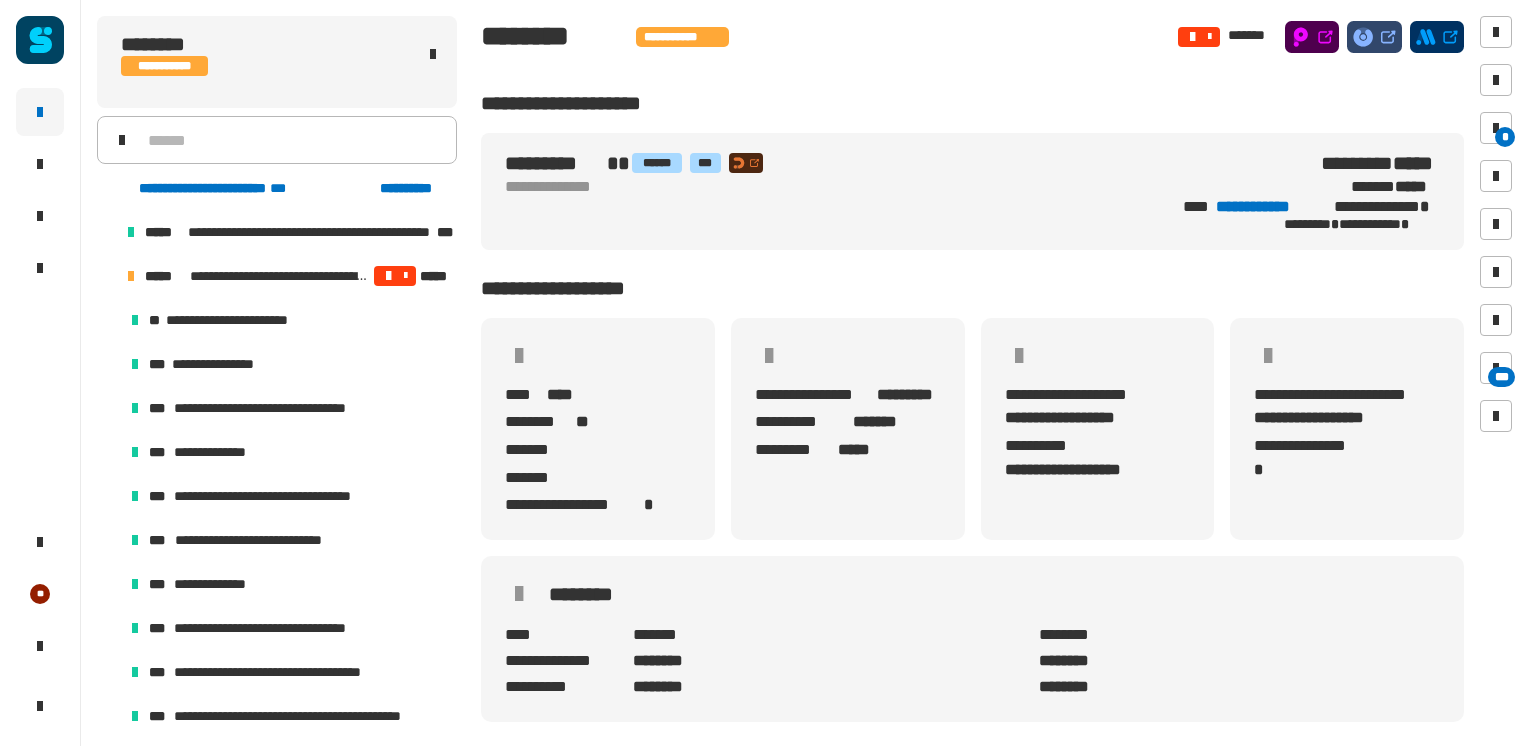 click at bounding box center [107, 276] 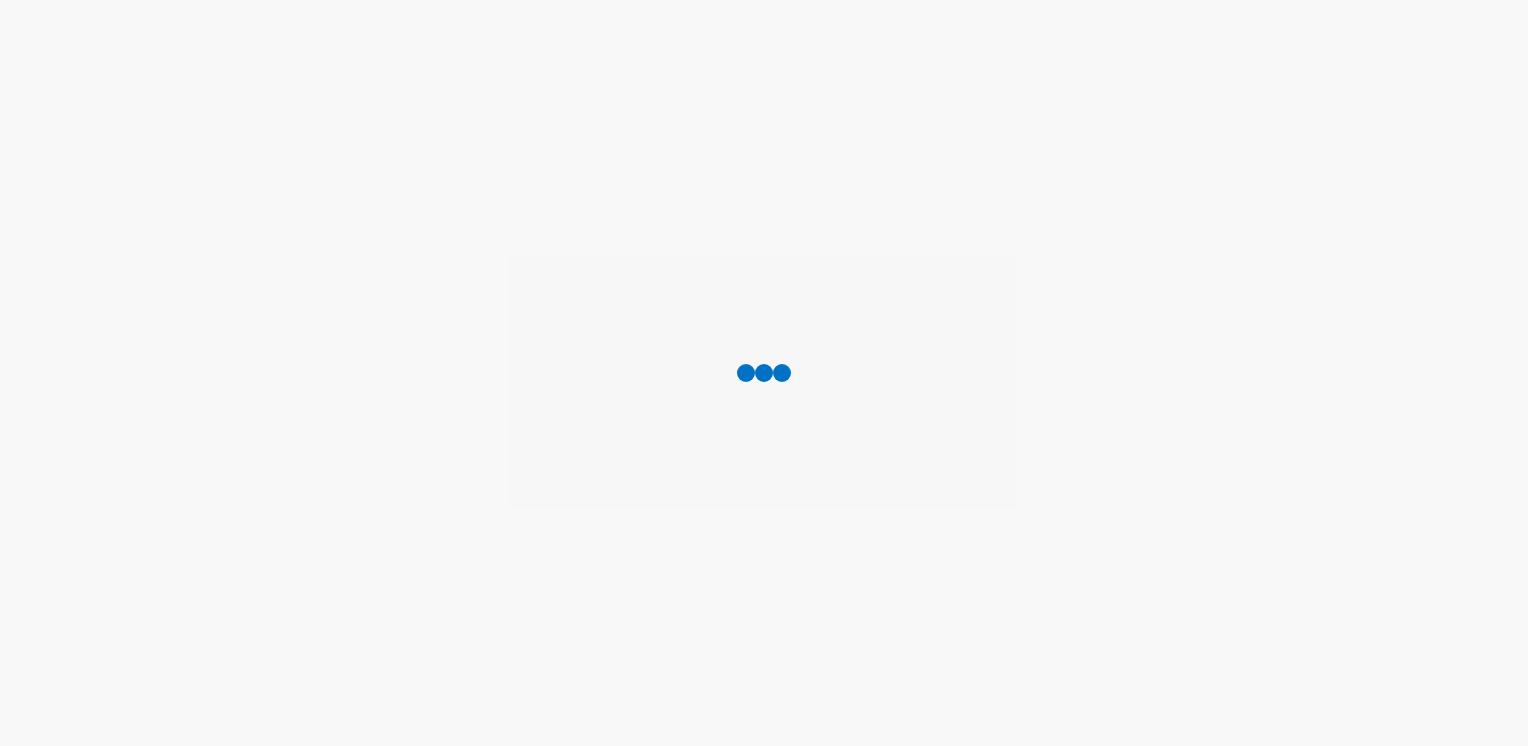 scroll, scrollTop: 0, scrollLeft: 0, axis: both 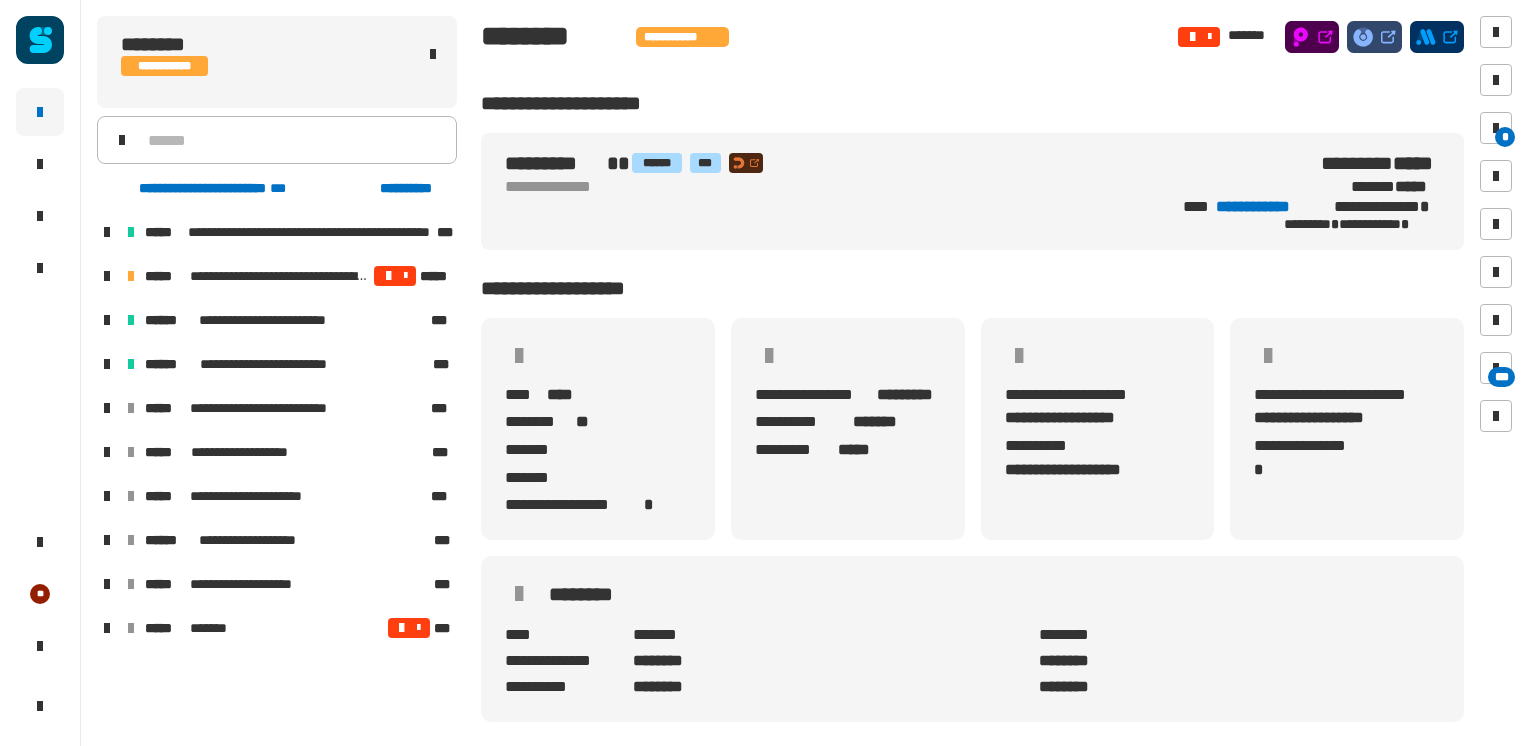 click at bounding box center [107, 364] 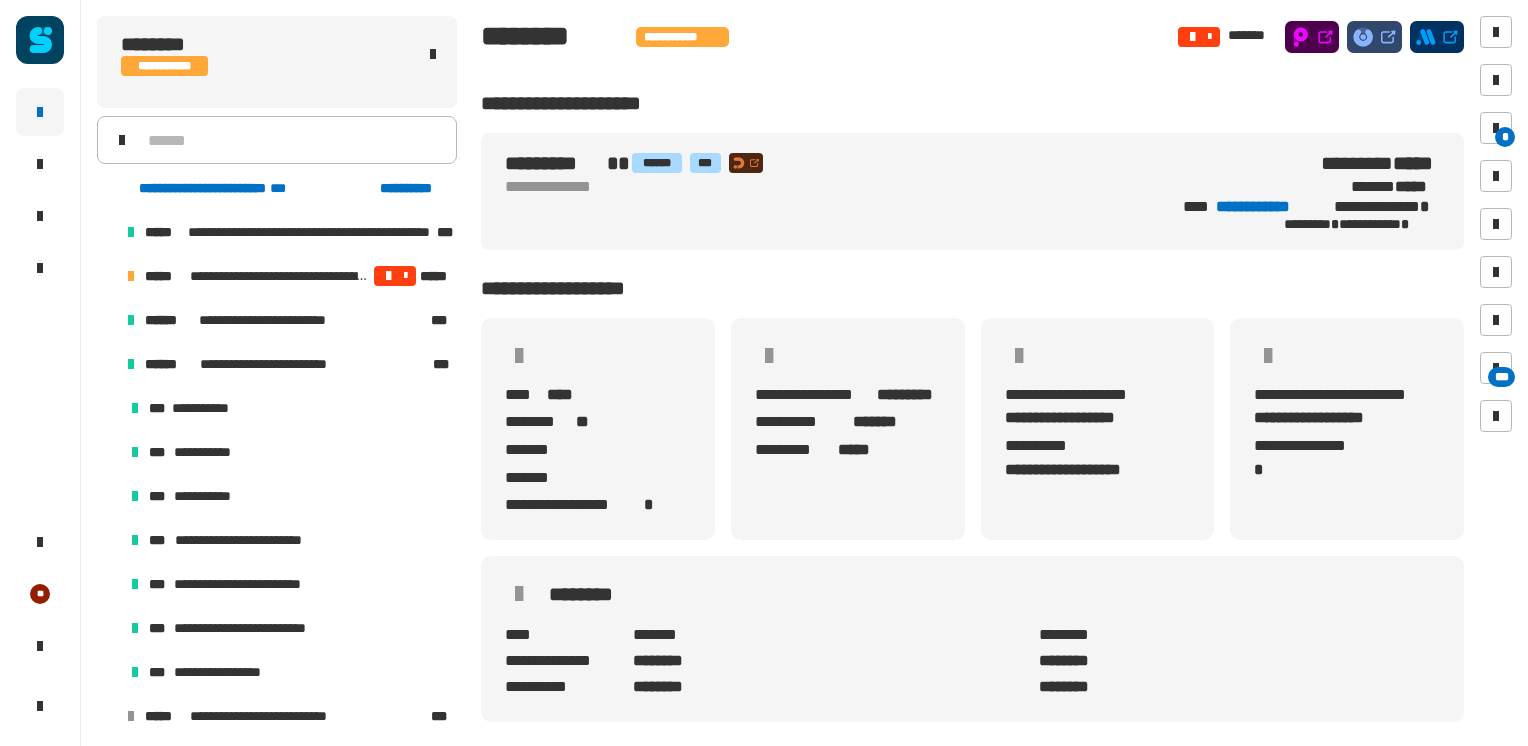 click at bounding box center (107, 364) 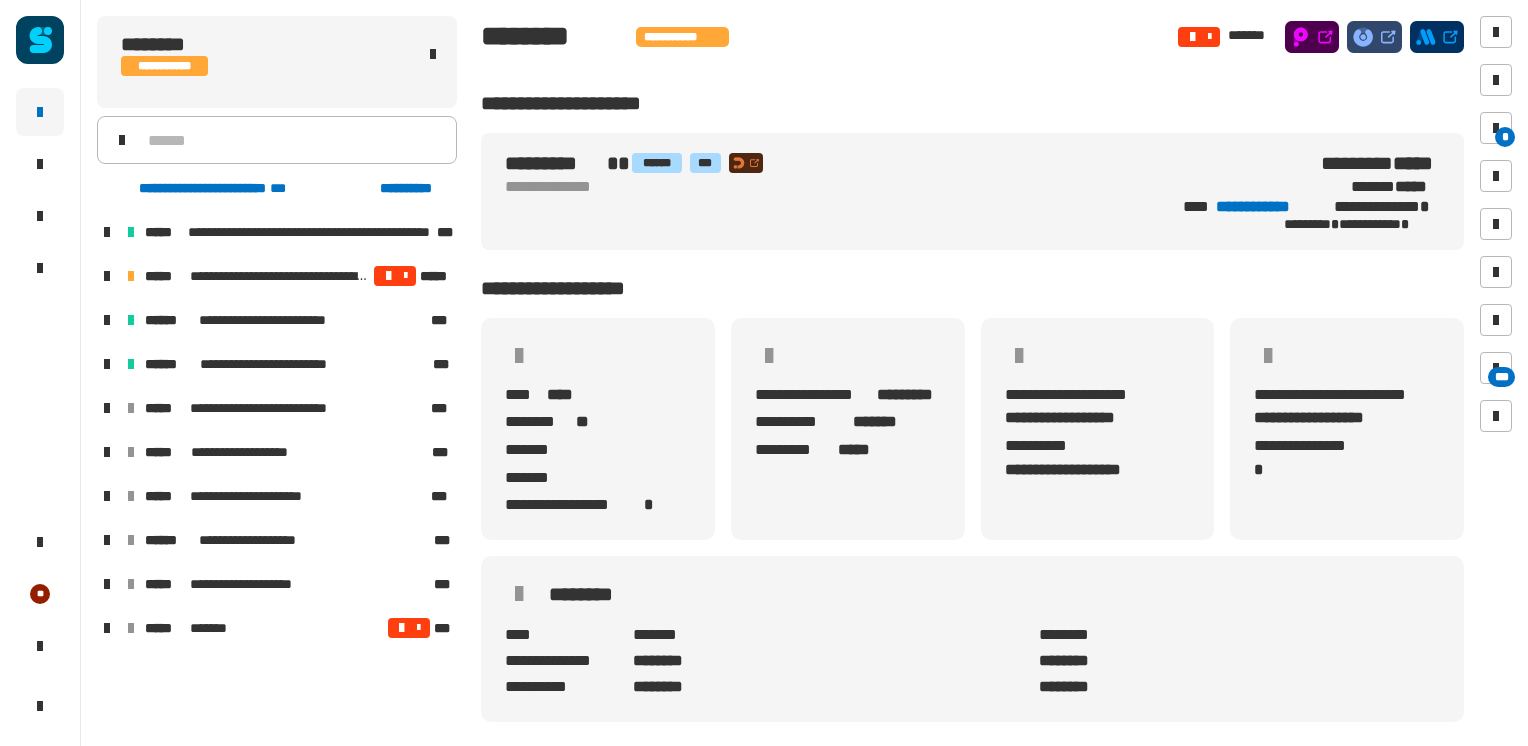click at bounding box center [107, 364] 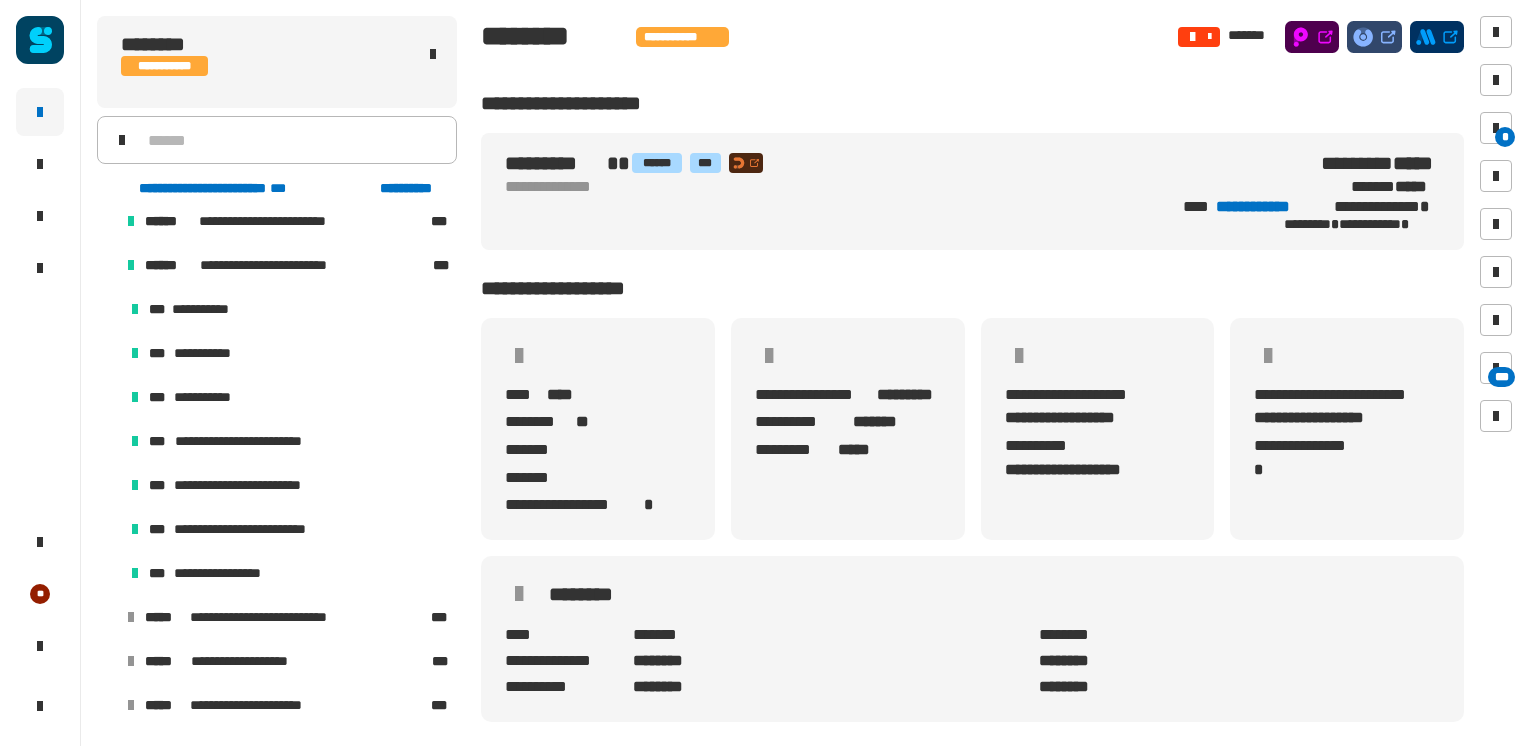 scroll, scrollTop: 101, scrollLeft: 0, axis: vertical 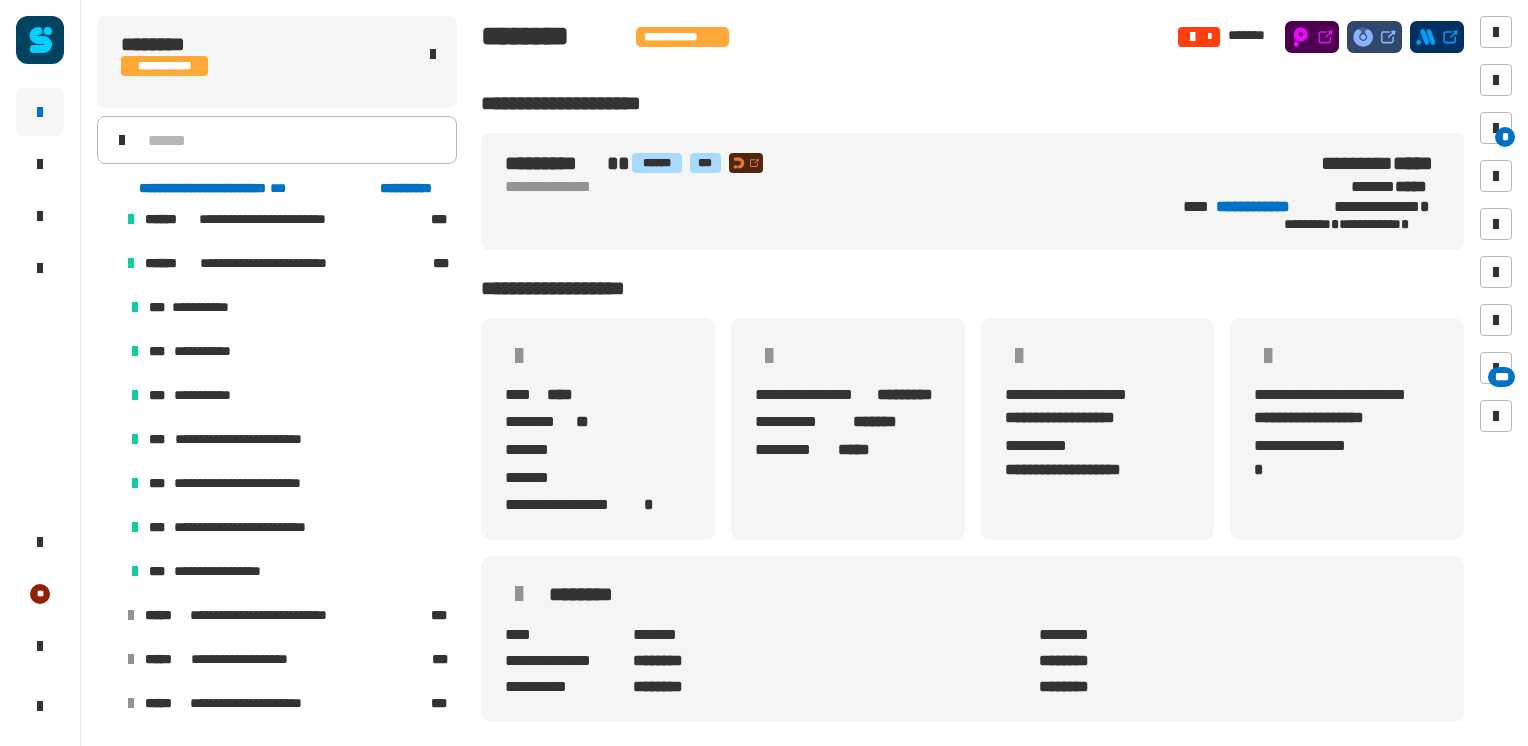 click at bounding box center [107, 263] 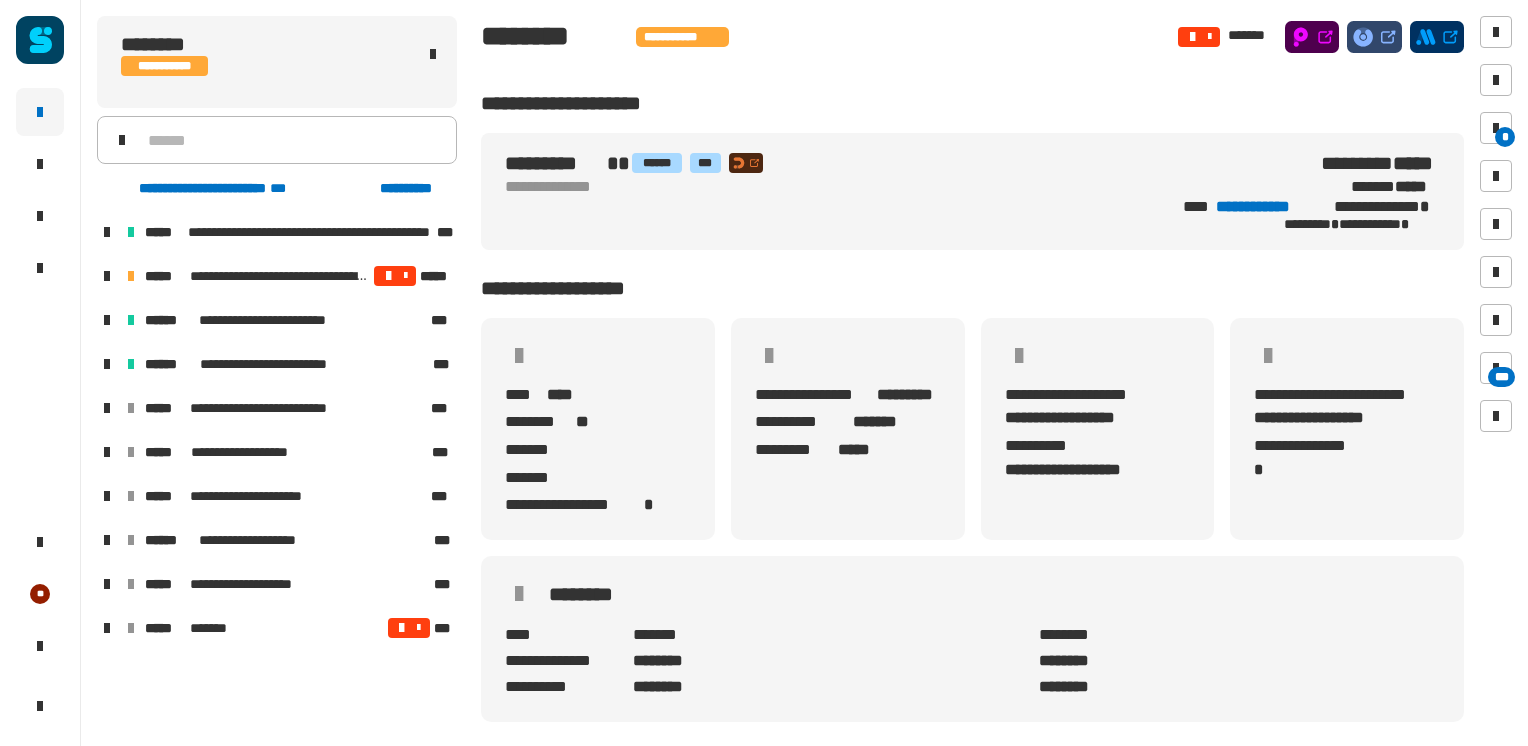 click at bounding box center [107, 276] 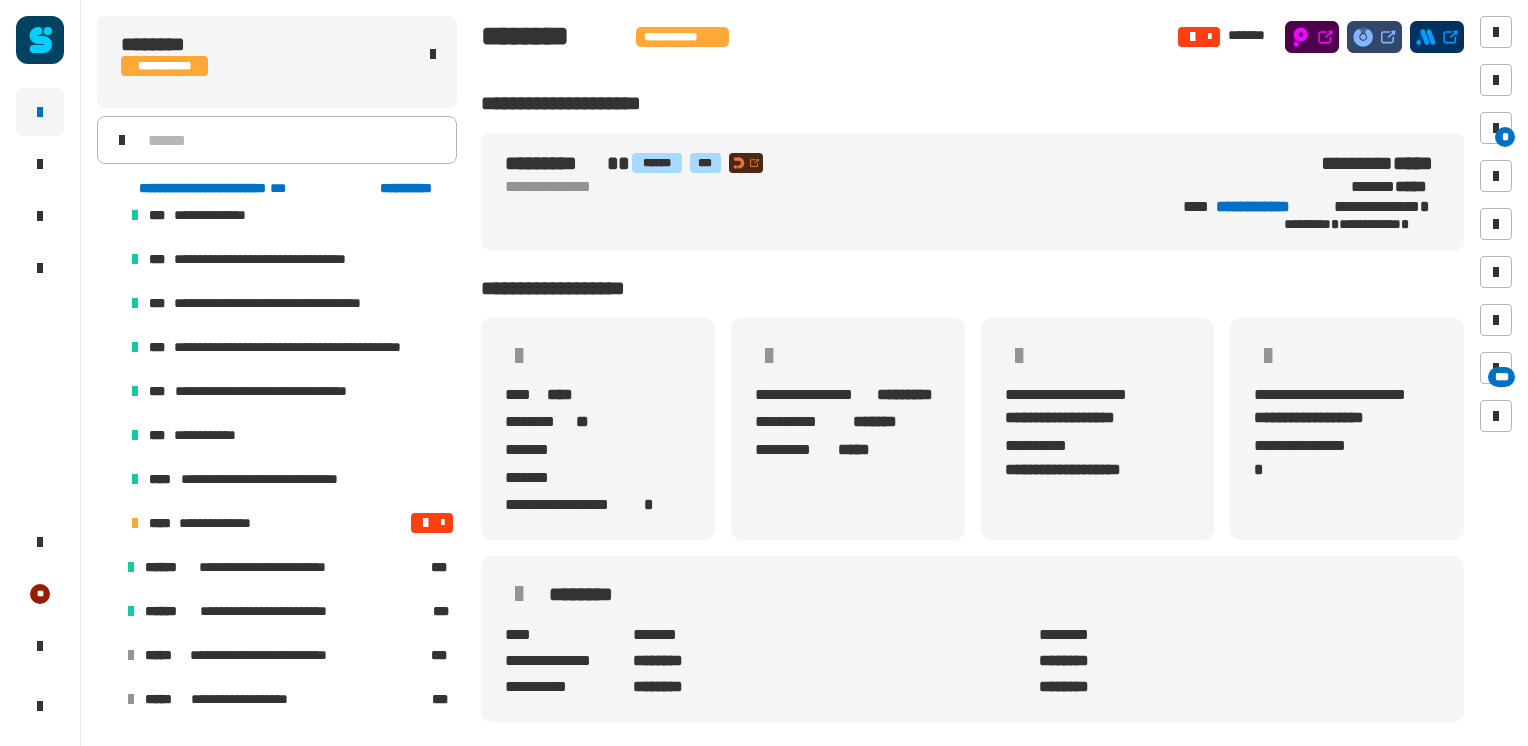 scroll, scrollTop: 371, scrollLeft: 0, axis: vertical 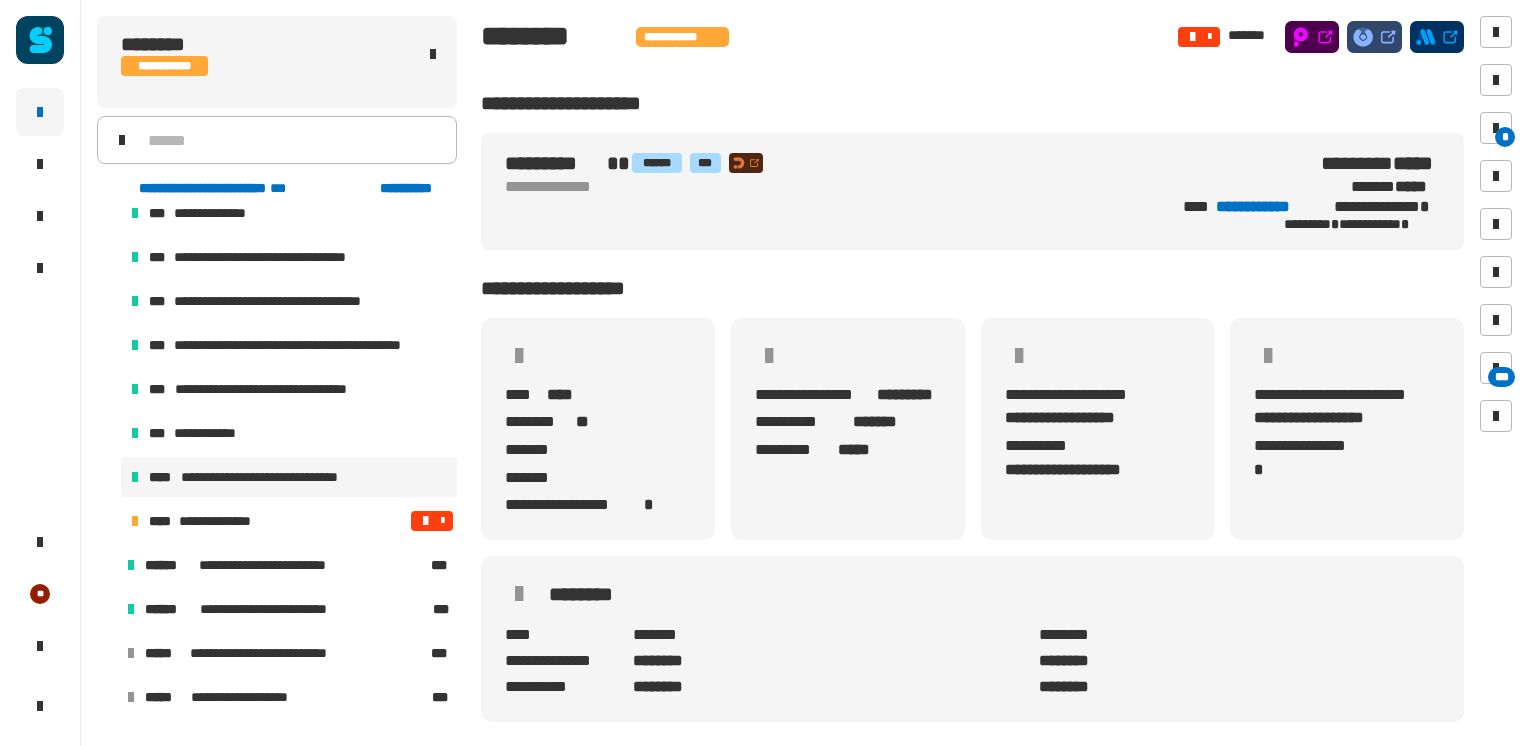 click on "**********" at bounding box center (289, 477) 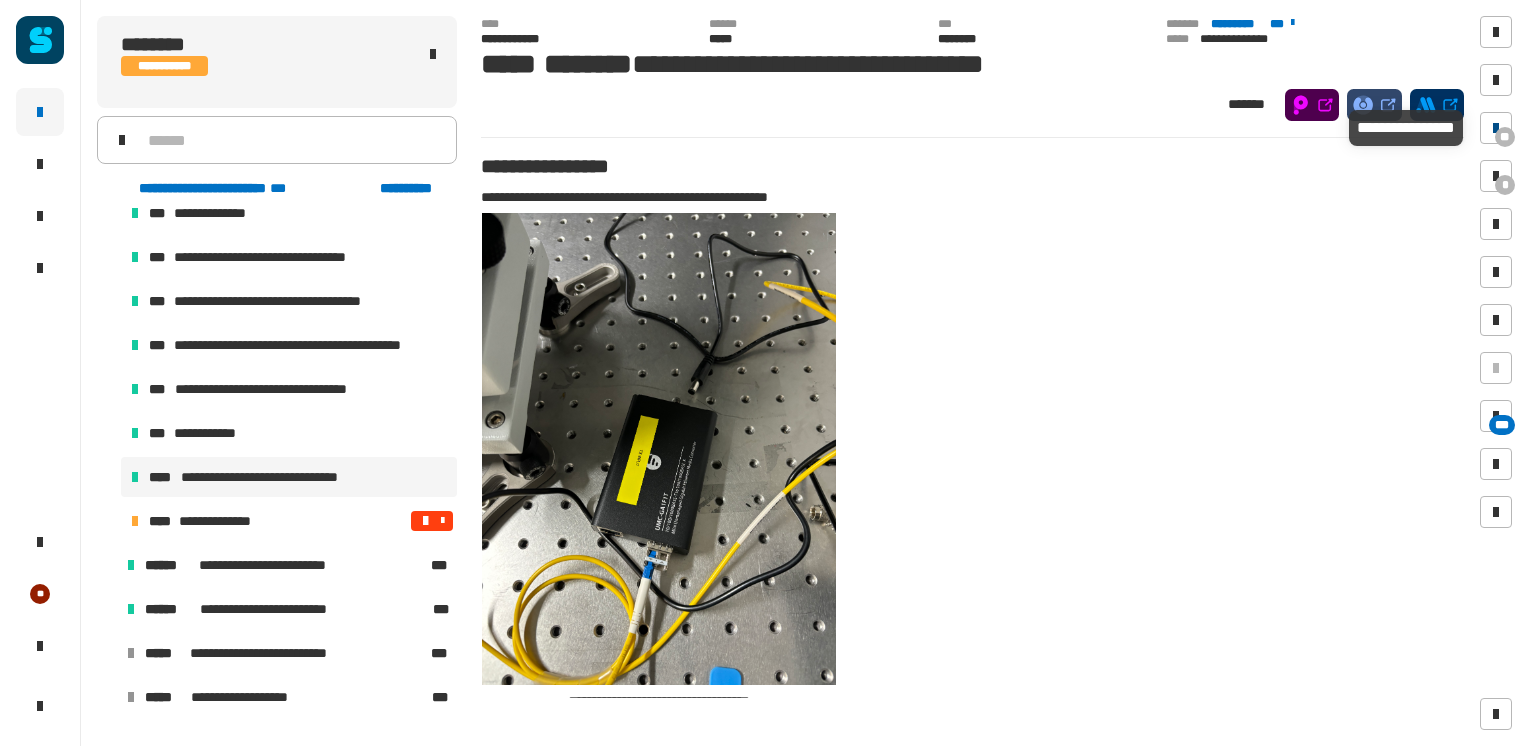 click at bounding box center [1496, 128] 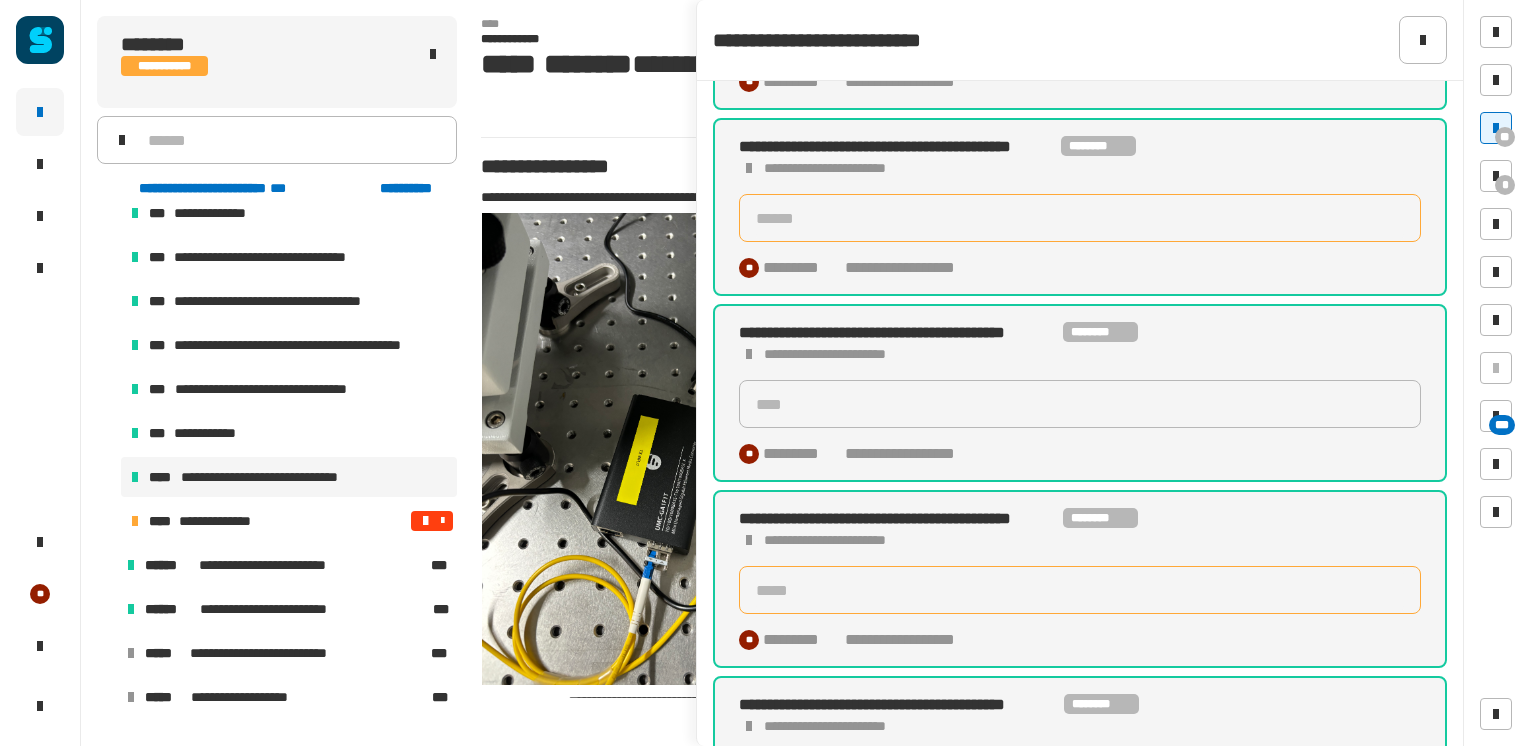 scroll, scrollTop: 532, scrollLeft: 0, axis: vertical 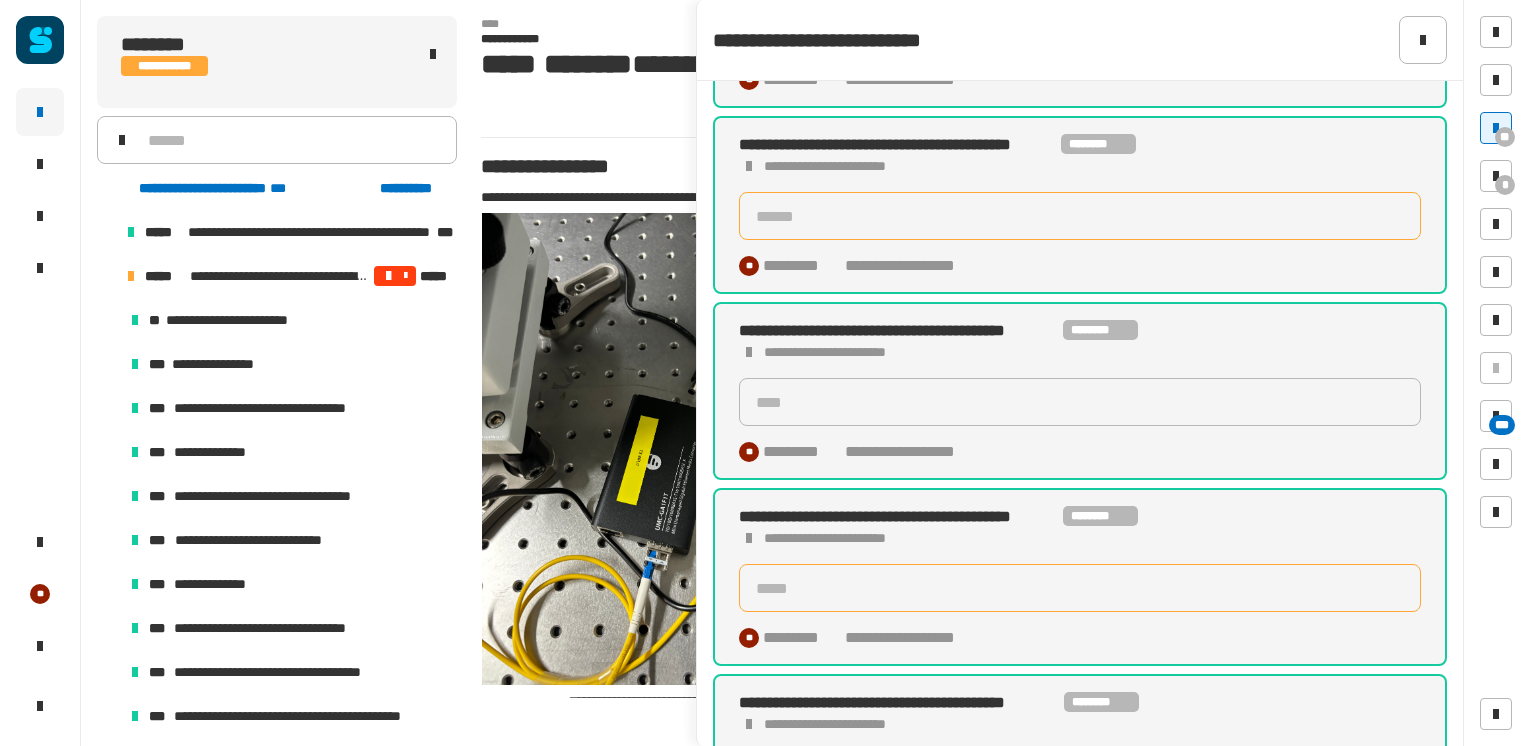 click at bounding box center [107, 276] 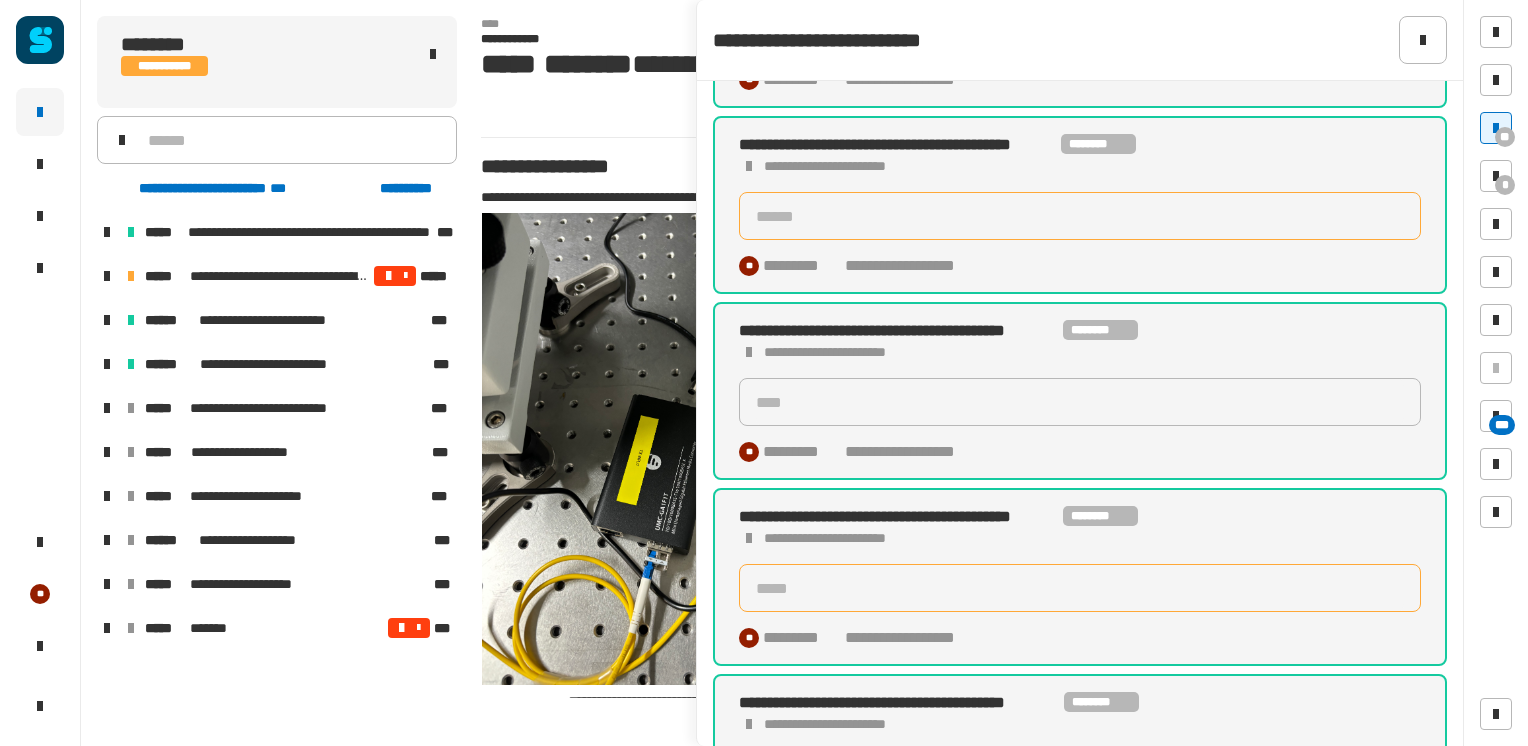 click at bounding box center (107, 320) 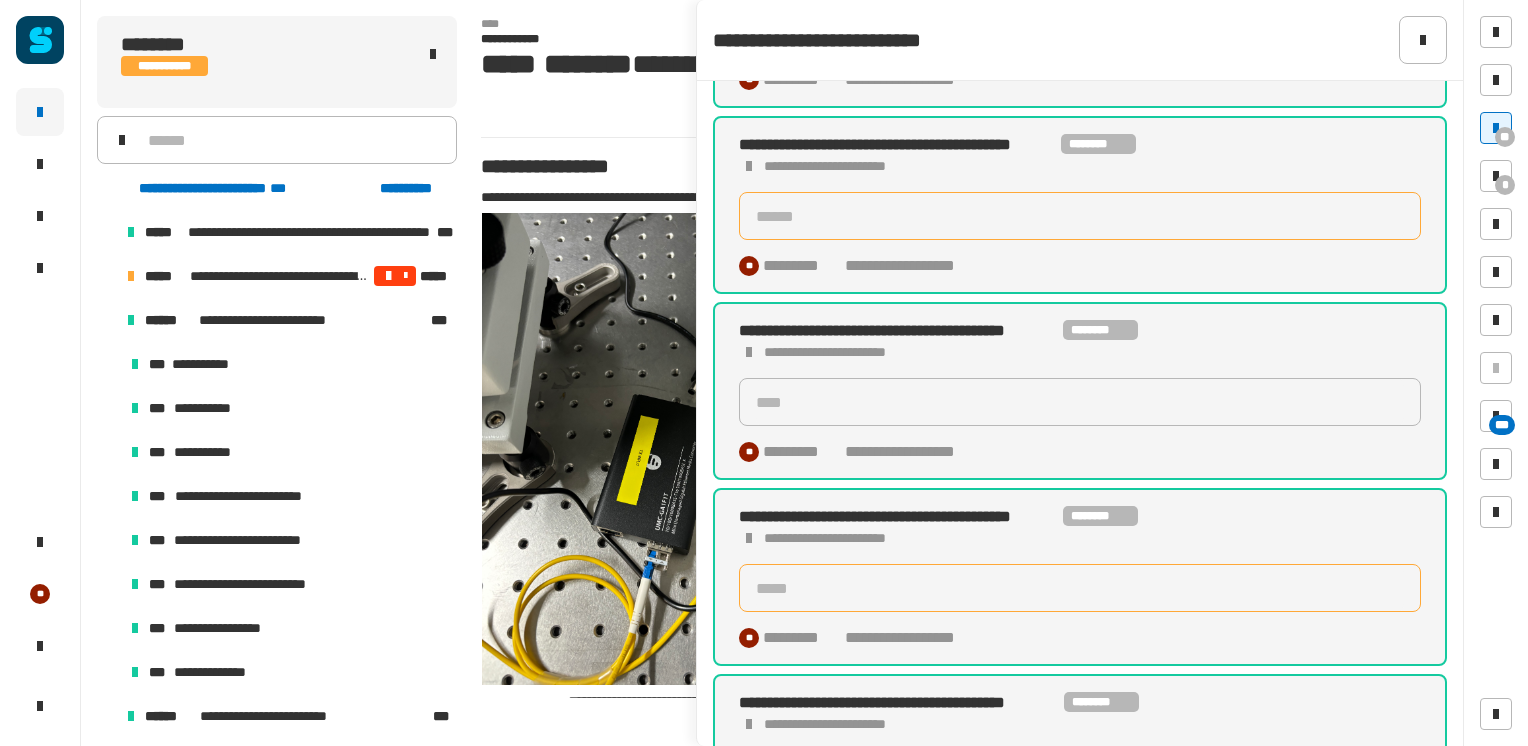 click at bounding box center (107, 320) 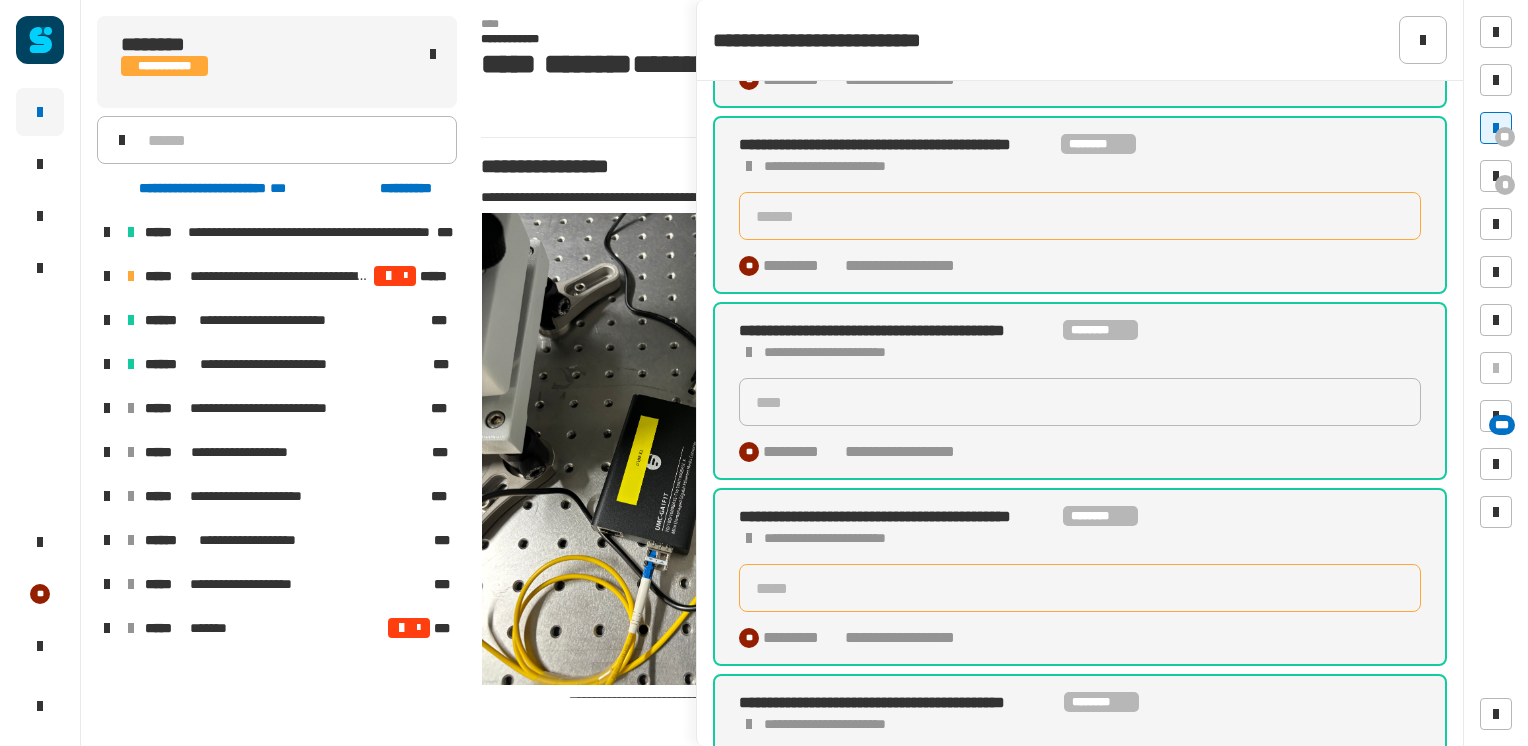 click at bounding box center [107, 364] 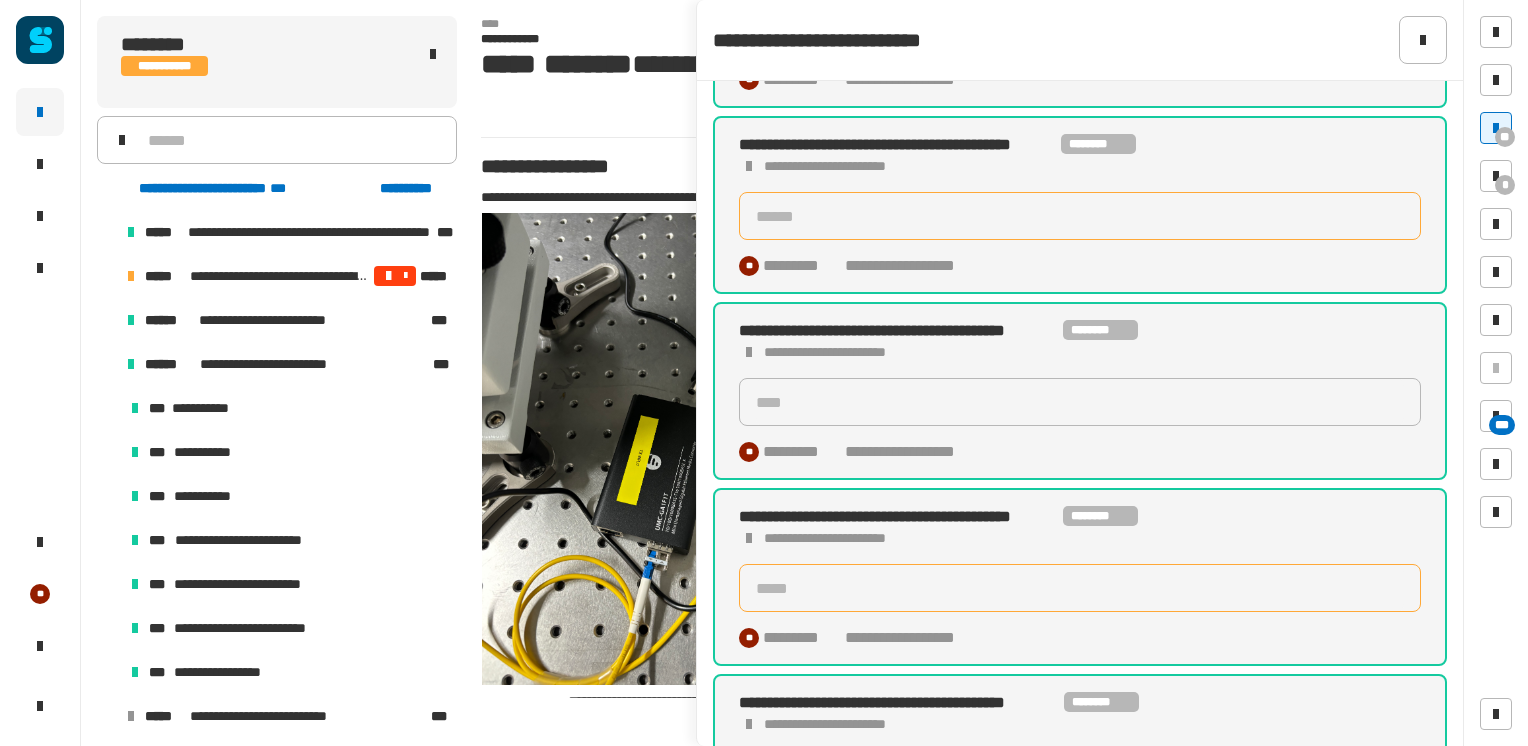 click at bounding box center (107, 364) 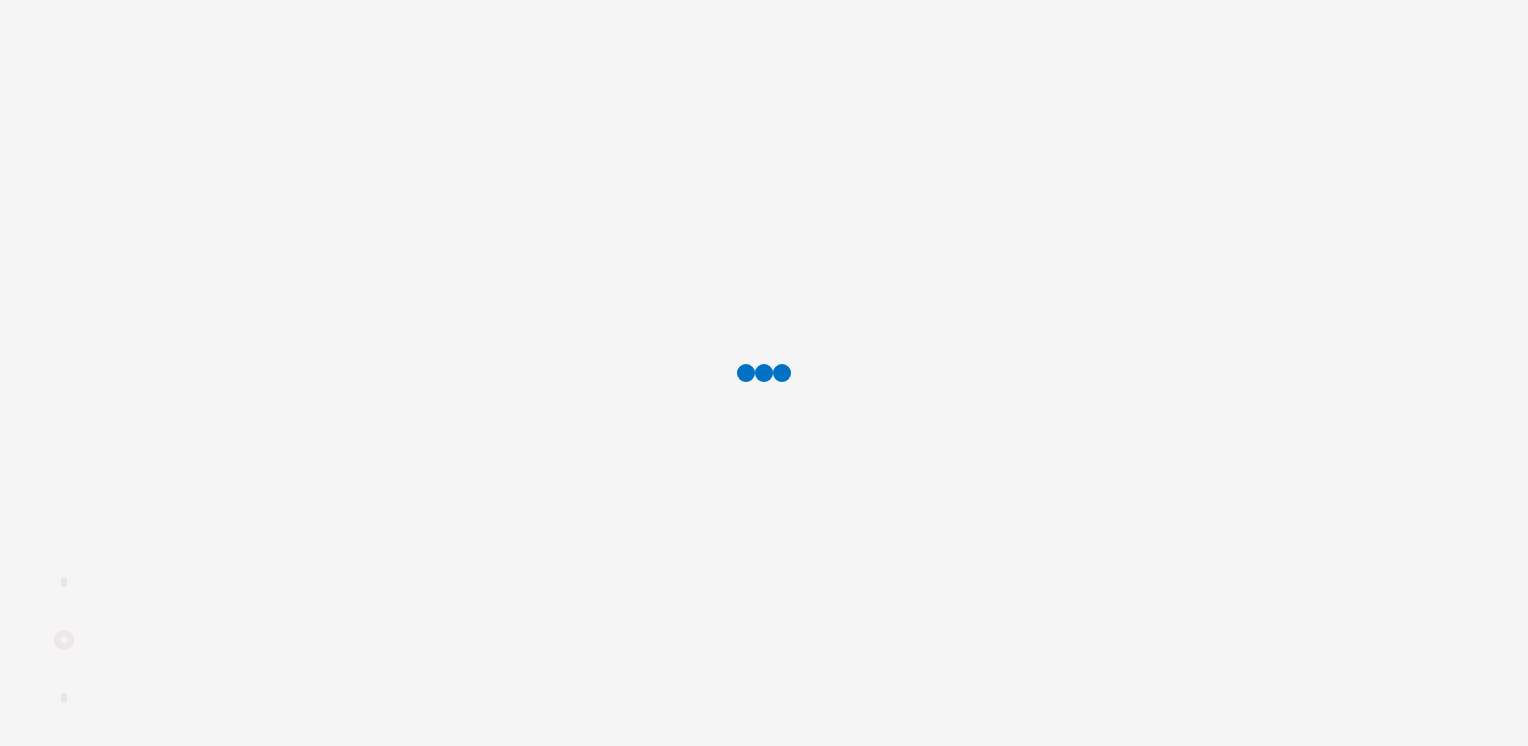 scroll, scrollTop: 0, scrollLeft: 0, axis: both 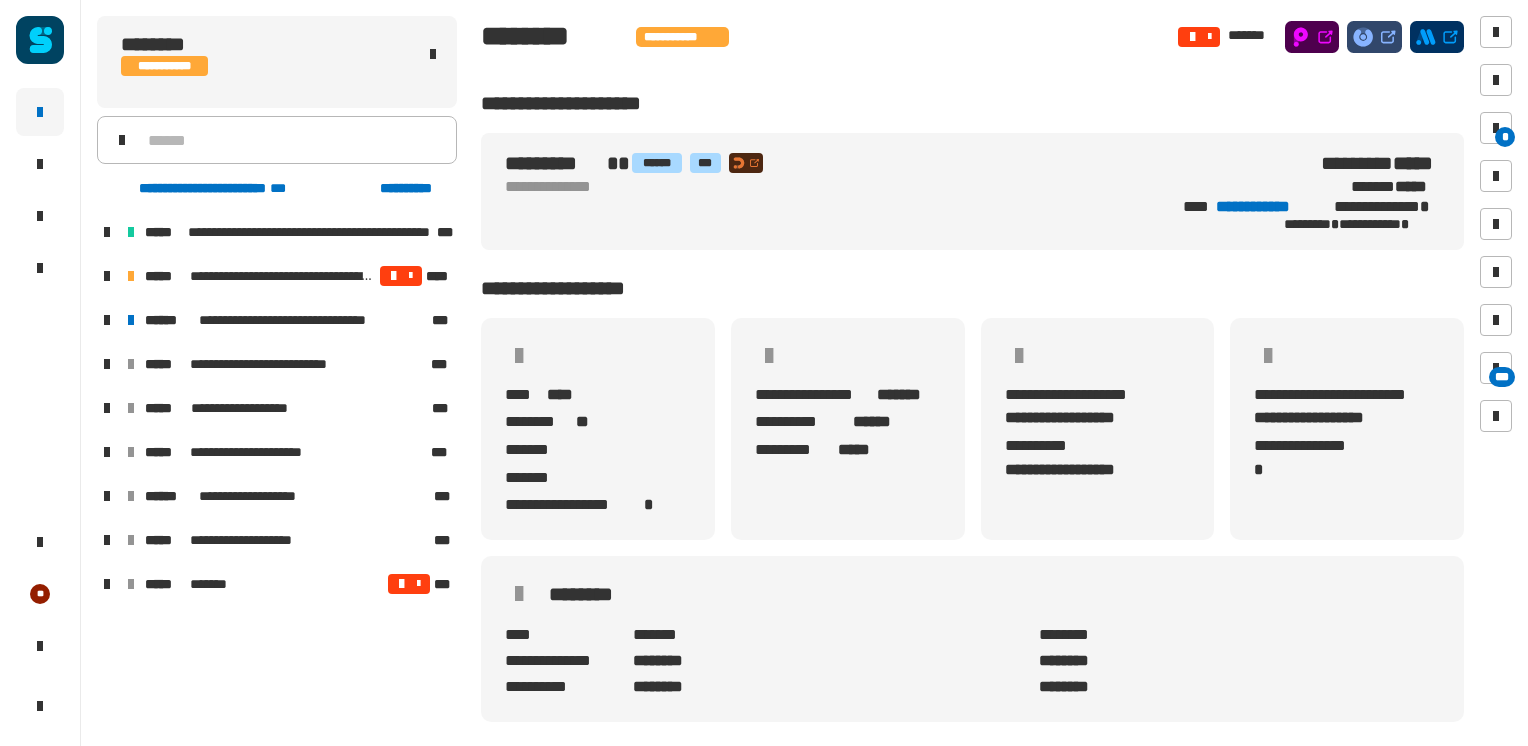 click at bounding box center (107, 276) 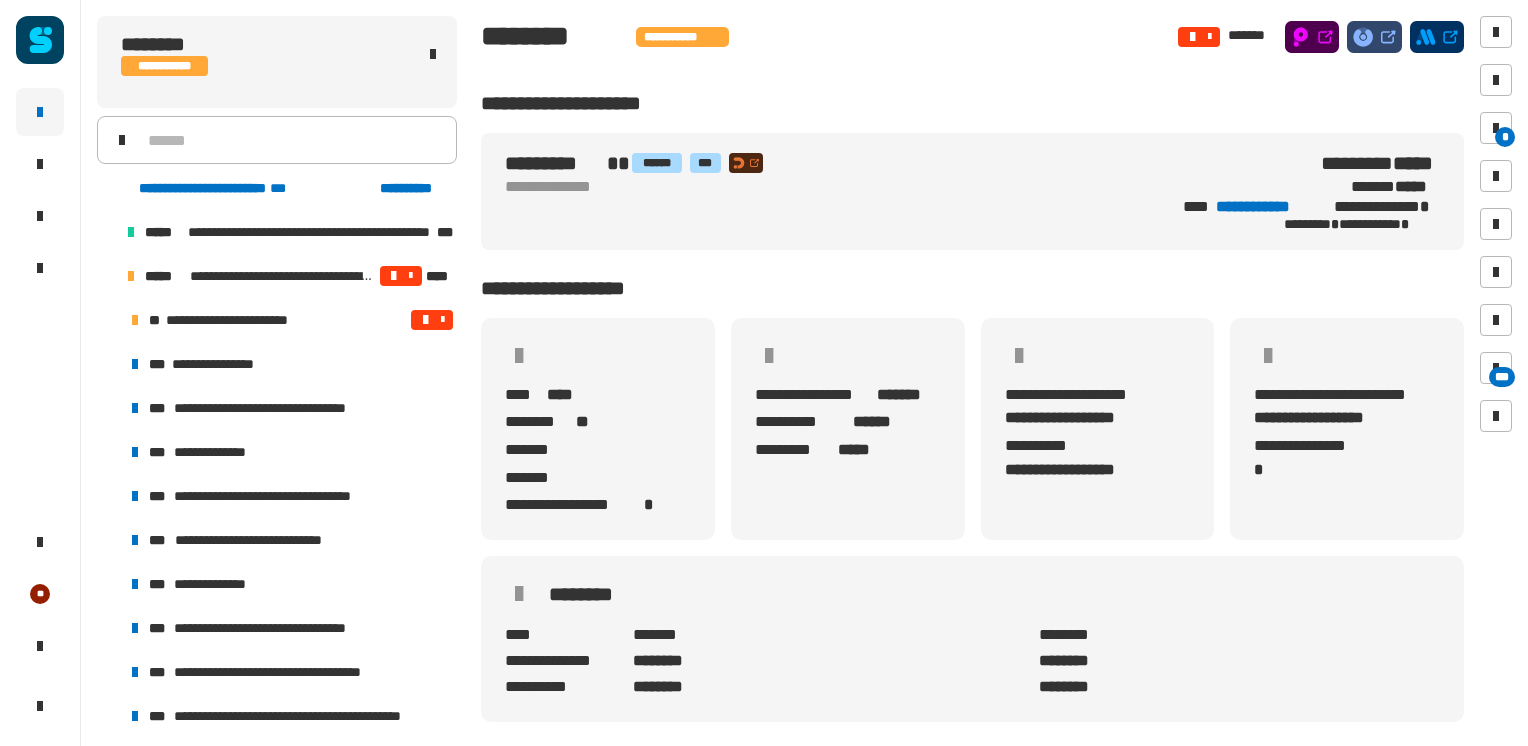 click at bounding box center [107, 276] 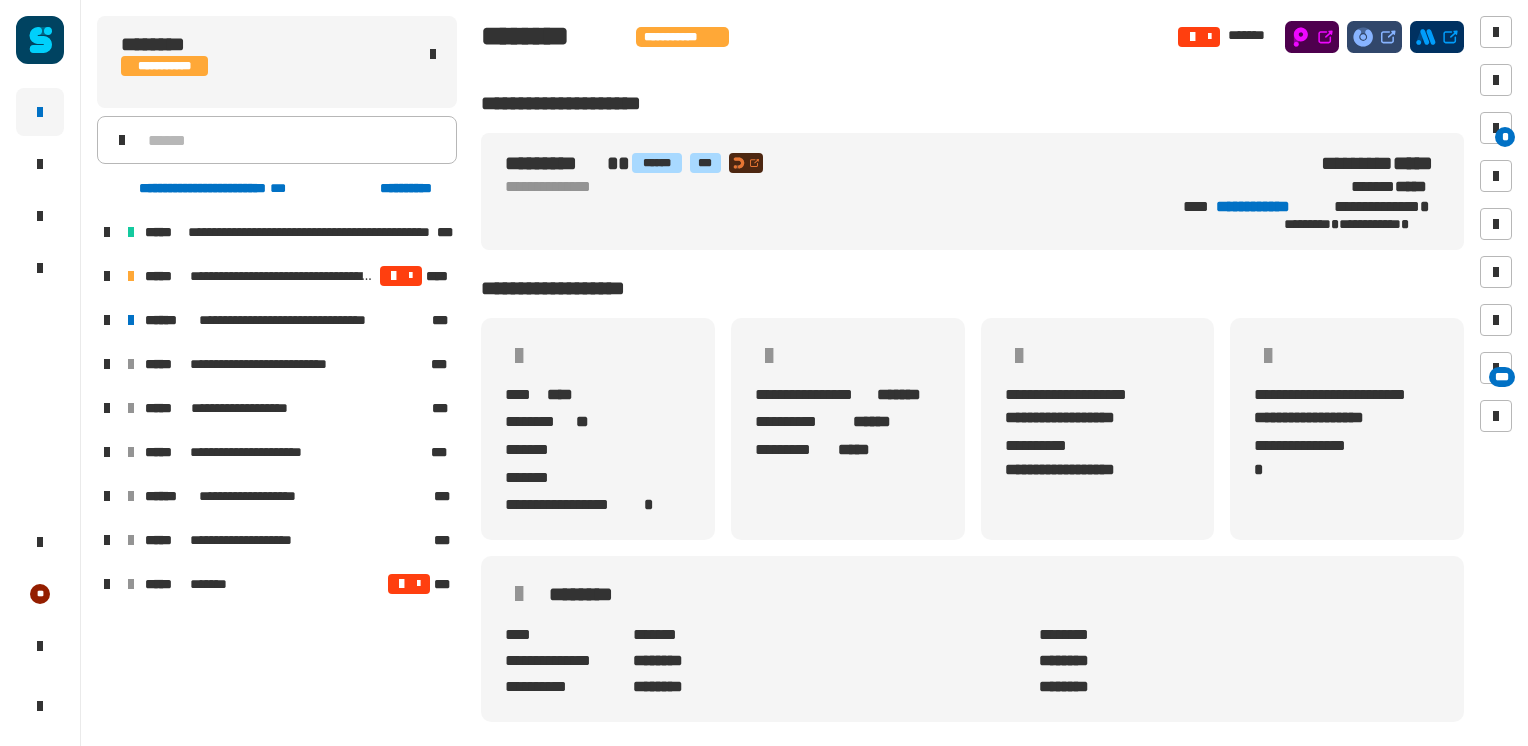 click at bounding box center [107, 320] 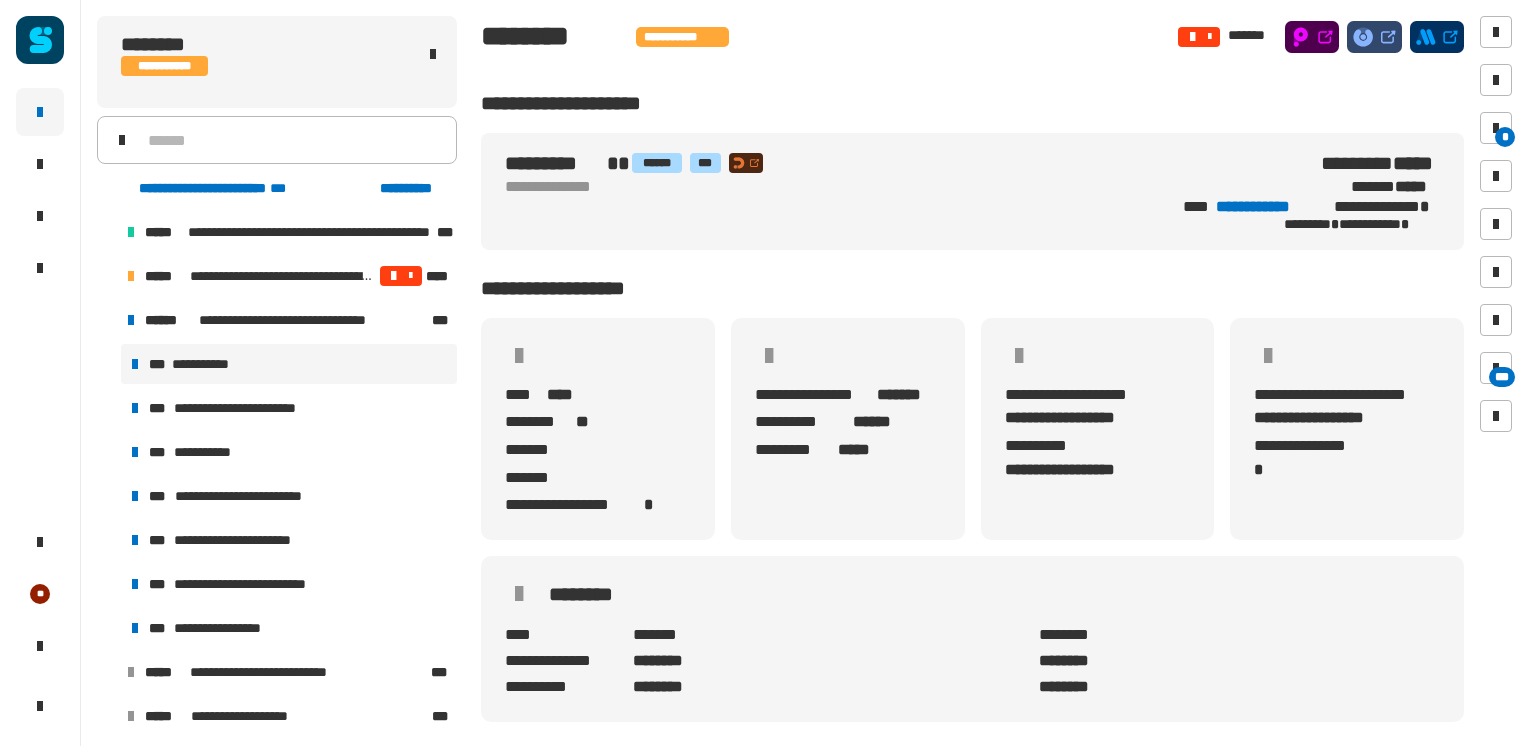click on "**********" at bounding box center [208, 364] 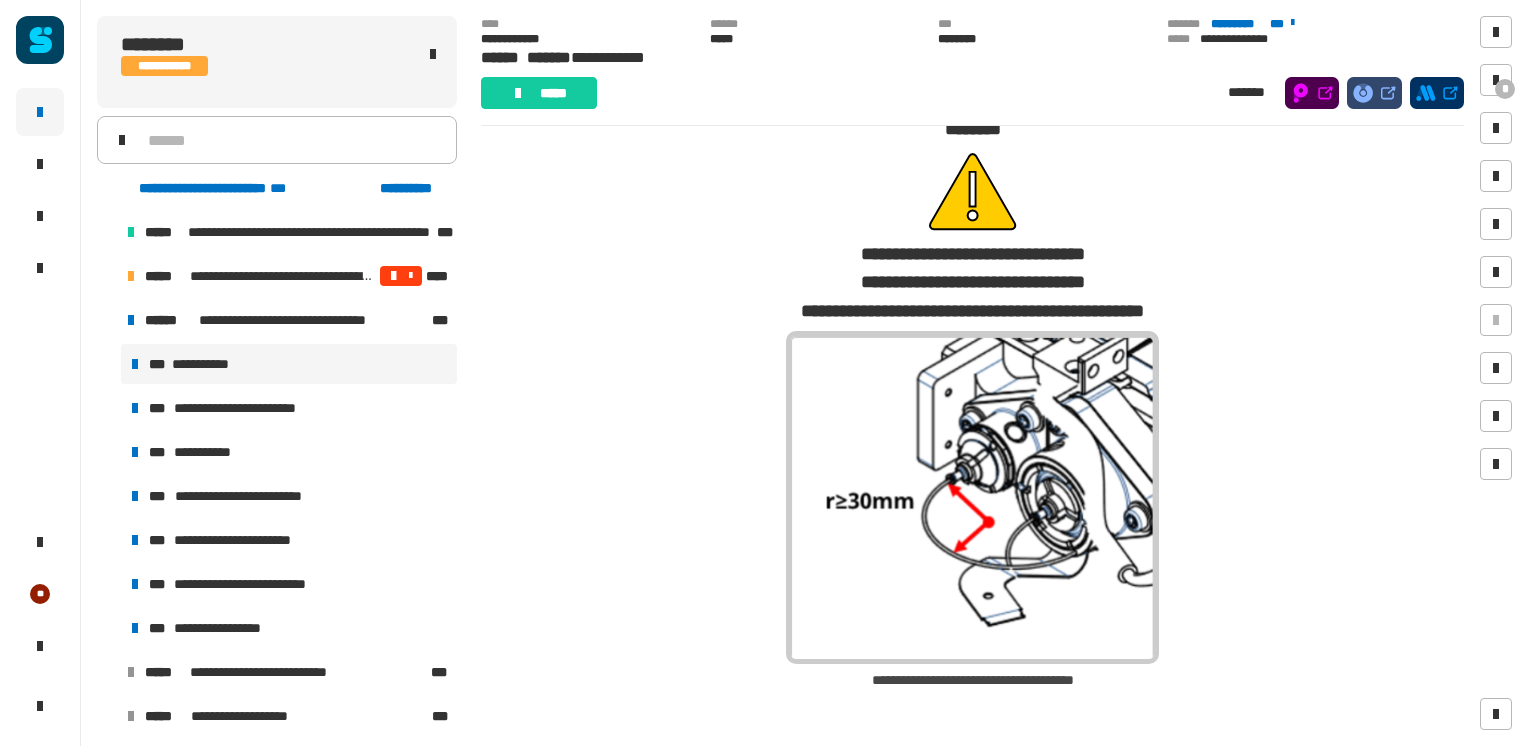 scroll, scrollTop: 2686, scrollLeft: 0, axis: vertical 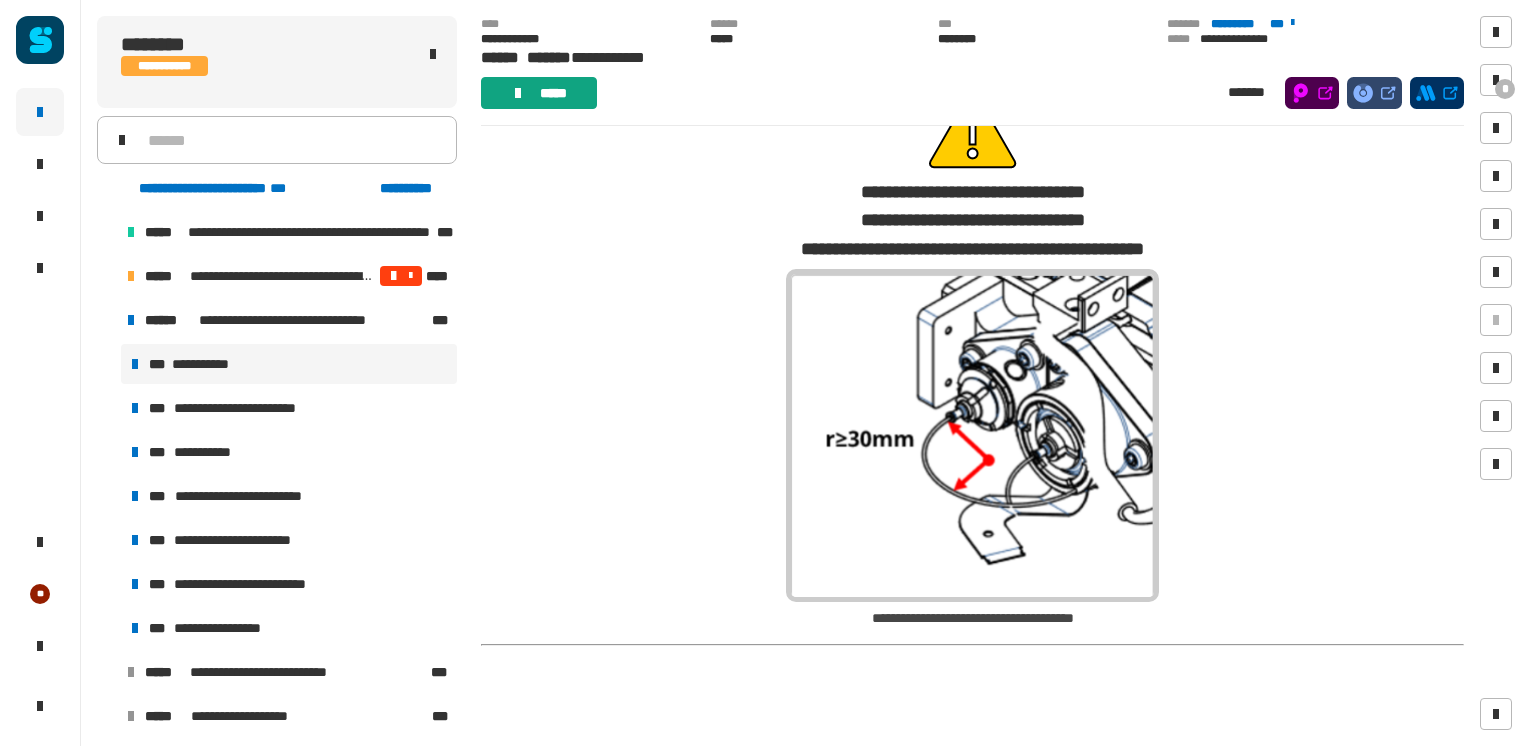click on "*****" 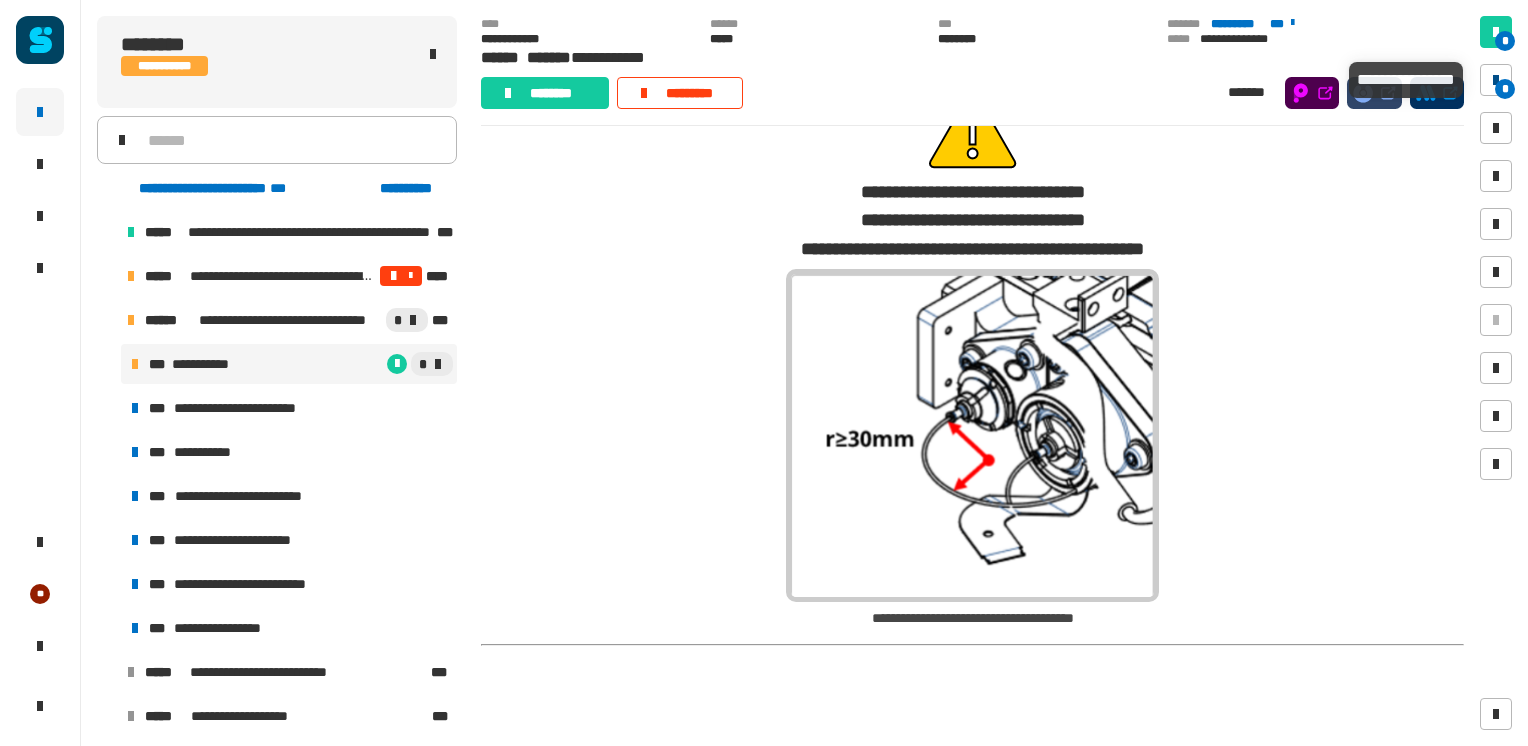 click on "*" at bounding box center (1505, 89) 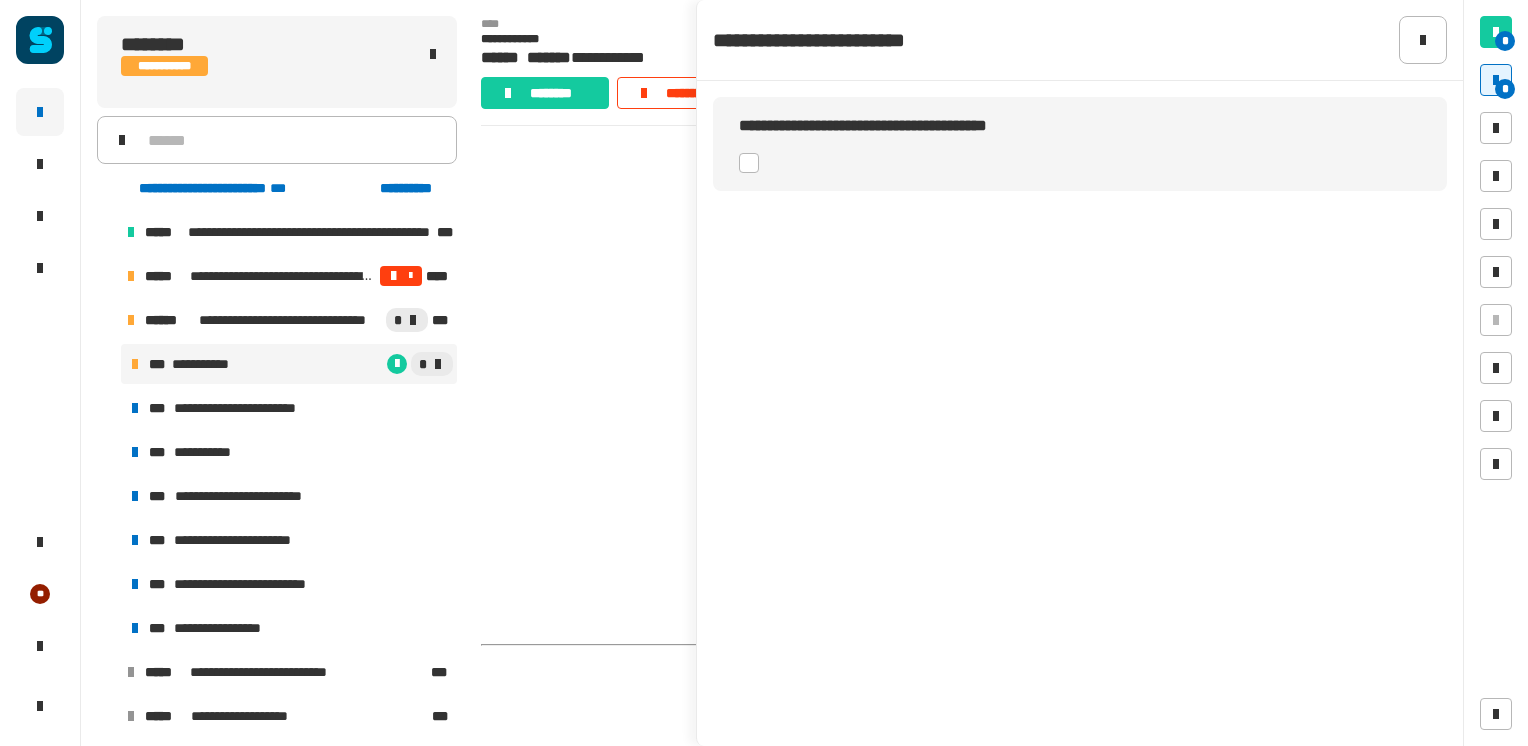 click 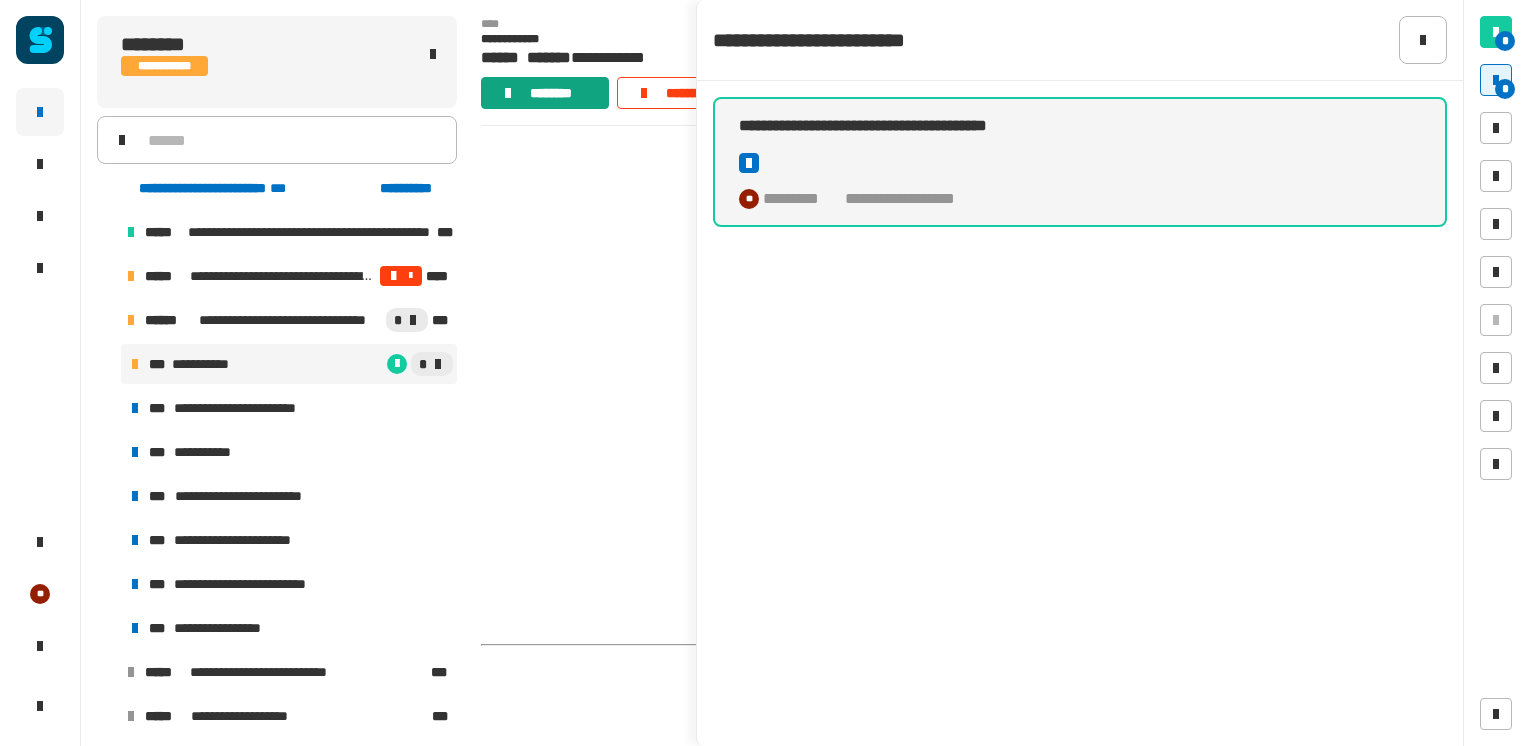 click on "********" 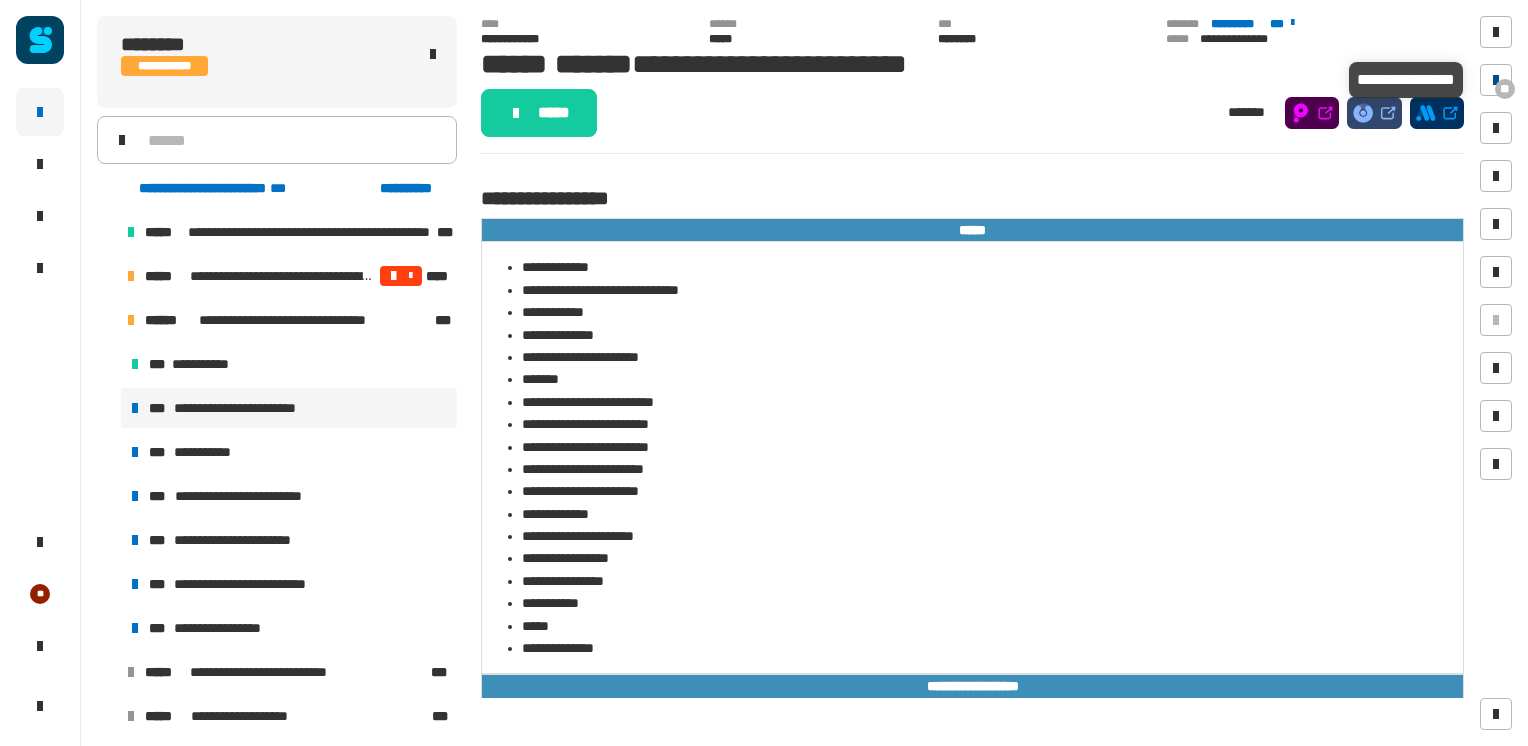 click at bounding box center [1496, 80] 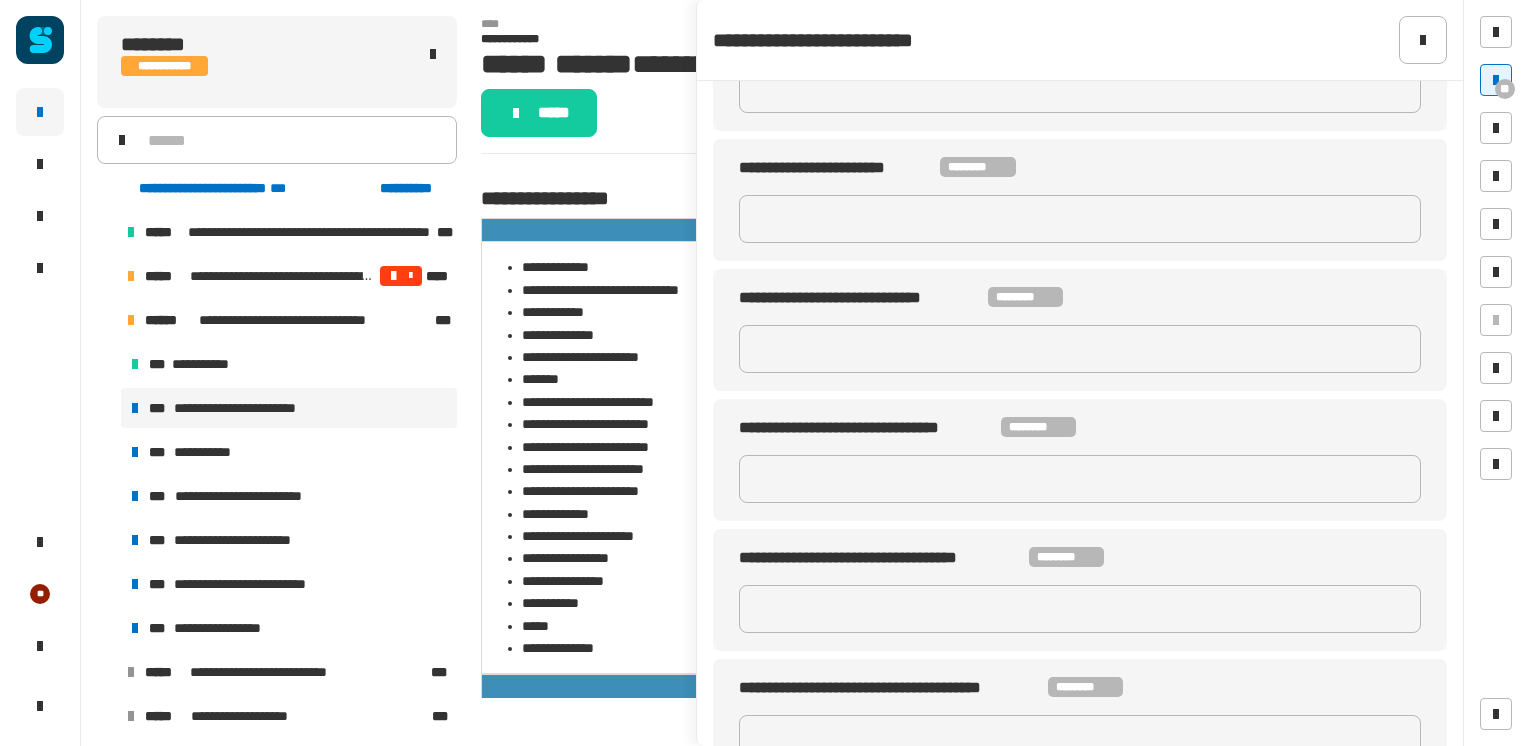 scroll, scrollTop: 696, scrollLeft: 0, axis: vertical 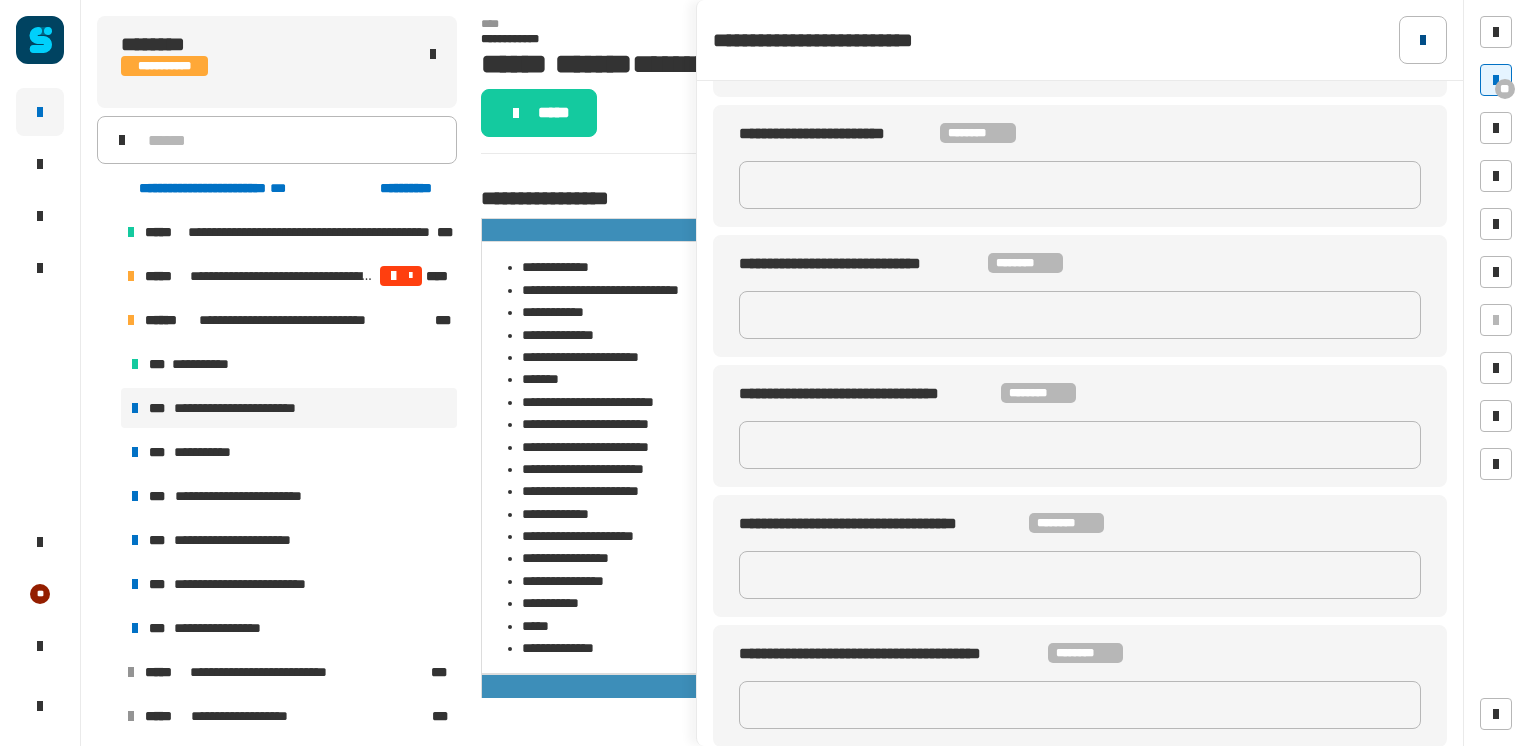 click 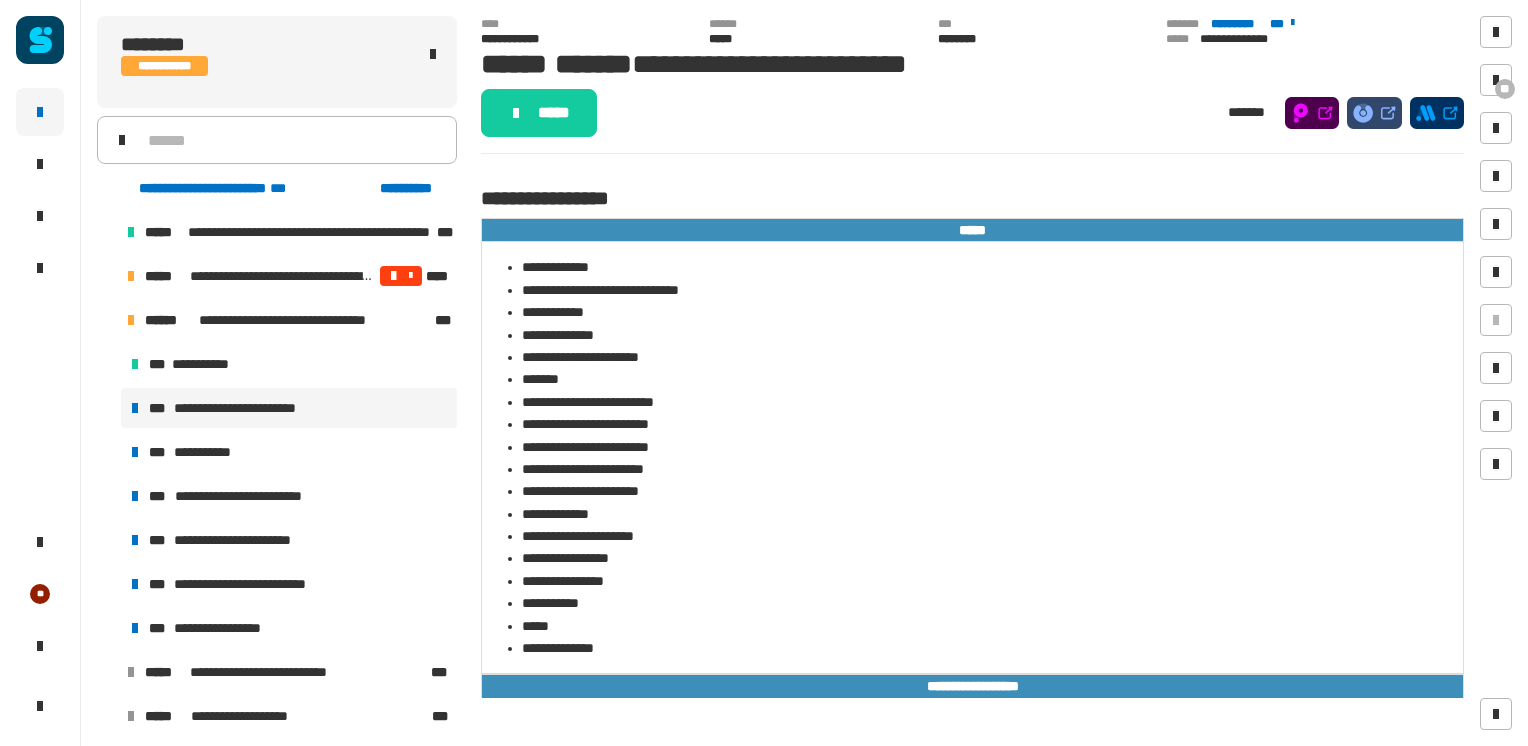 click on "**********" at bounding box center [248, 408] 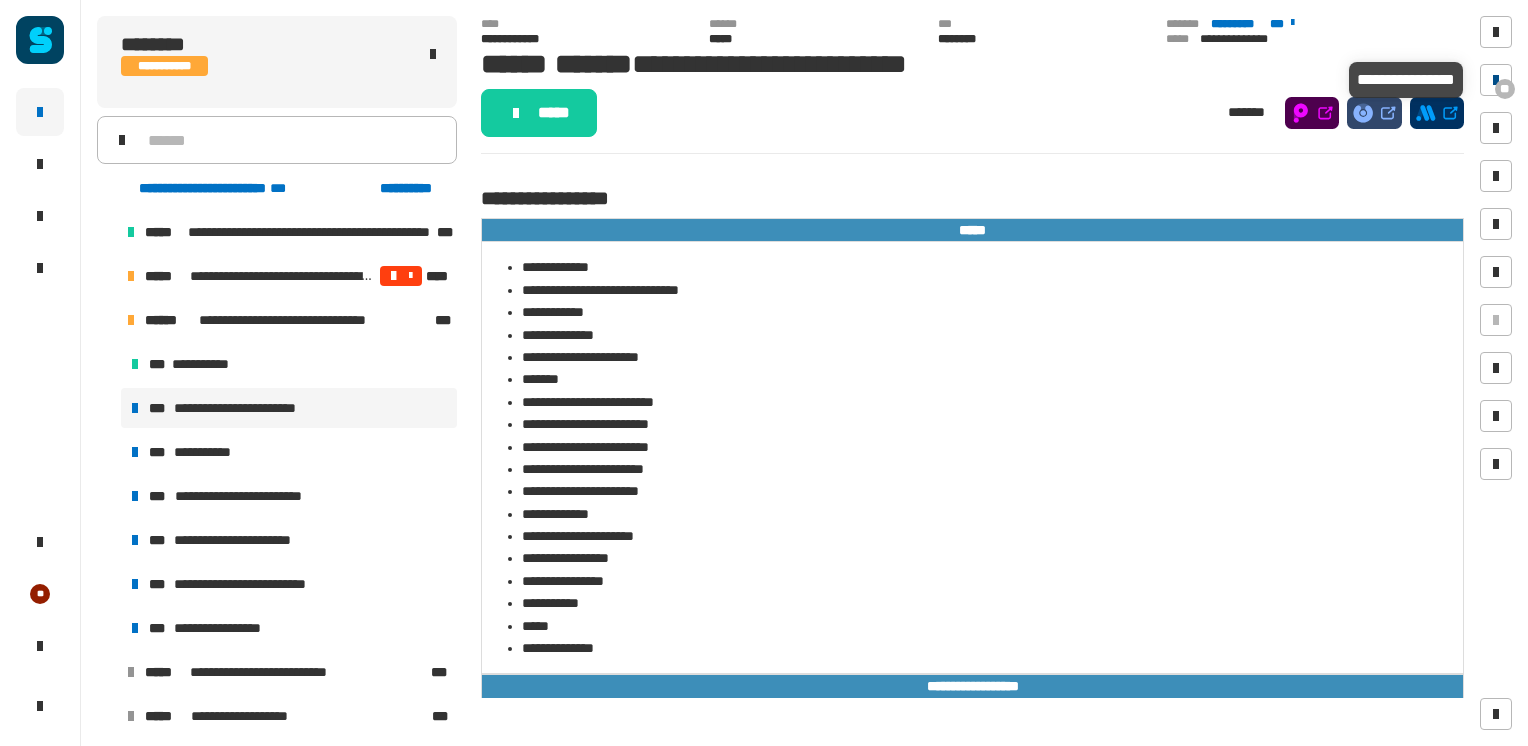 click at bounding box center [1496, 80] 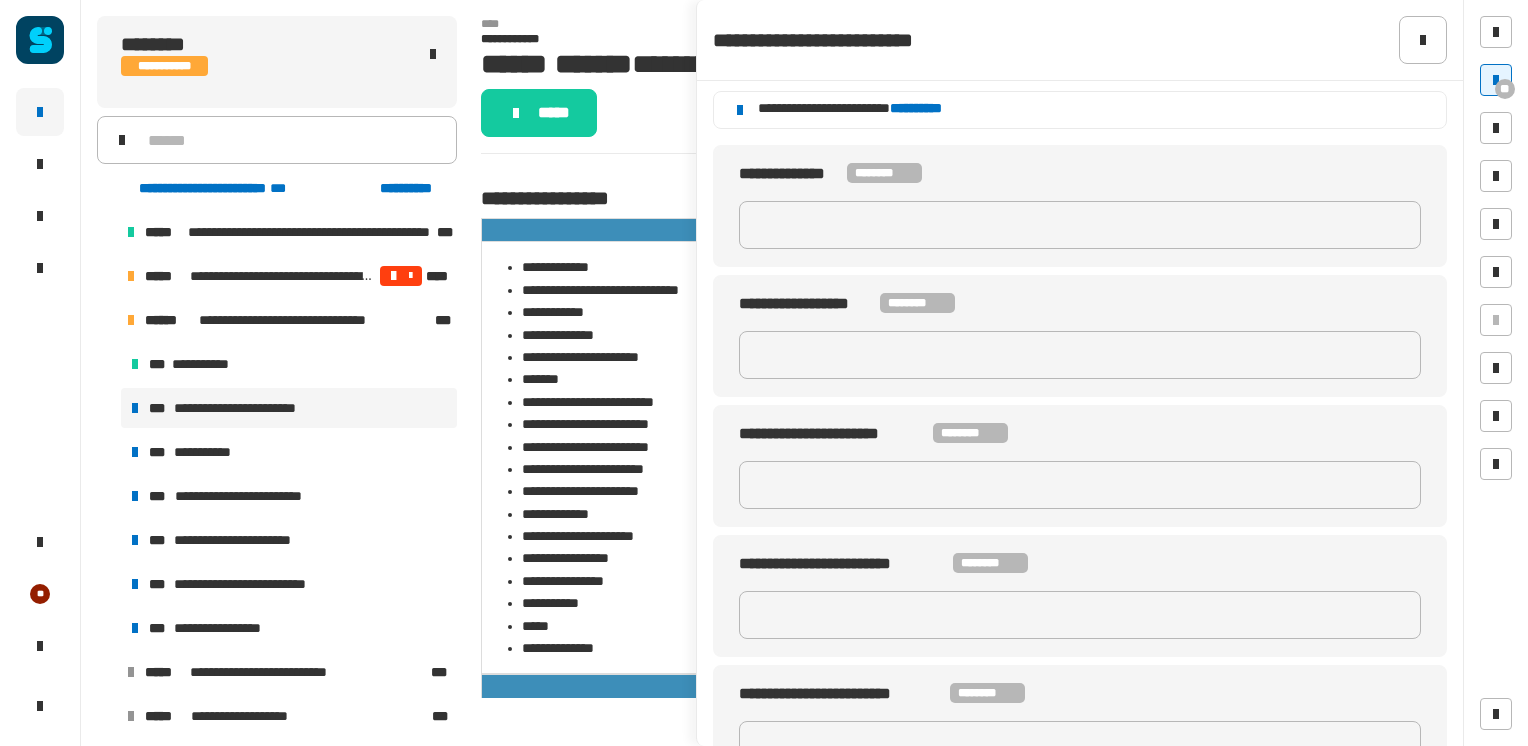 scroll, scrollTop: 0, scrollLeft: 0, axis: both 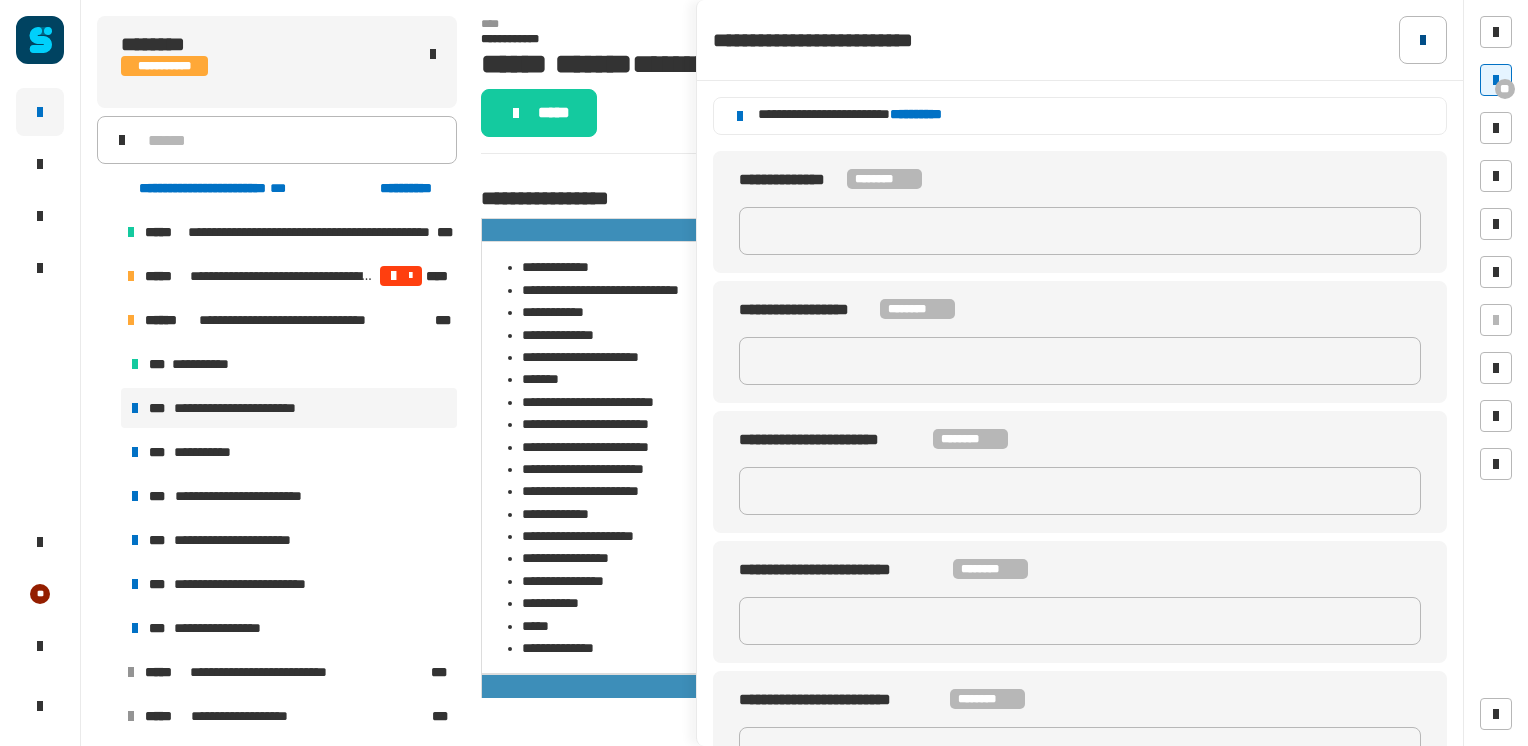 click 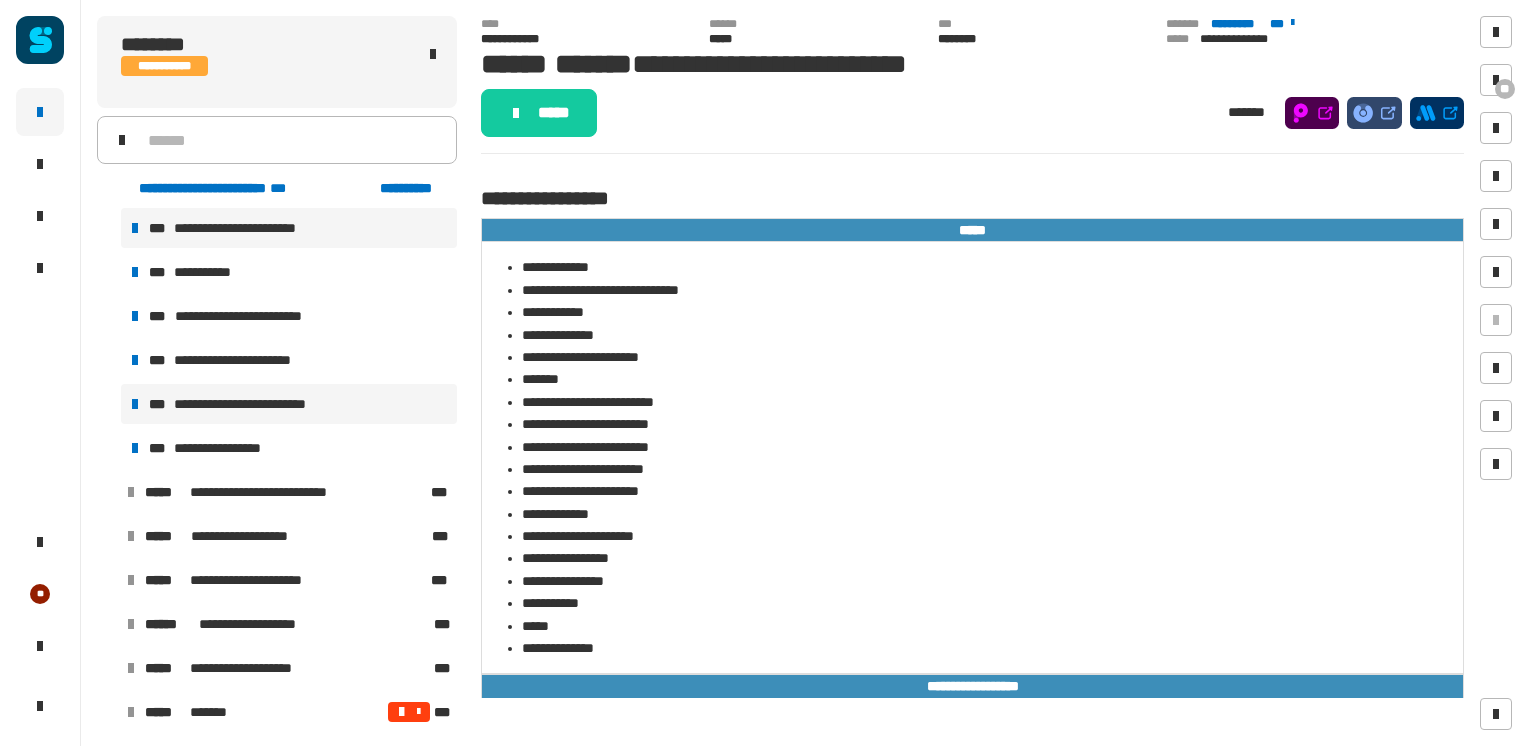 scroll, scrollTop: 182, scrollLeft: 0, axis: vertical 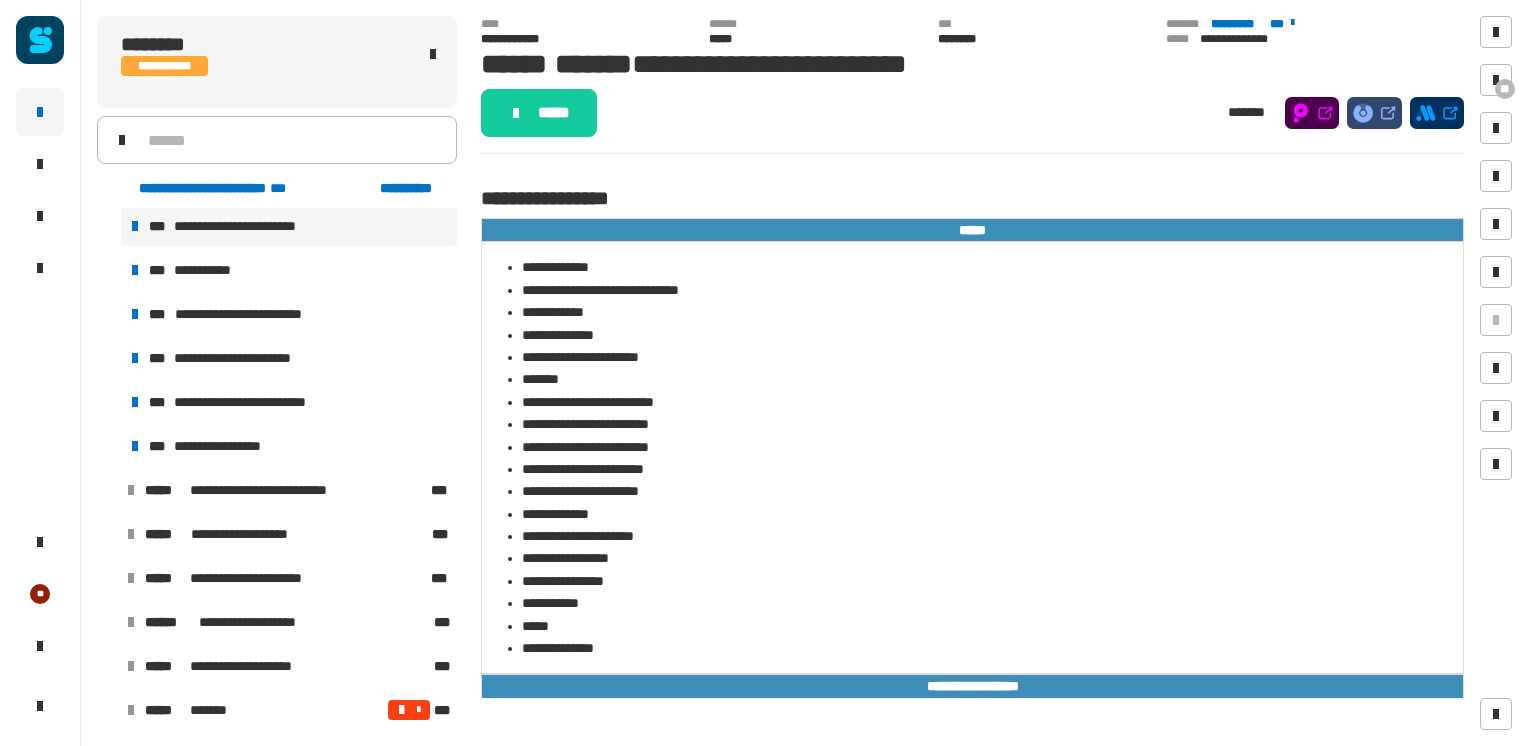 click at bounding box center [107, 490] 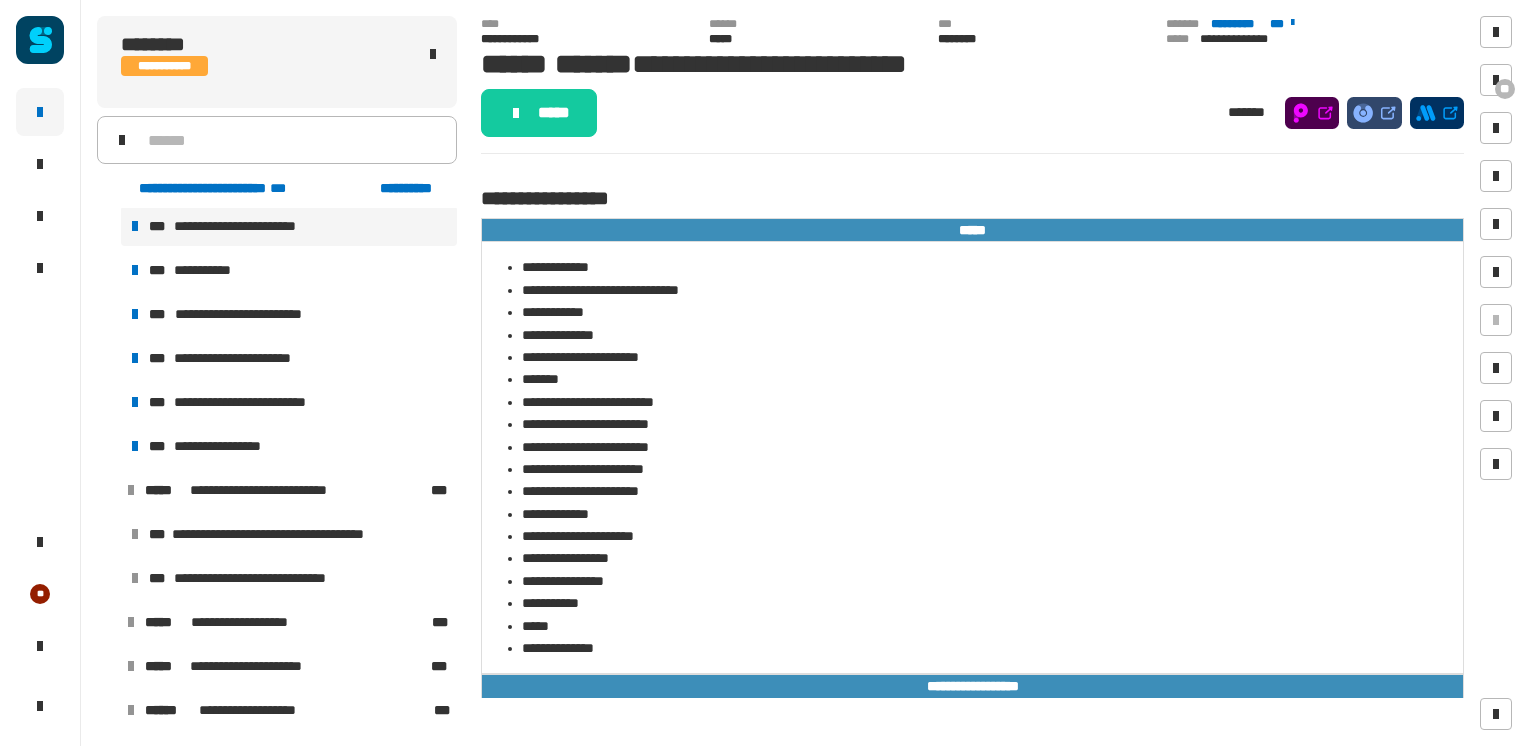 click at bounding box center (107, 490) 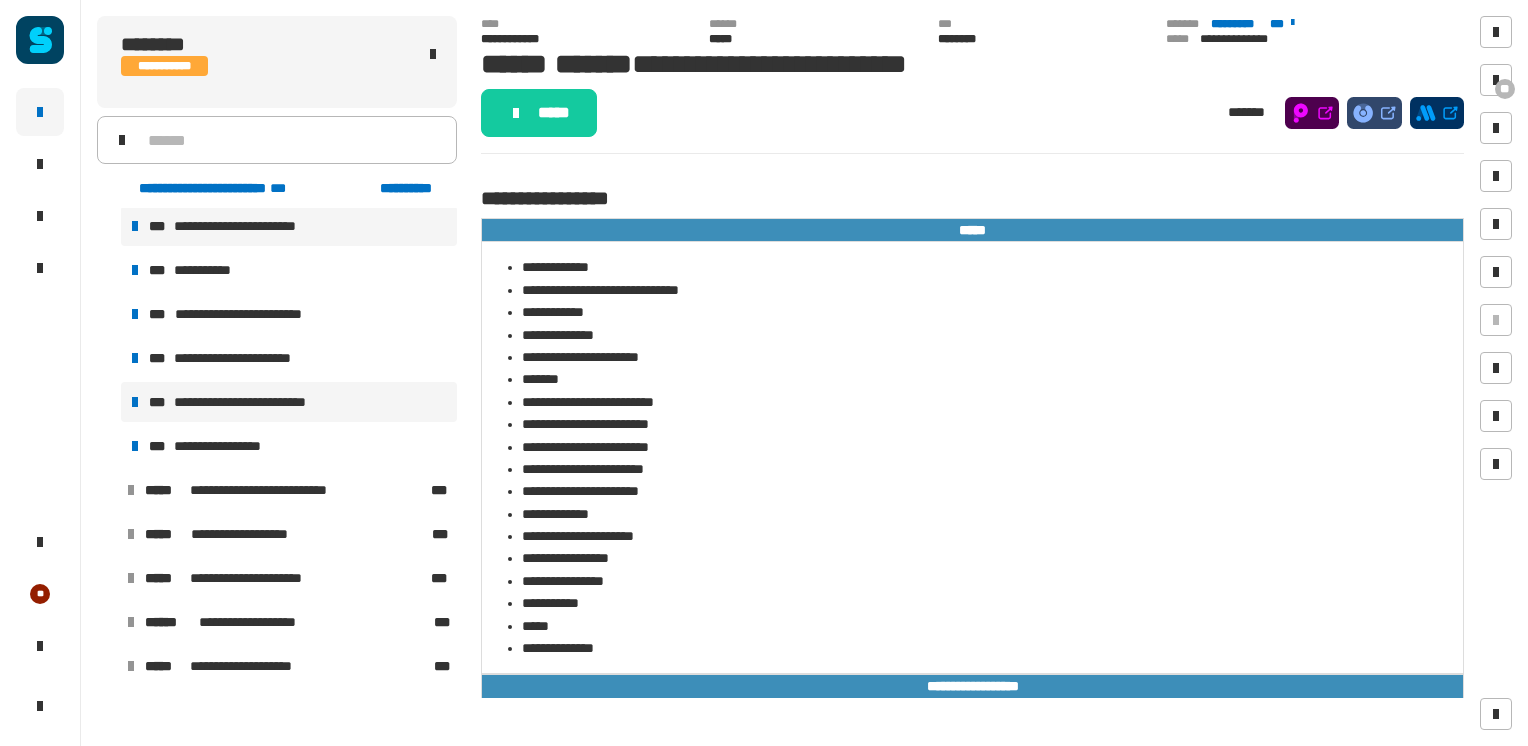 scroll, scrollTop: 0, scrollLeft: 0, axis: both 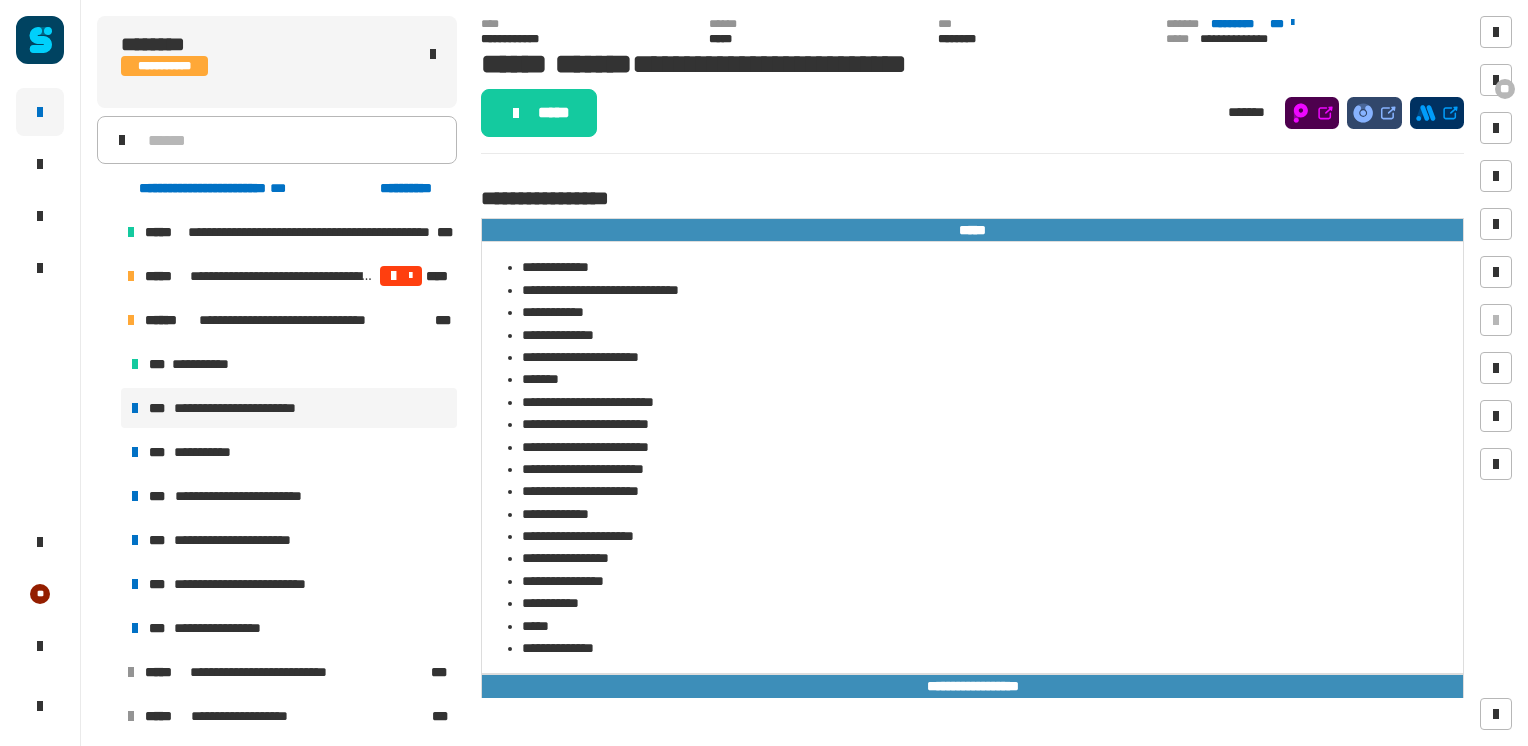 click at bounding box center [107, 232] 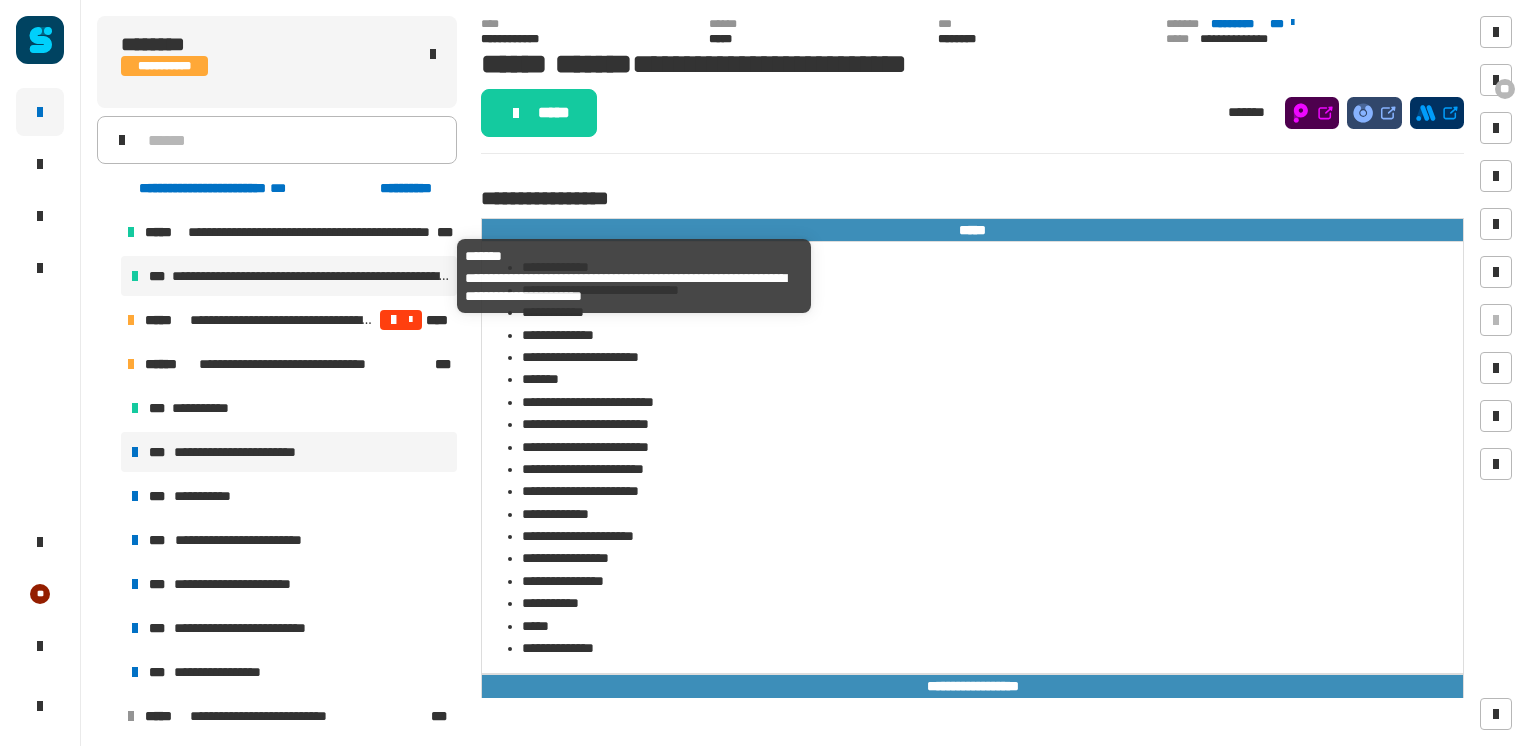 click on "**********" at bounding box center (310, 276) 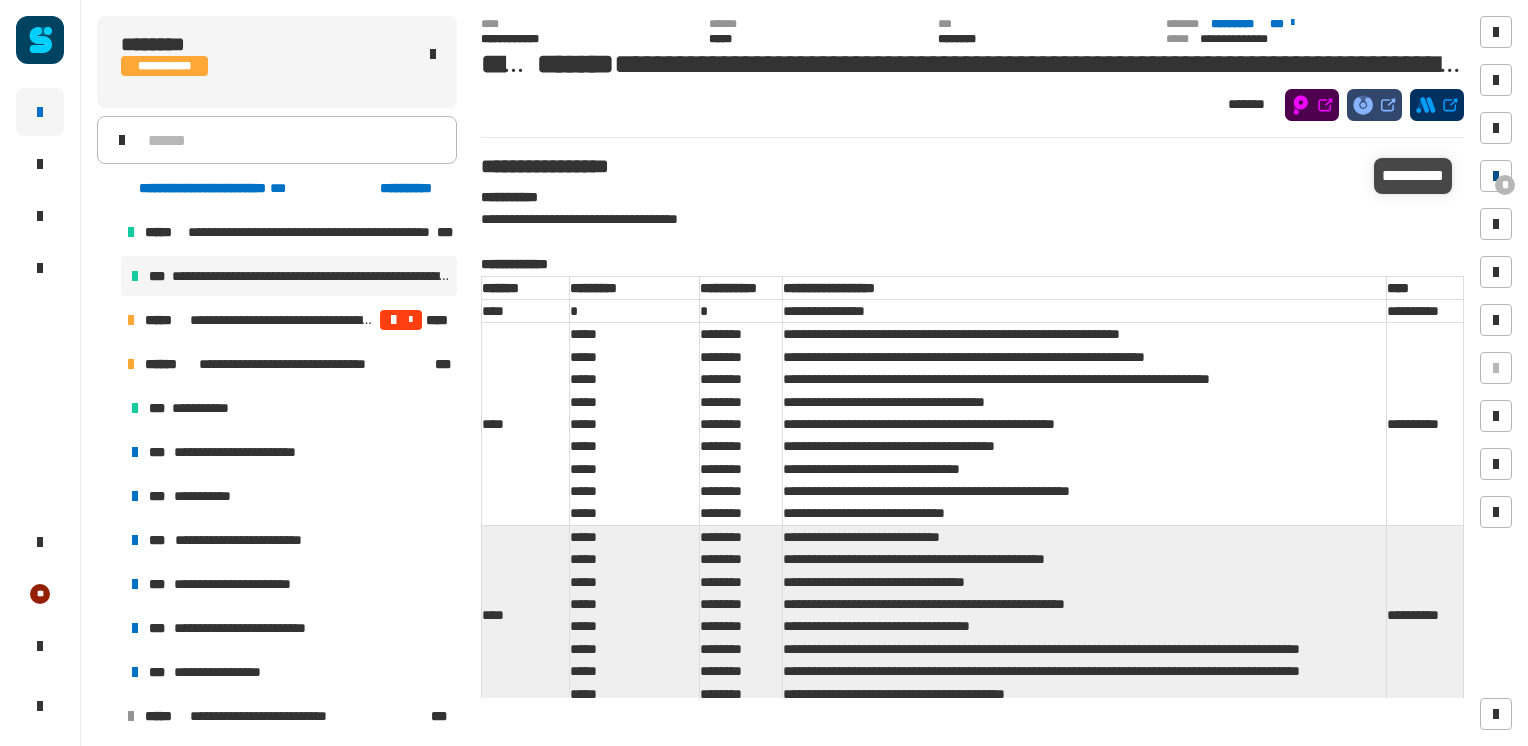click at bounding box center [1496, 176] 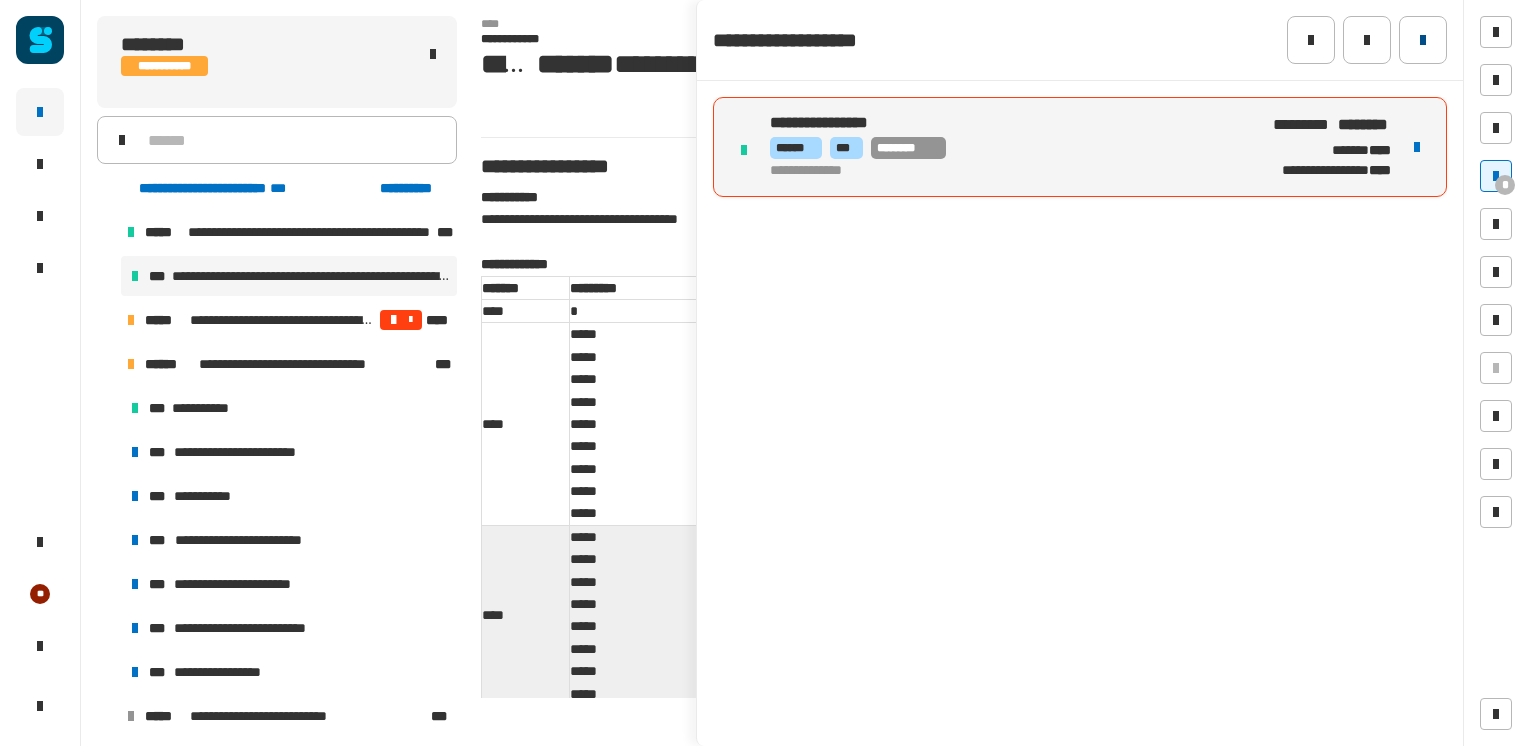 click 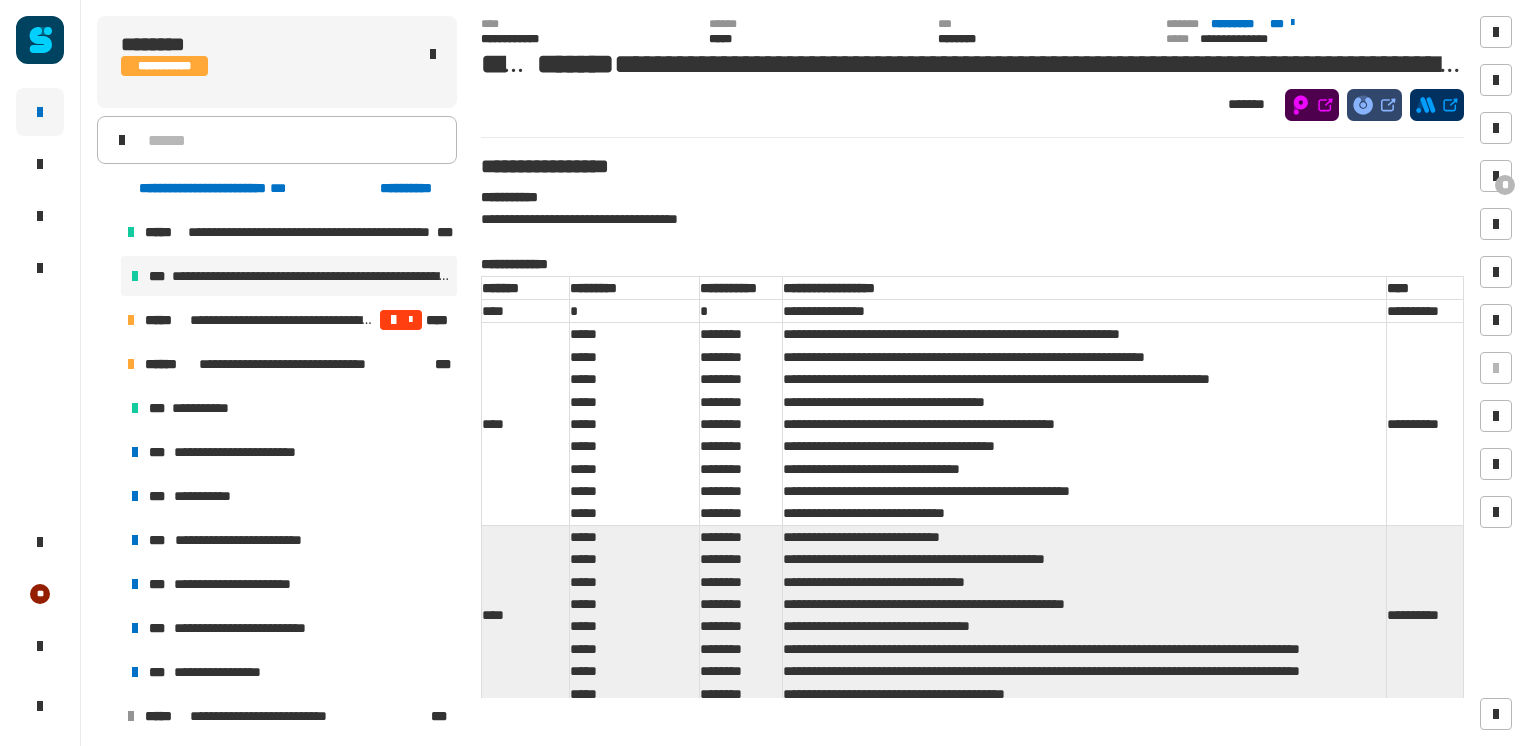 click at bounding box center [107, 232] 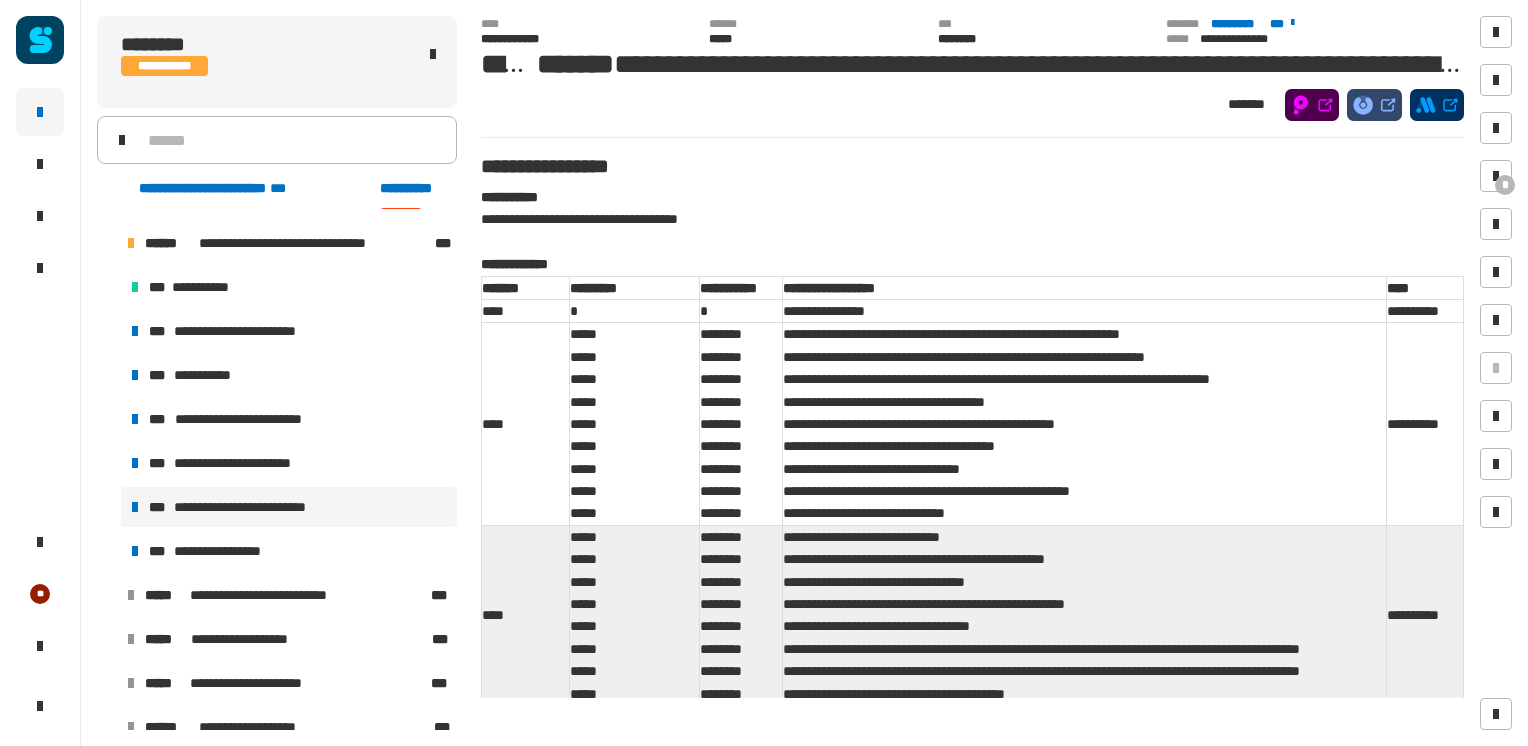 scroll, scrollTop: 78, scrollLeft: 0, axis: vertical 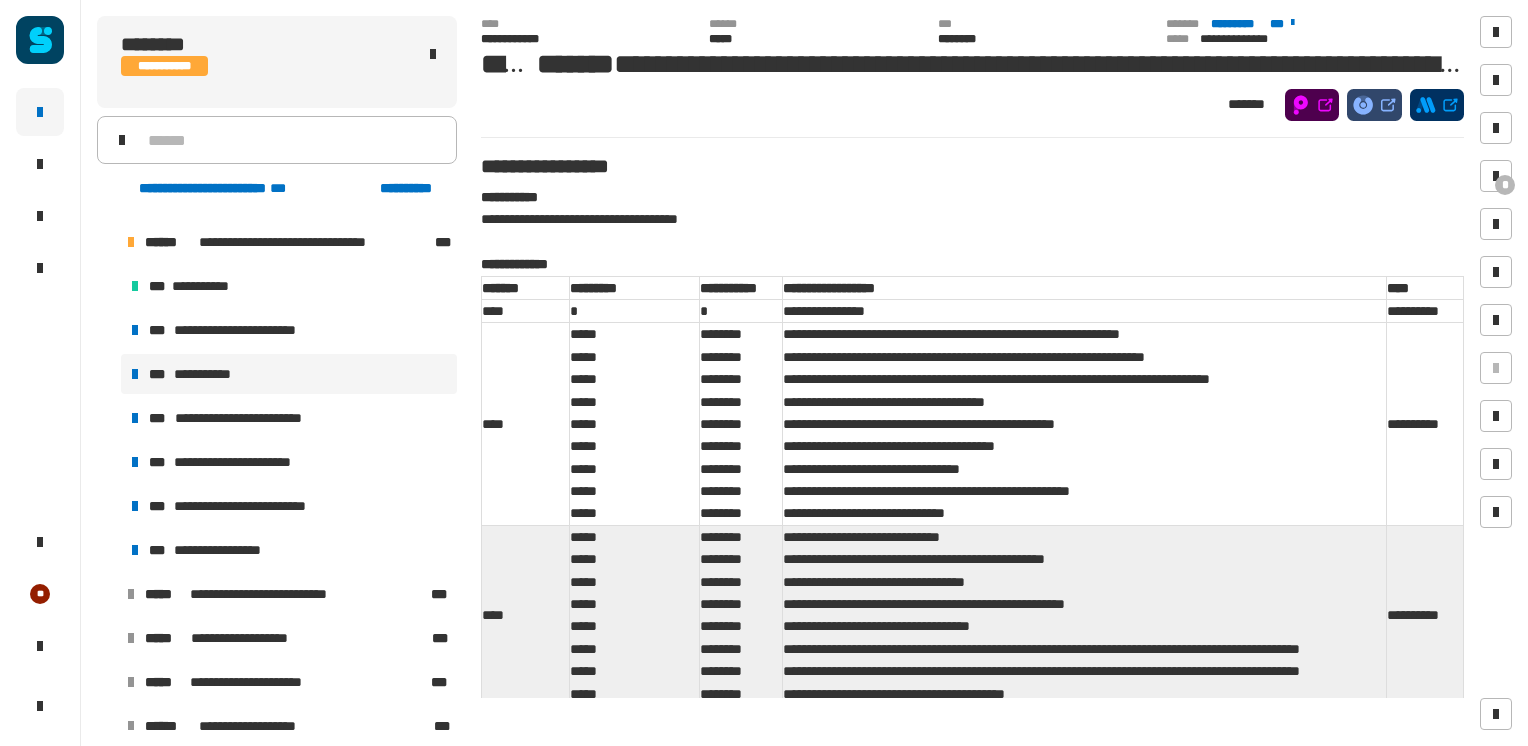 click on "**********" at bounding box center [212, 374] 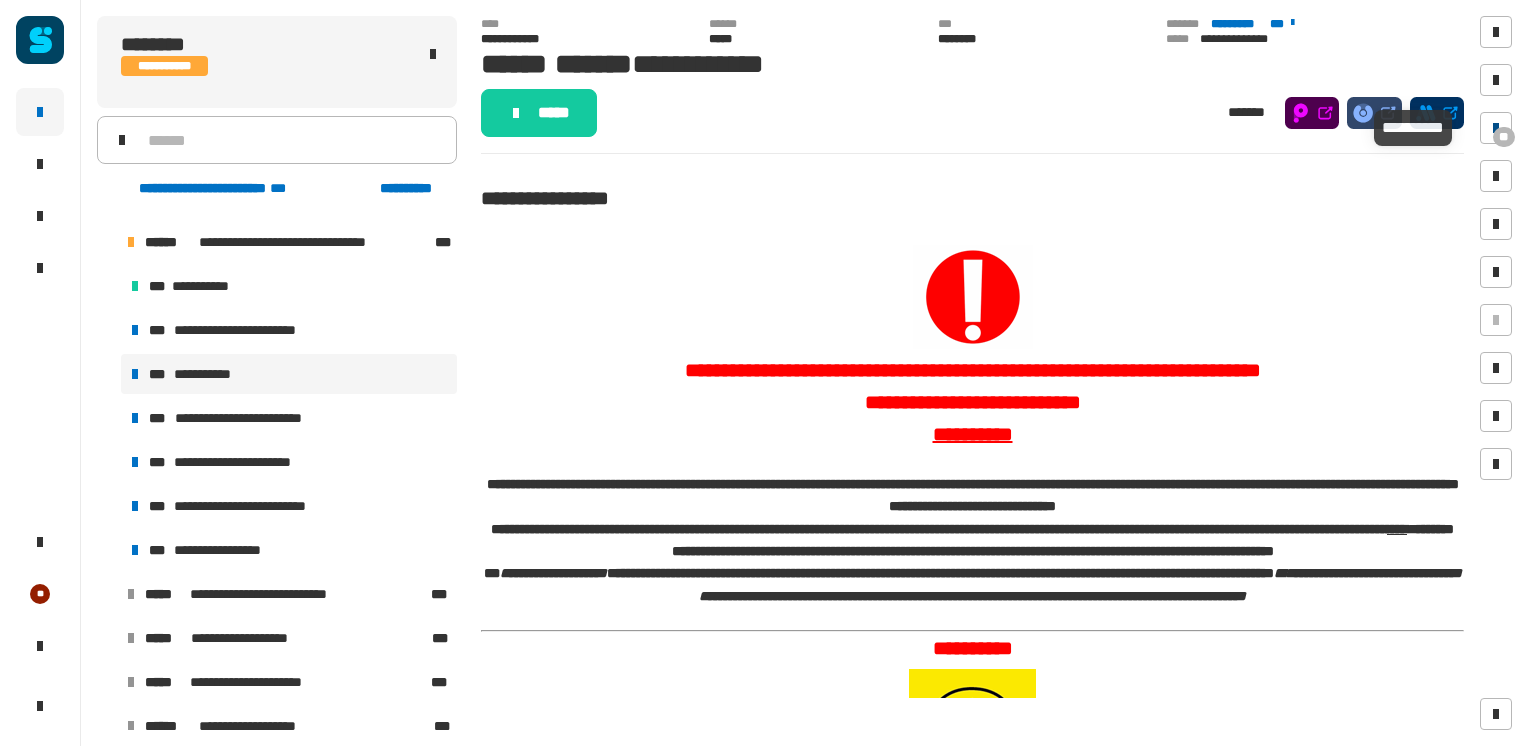 click on "**" at bounding box center [1504, 137] 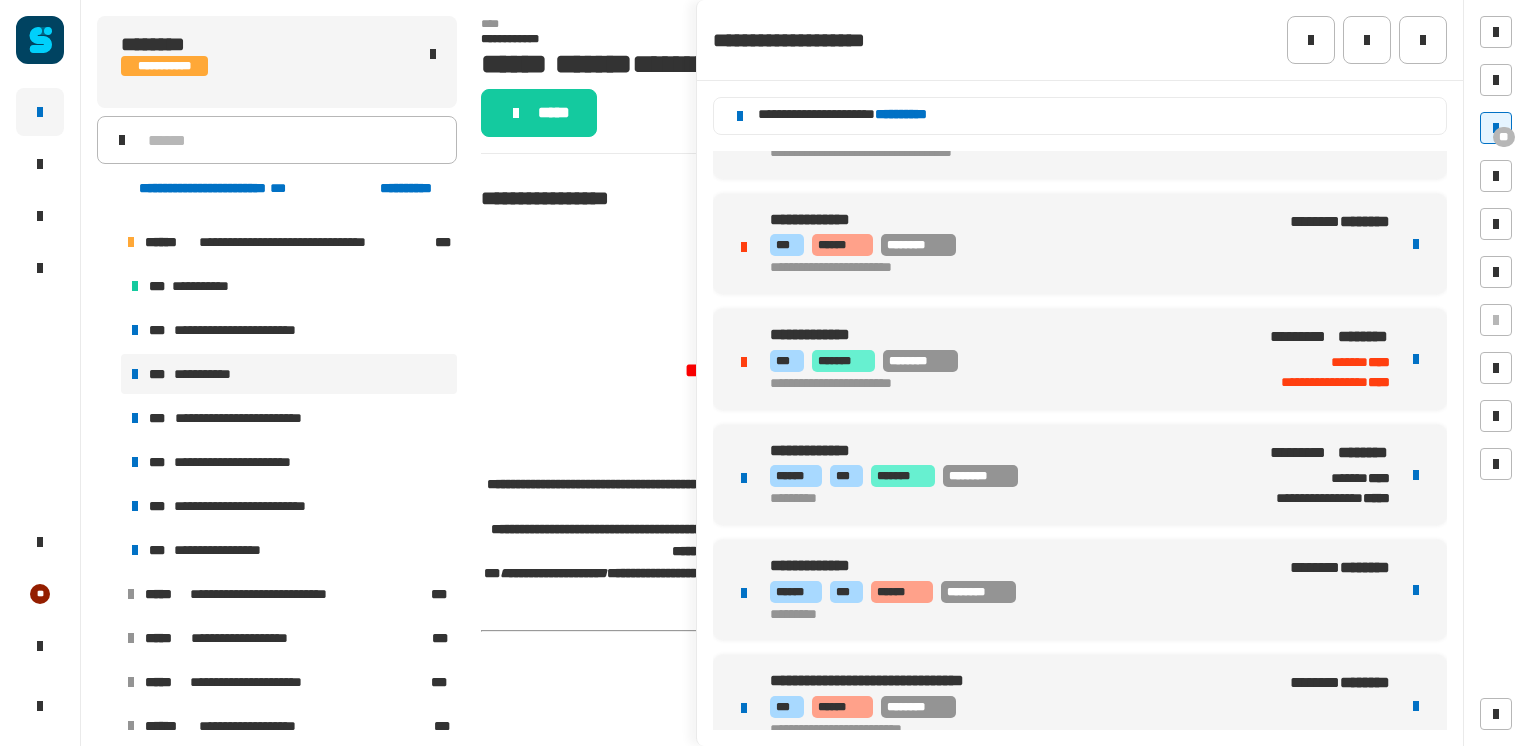 scroll, scrollTop: 1458, scrollLeft: 0, axis: vertical 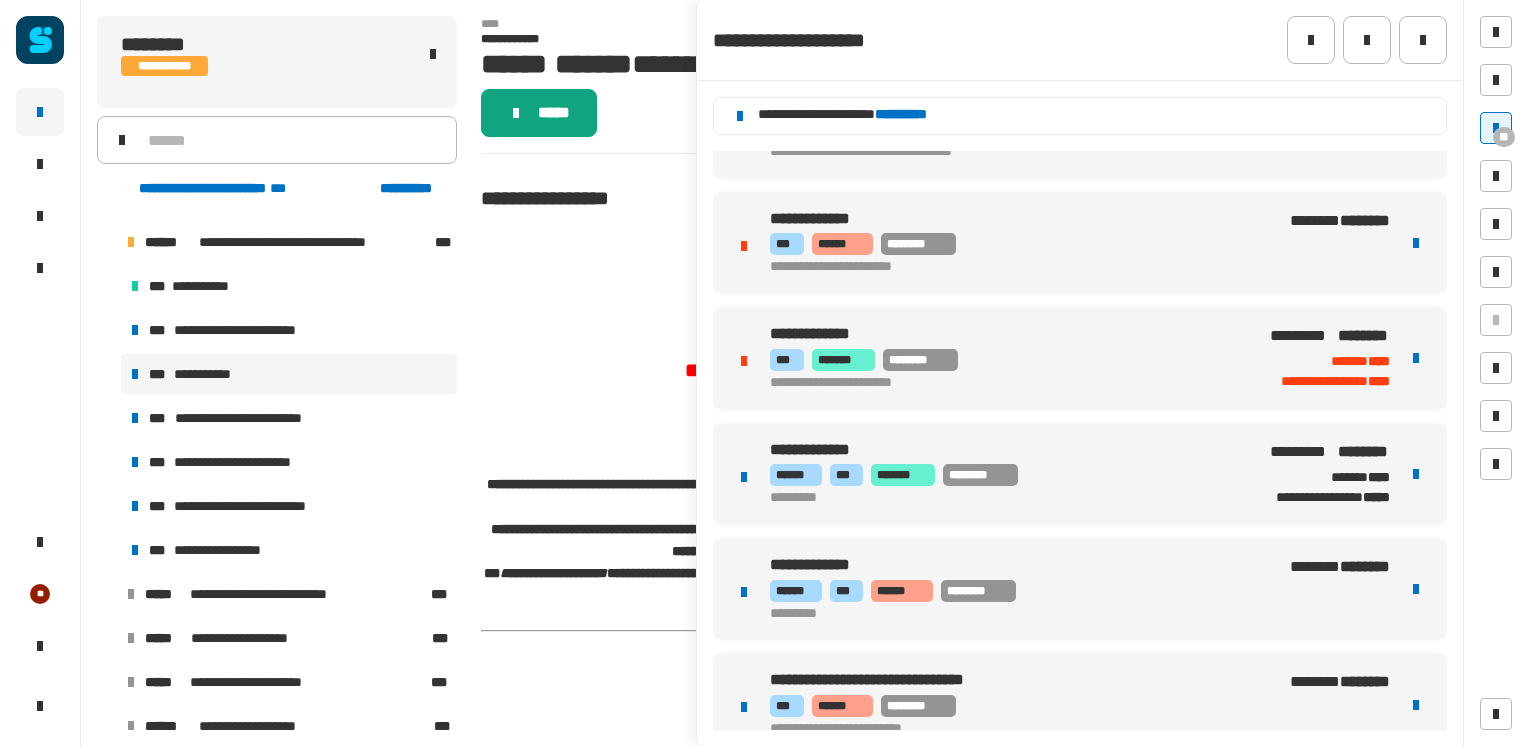 click on "*****" 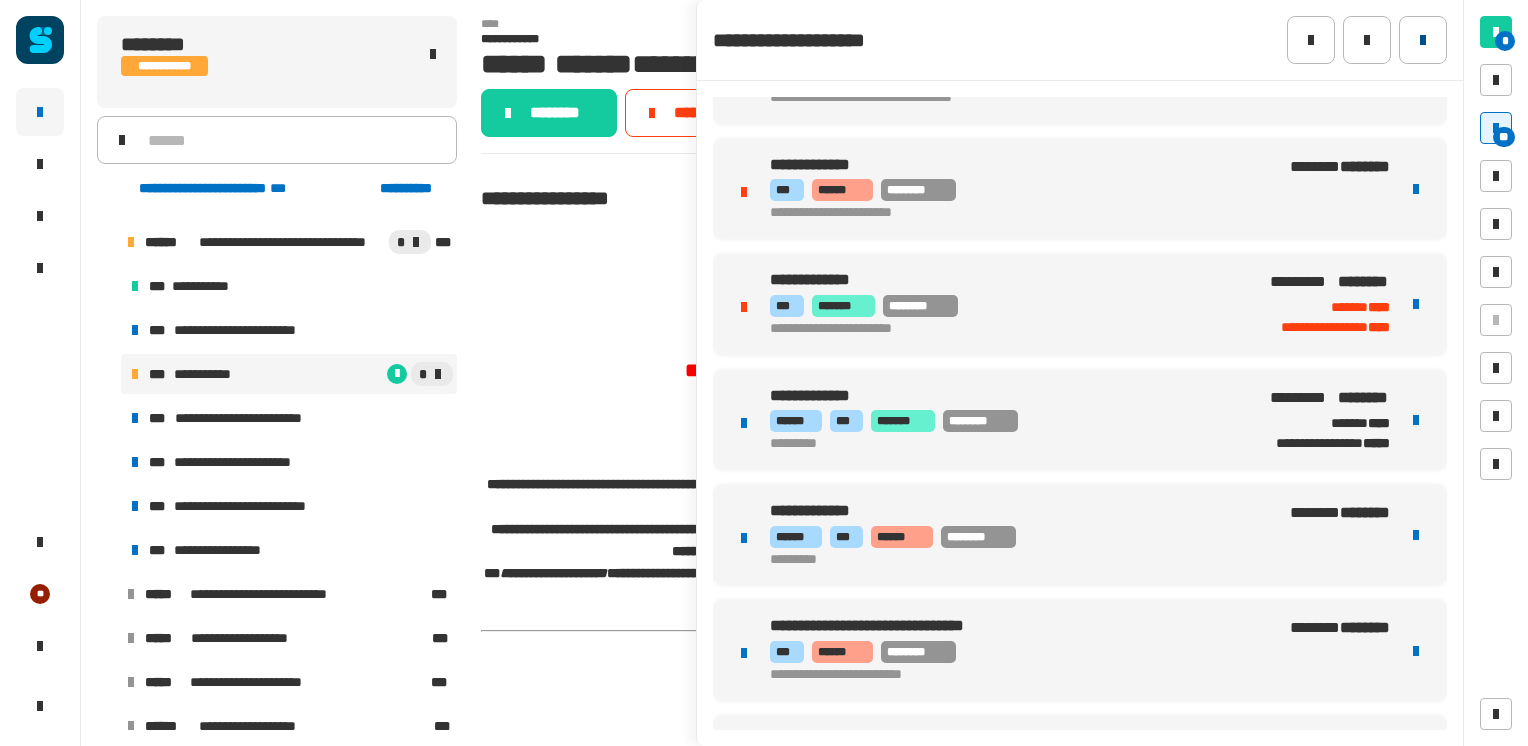 click 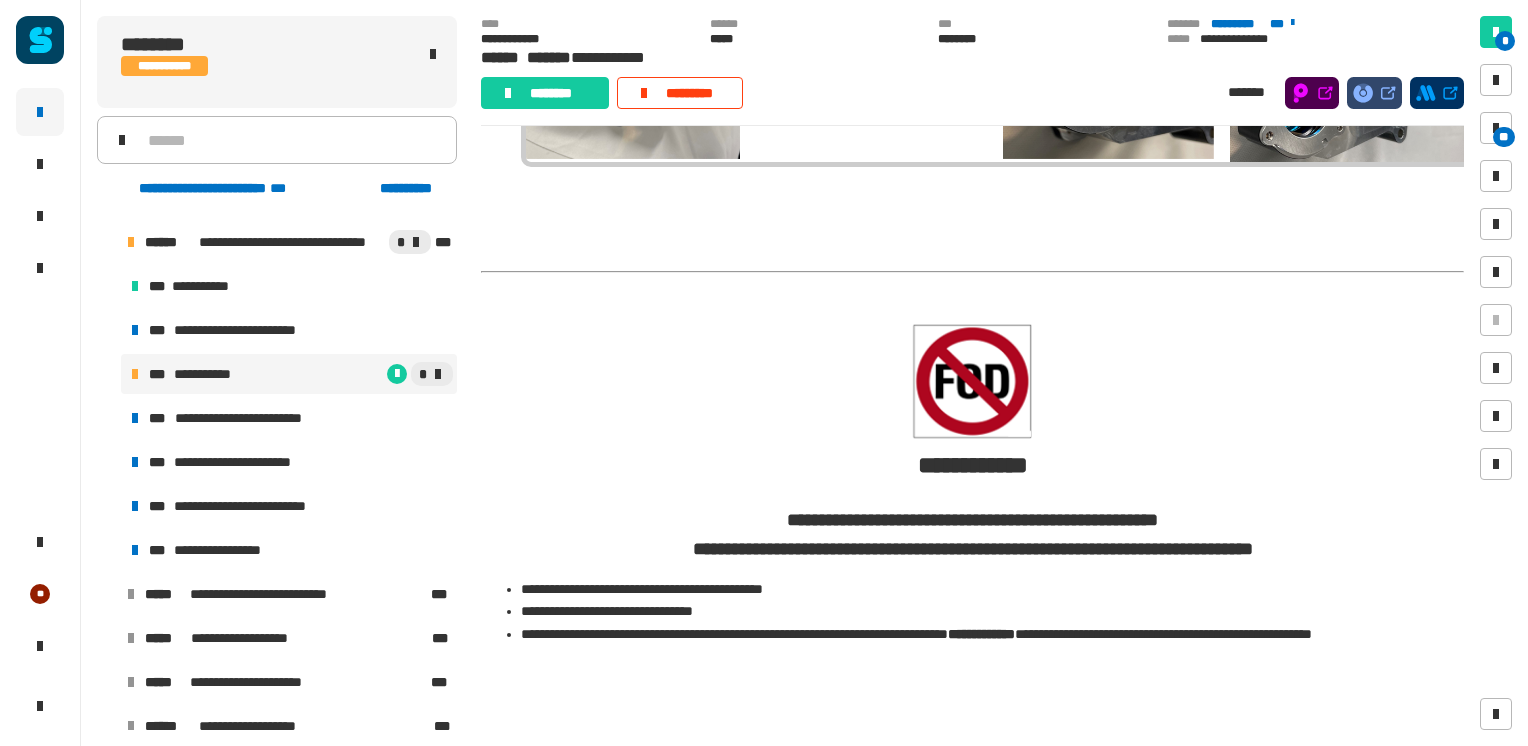 scroll, scrollTop: 9811, scrollLeft: 0, axis: vertical 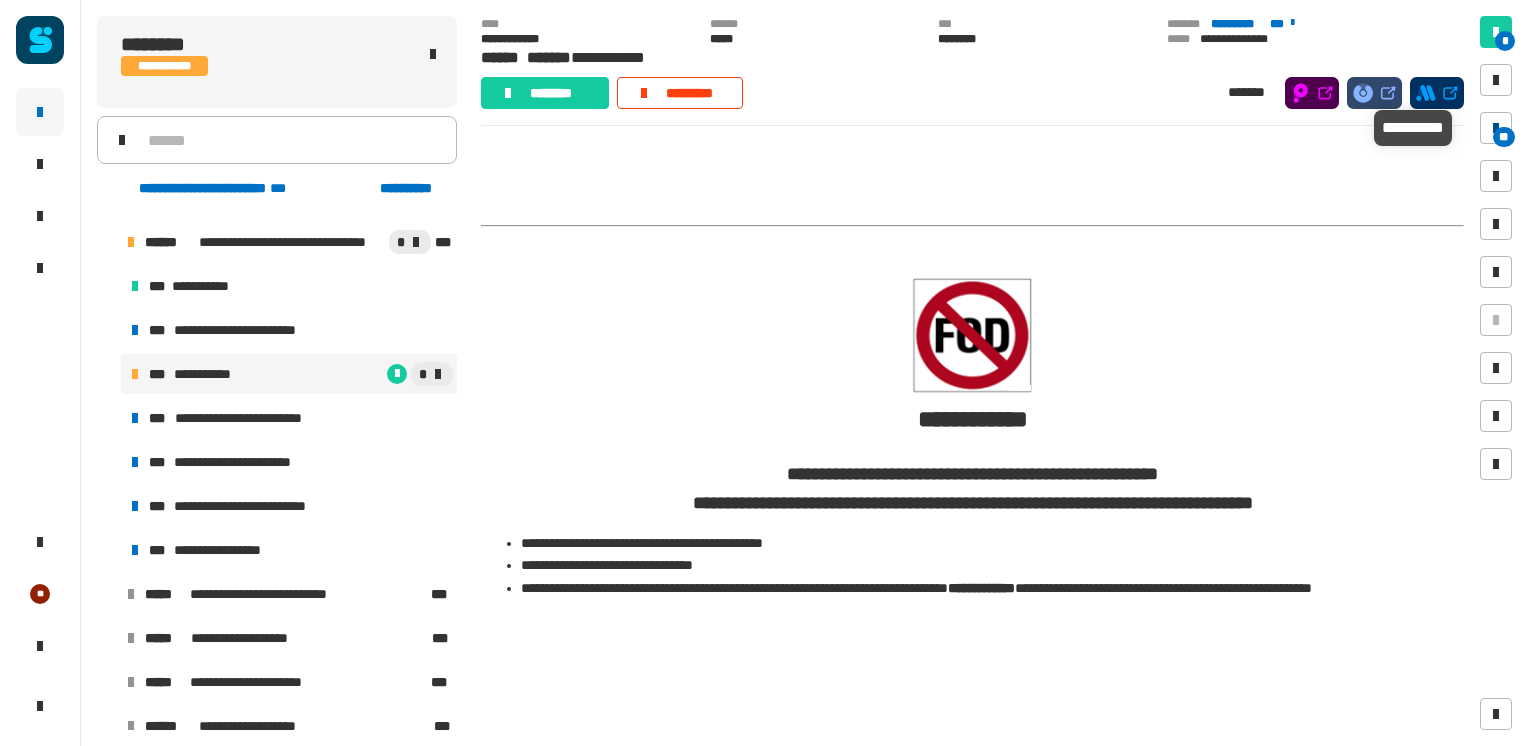 click on "**" at bounding box center [1504, 137] 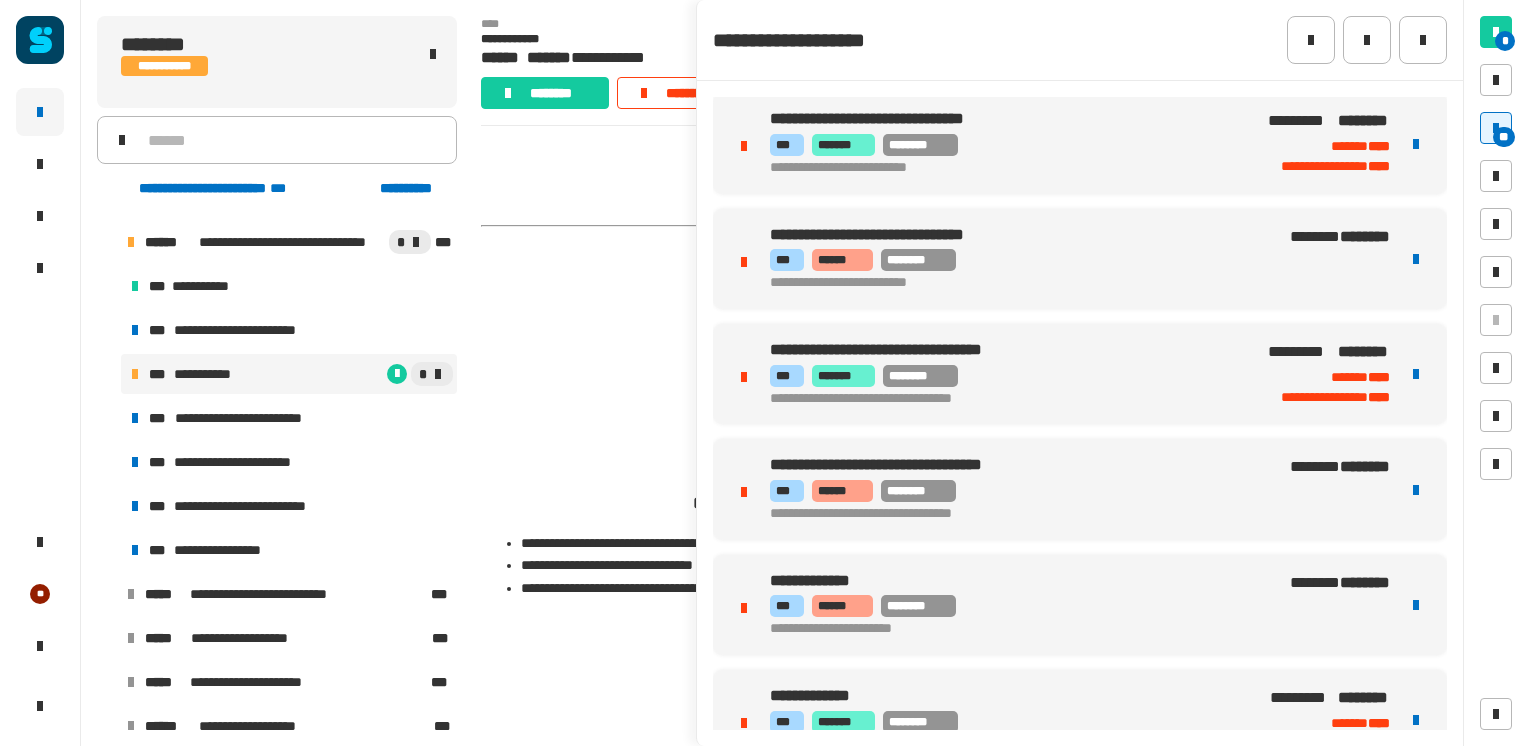 scroll, scrollTop: 1042, scrollLeft: 0, axis: vertical 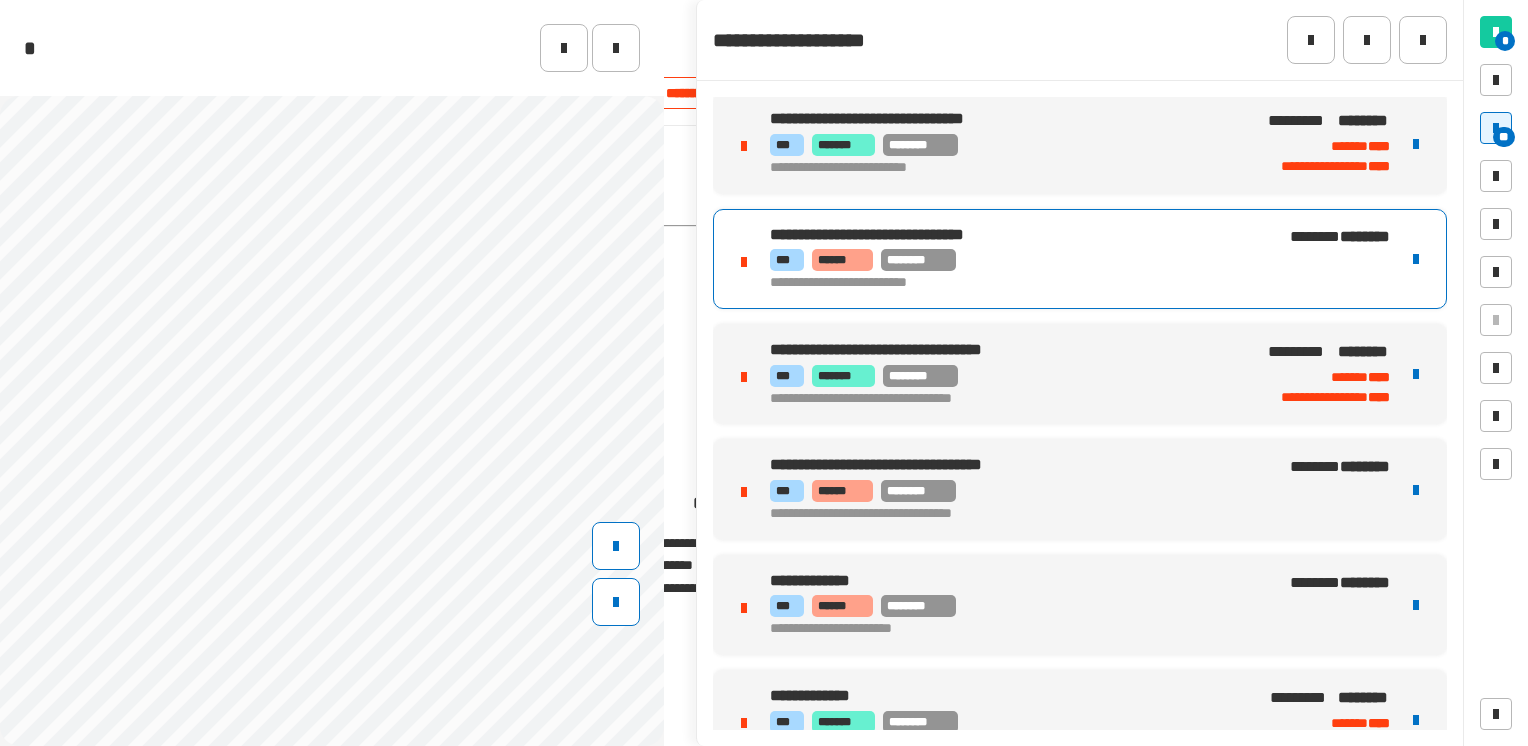 click on "[NUMBER] [STREET], [CITY], [STATE]" at bounding box center [1080, 259] 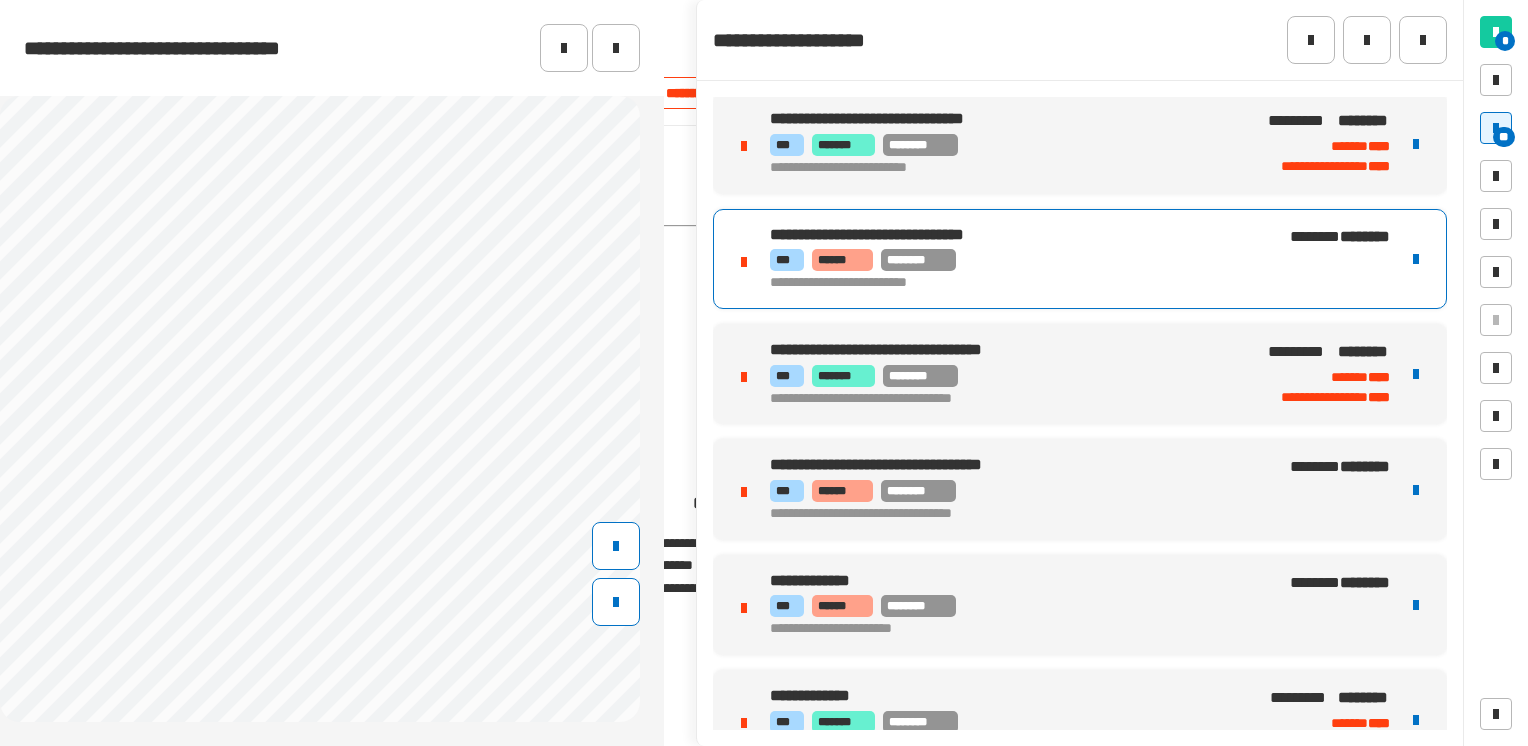 scroll, scrollTop: 274, scrollLeft: 0, axis: vertical 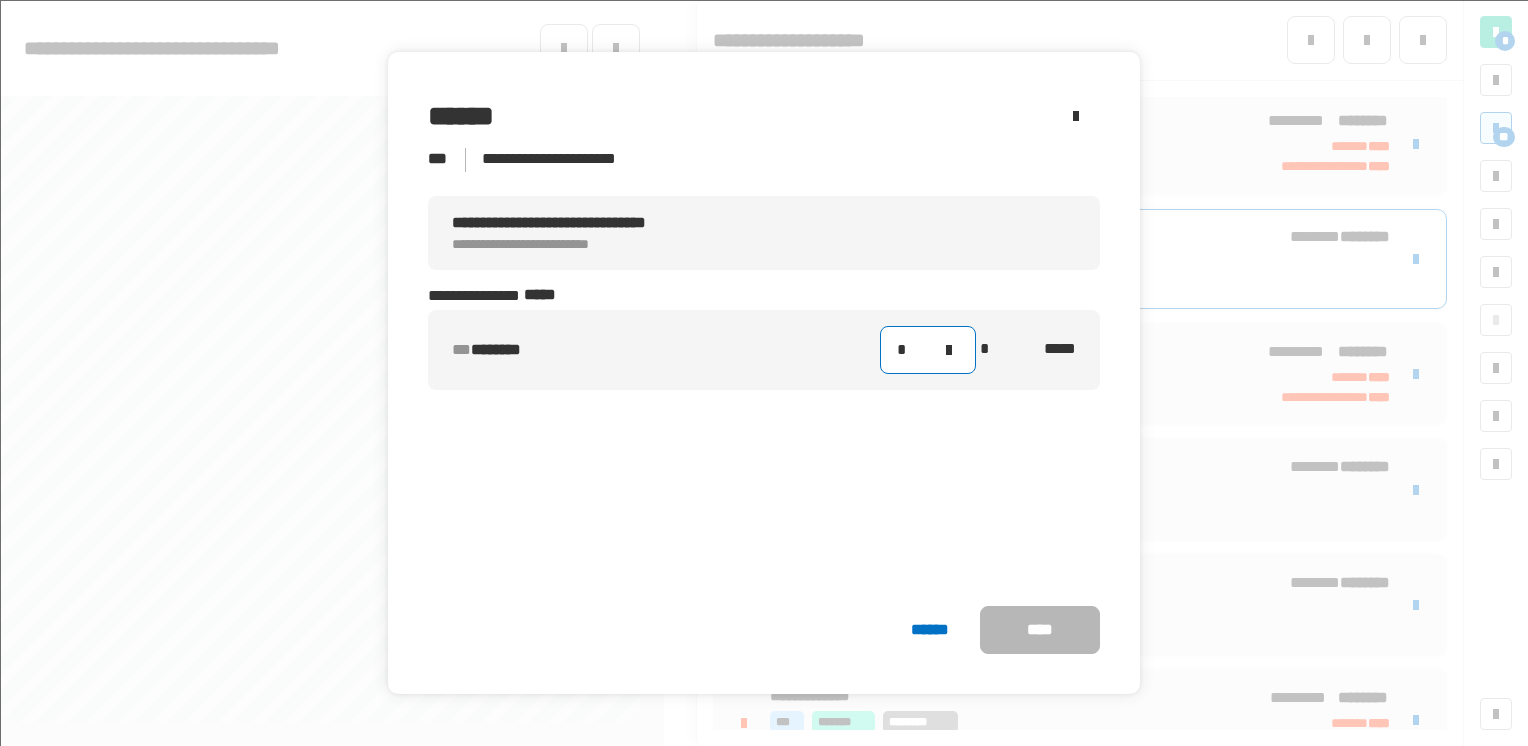 click on "*" 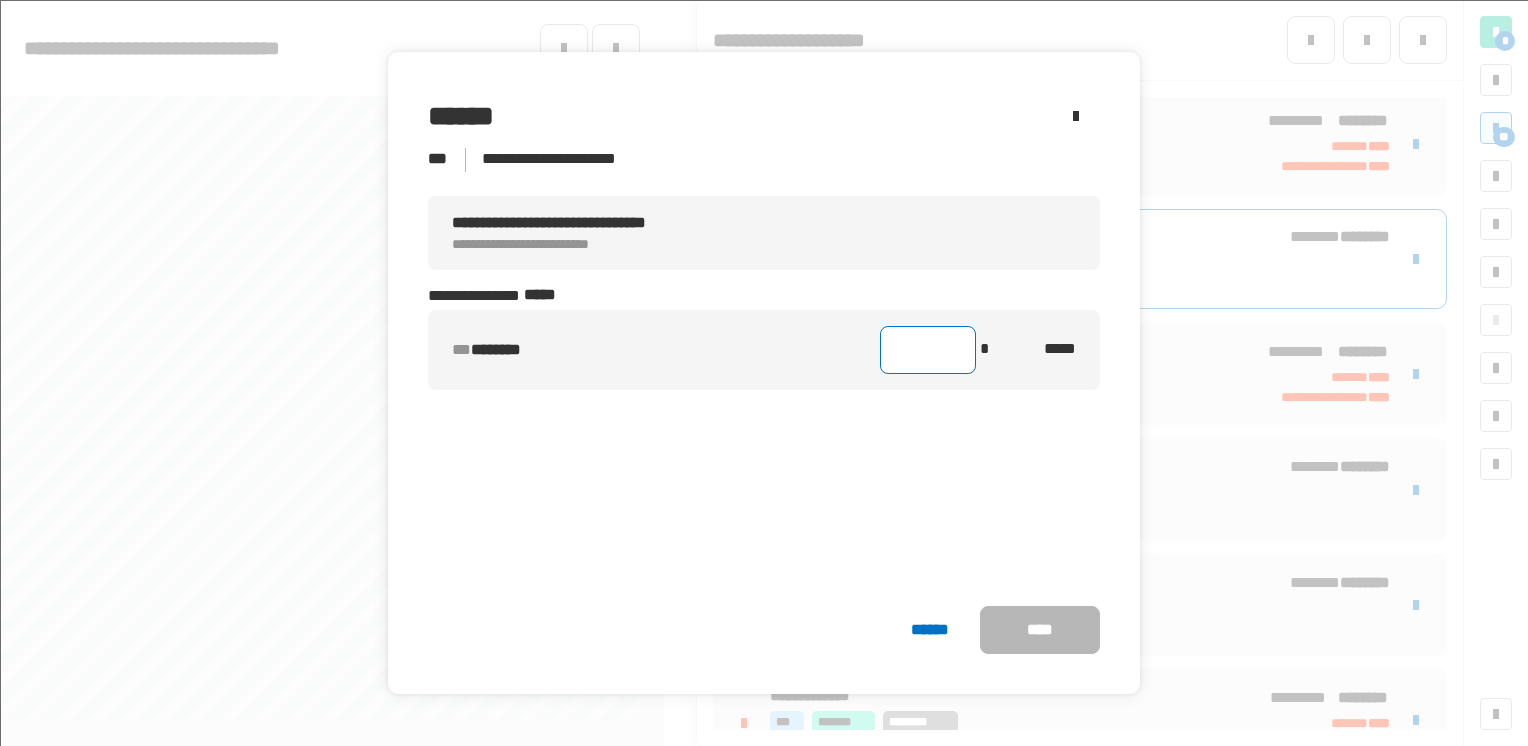 type on "*" 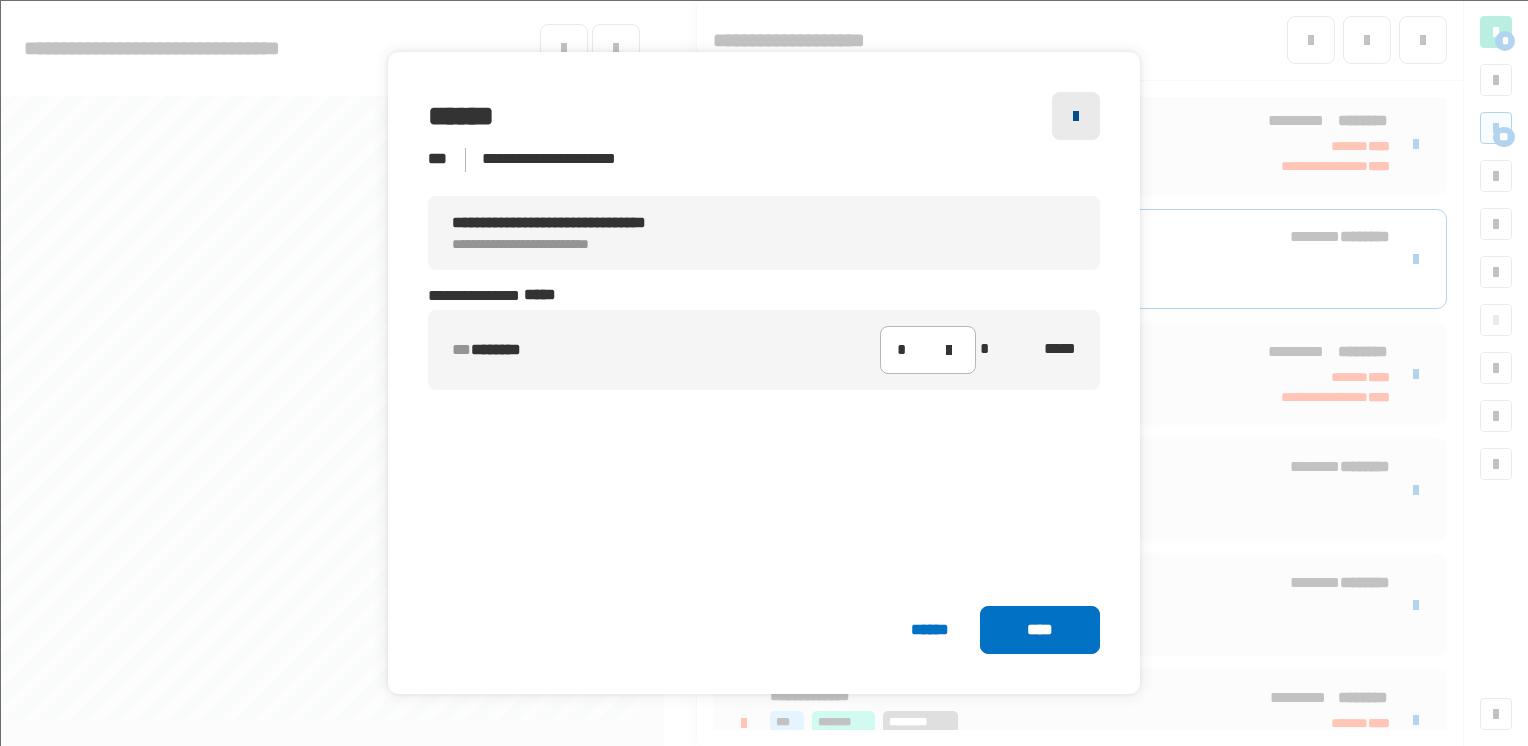 click 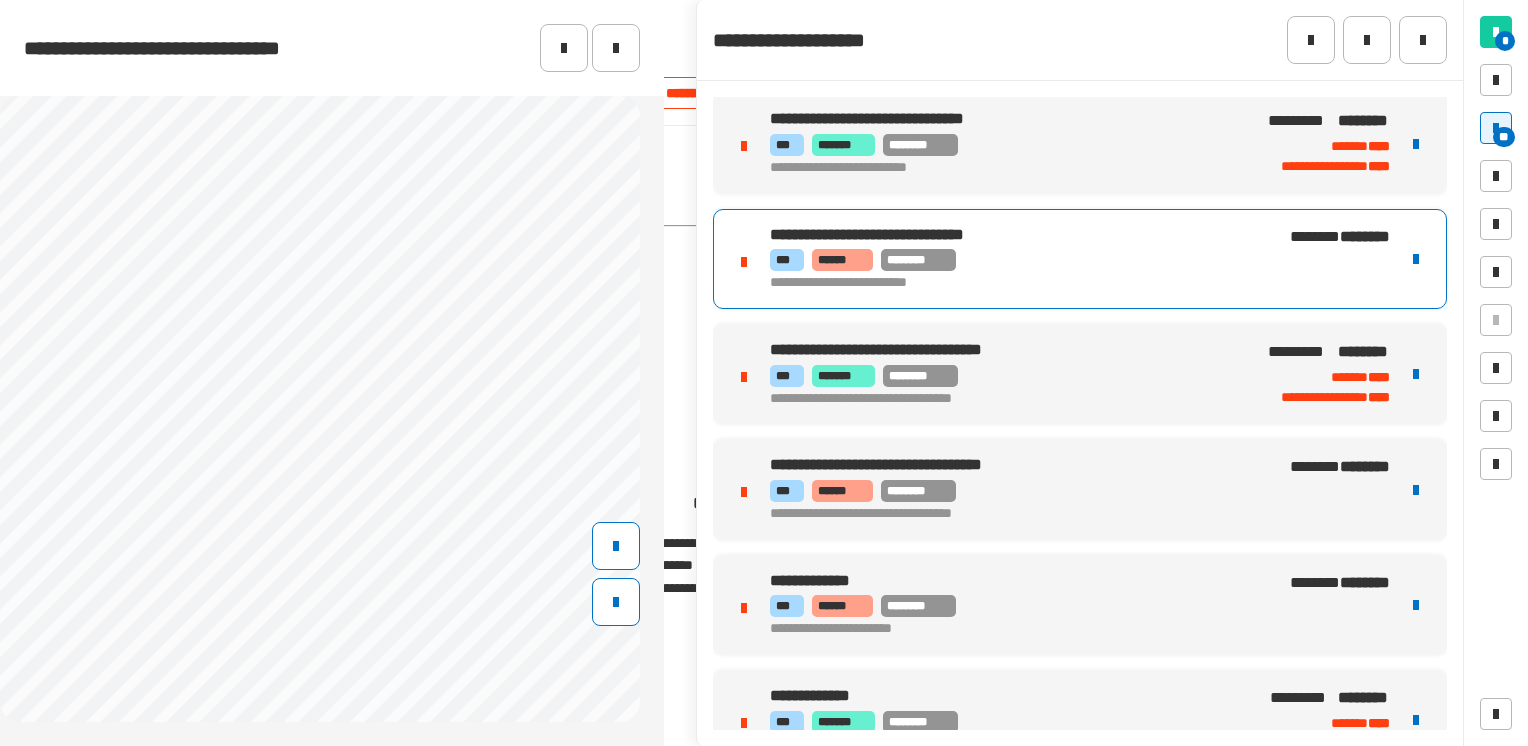 scroll, scrollTop: 279, scrollLeft: 1, axis: both 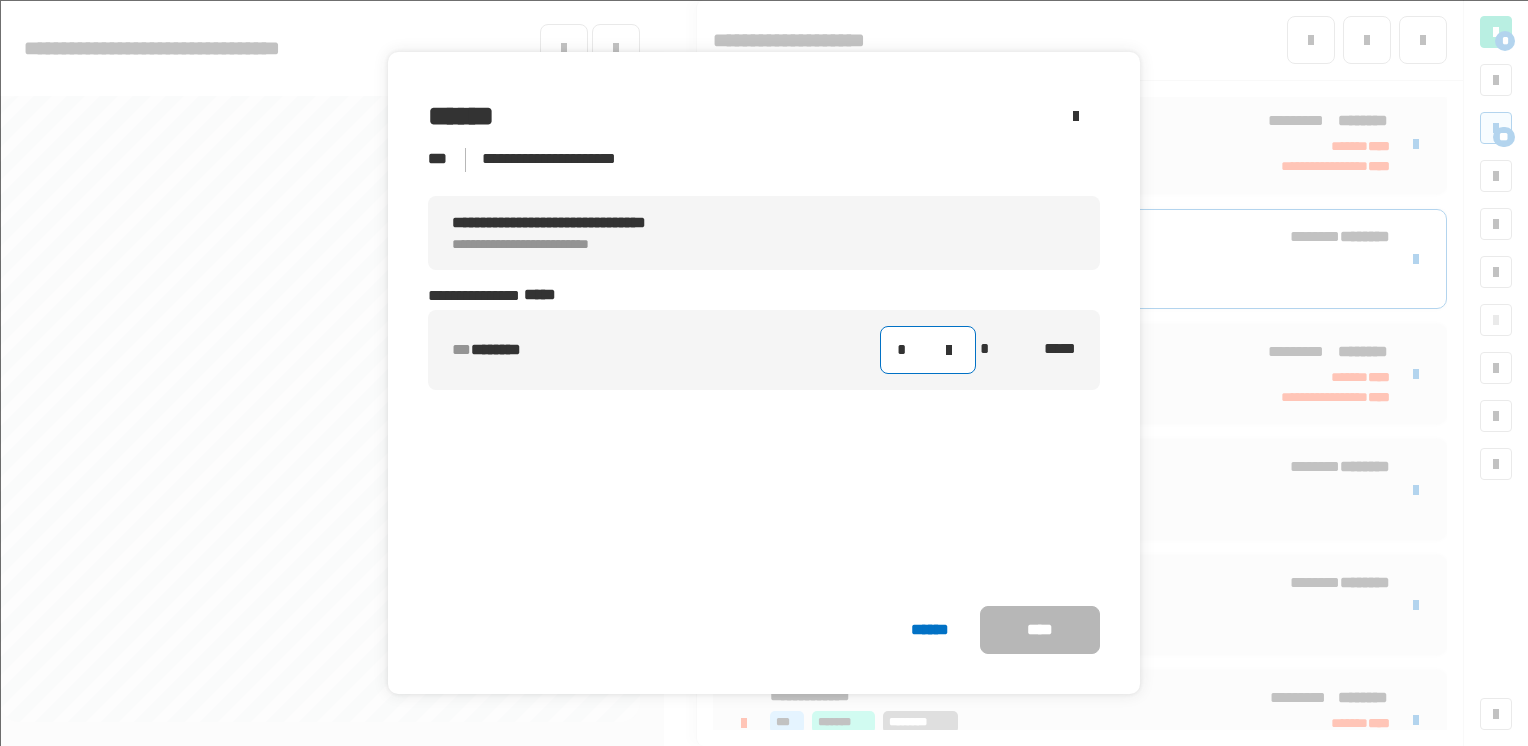 click on "*" 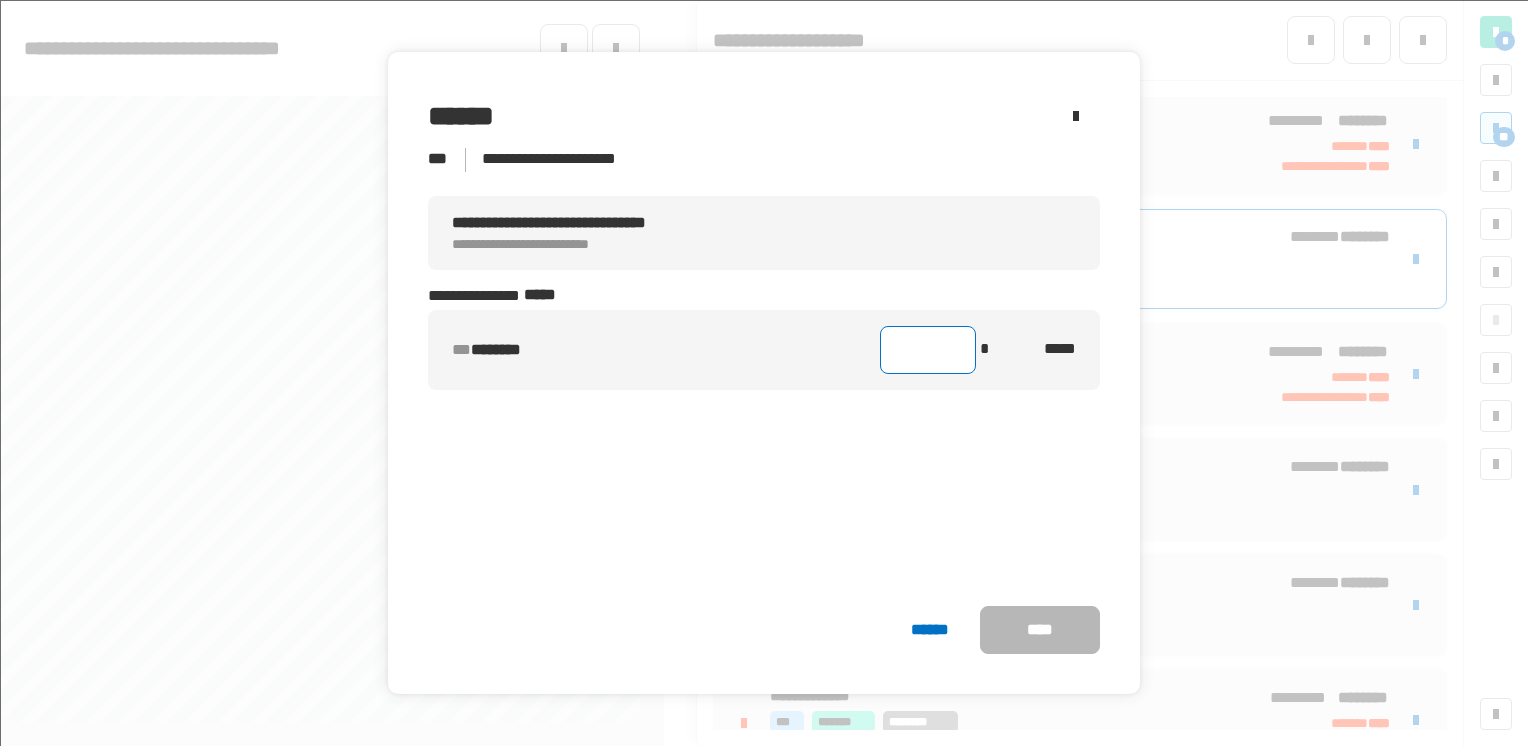 type on "*" 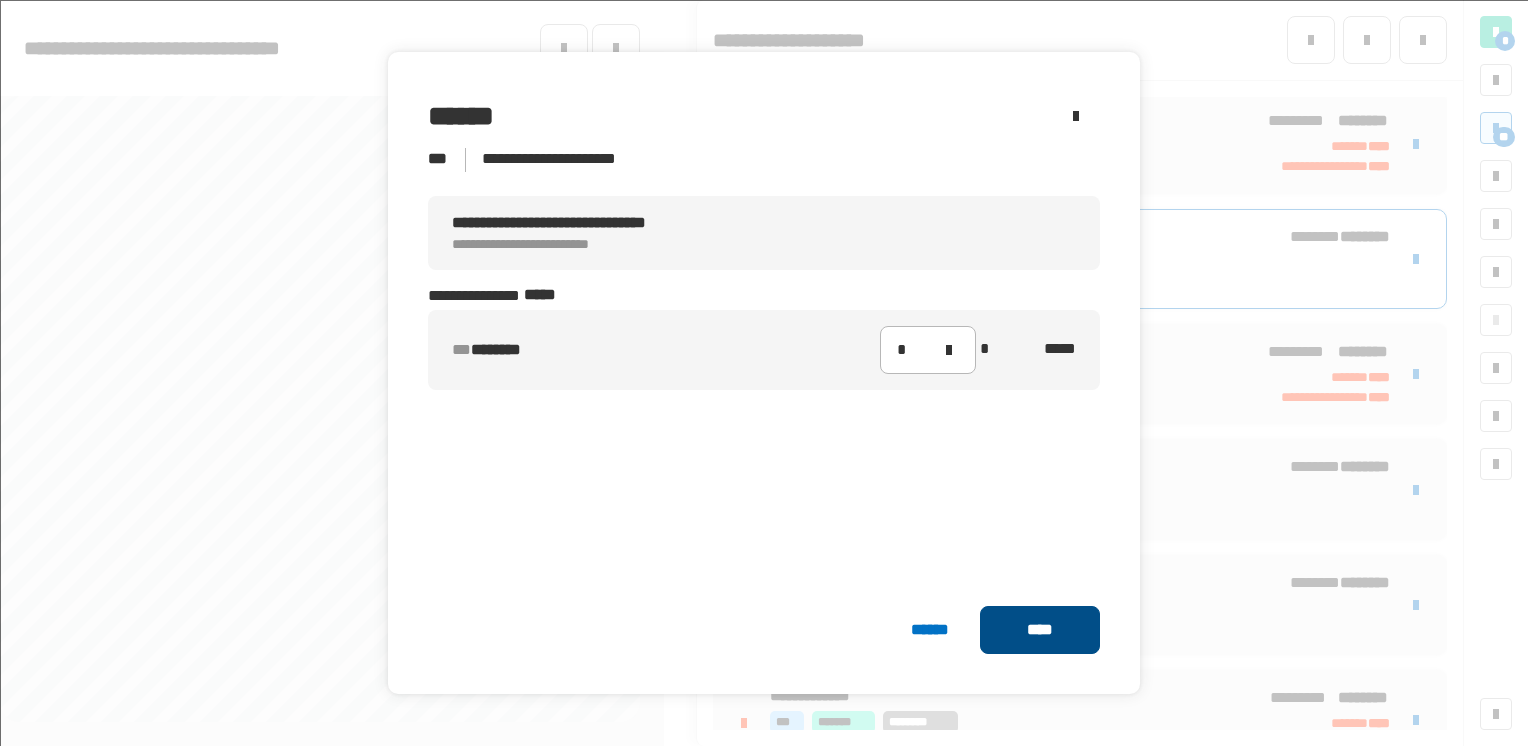 click on "****" 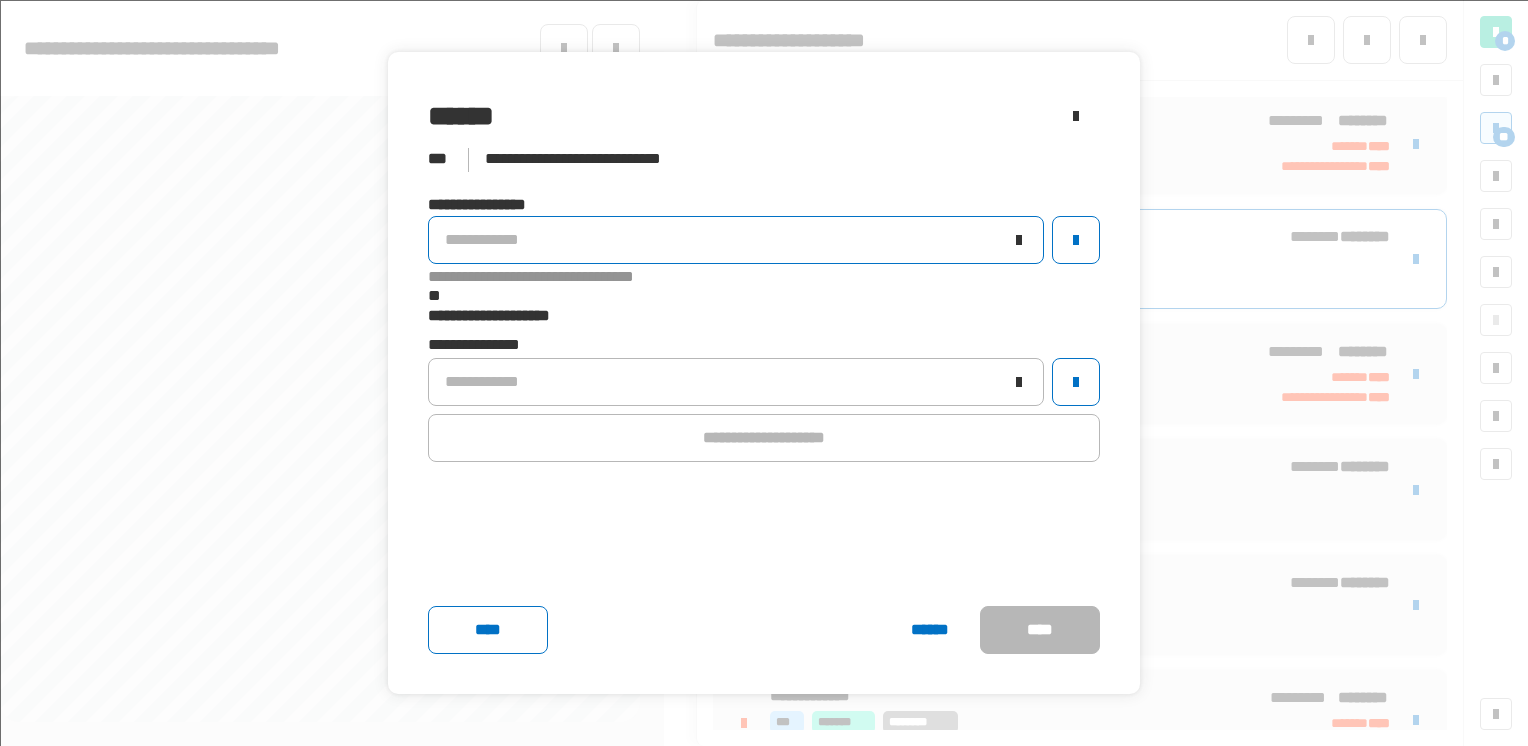 click on "**********" 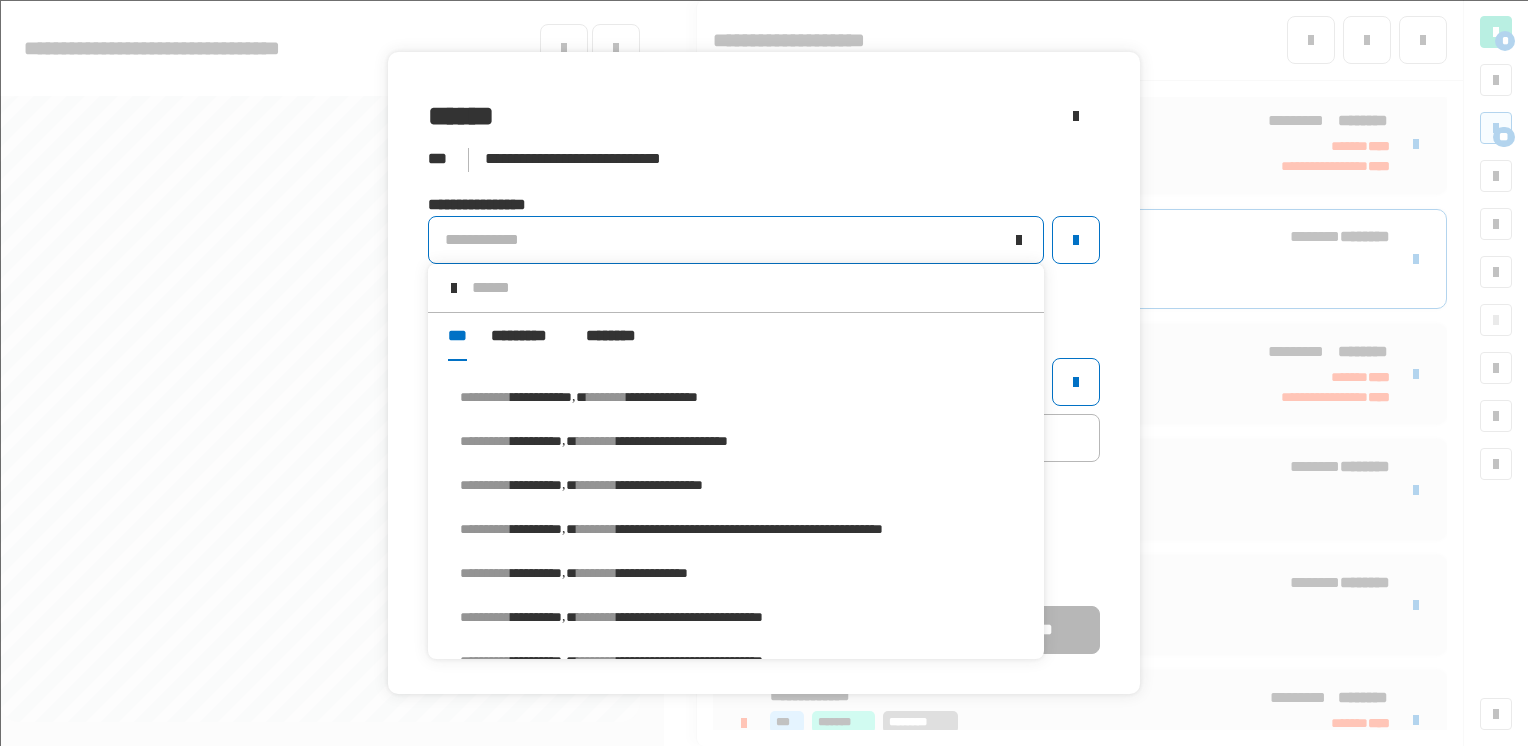 click on "**********" 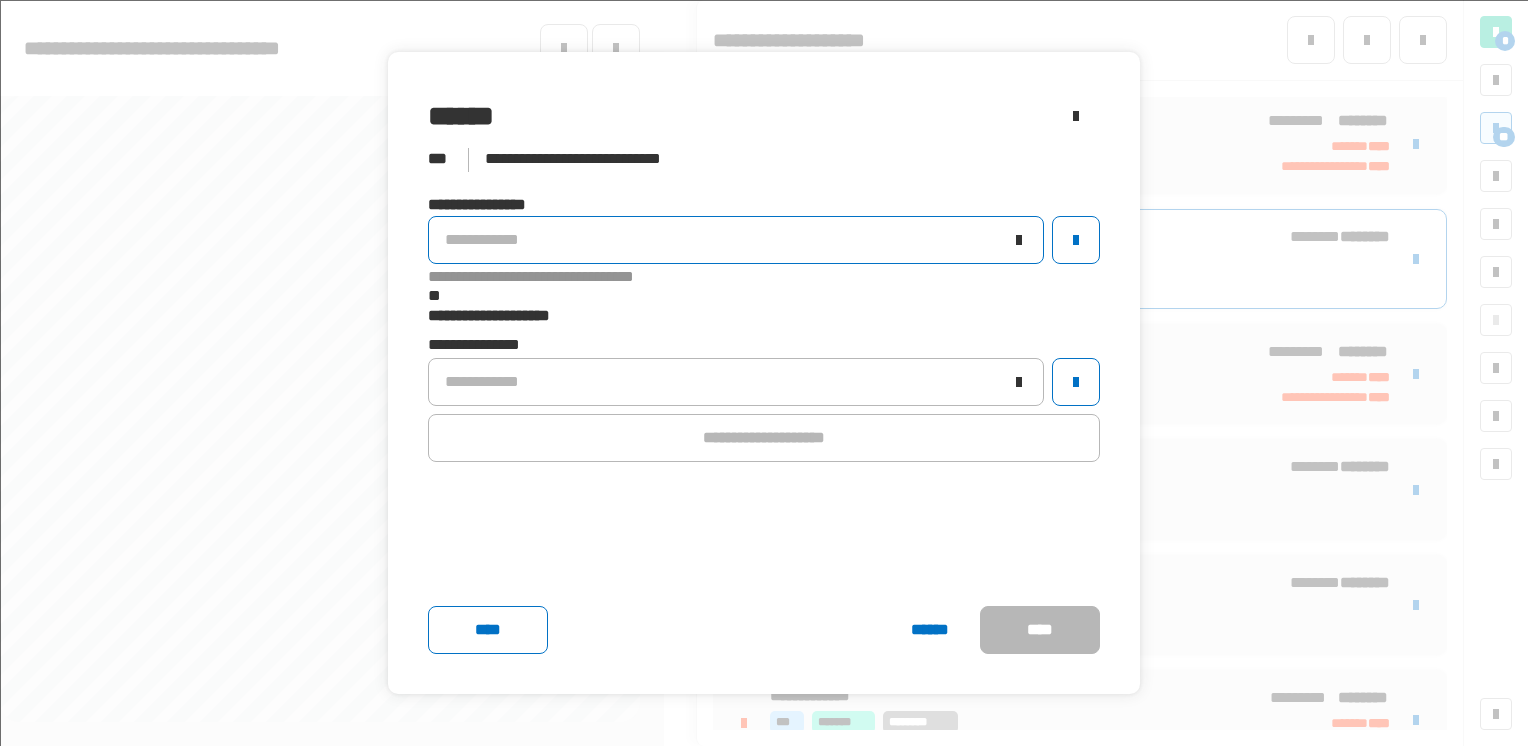 click on "**********" 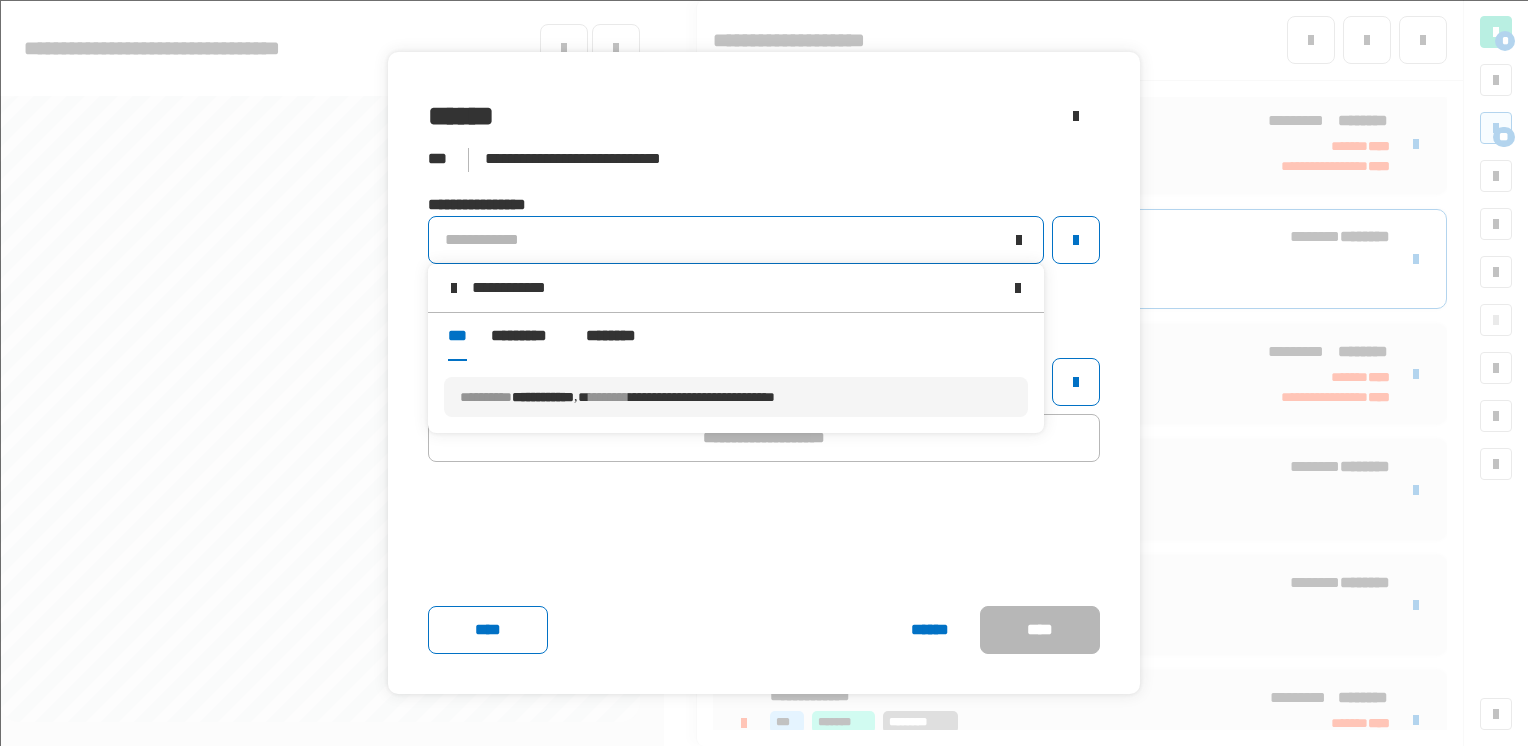 type on "**********" 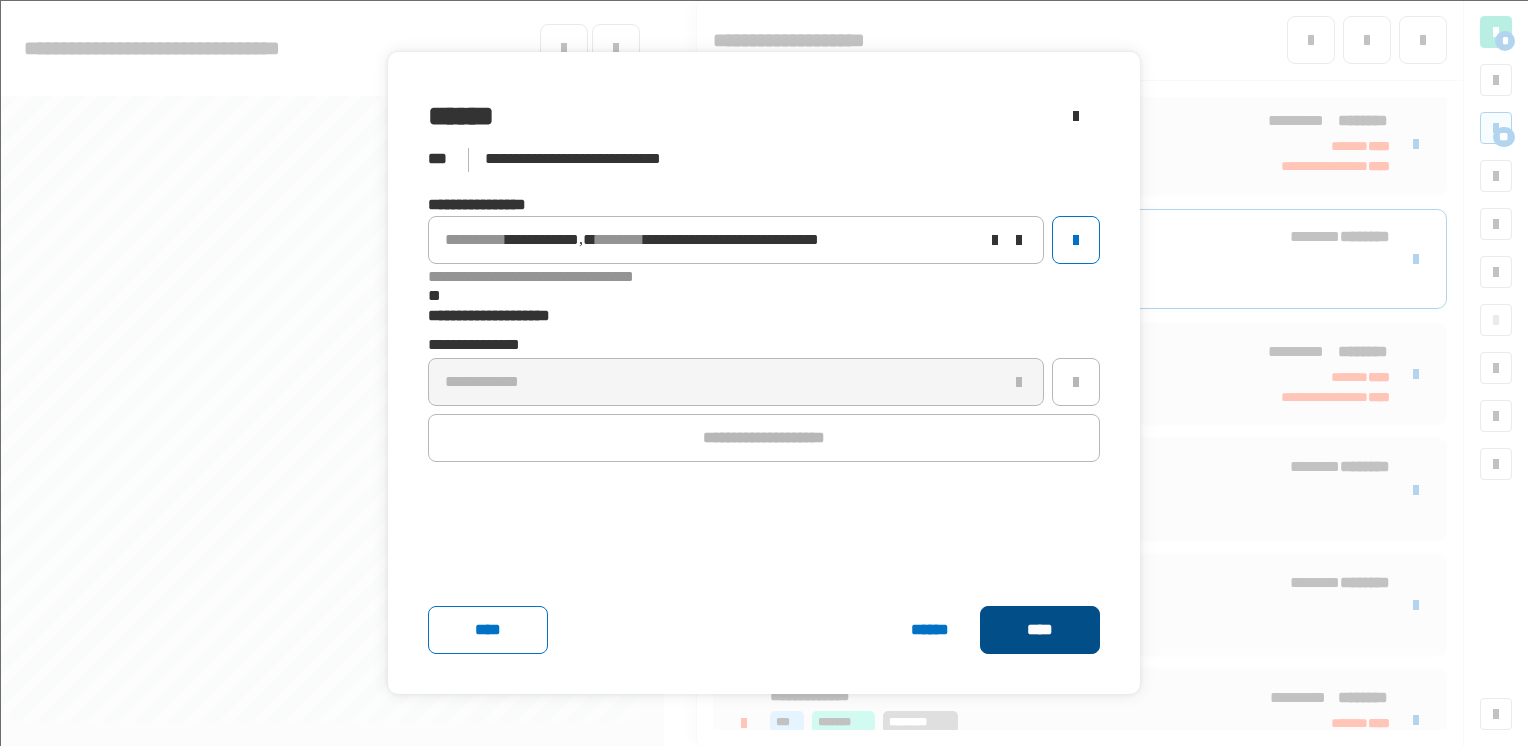 click on "****" 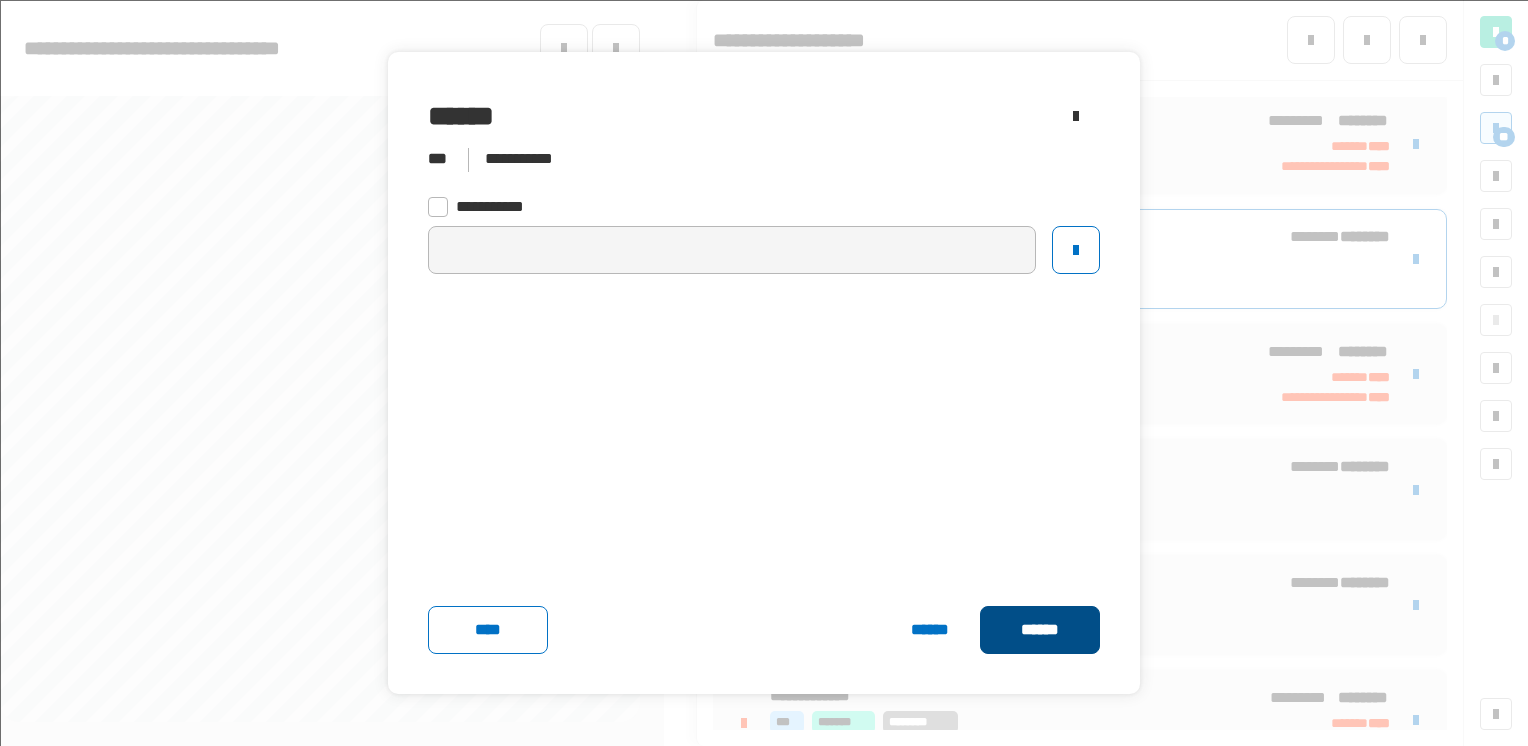 click on "******" 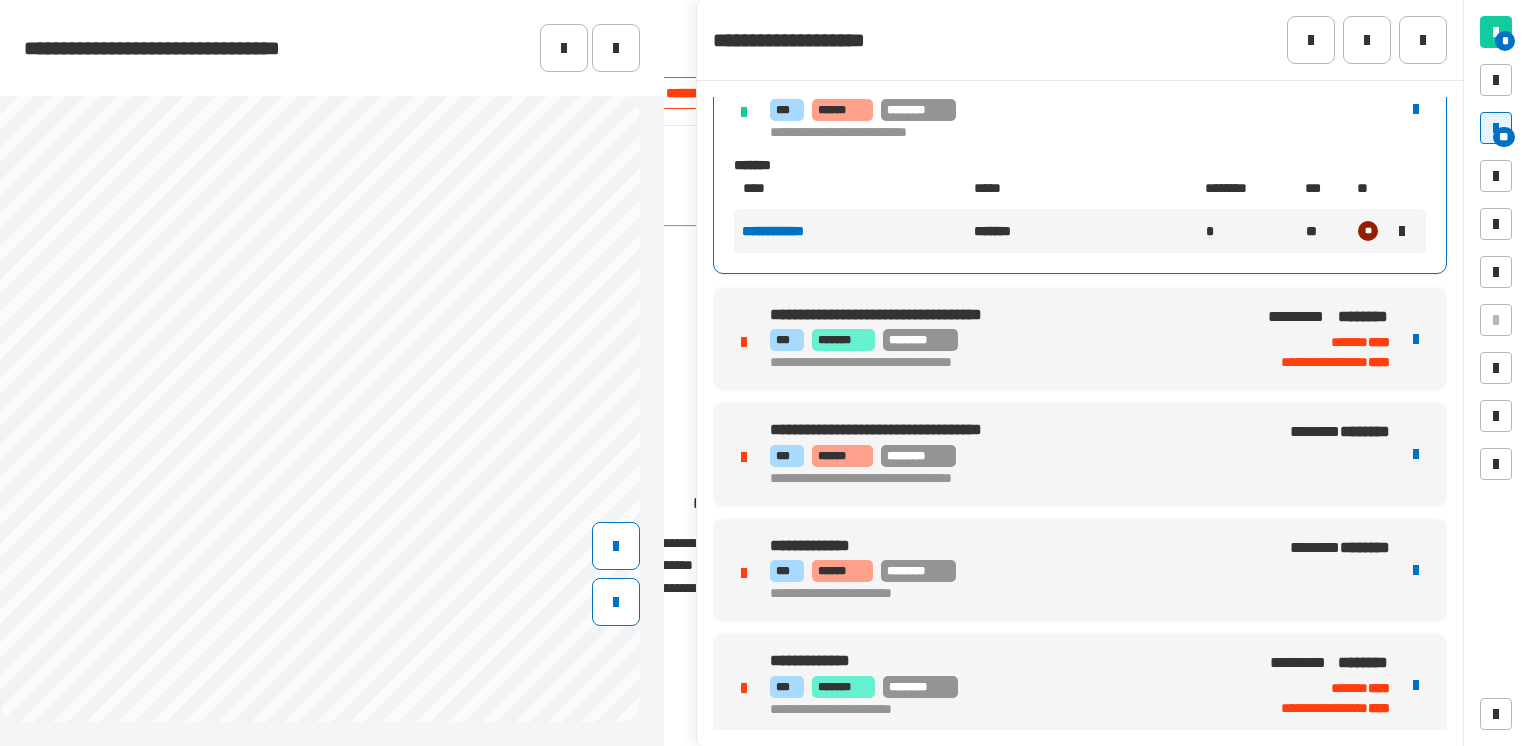 scroll, scrollTop: 1193, scrollLeft: 0, axis: vertical 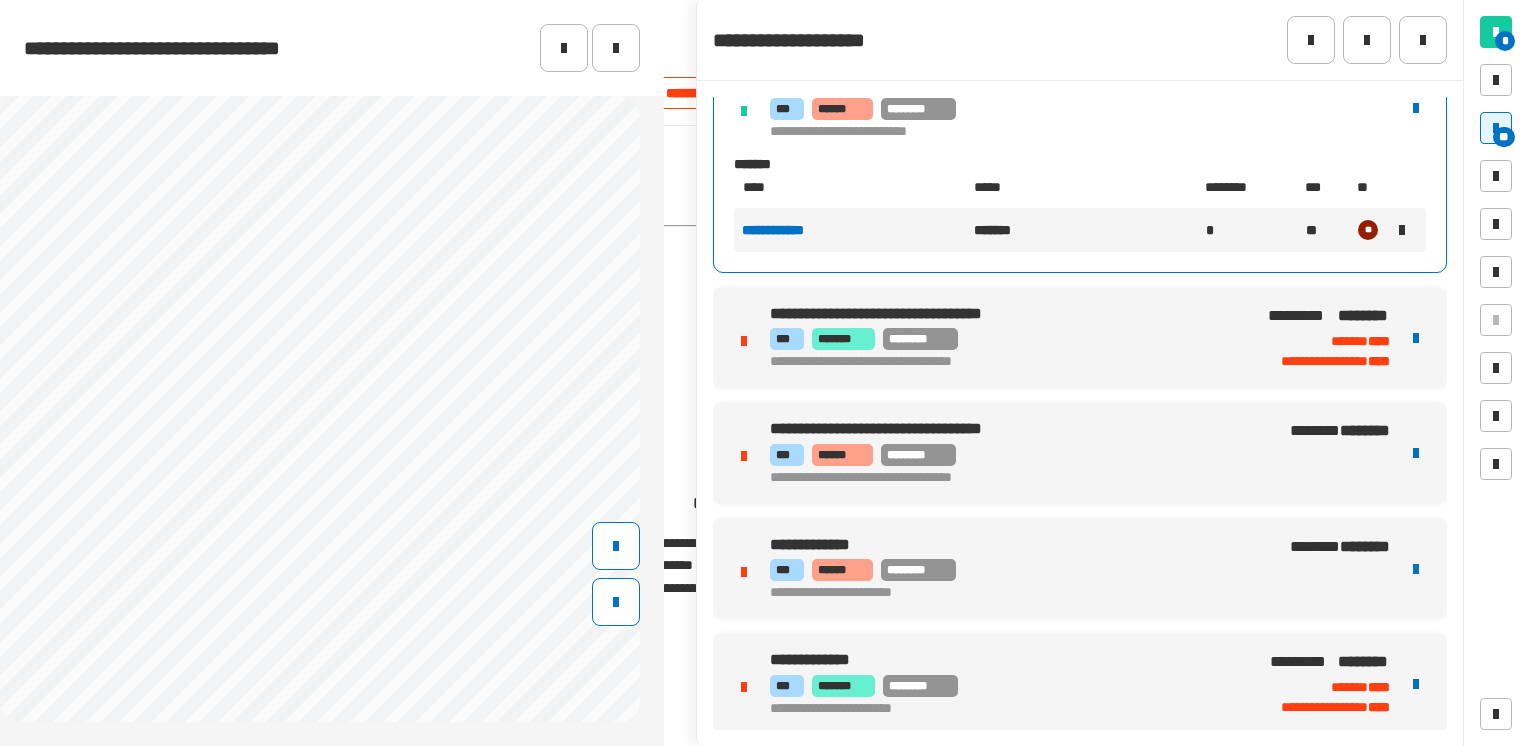 click on "[PHONE]" at bounding box center (1080, 569) 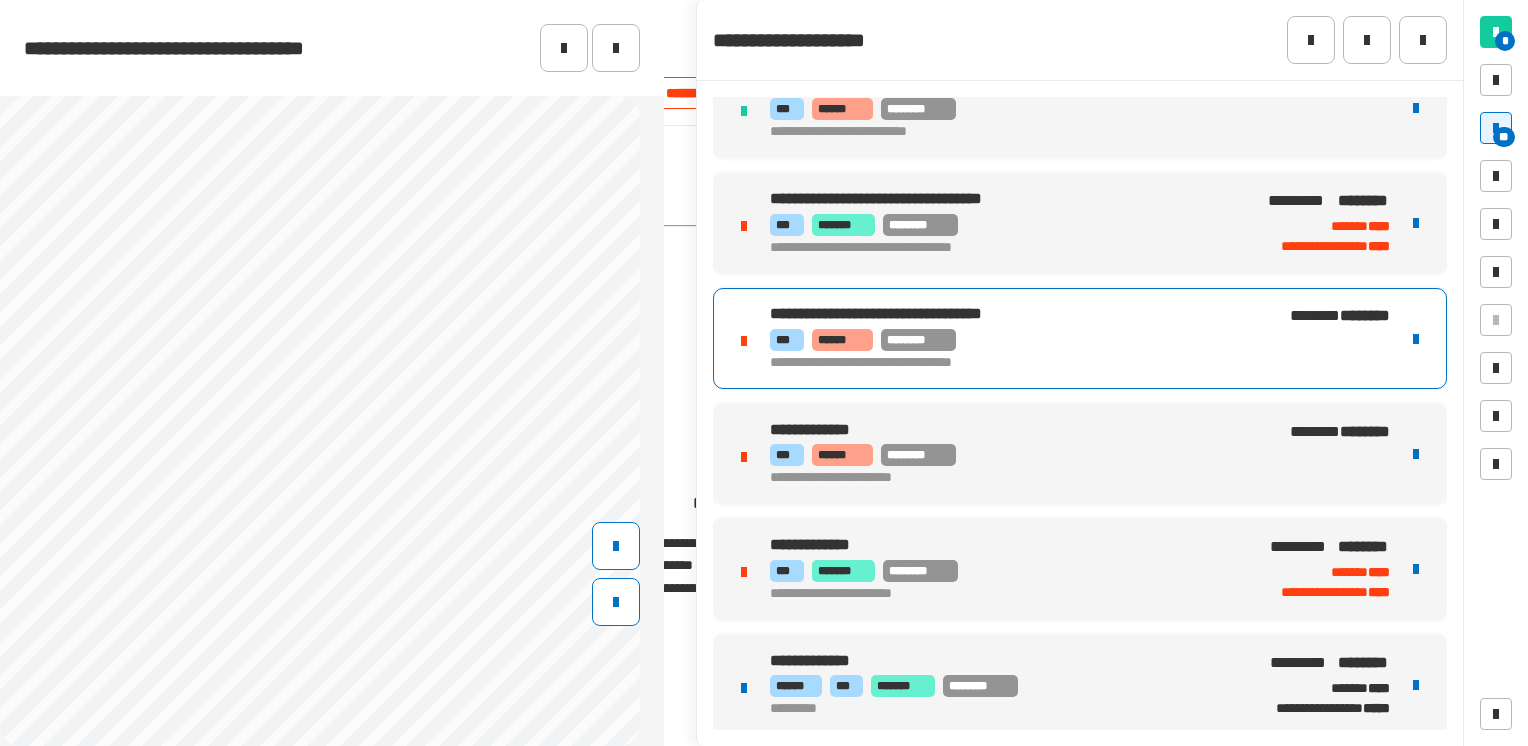 scroll, scrollTop: 131, scrollLeft: 0, axis: vertical 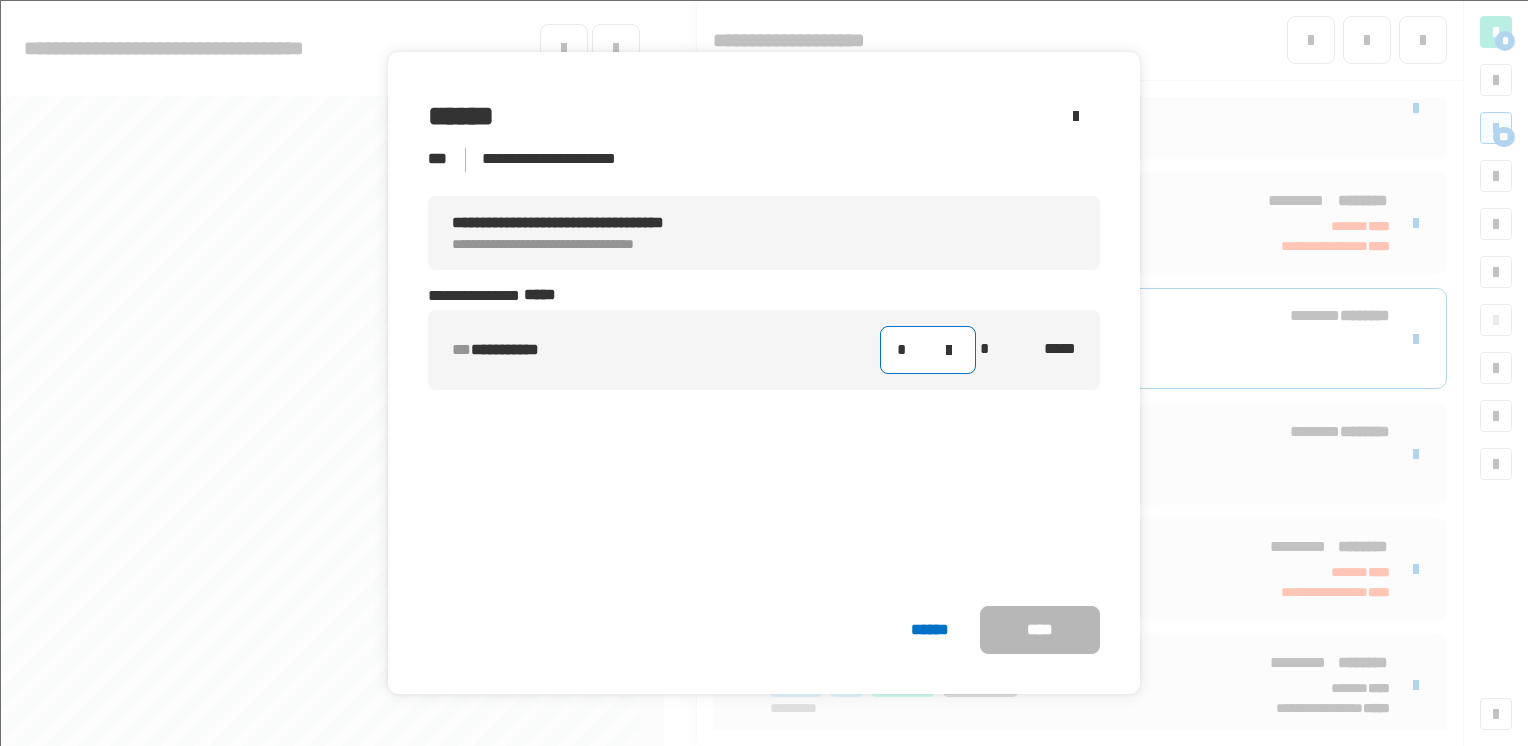 click on "*" 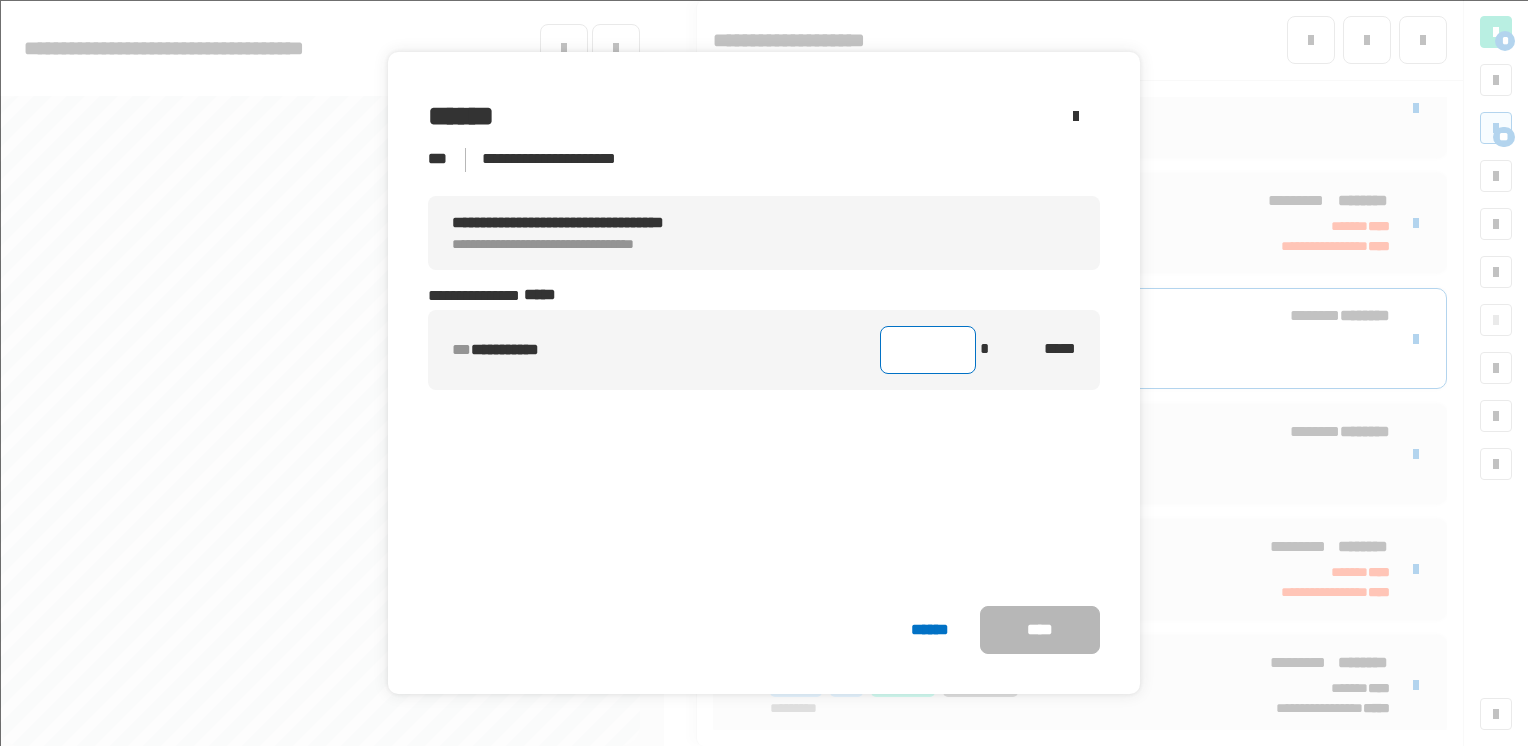 type on "*" 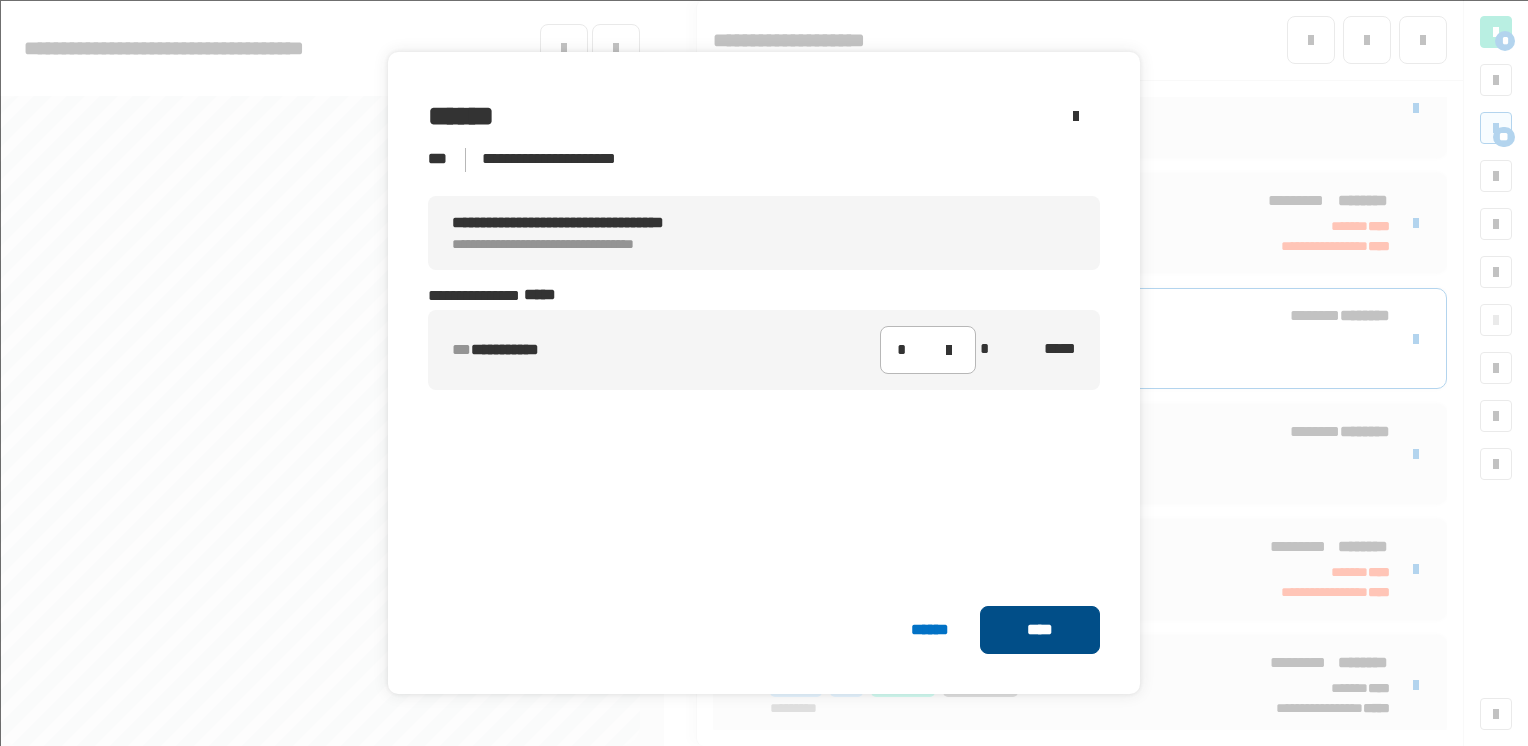 click on "****" 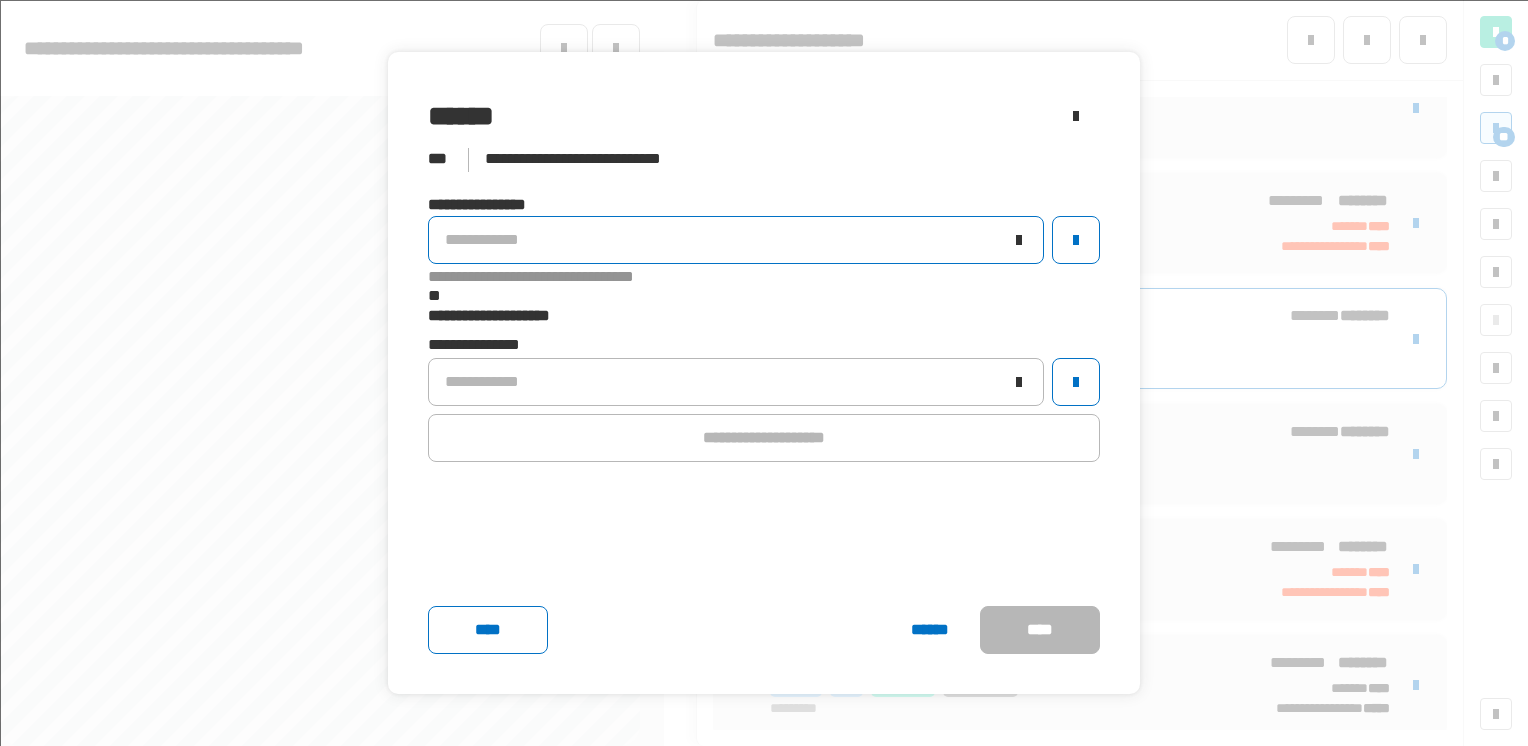 click on "**********" 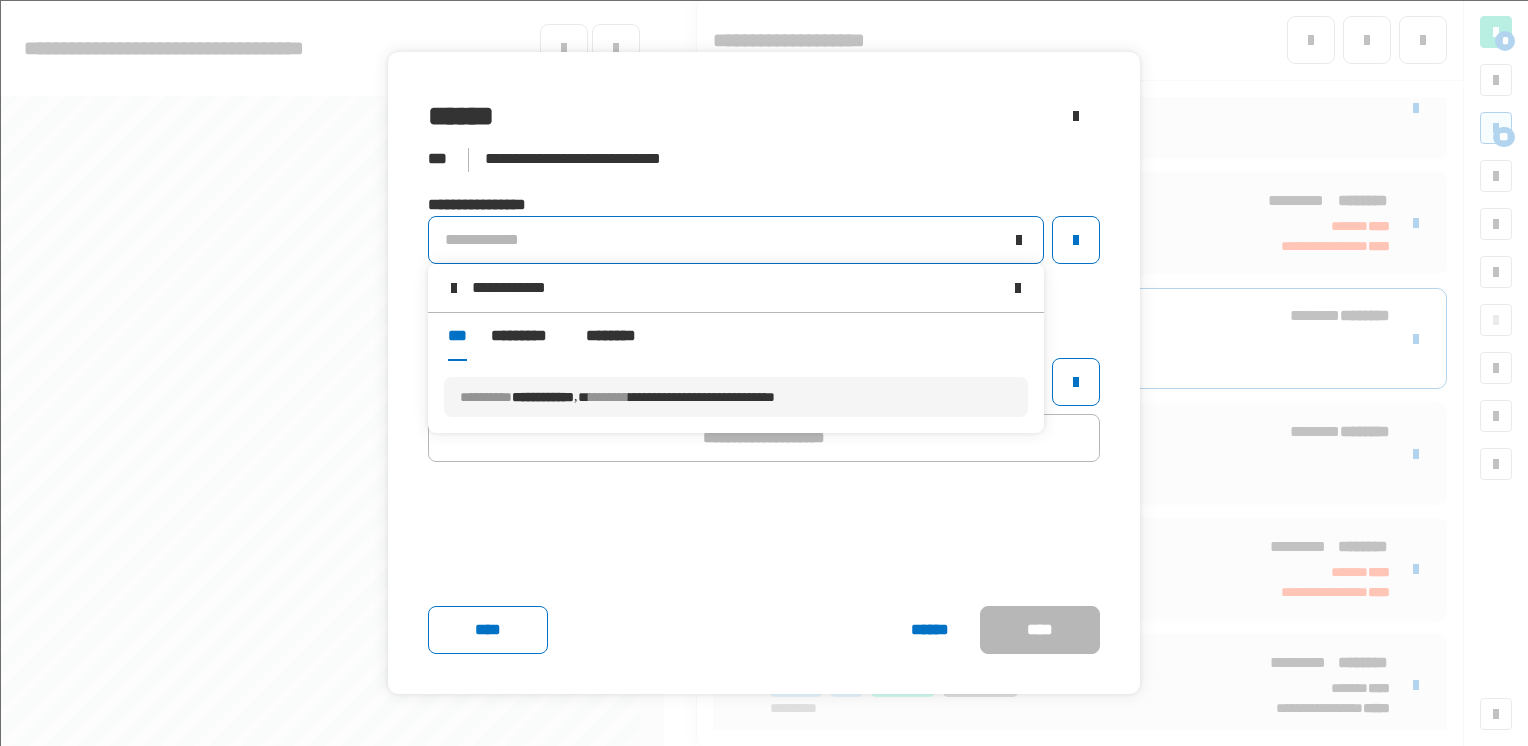 type on "**********" 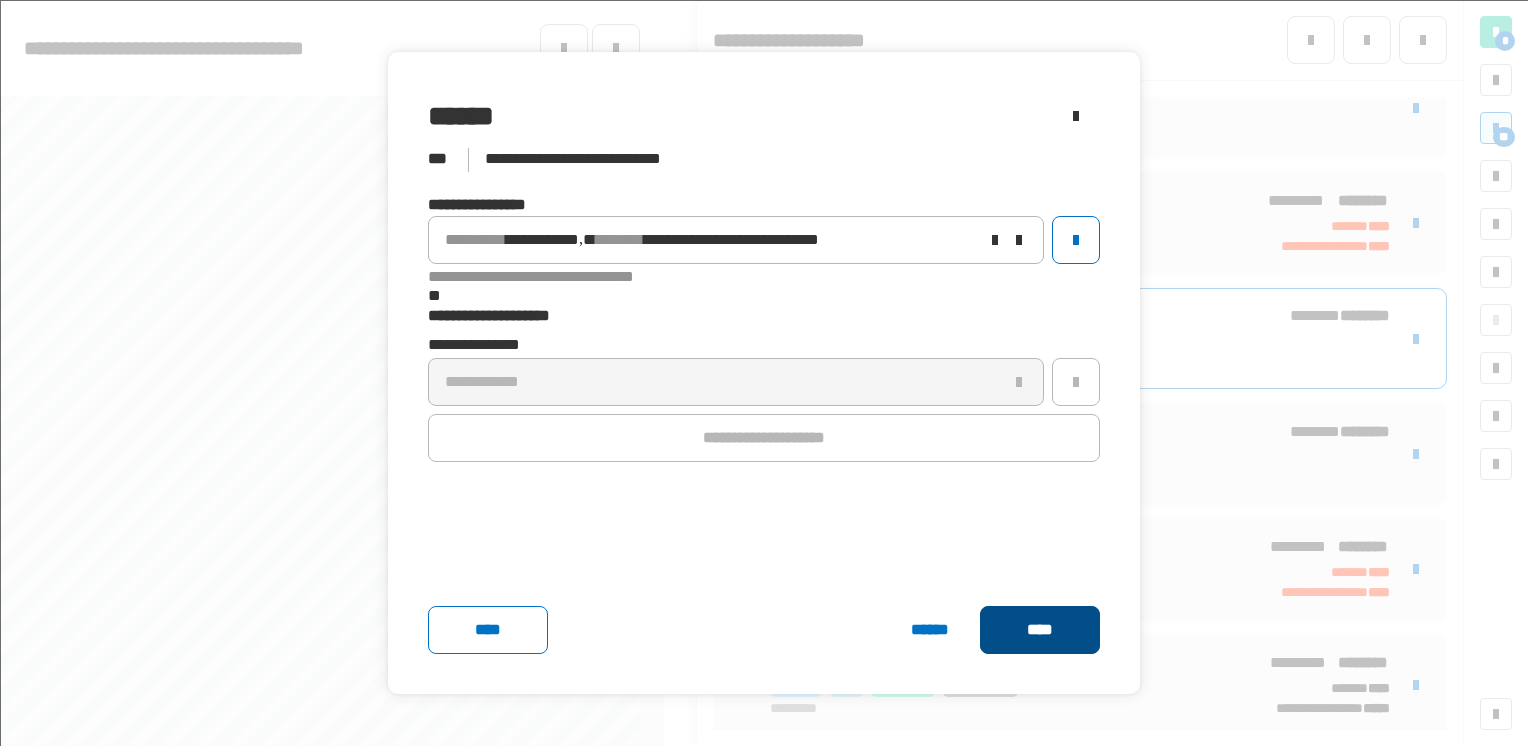 click on "****" 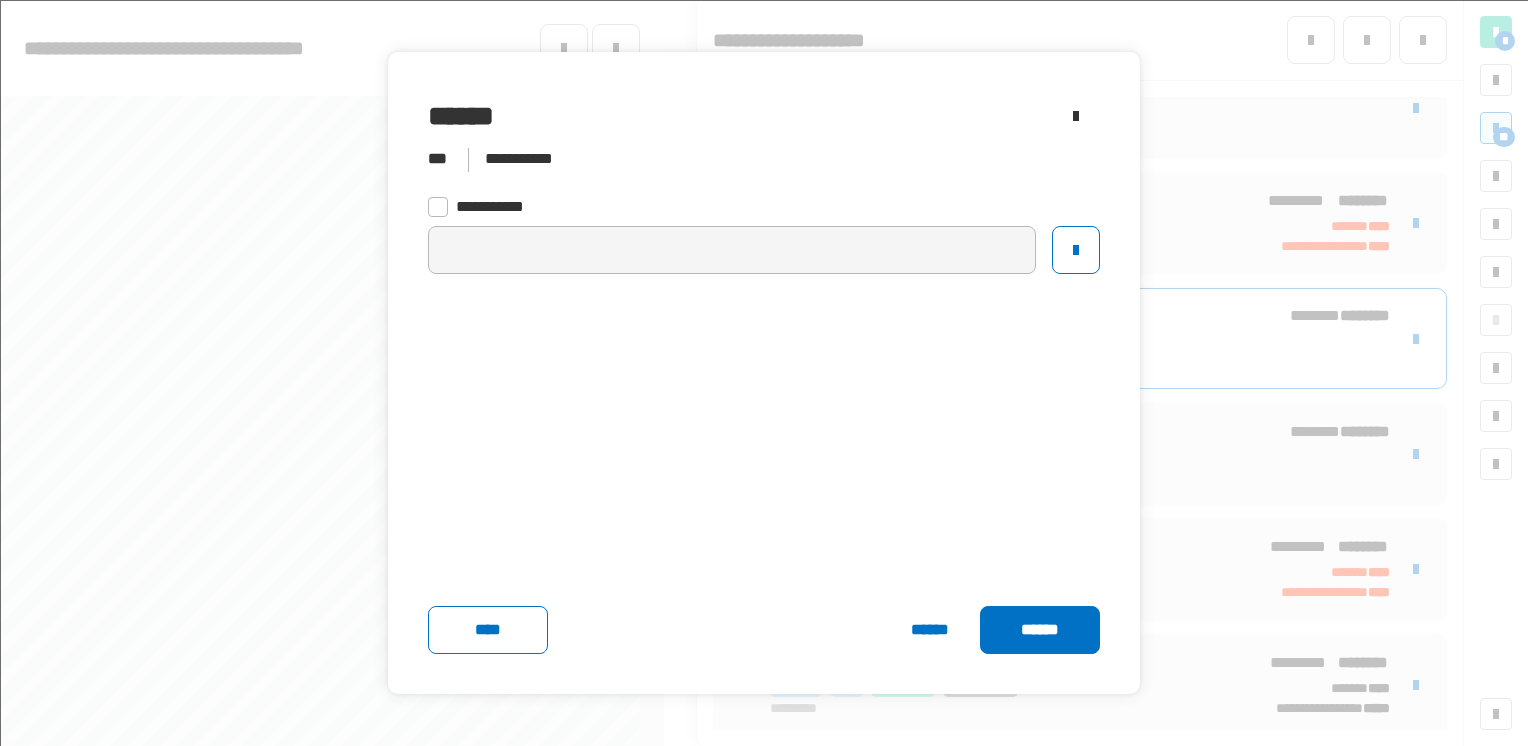 click on "******" 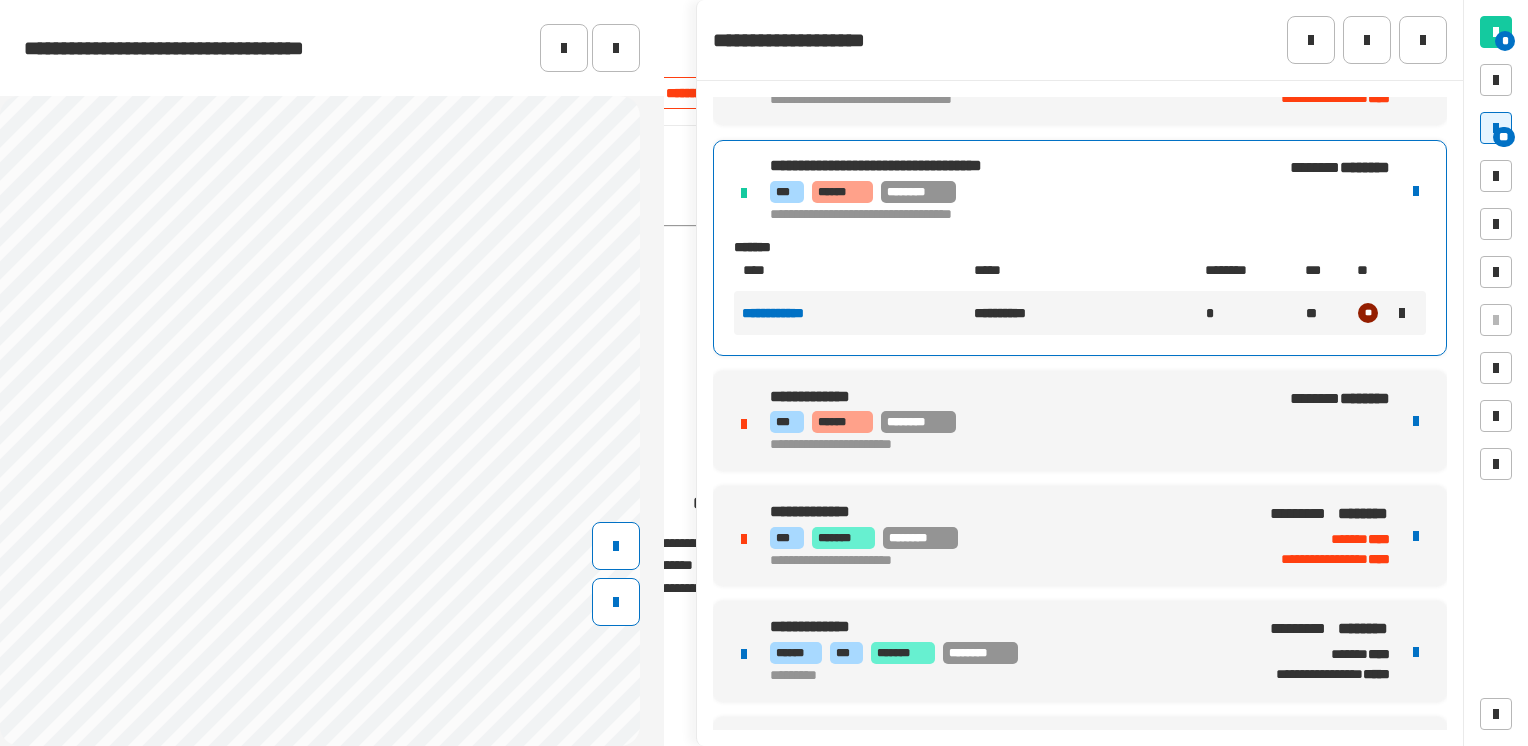 scroll, scrollTop: 1344, scrollLeft: 0, axis: vertical 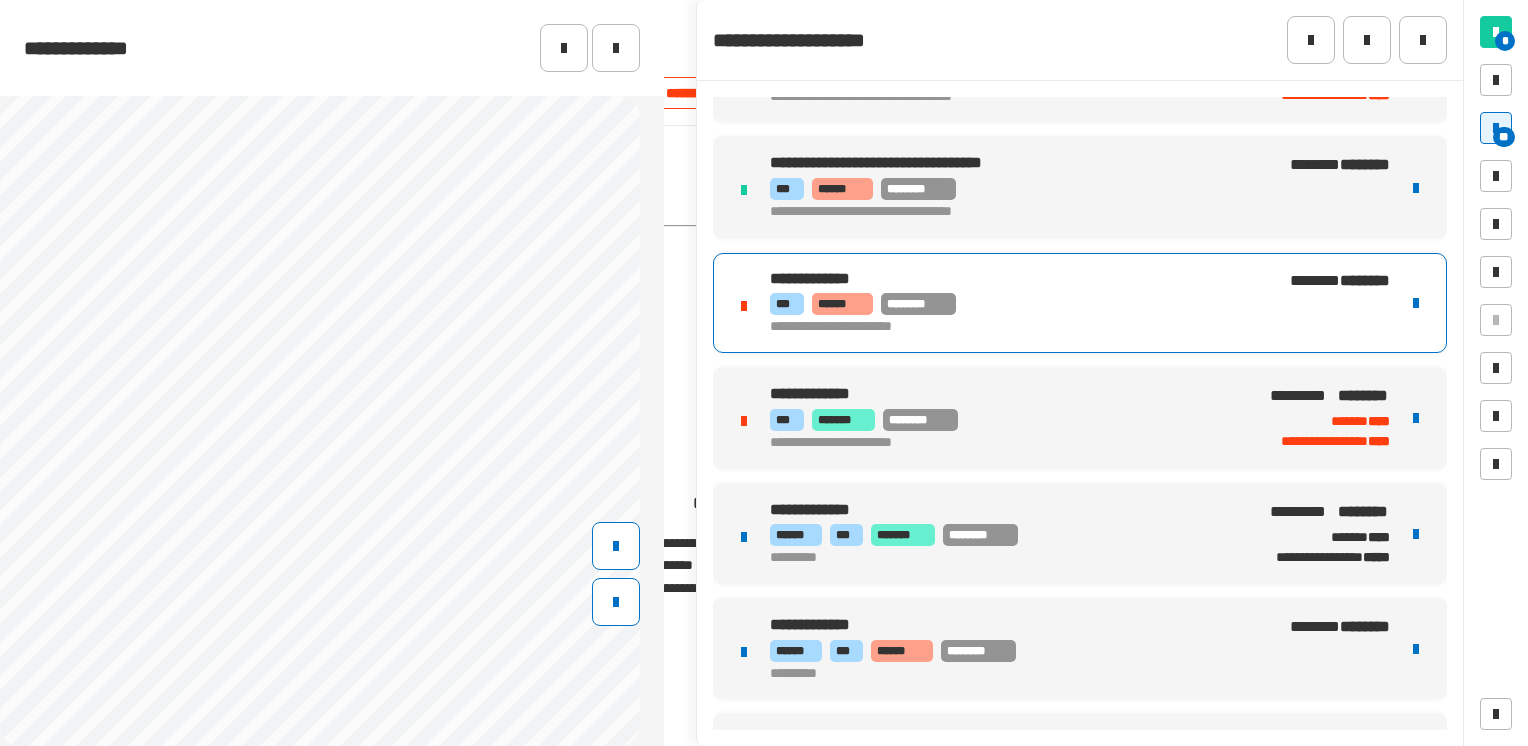 click on "[PHONE]" at bounding box center (1080, 361) 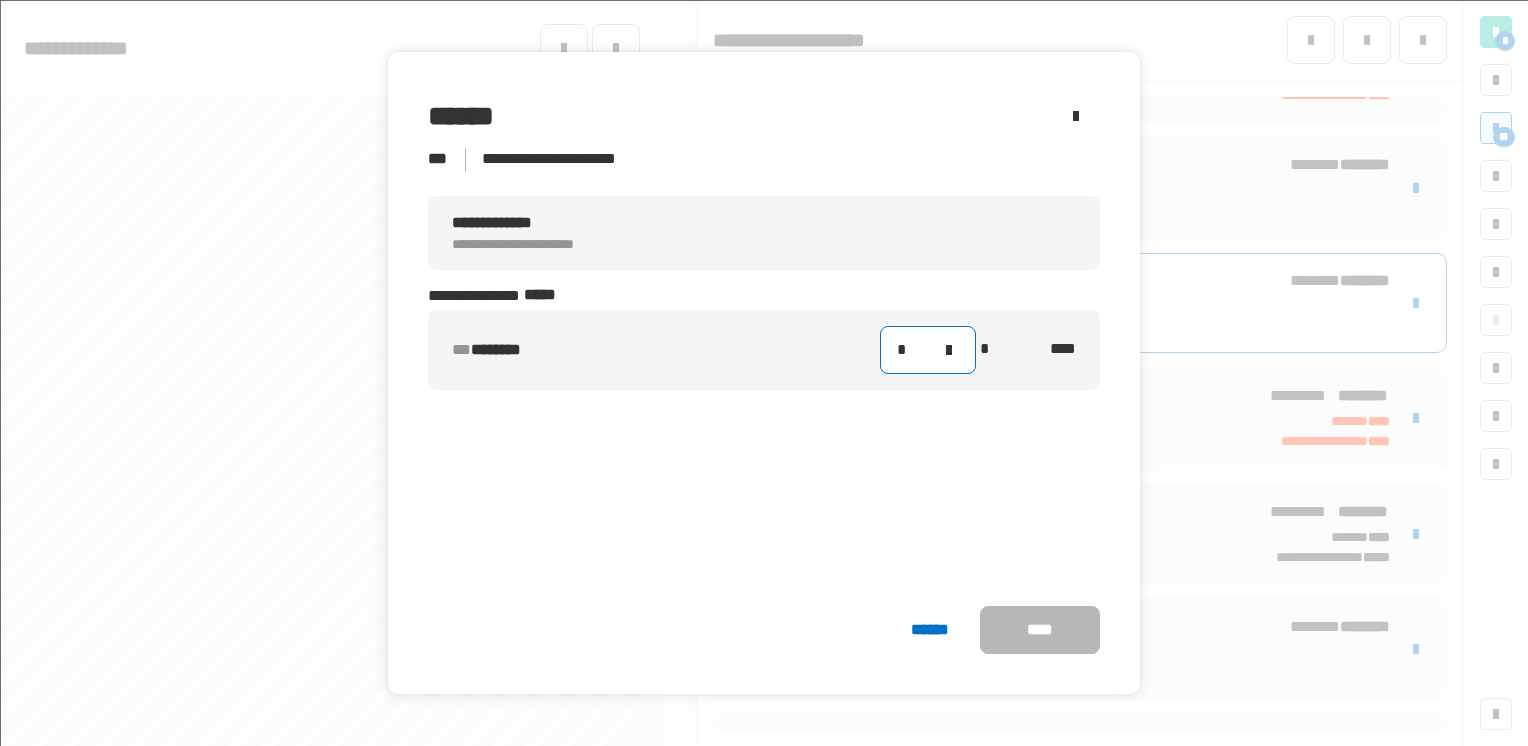 click on "*" 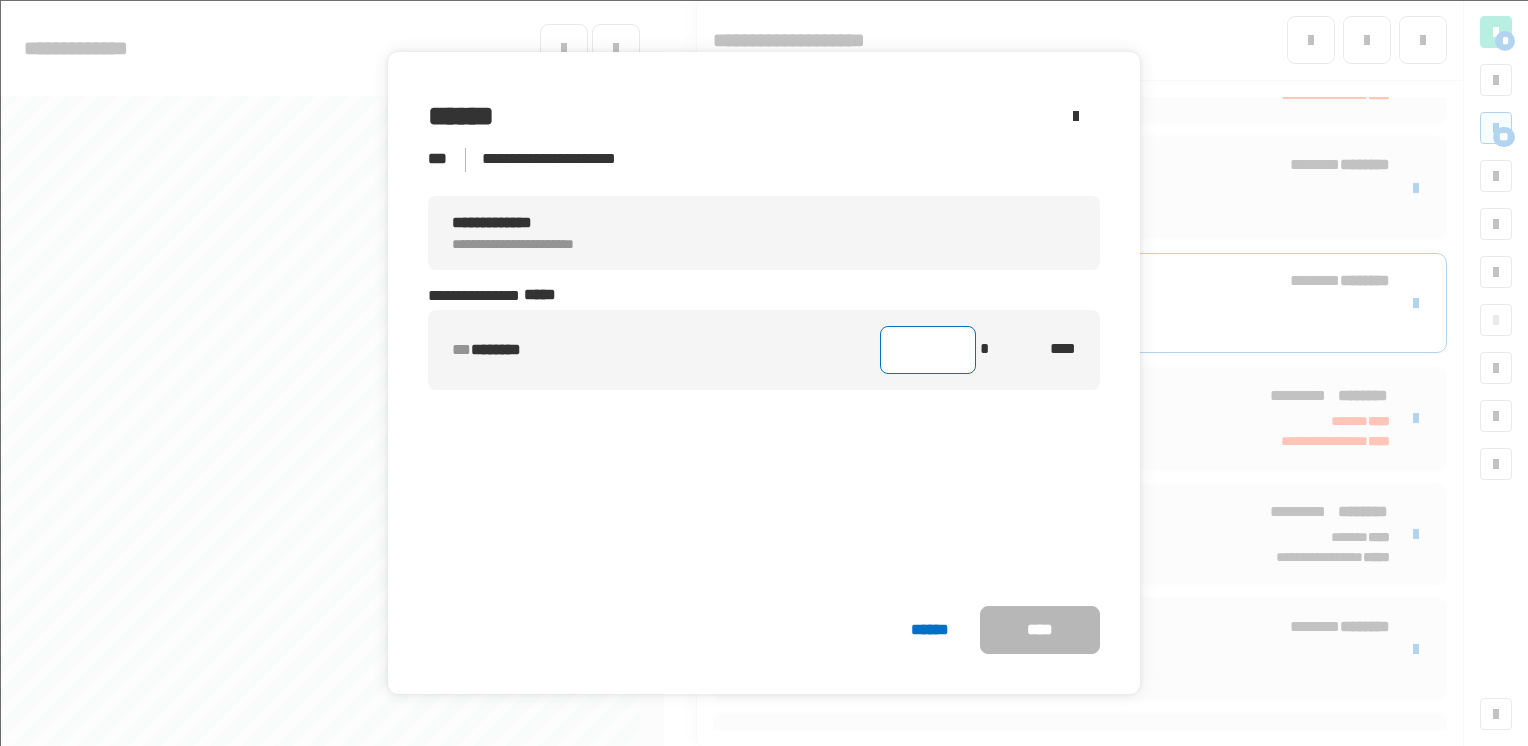 type on "*" 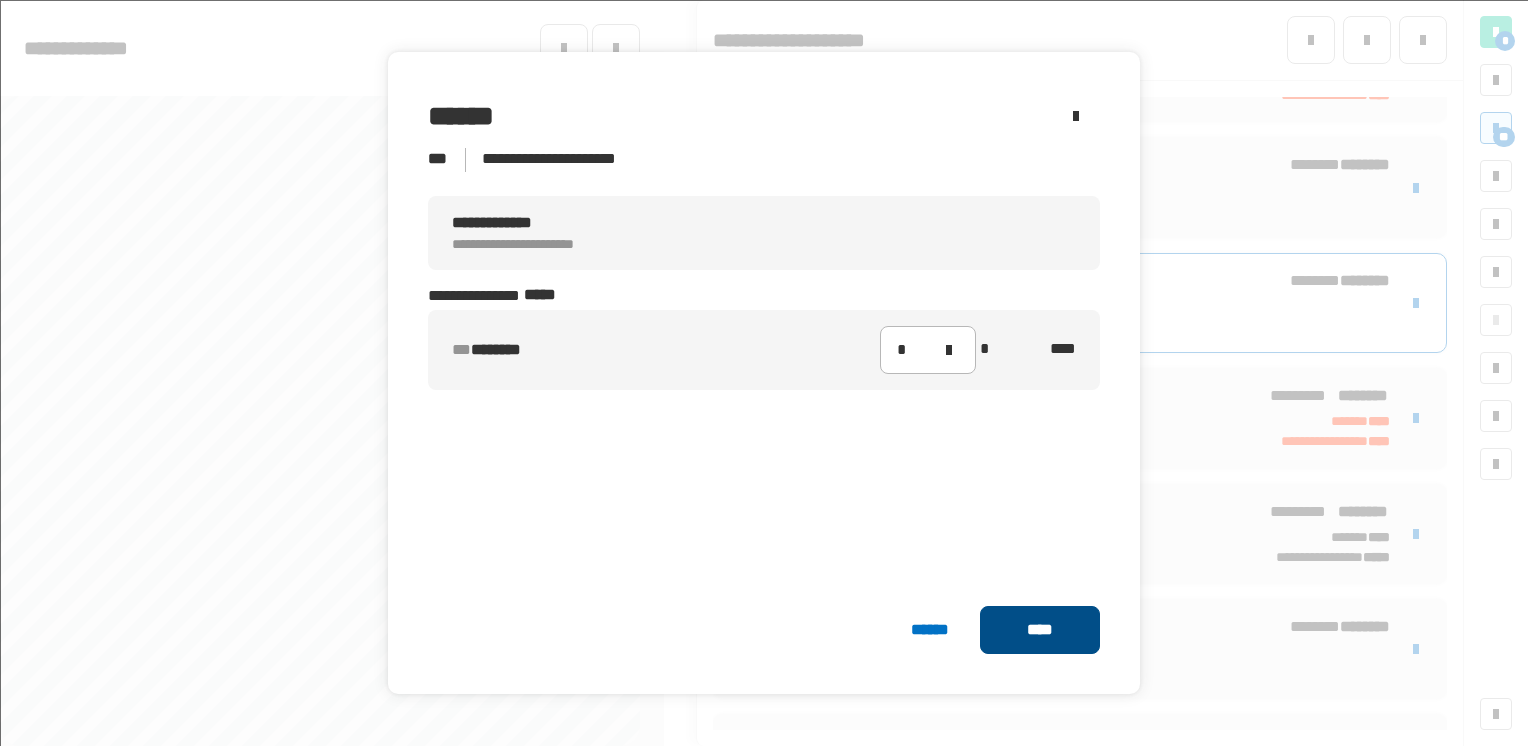 click on "****" 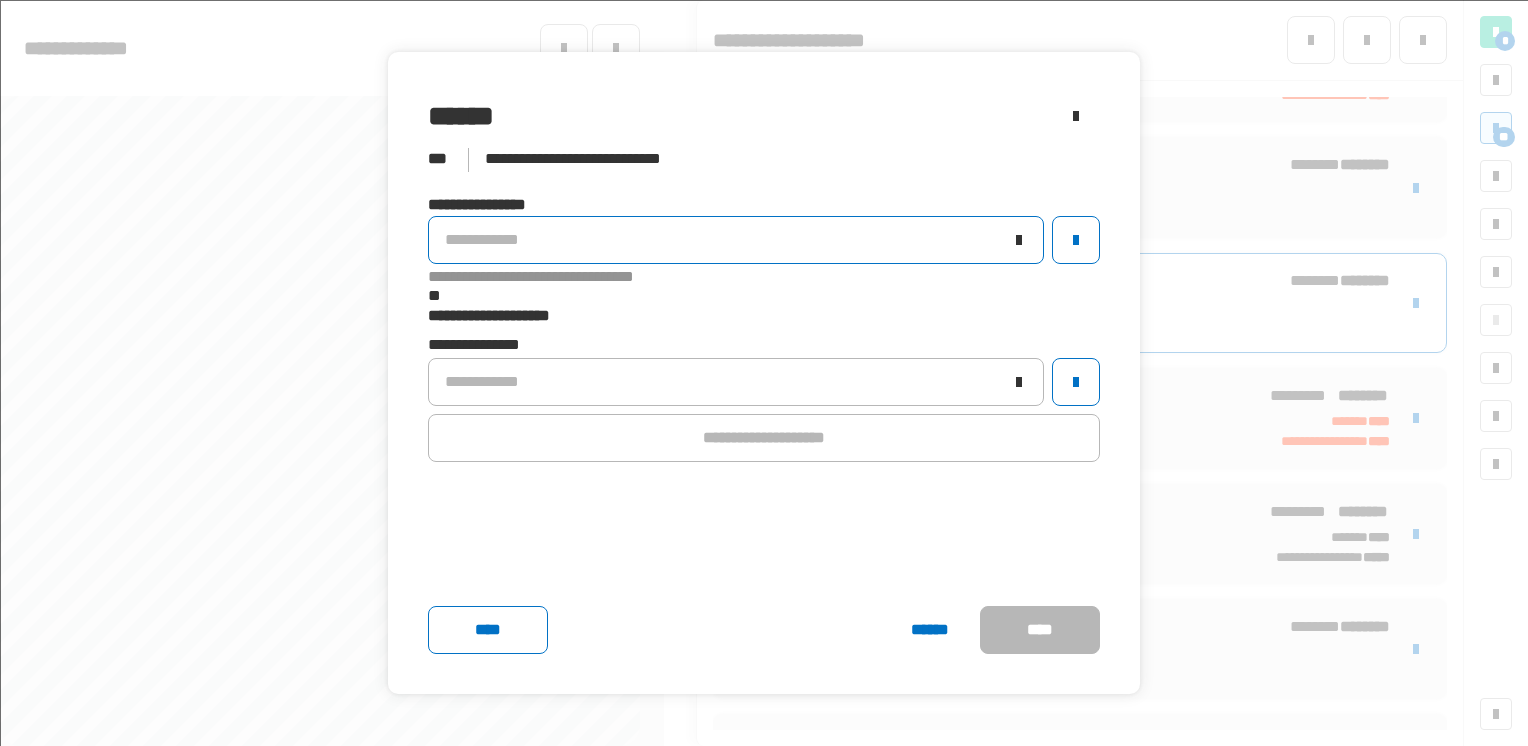 click on "**********" 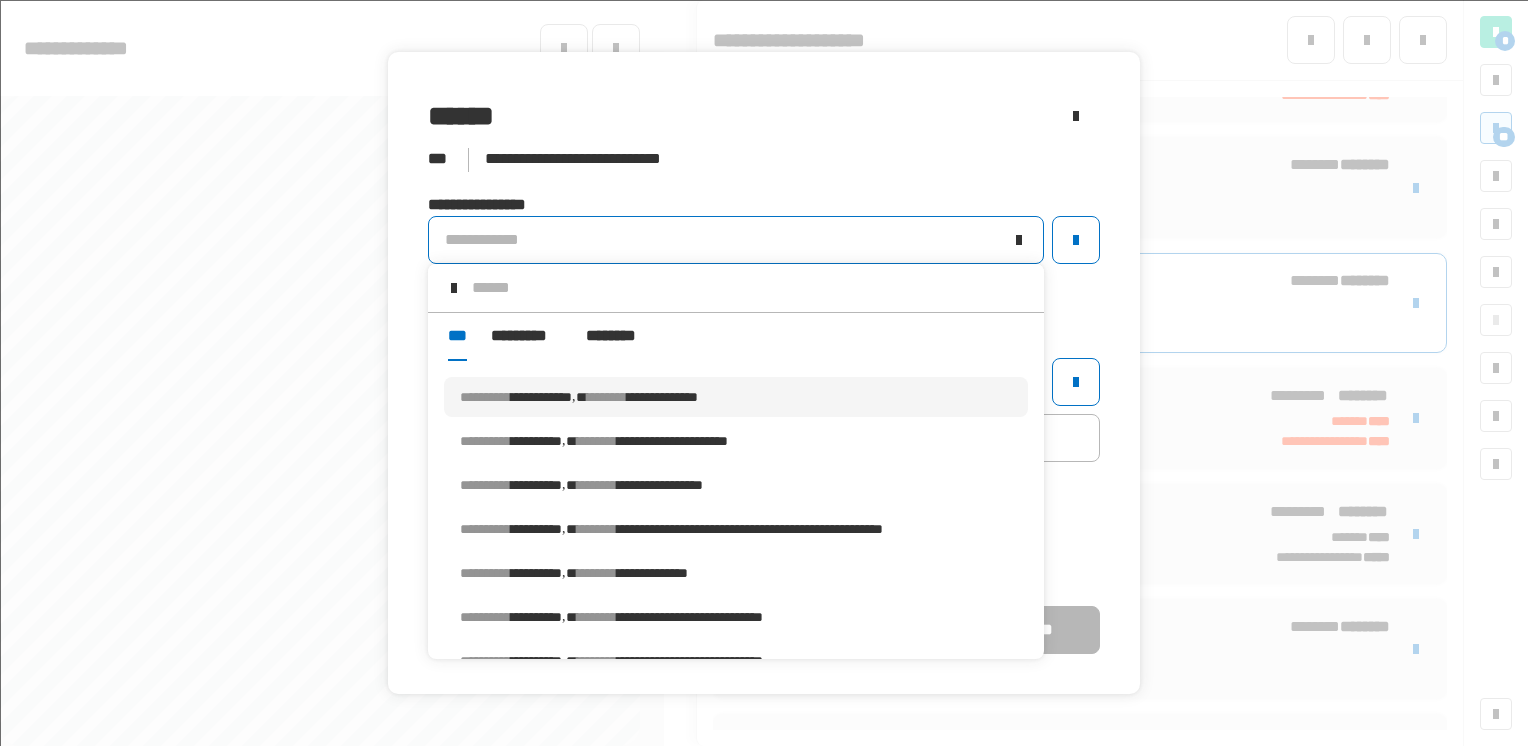 click on "**********" at bounding box center [662, 397] 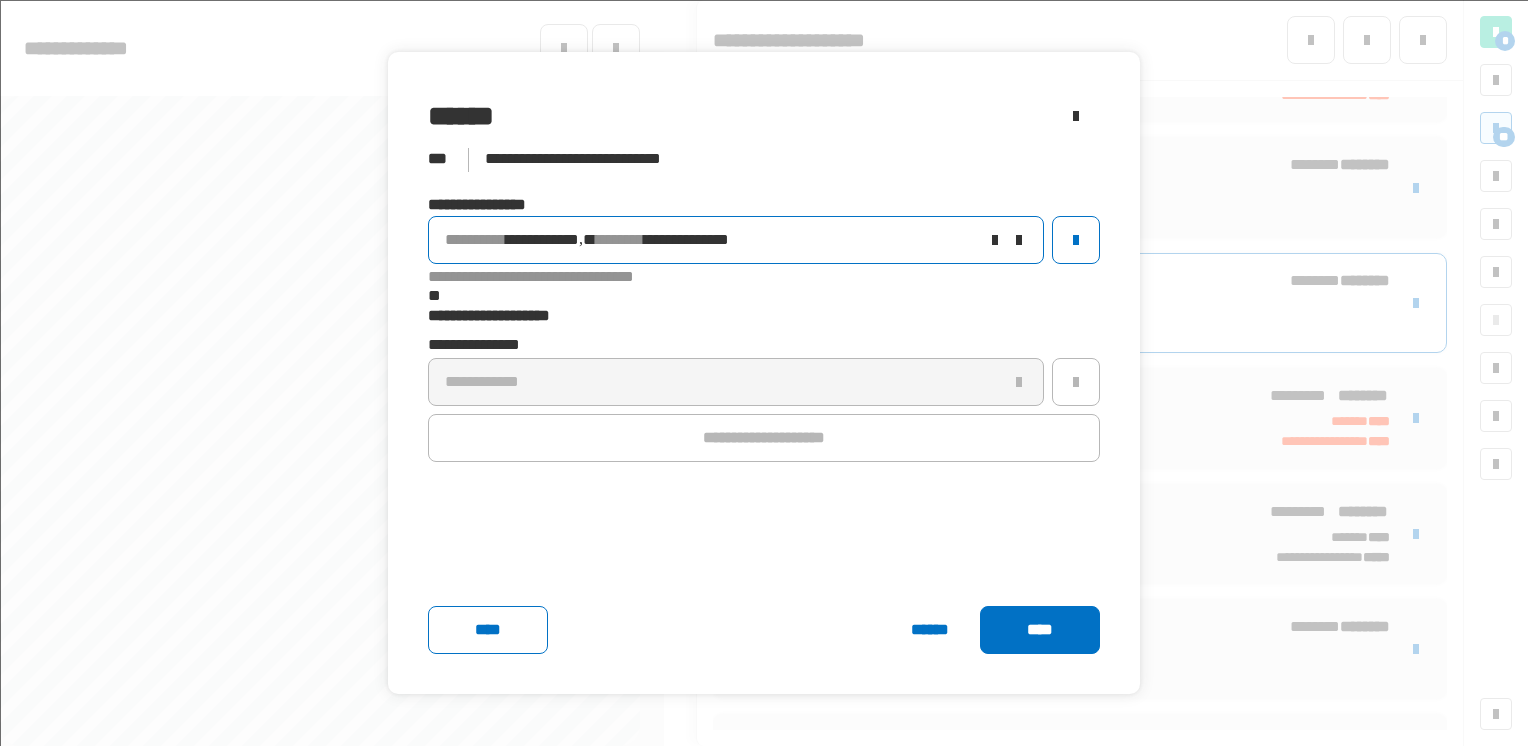 click 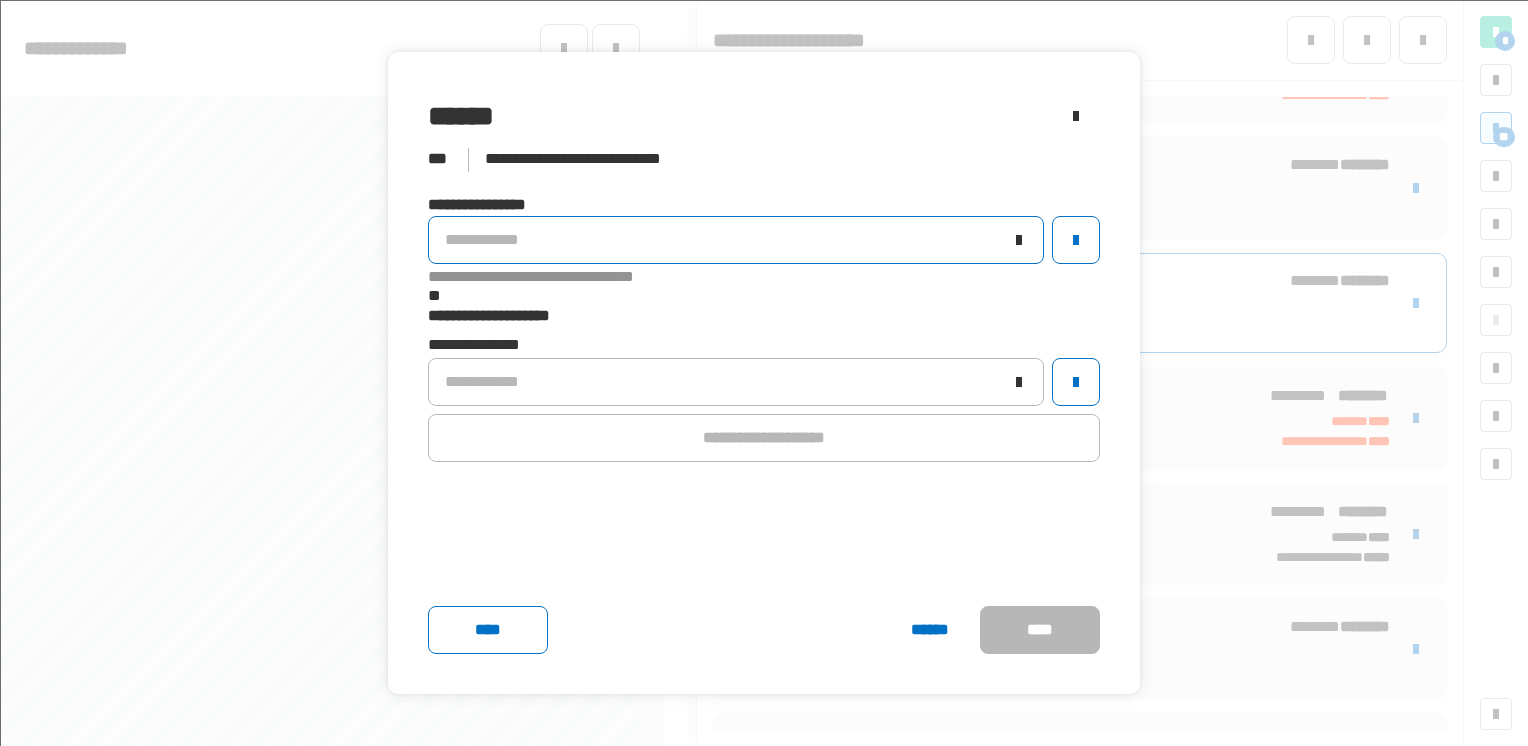 click on "**********" 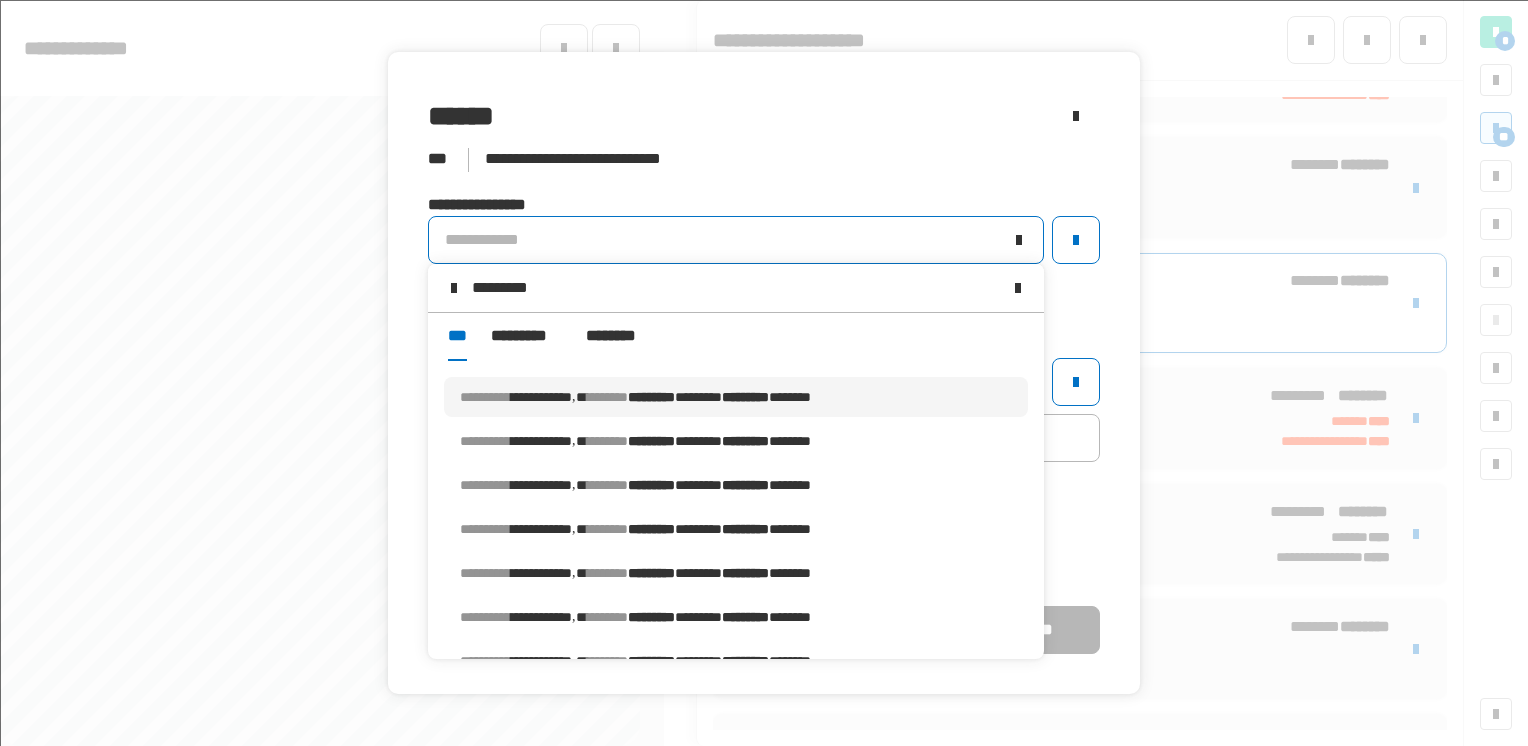 type on "*********" 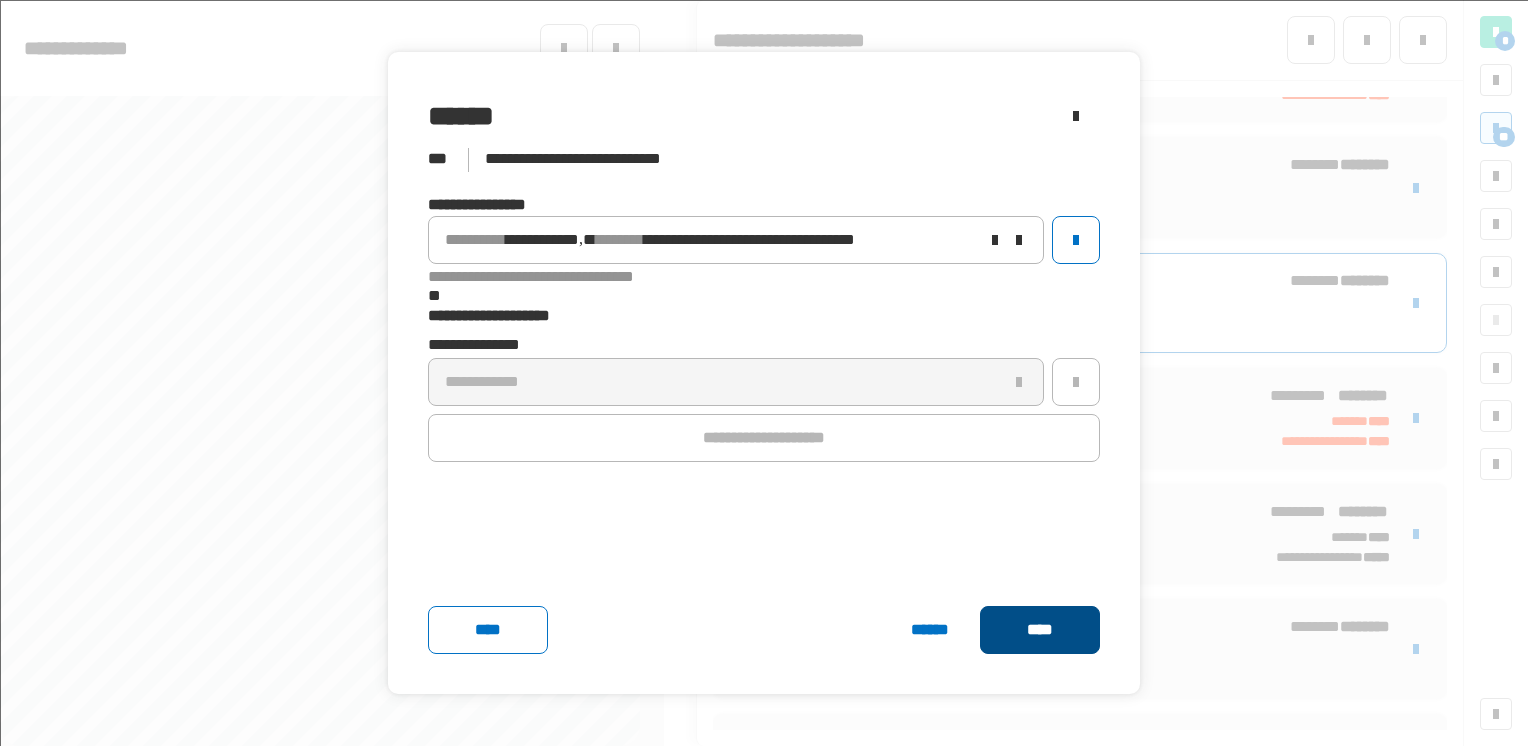 click on "****" 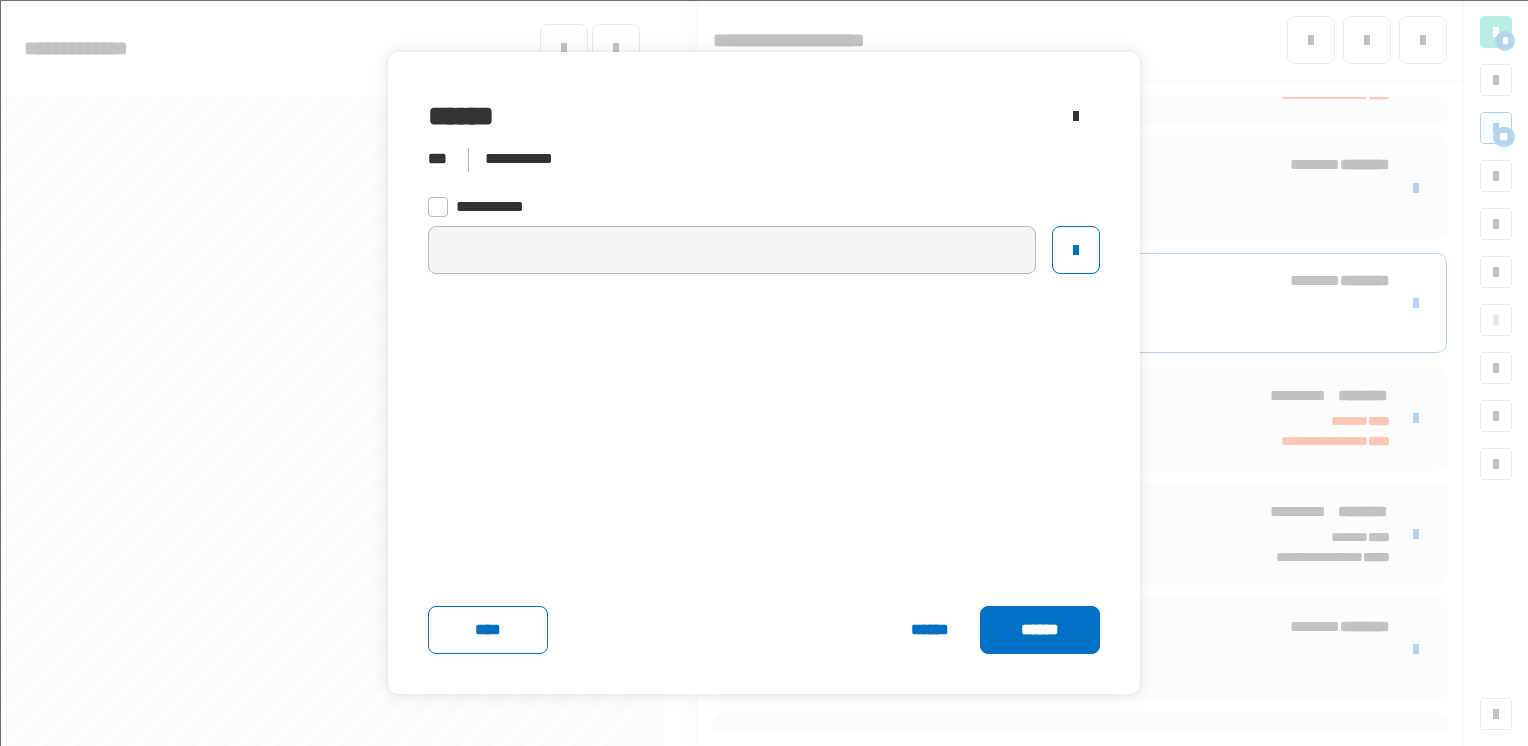 click 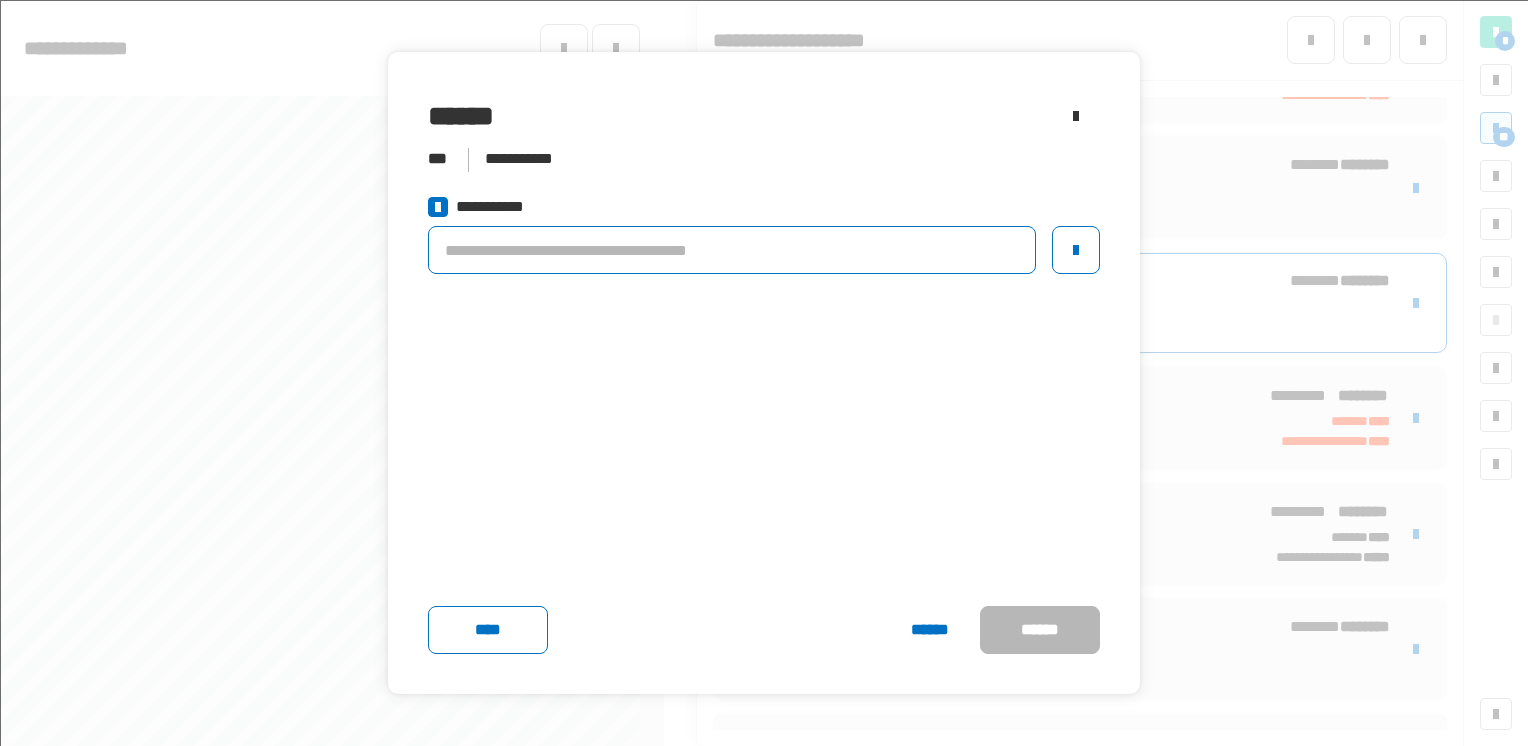 click 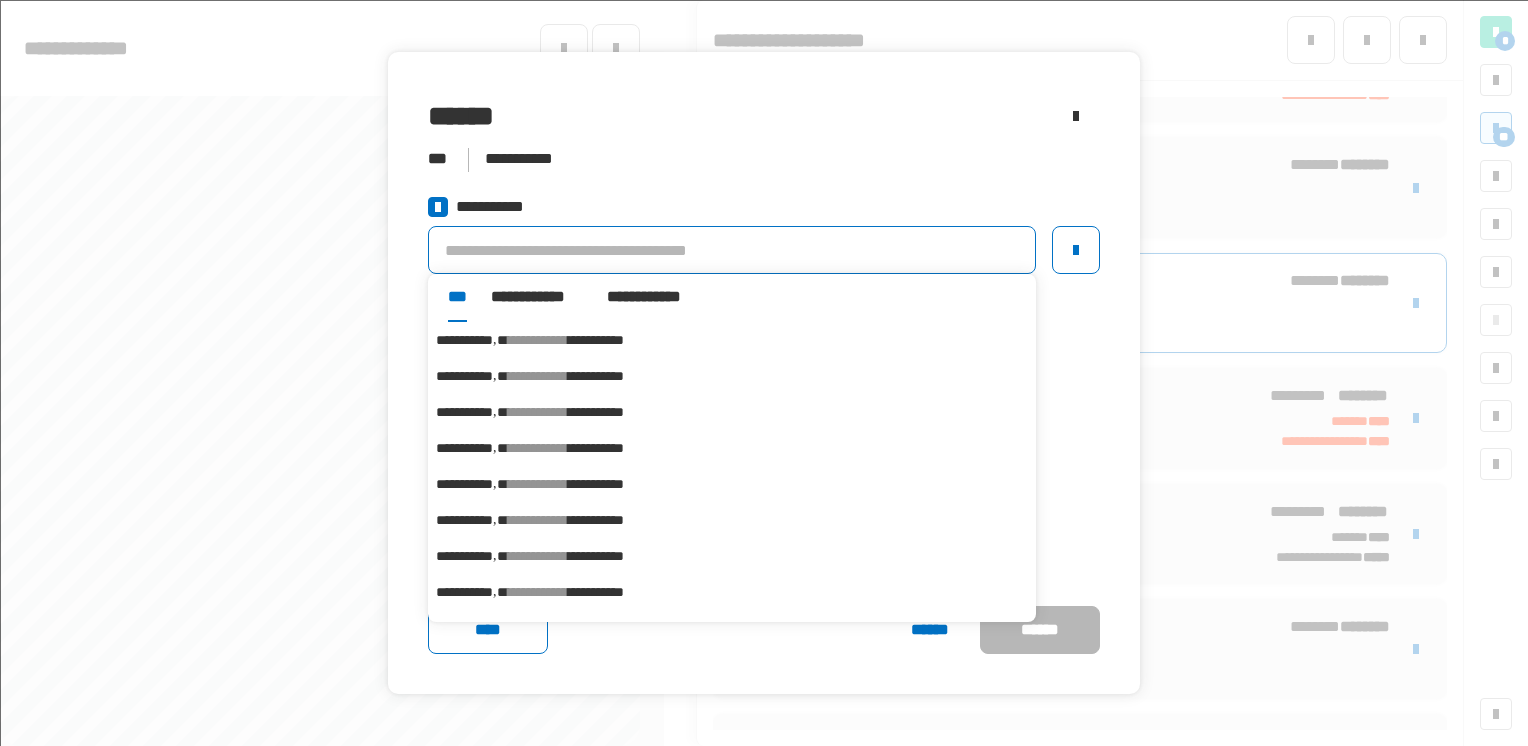 scroll, scrollTop: 60, scrollLeft: 0, axis: vertical 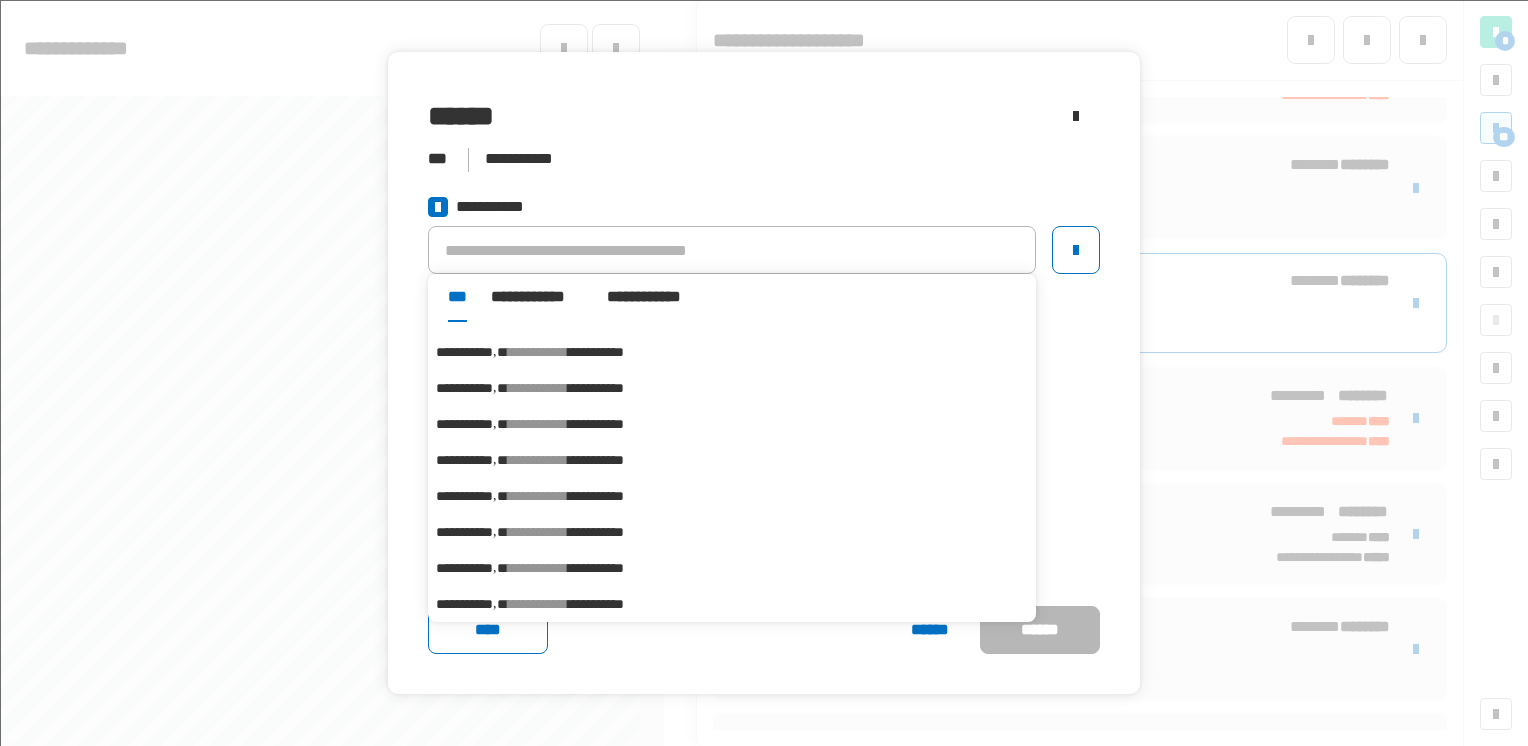click on "**********" at bounding box center [596, 568] 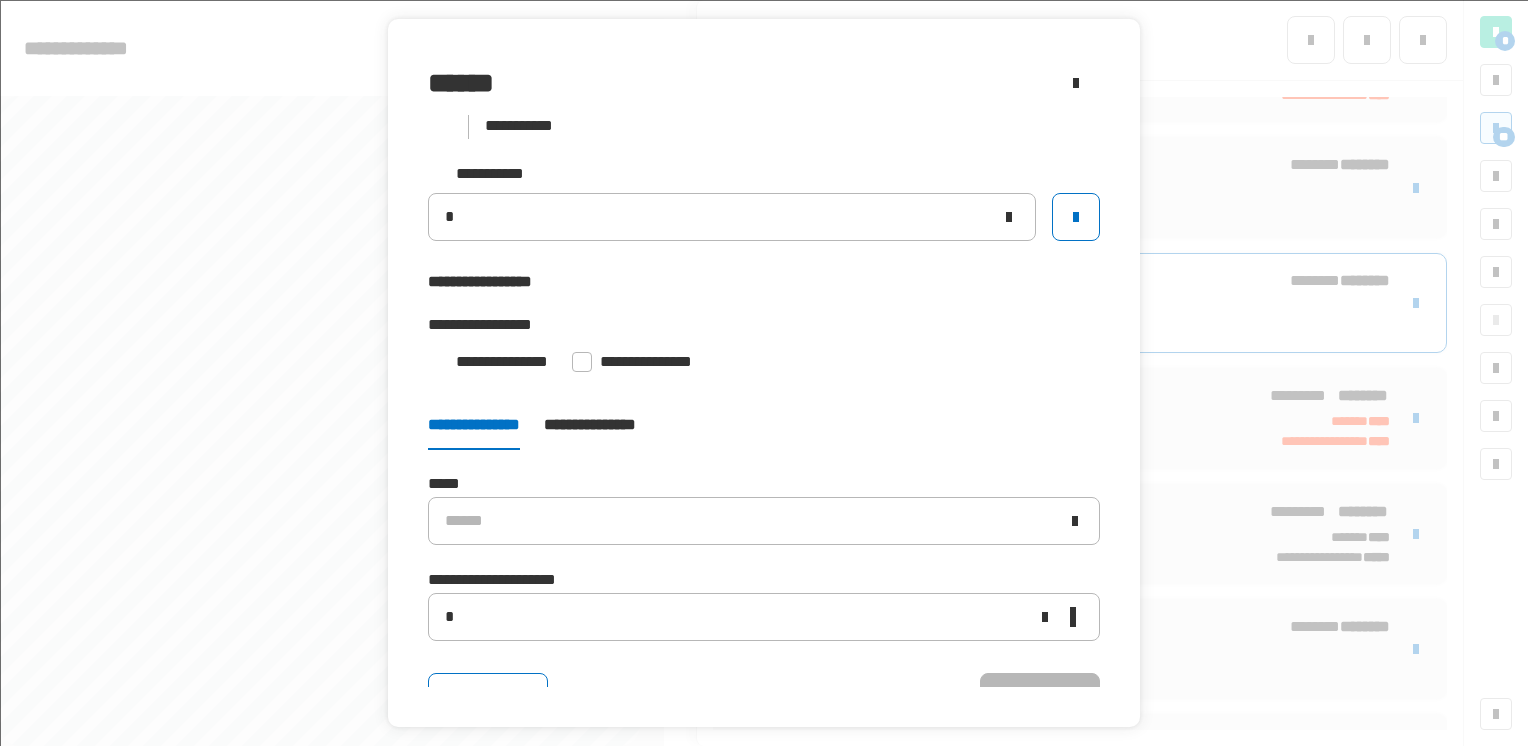 type on "**********" 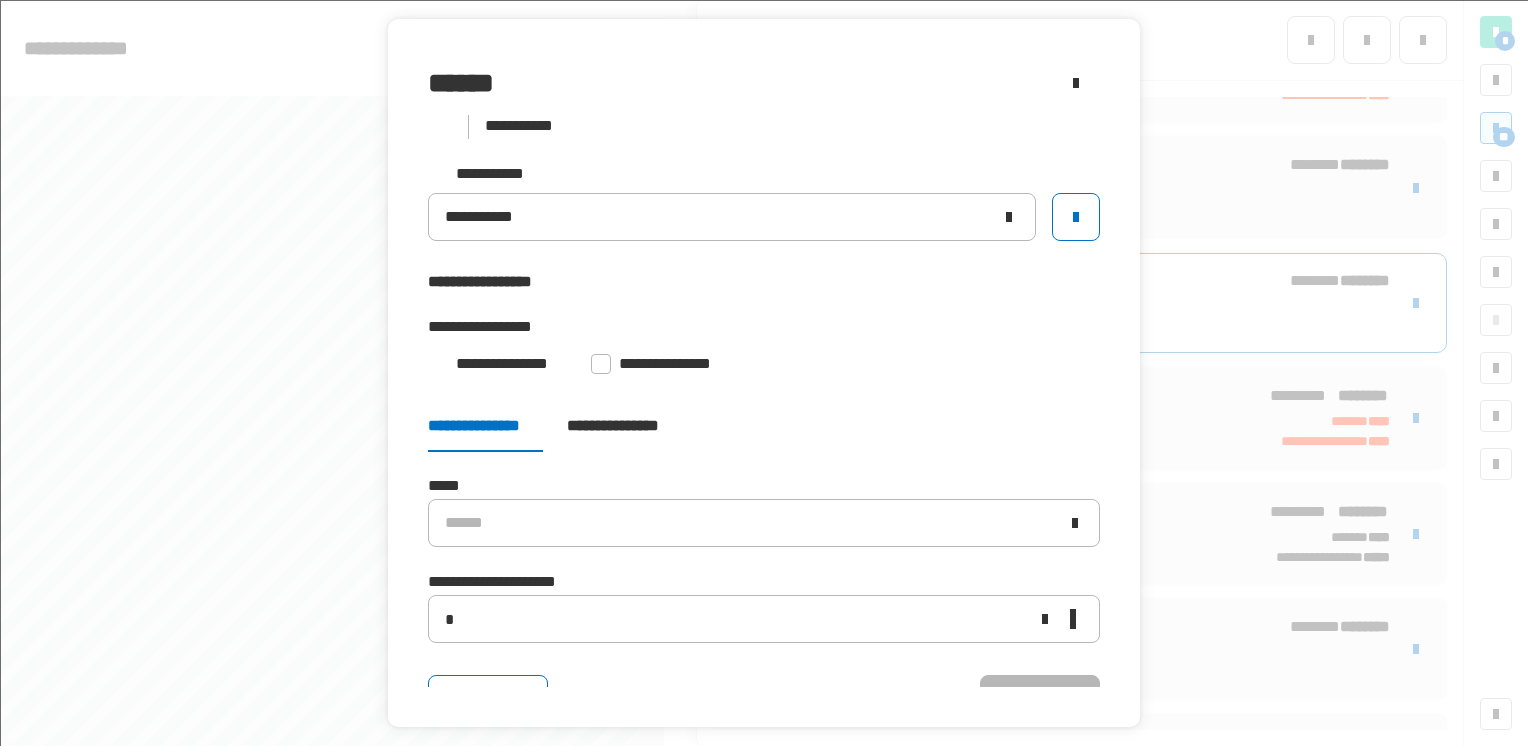 click 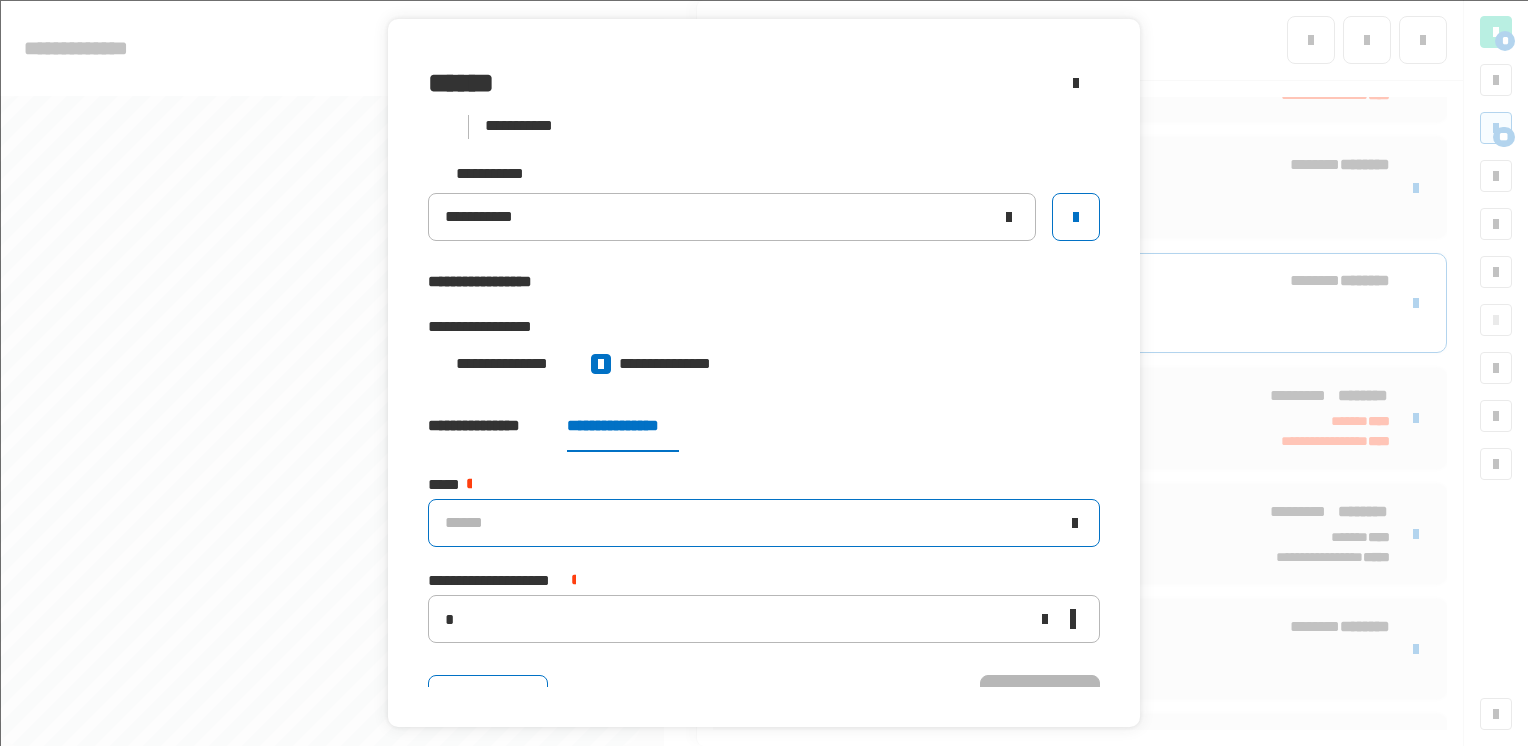click on "******" 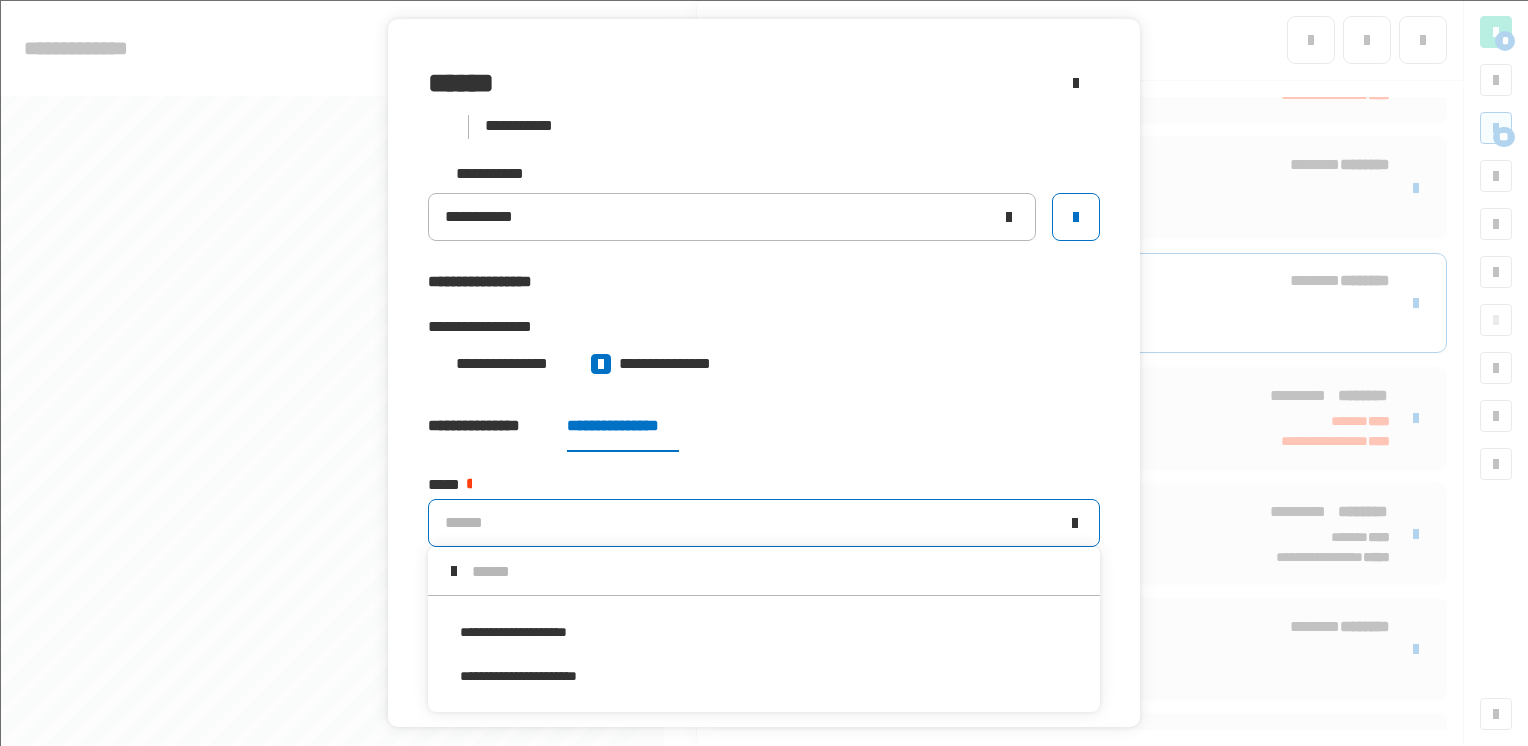 scroll, scrollTop: 0, scrollLeft: 0, axis: both 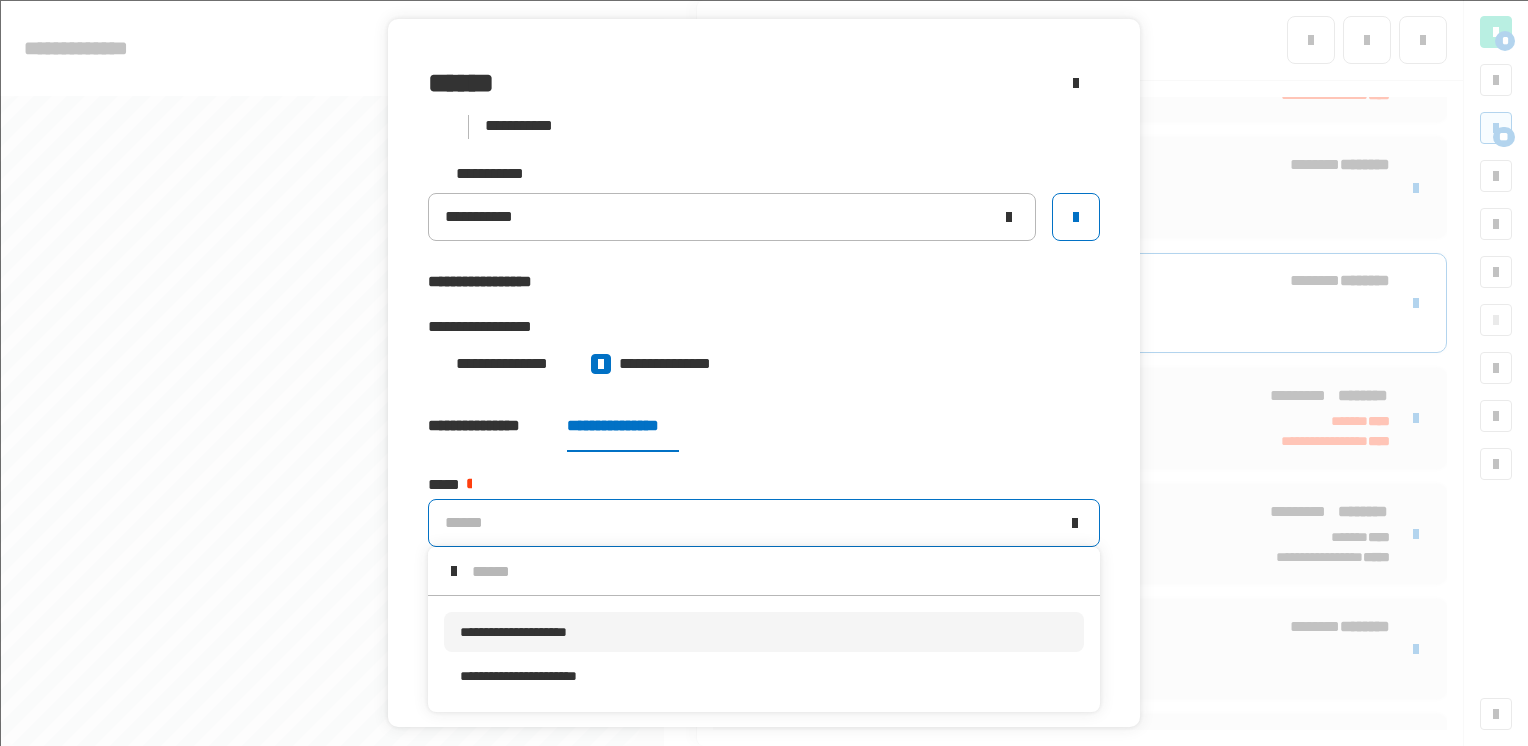 click on "**********" at bounding box center [764, 632] 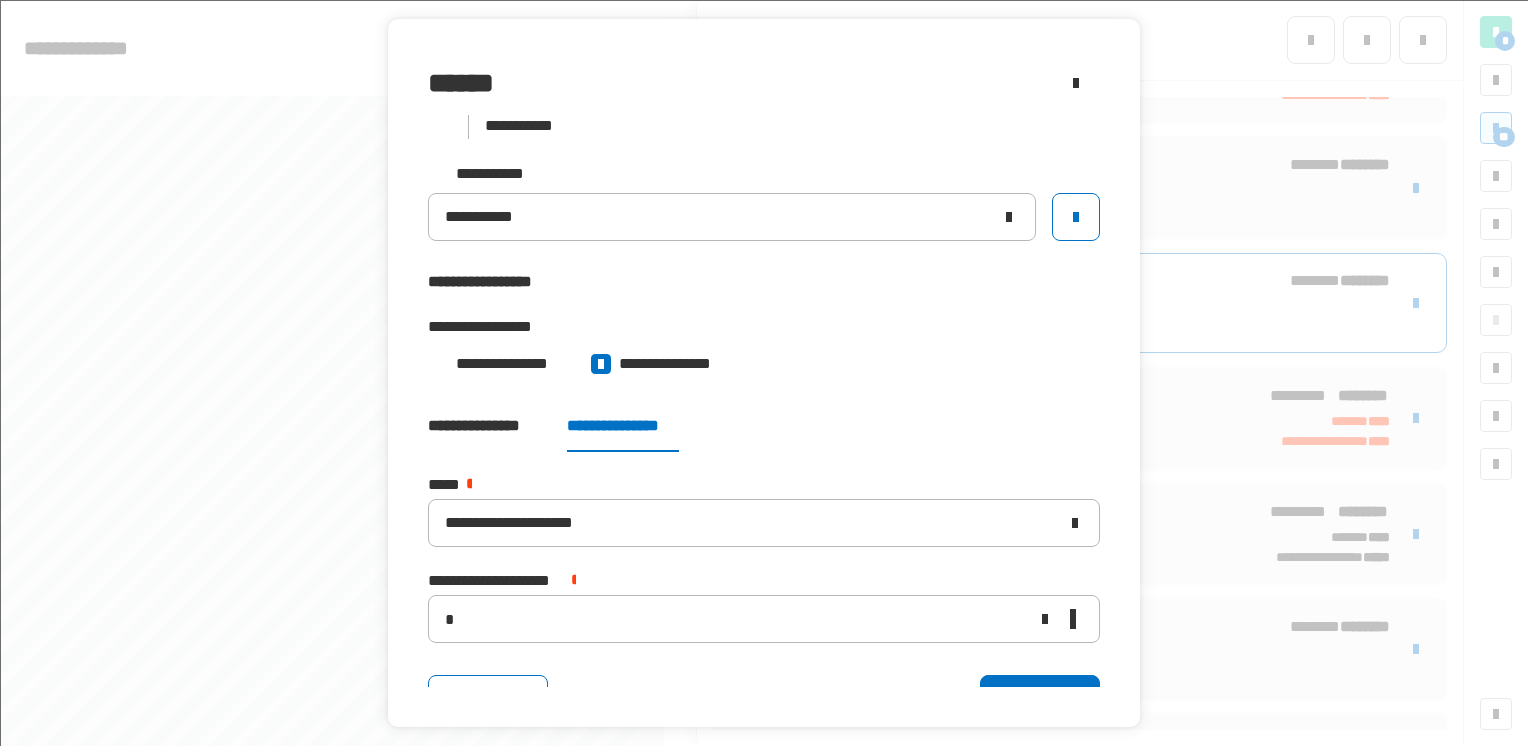 scroll, scrollTop: 36, scrollLeft: 0, axis: vertical 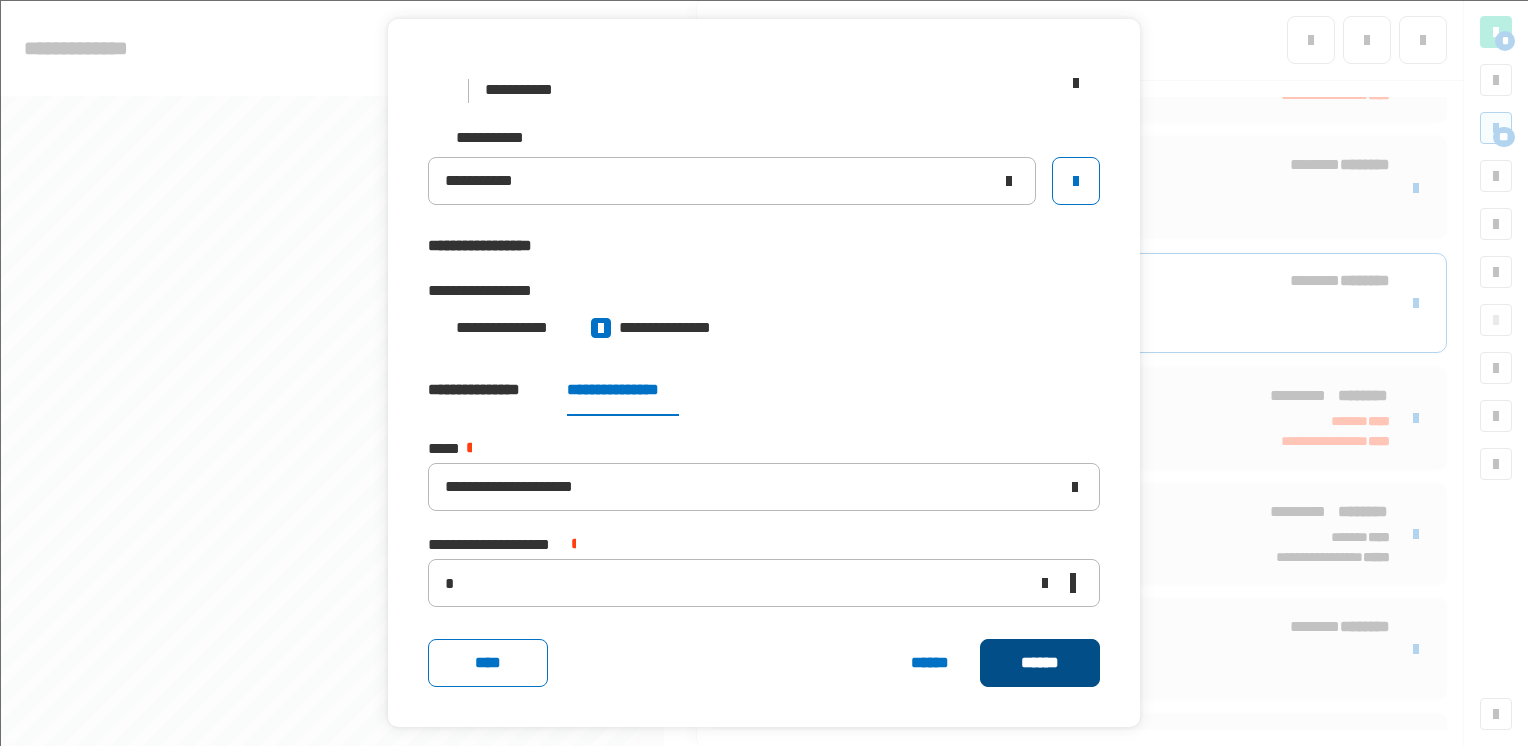 click on "******" 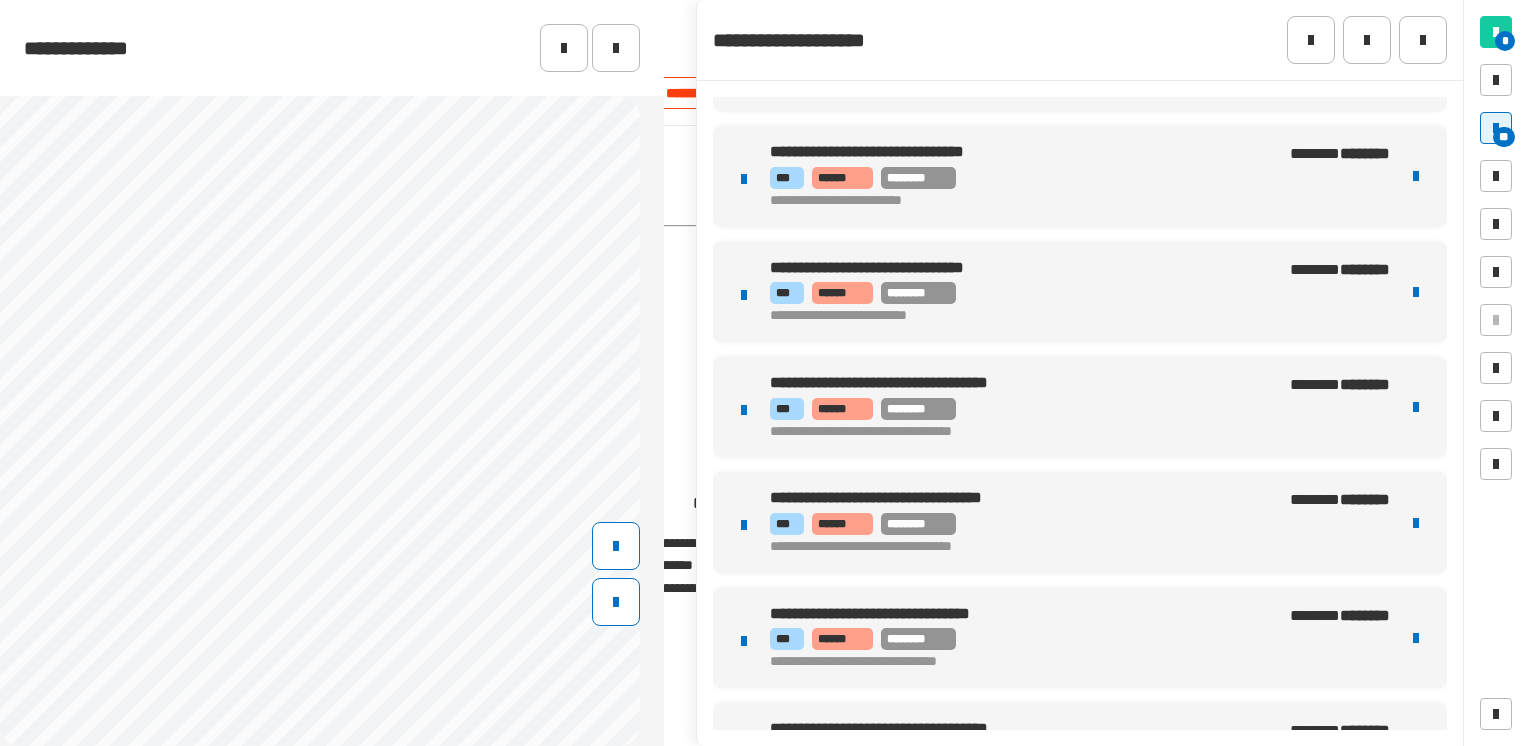scroll, scrollTop: 2051, scrollLeft: 0, axis: vertical 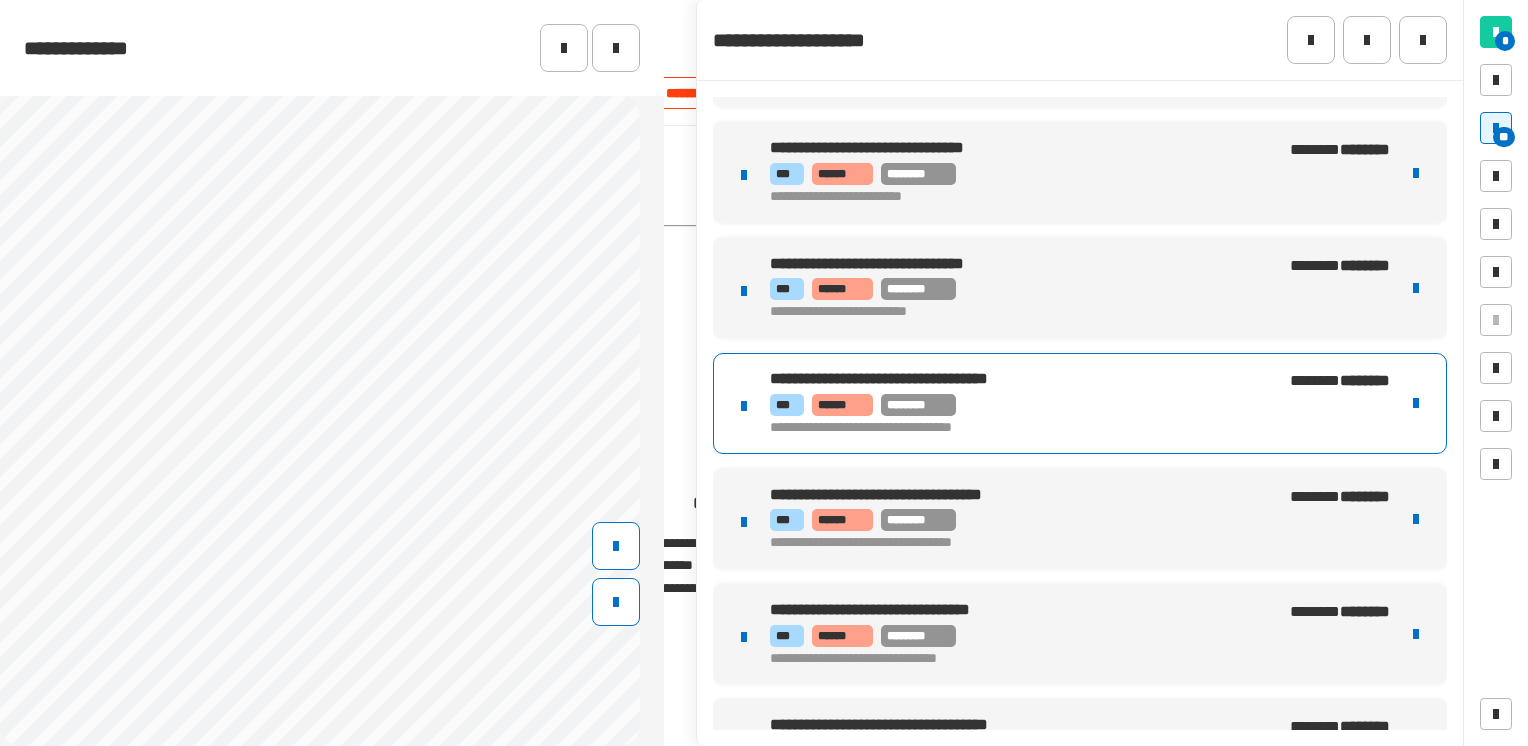click on "*** ****** ********" at bounding box center [1007, 405] 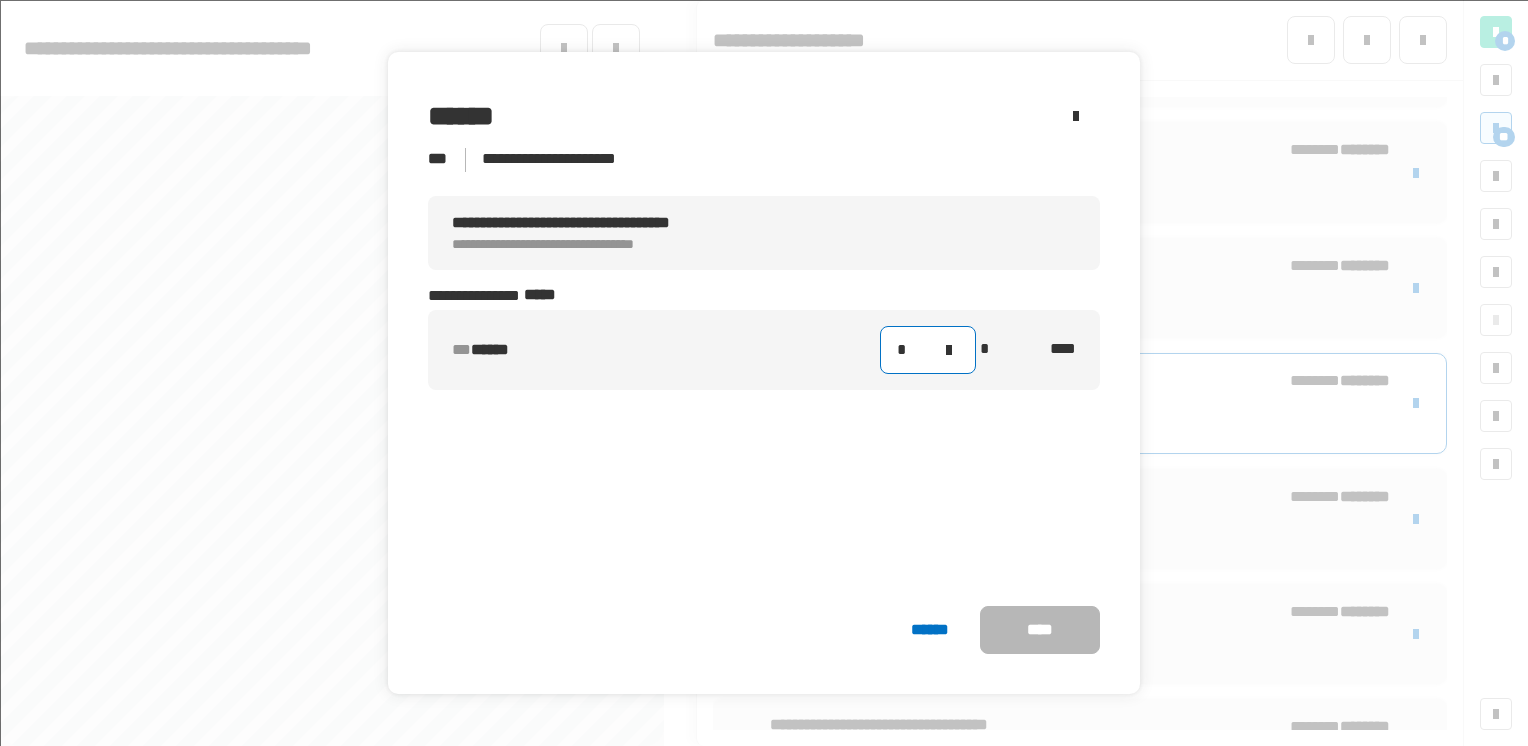 click on "*" 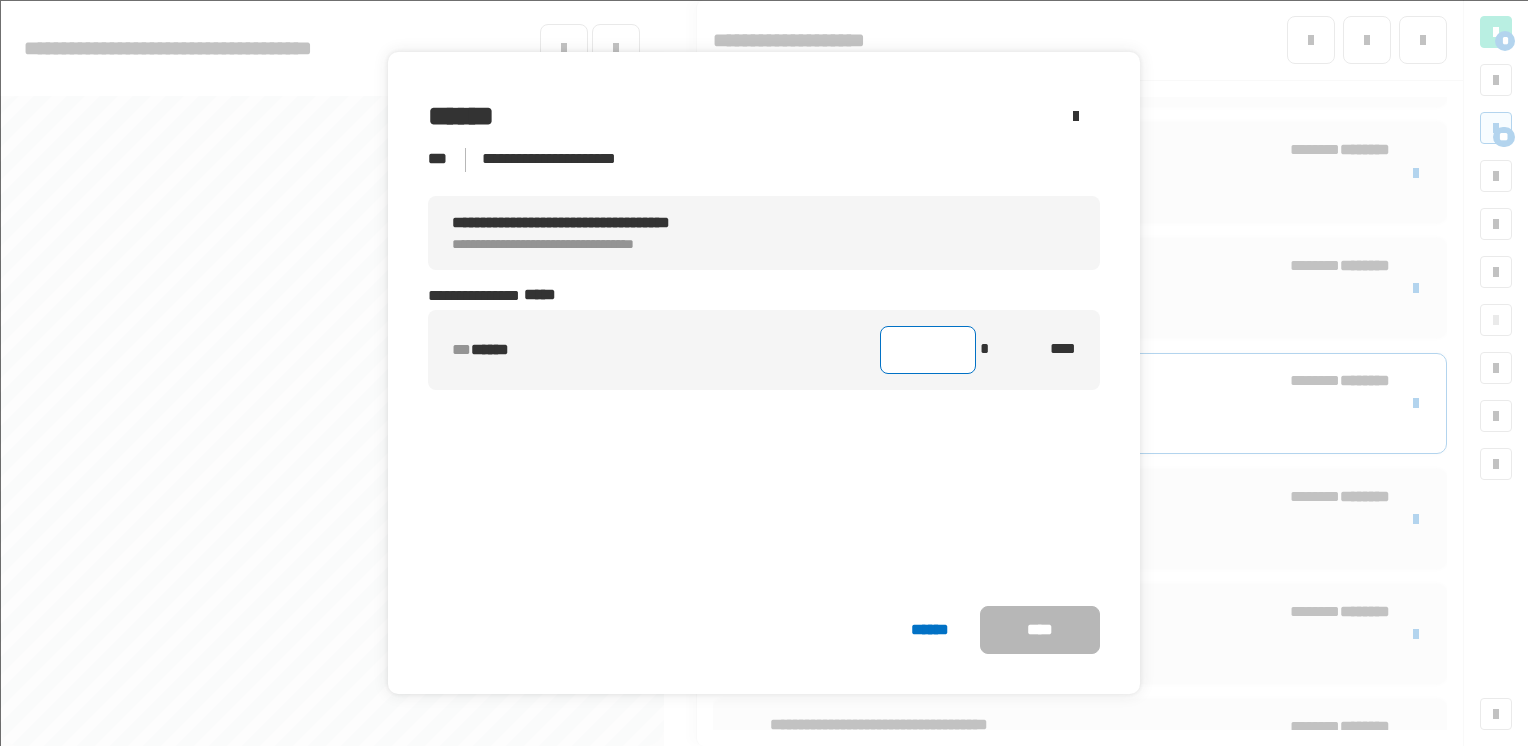 type on "*" 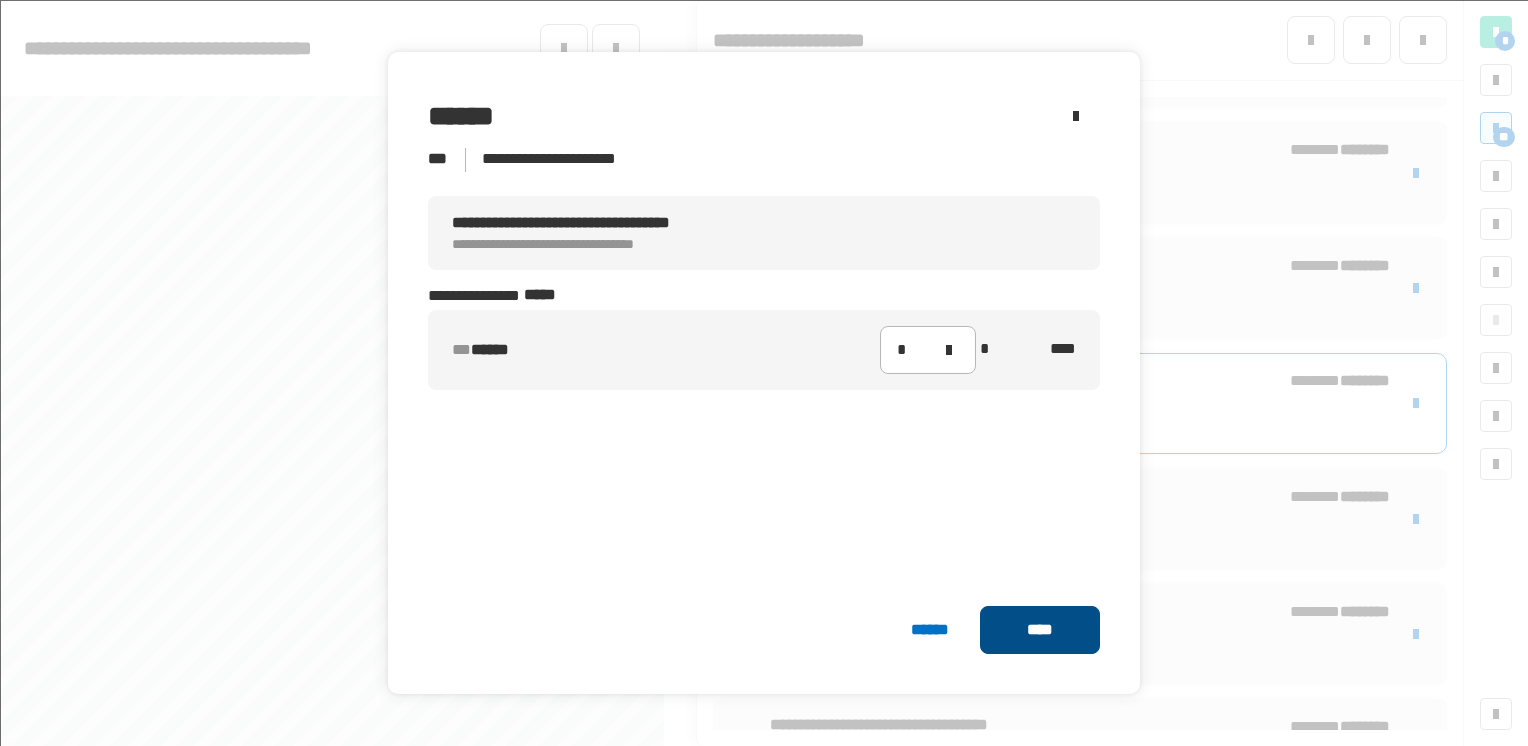 click on "****" 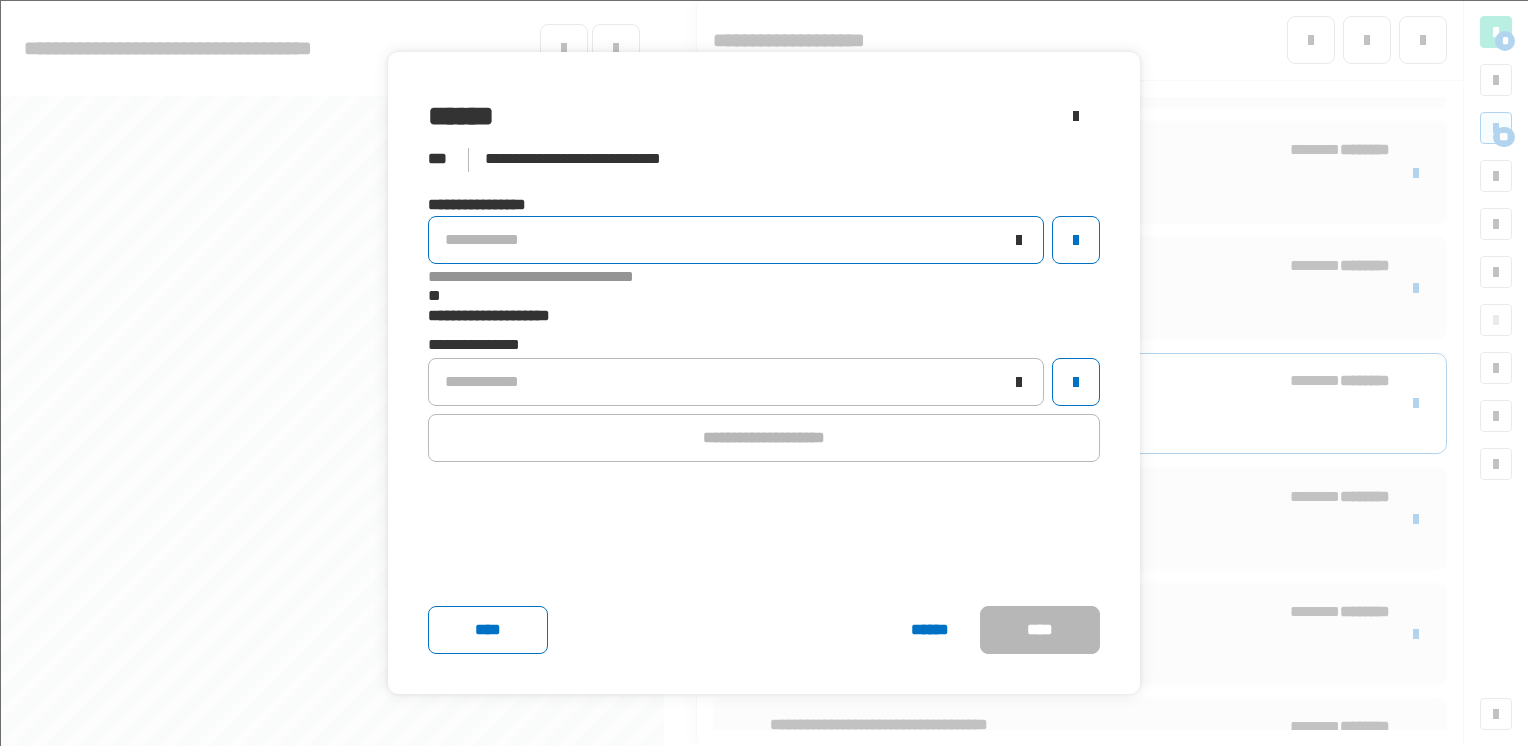 click on "**********" 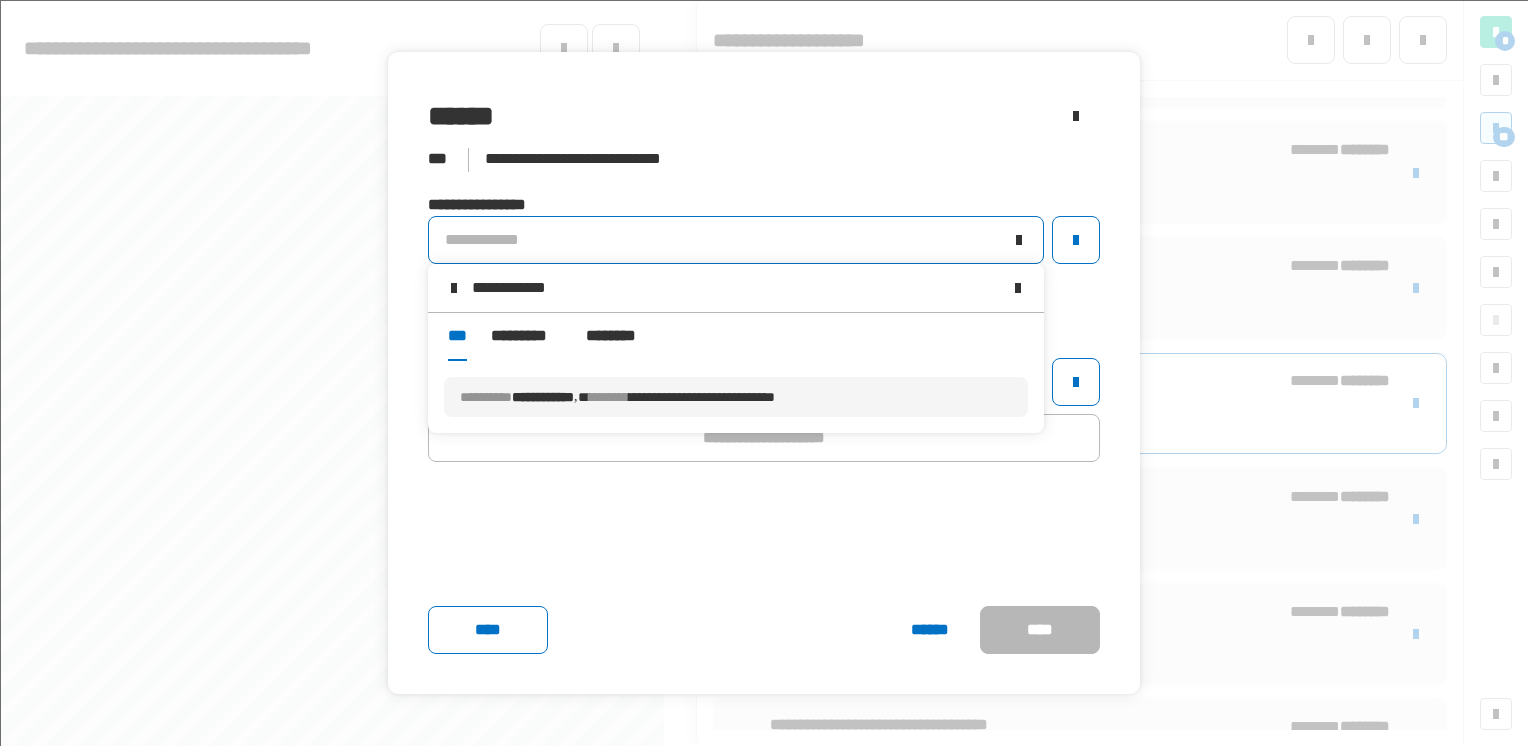 type on "**********" 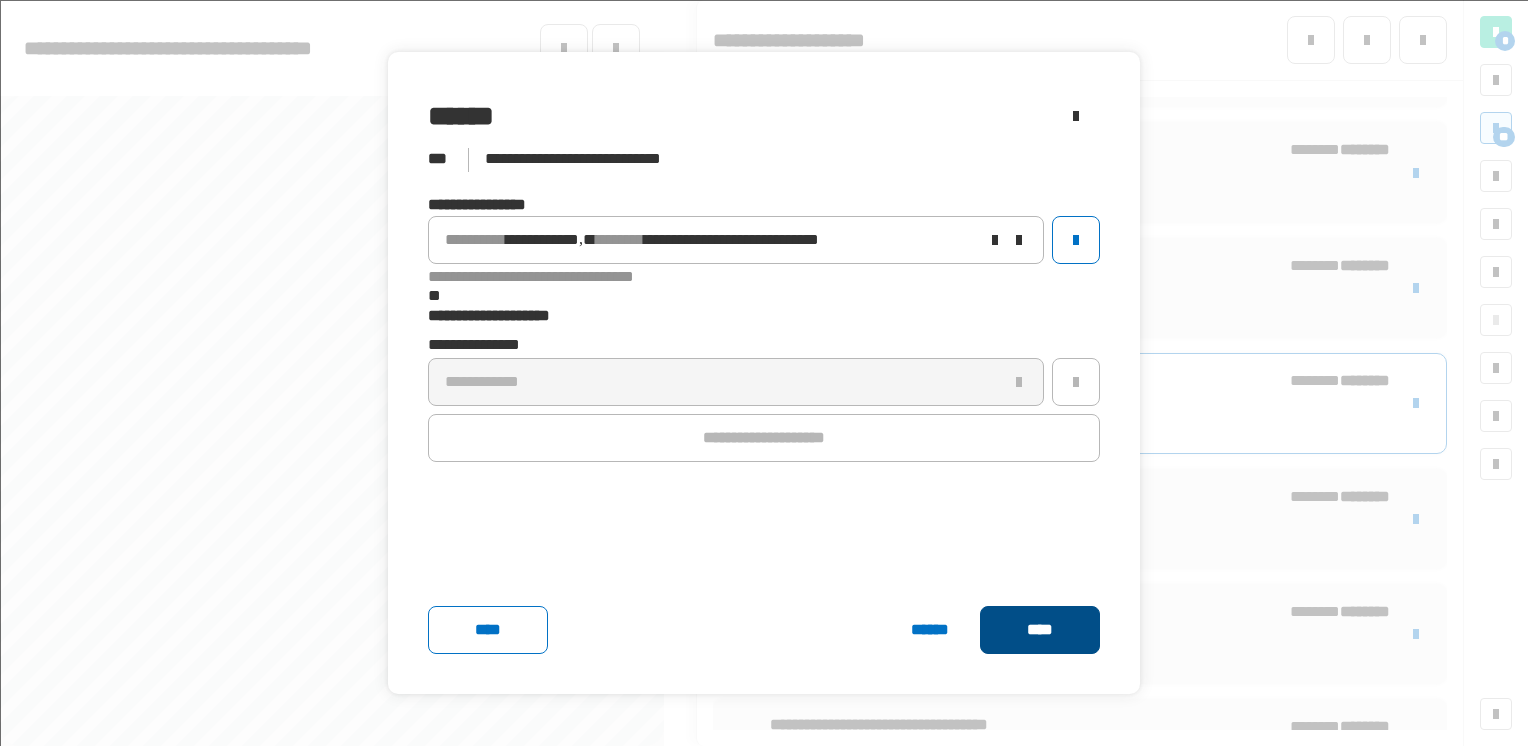 click on "****" 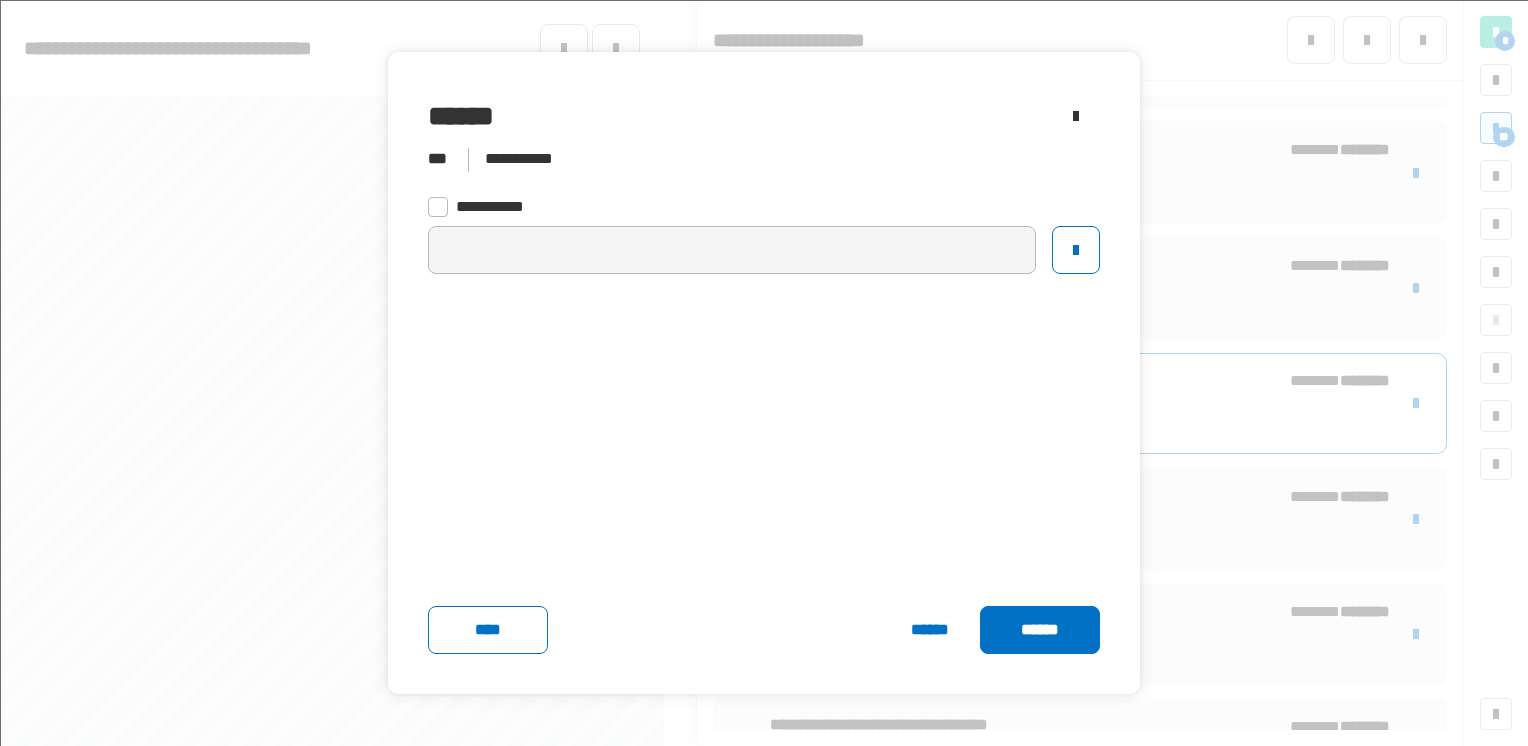 click on "******" 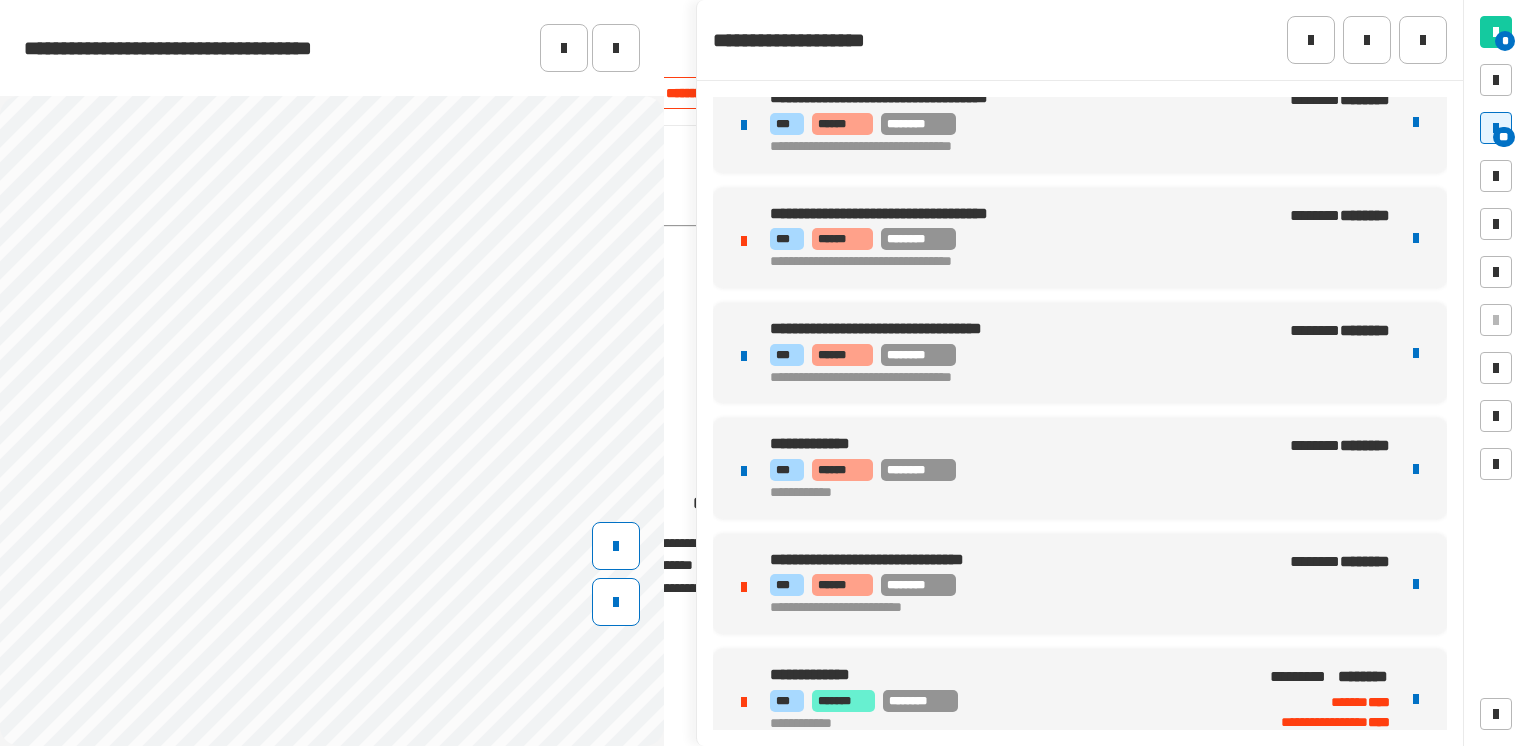 scroll, scrollTop: 2686, scrollLeft: 0, axis: vertical 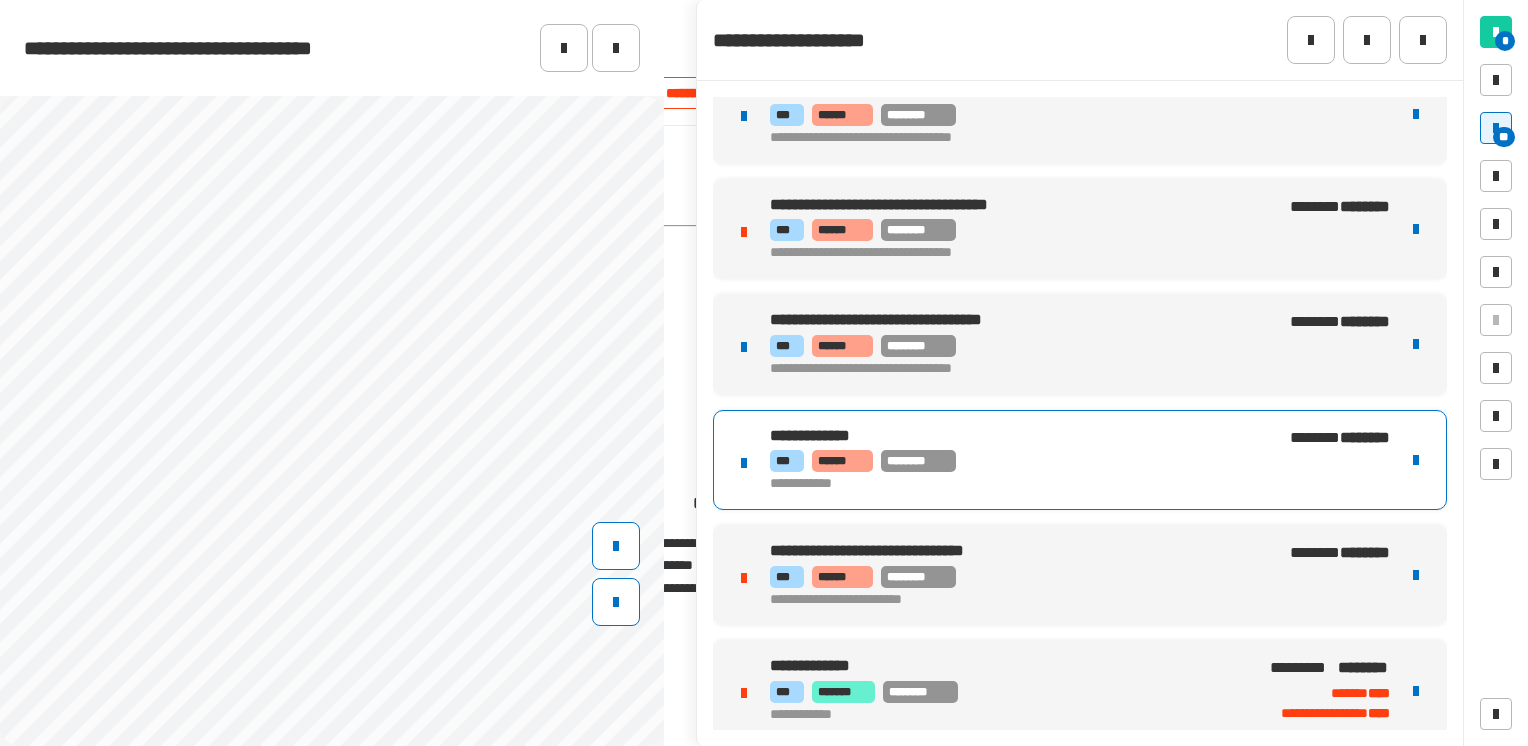 click on "*** ****** ********" at bounding box center (1008, 461) 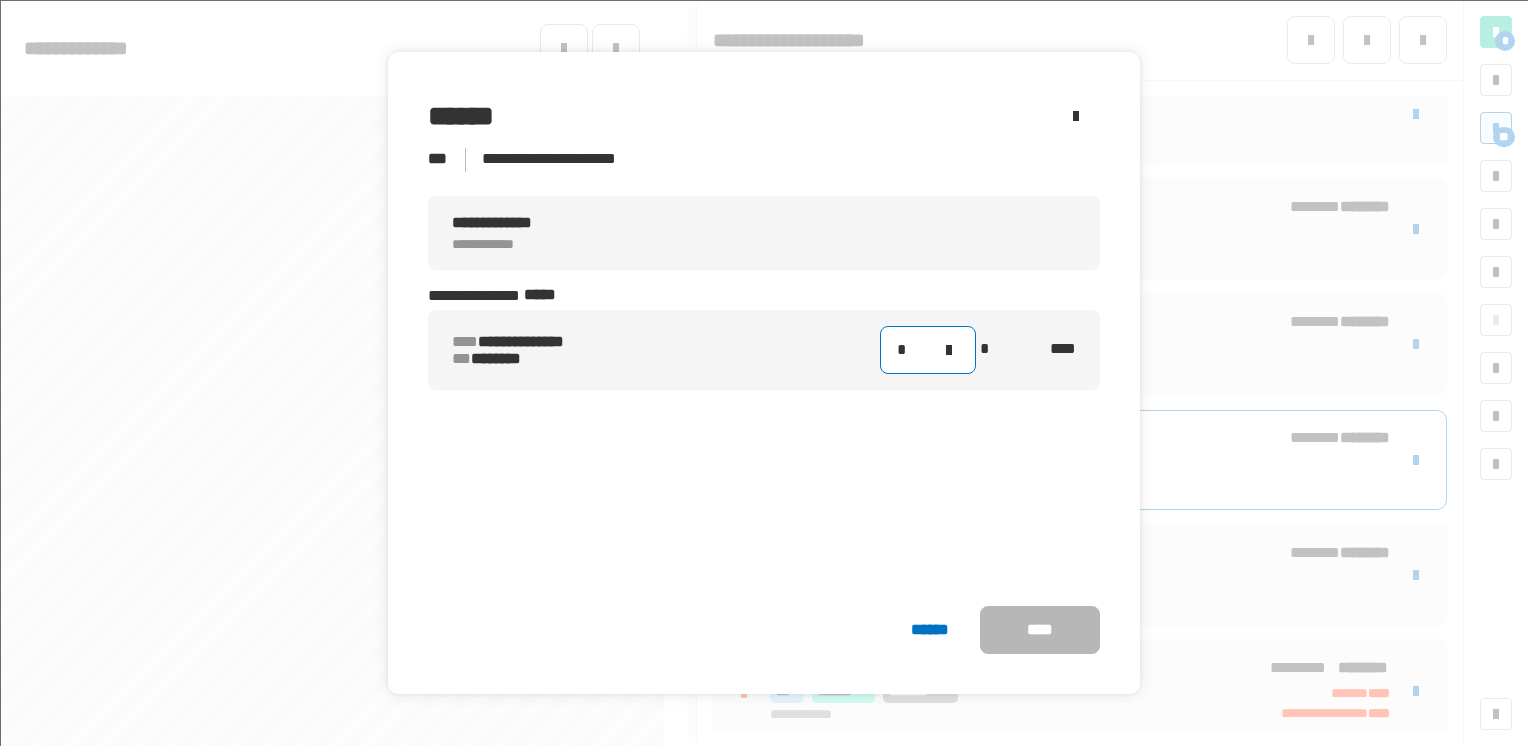 click on "*" 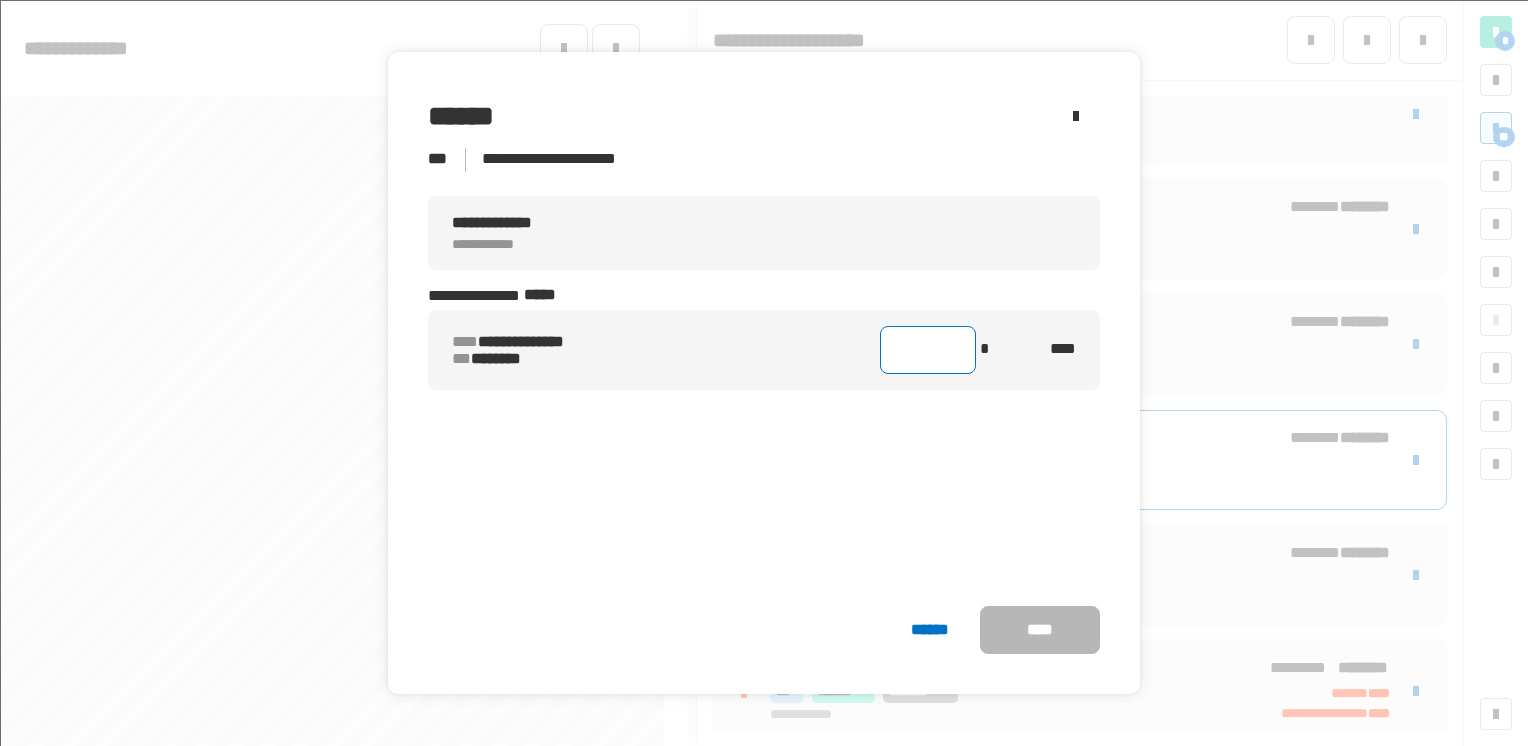 type on "*" 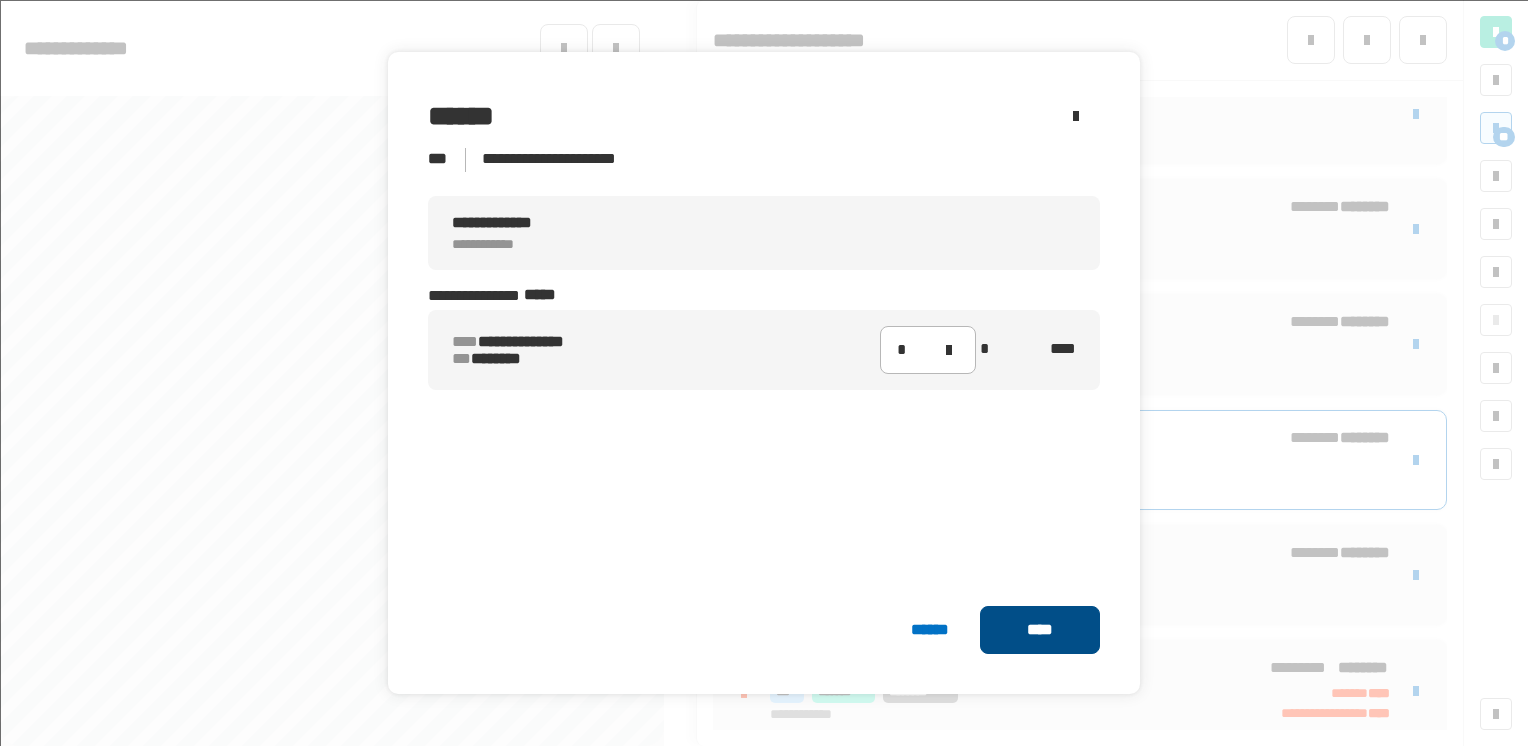 click on "****" 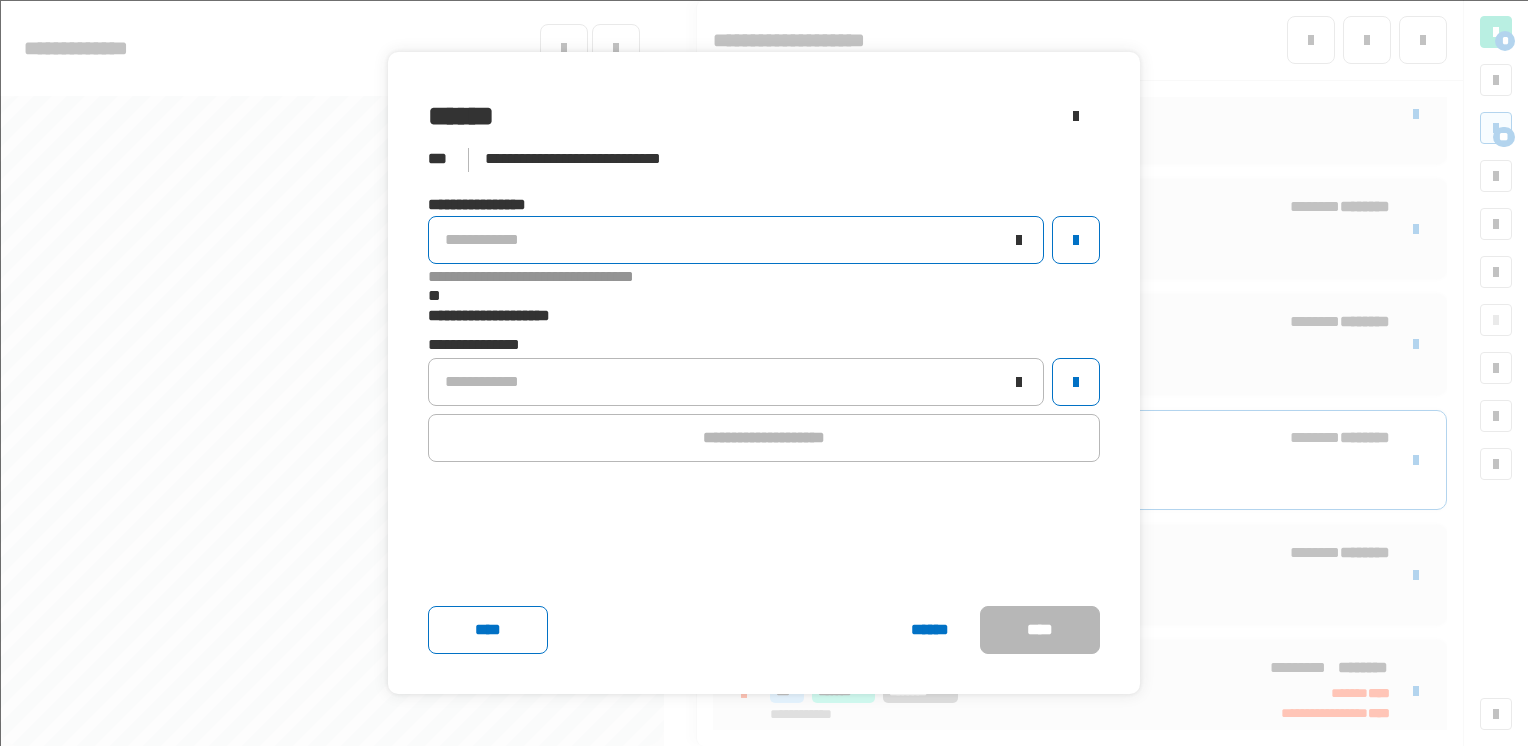 click on "**********" 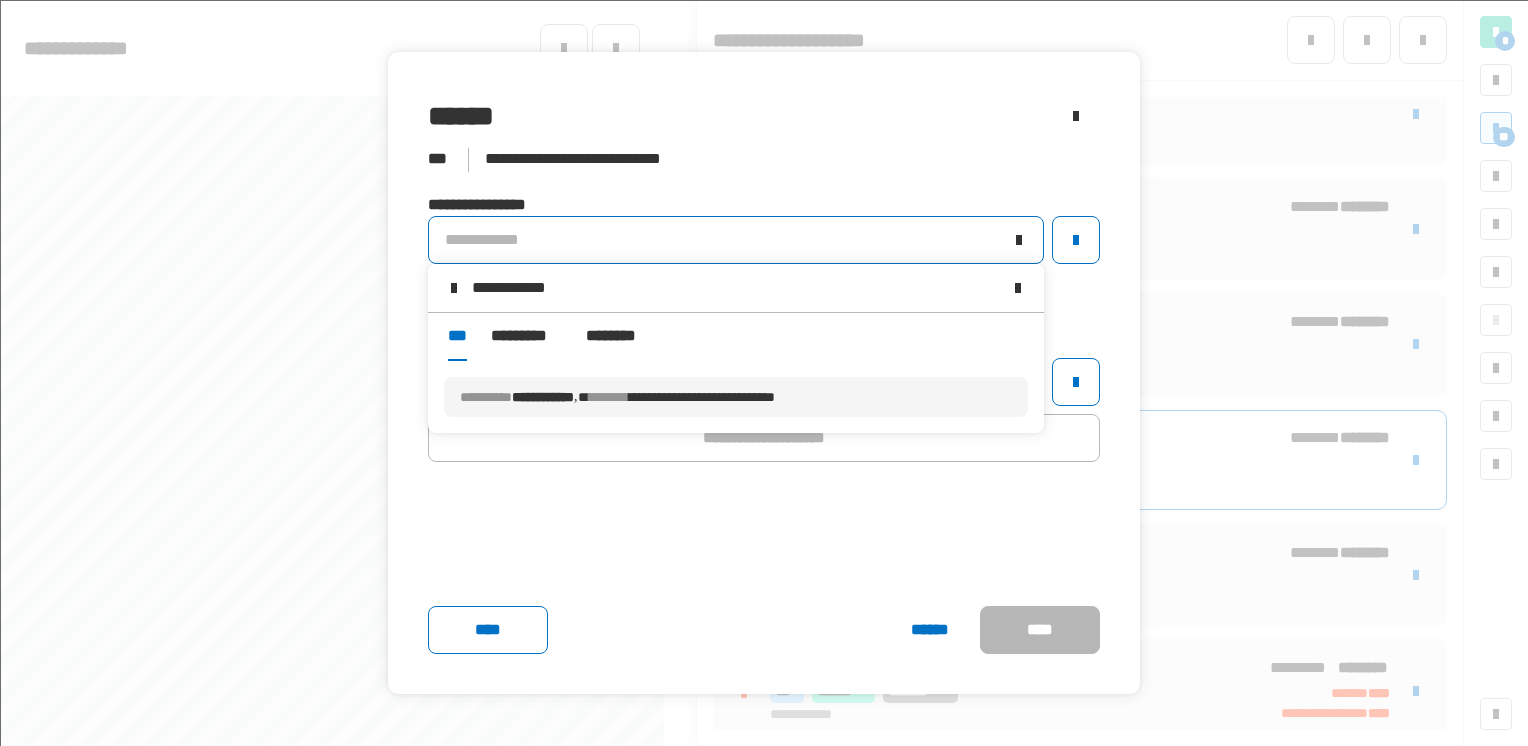 type on "**********" 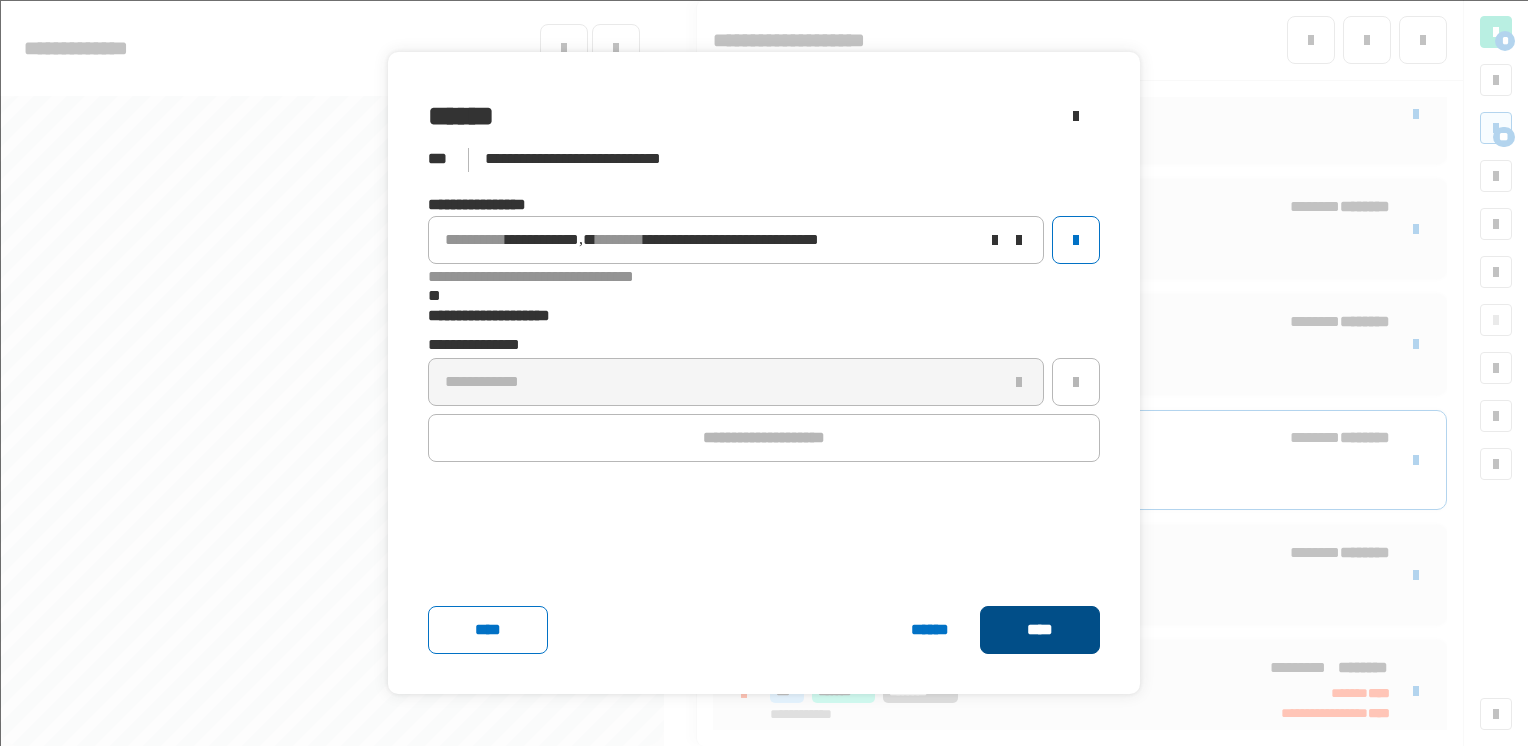 click on "****" 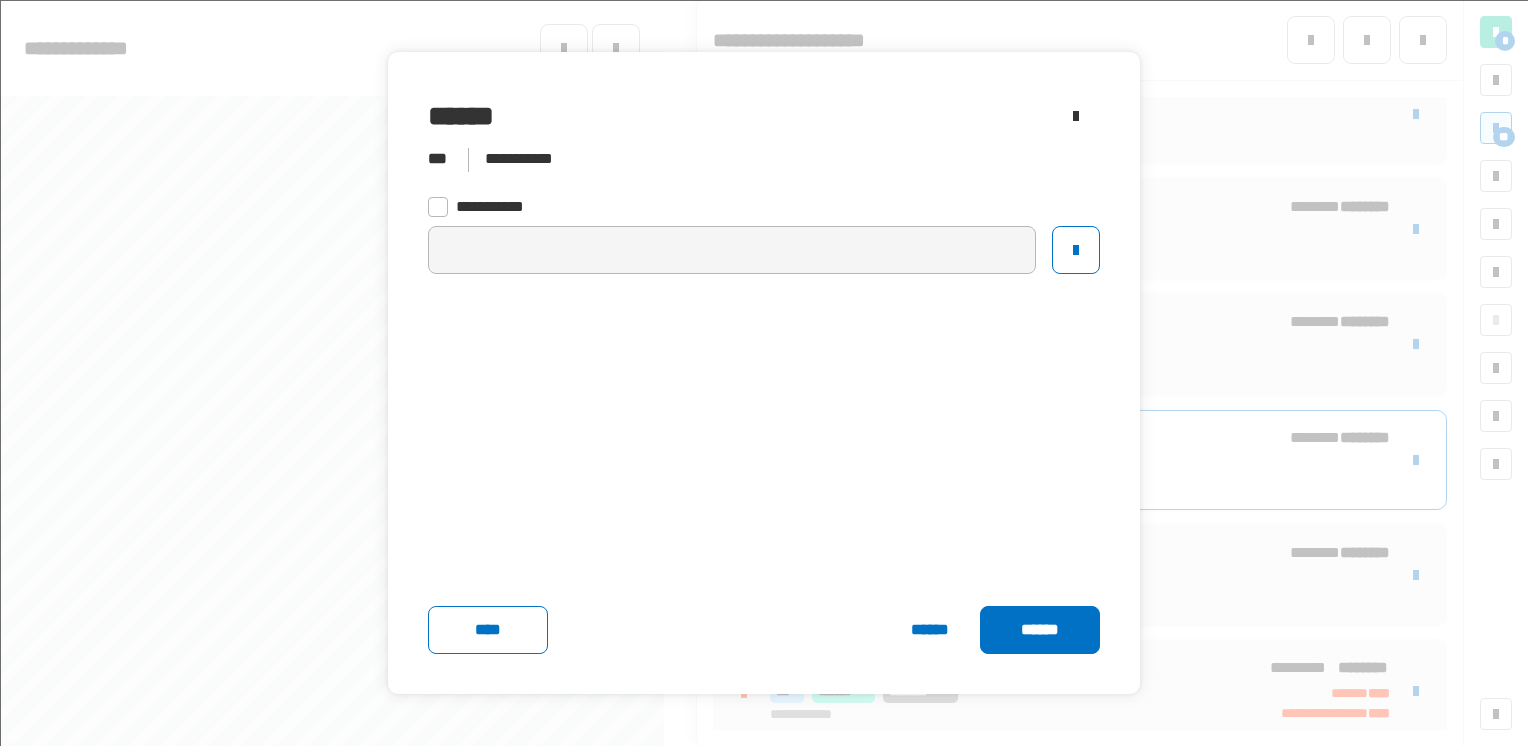 click on "******" 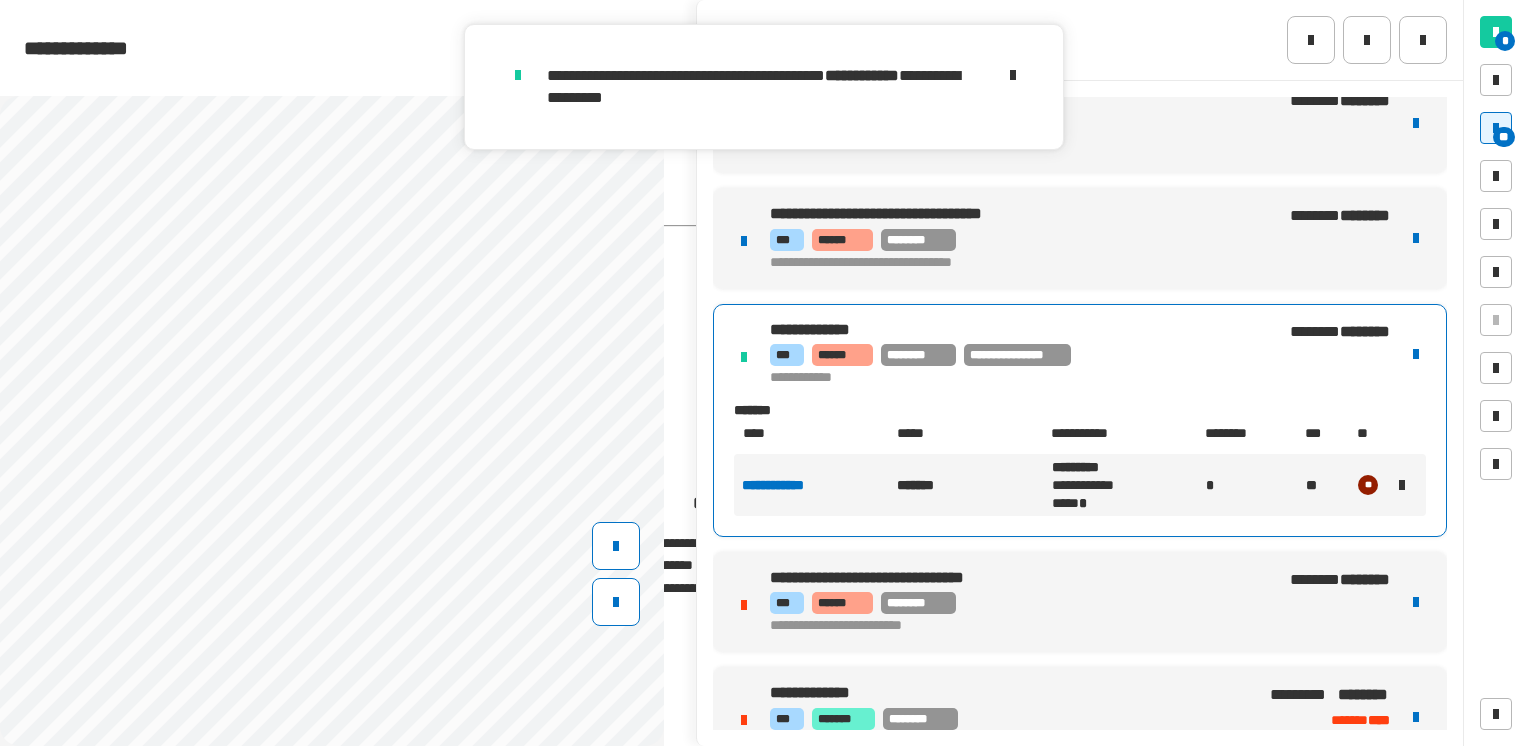 scroll, scrollTop: 2704, scrollLeft: 0, axis: vertical 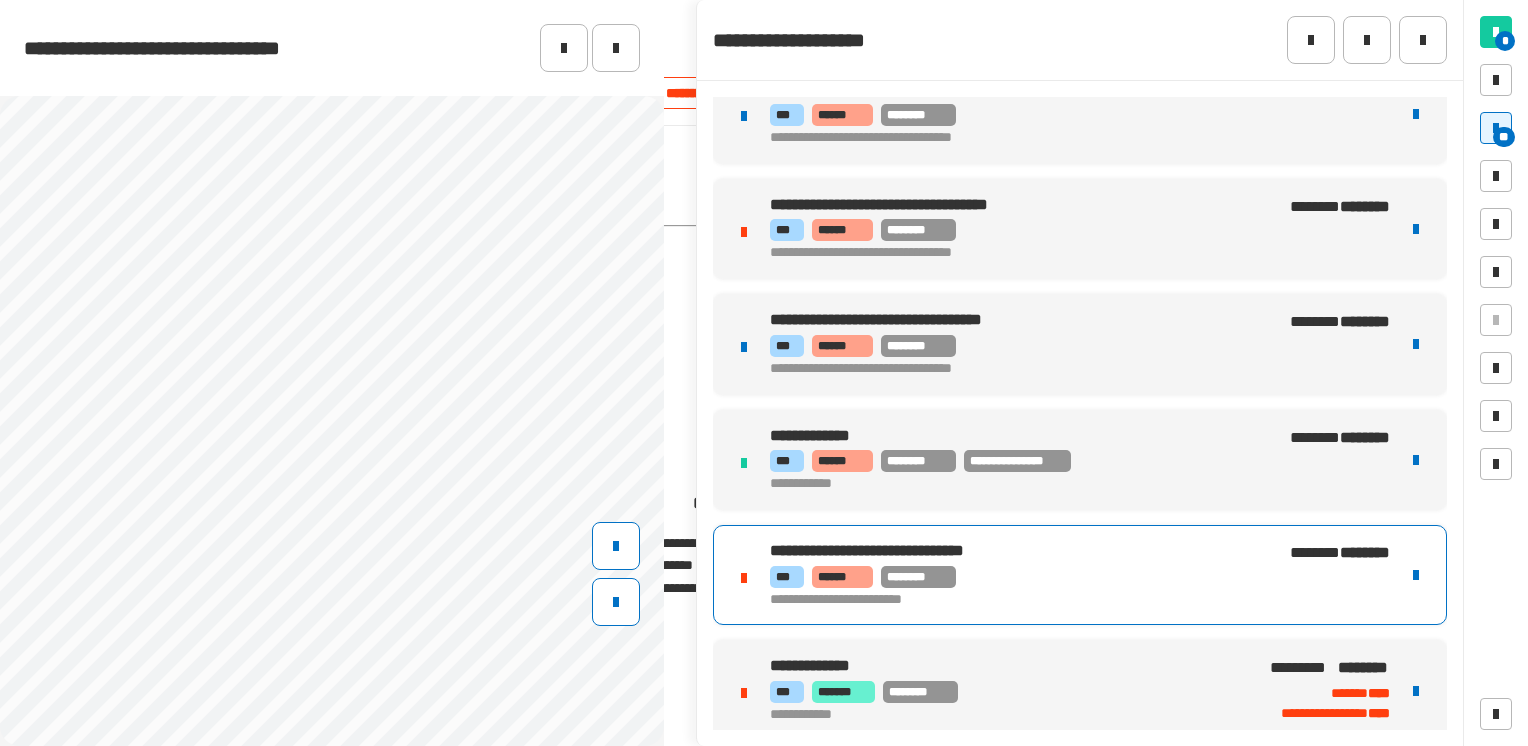 click on "*** ****** ********" at bounding box center (1007, 577) 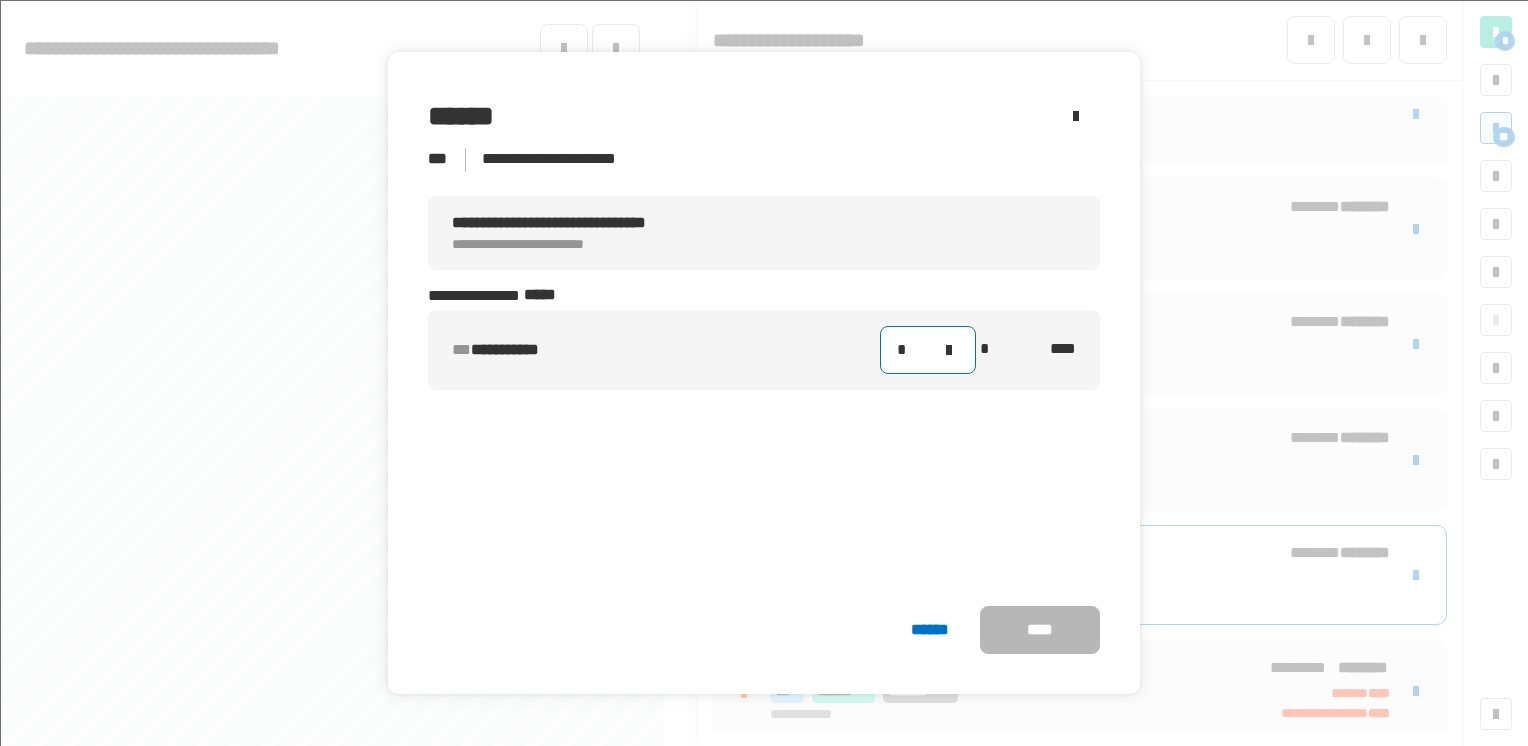 click on "*" 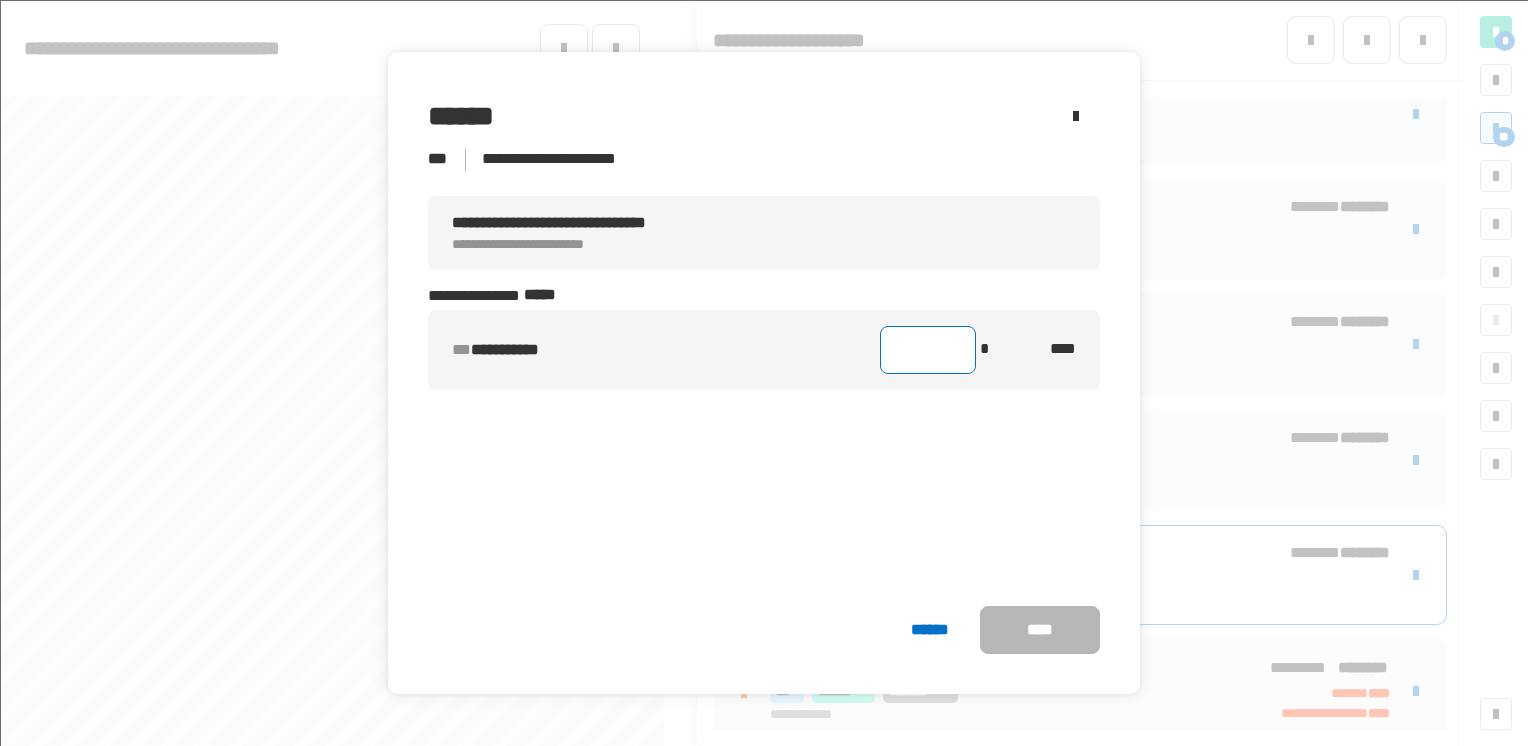 type on "*" 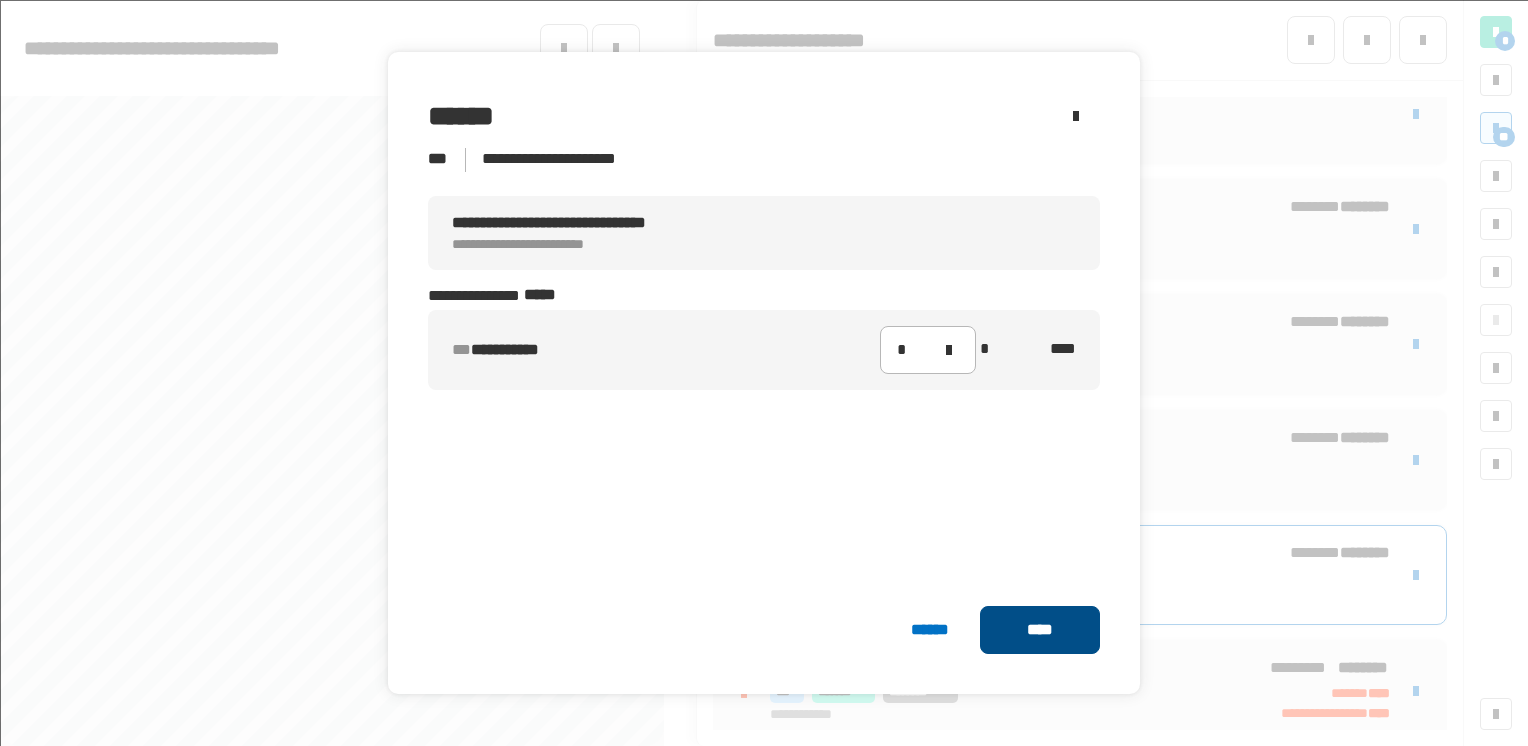 click on "****" 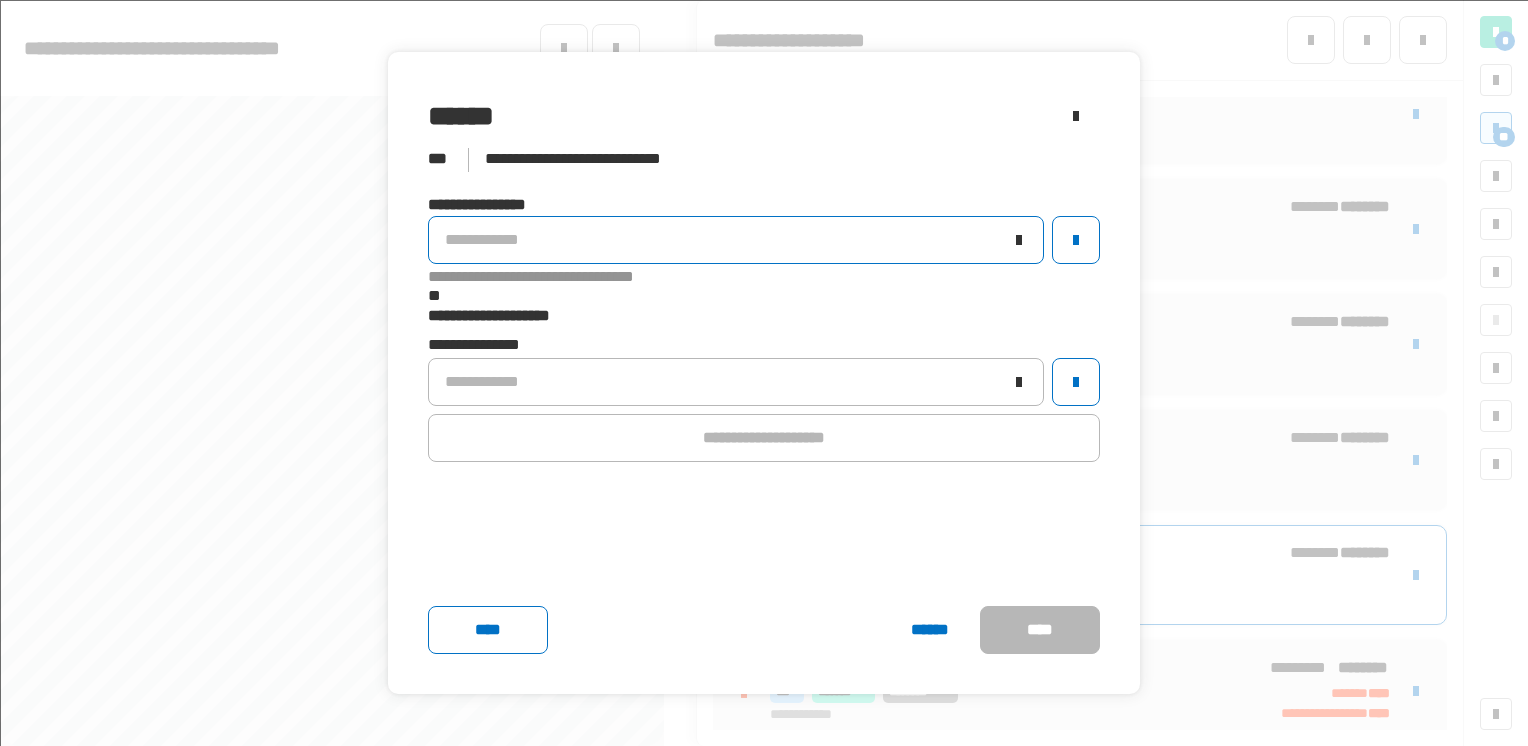 click on "**********" 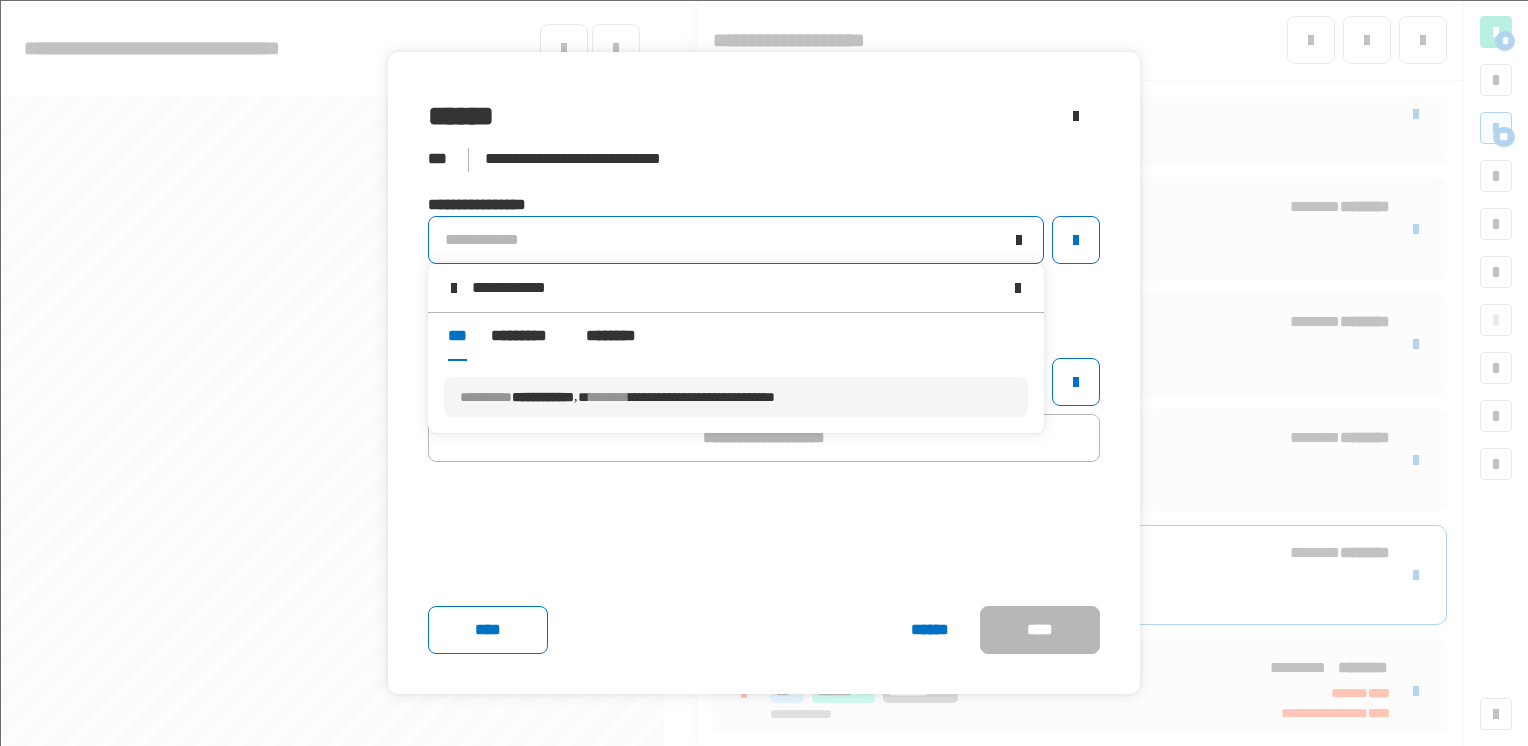 type on "**********" 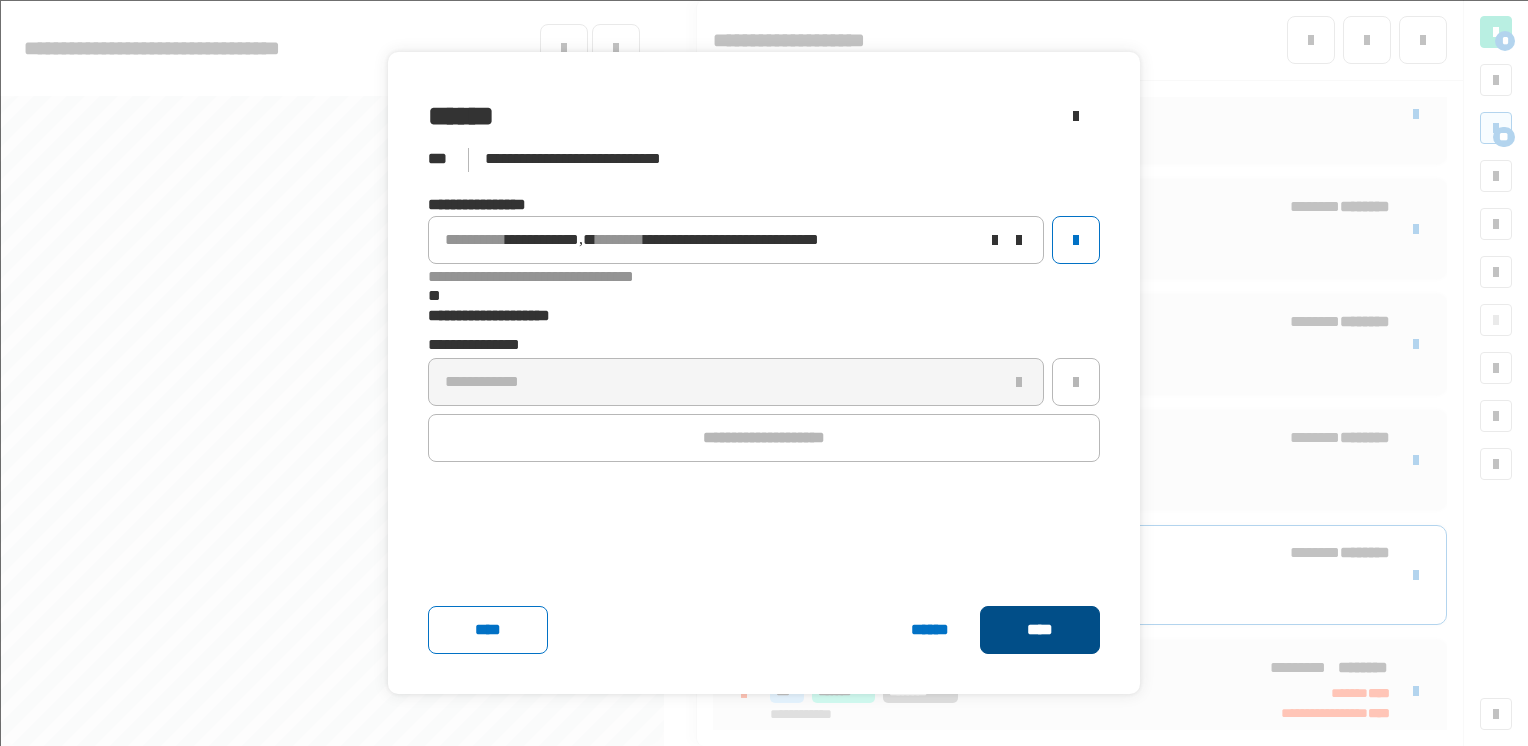 click on "****" 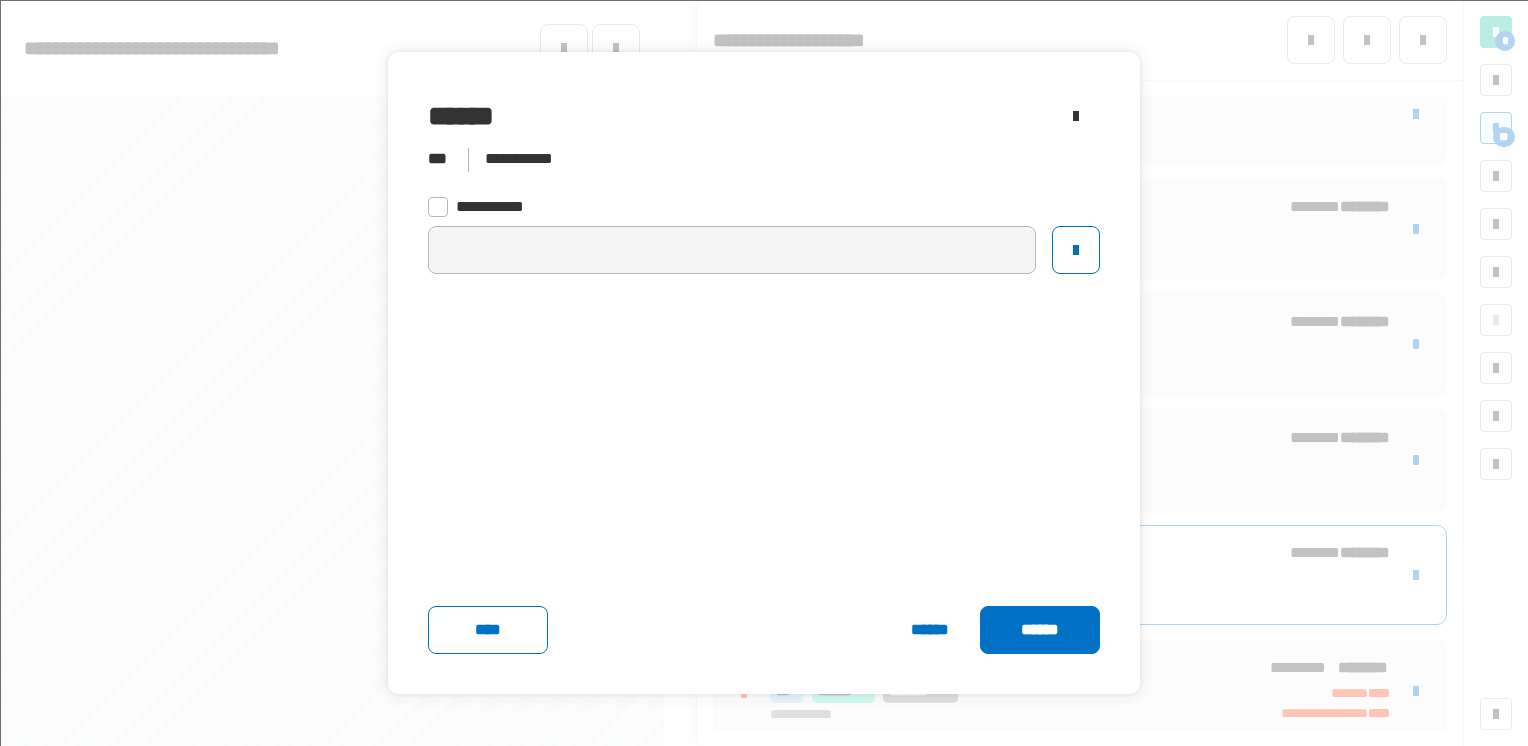 click on "******" 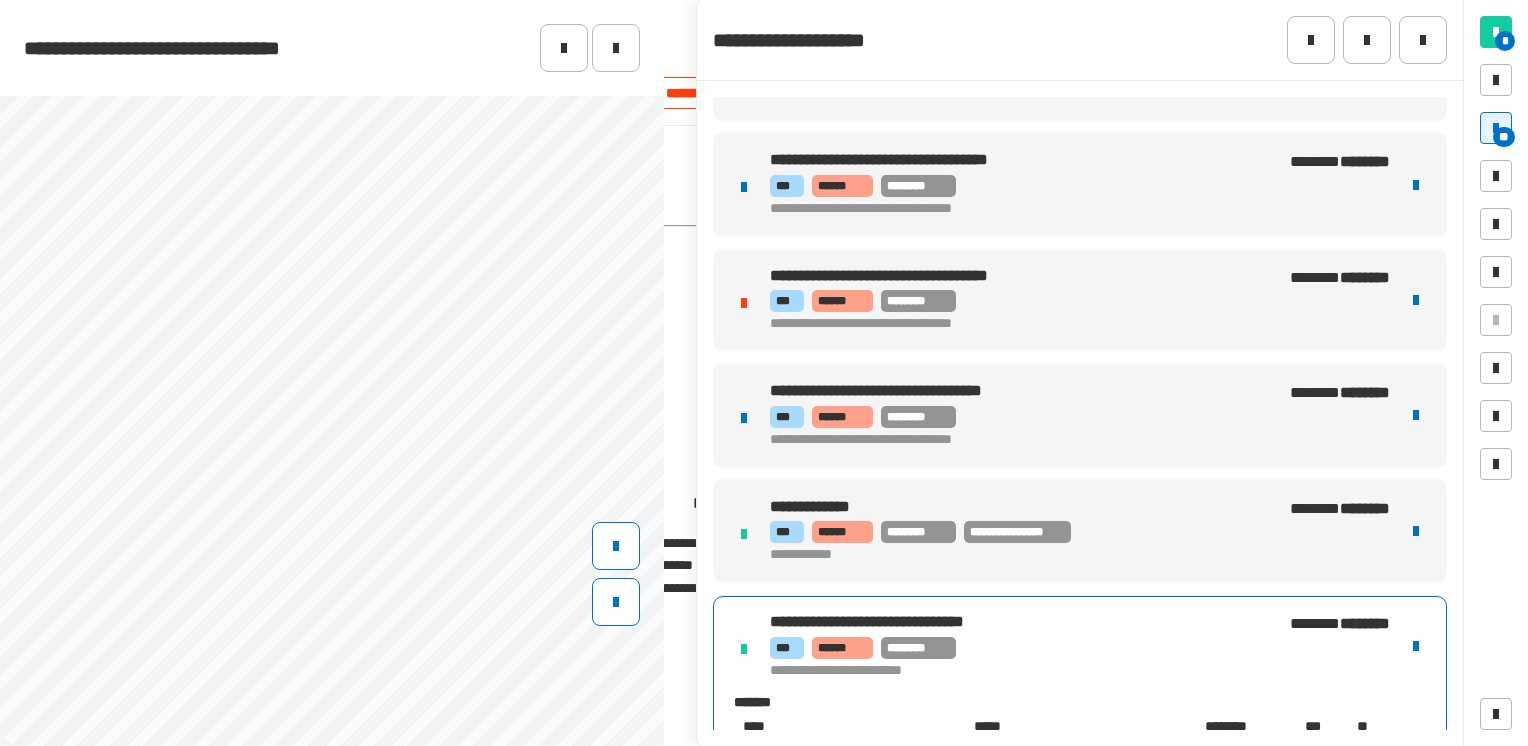 scroll, scrollTop: 2496, scrollLeft: 0, axis: vertical 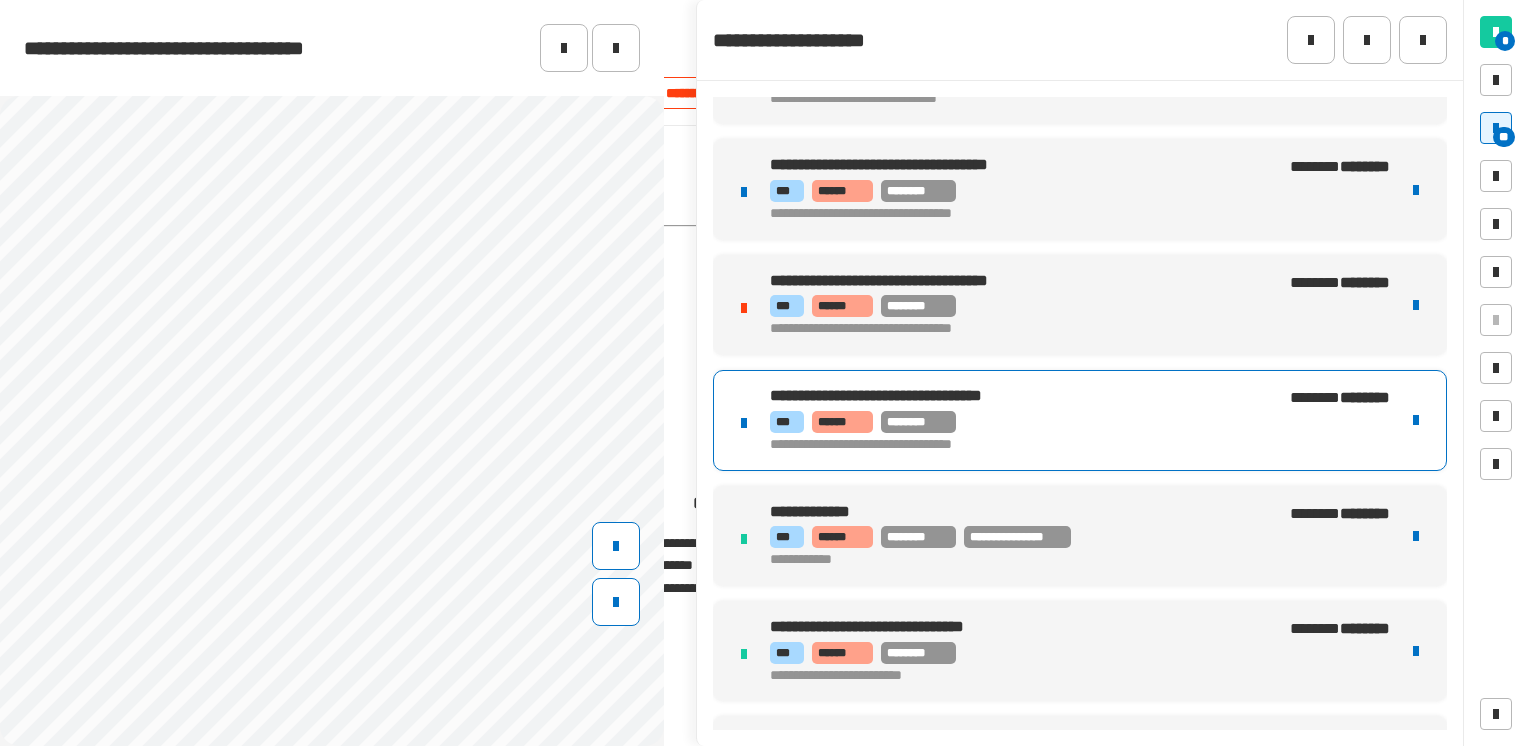 click on "*** ****** ********" at bounding box center [1007, 422] 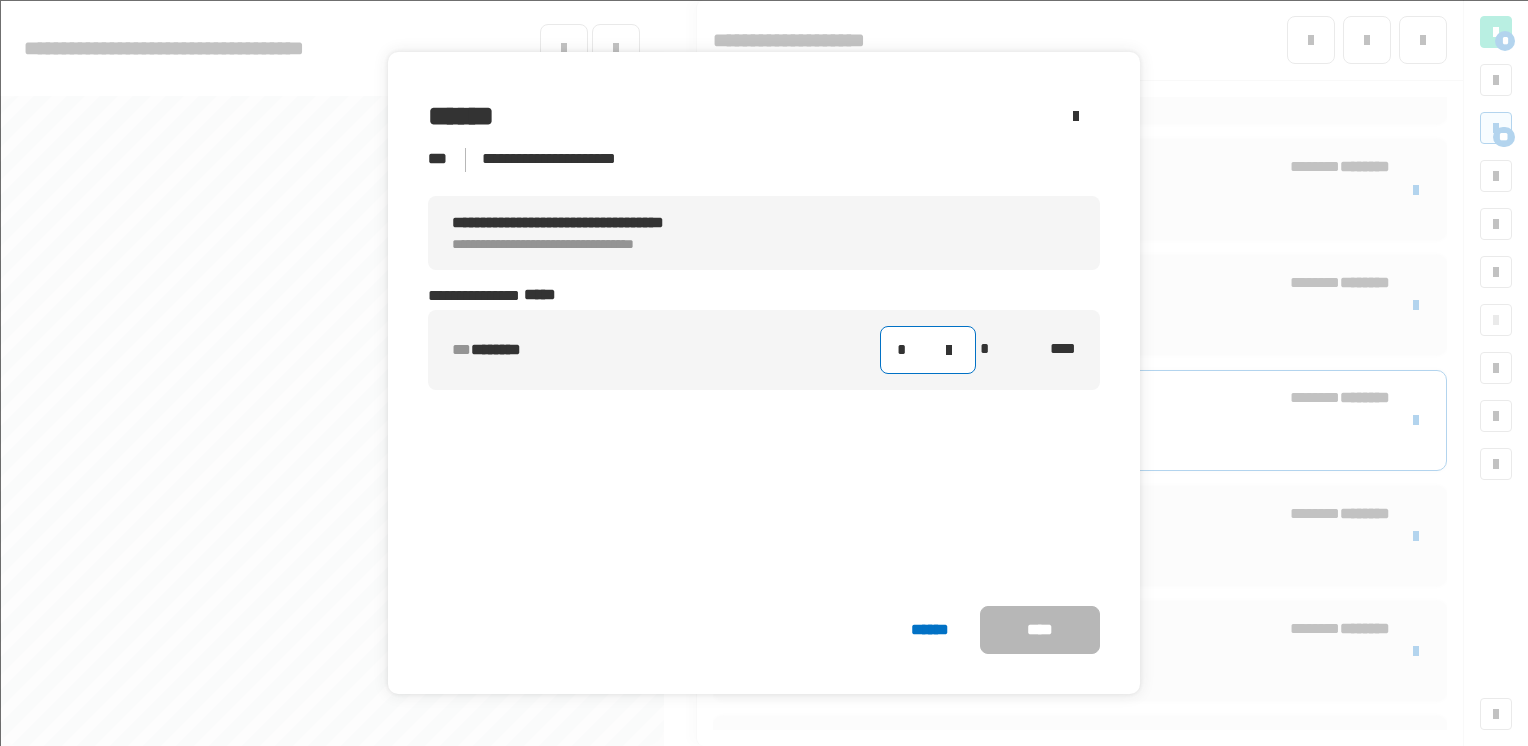 click on "*" 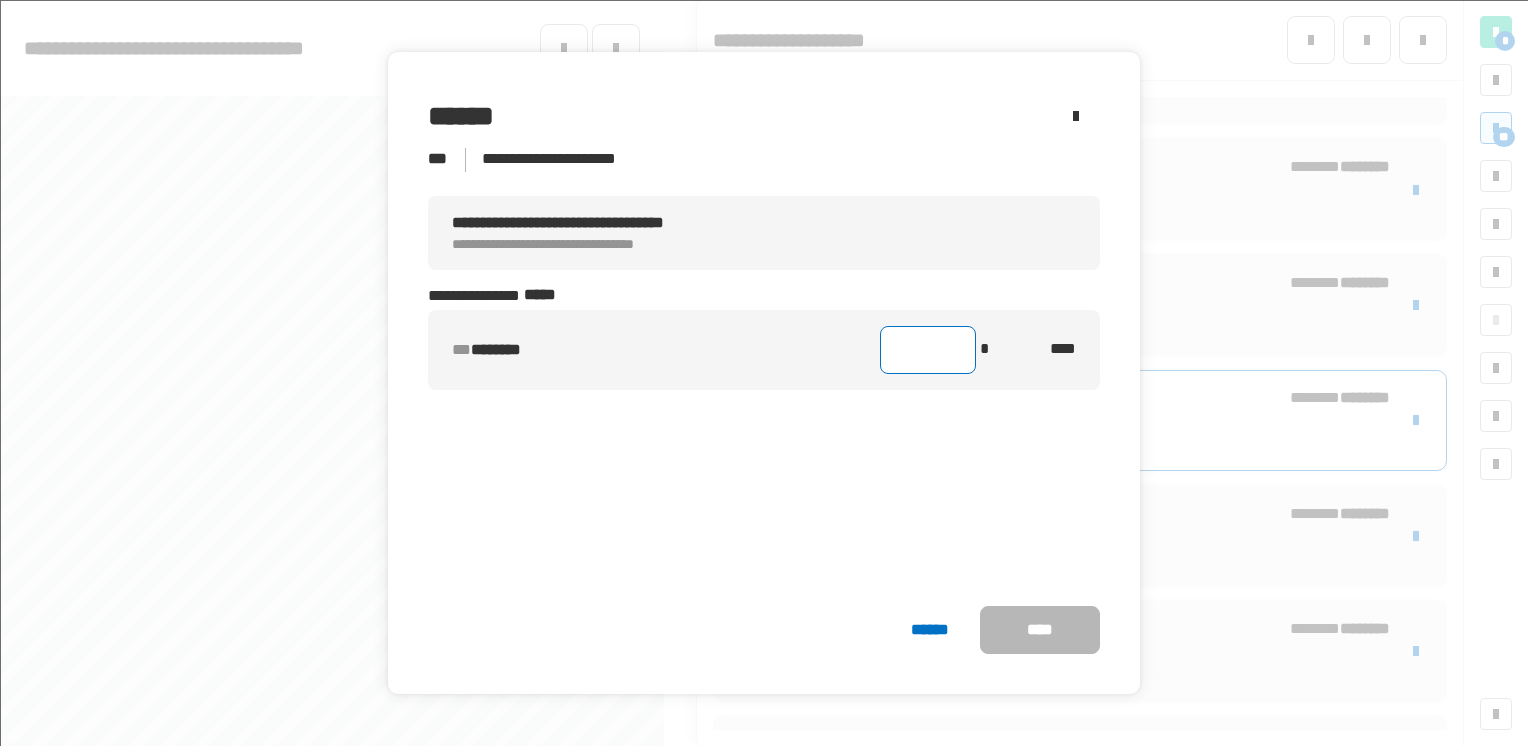 type on "*" 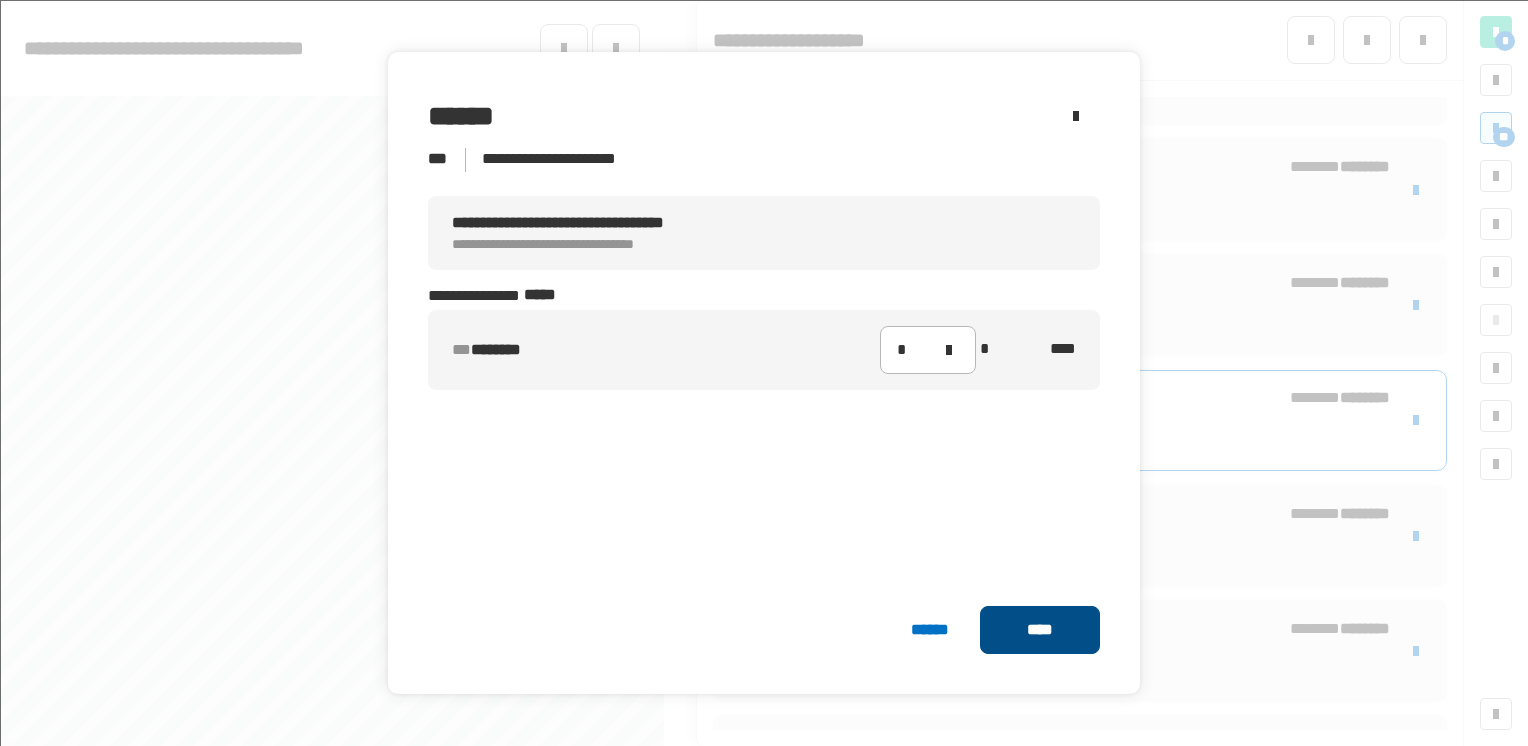 click on "****" 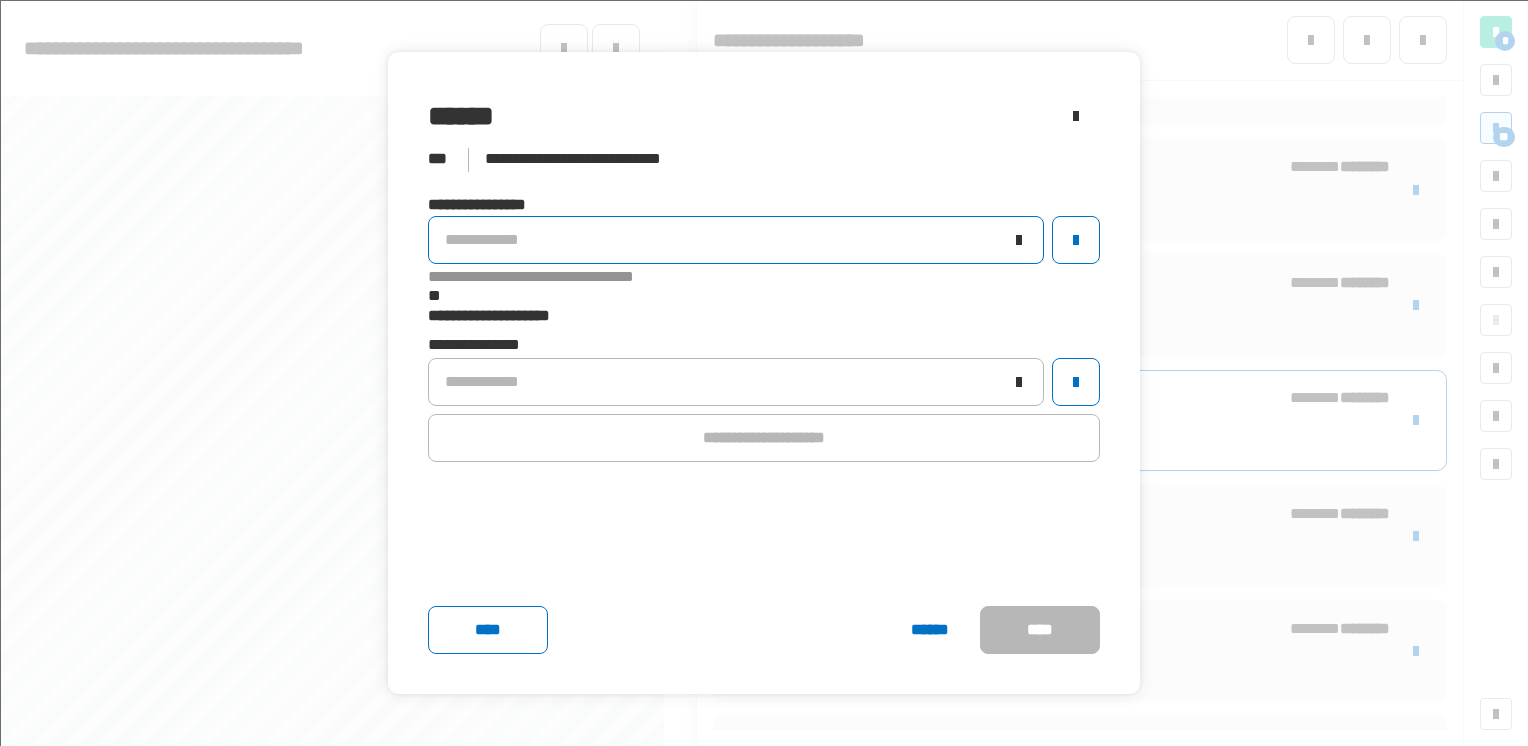 click on "**********" 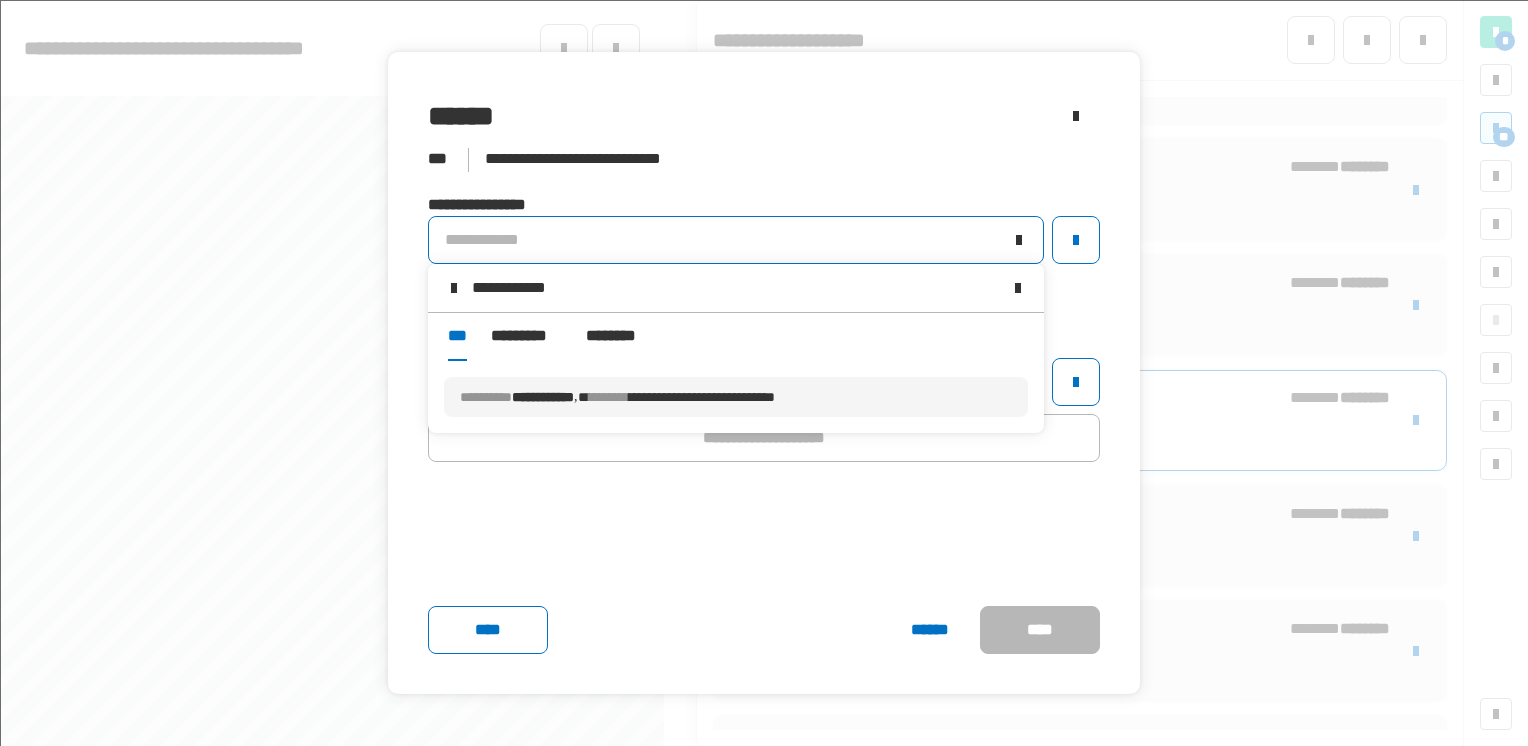 type on "**********" 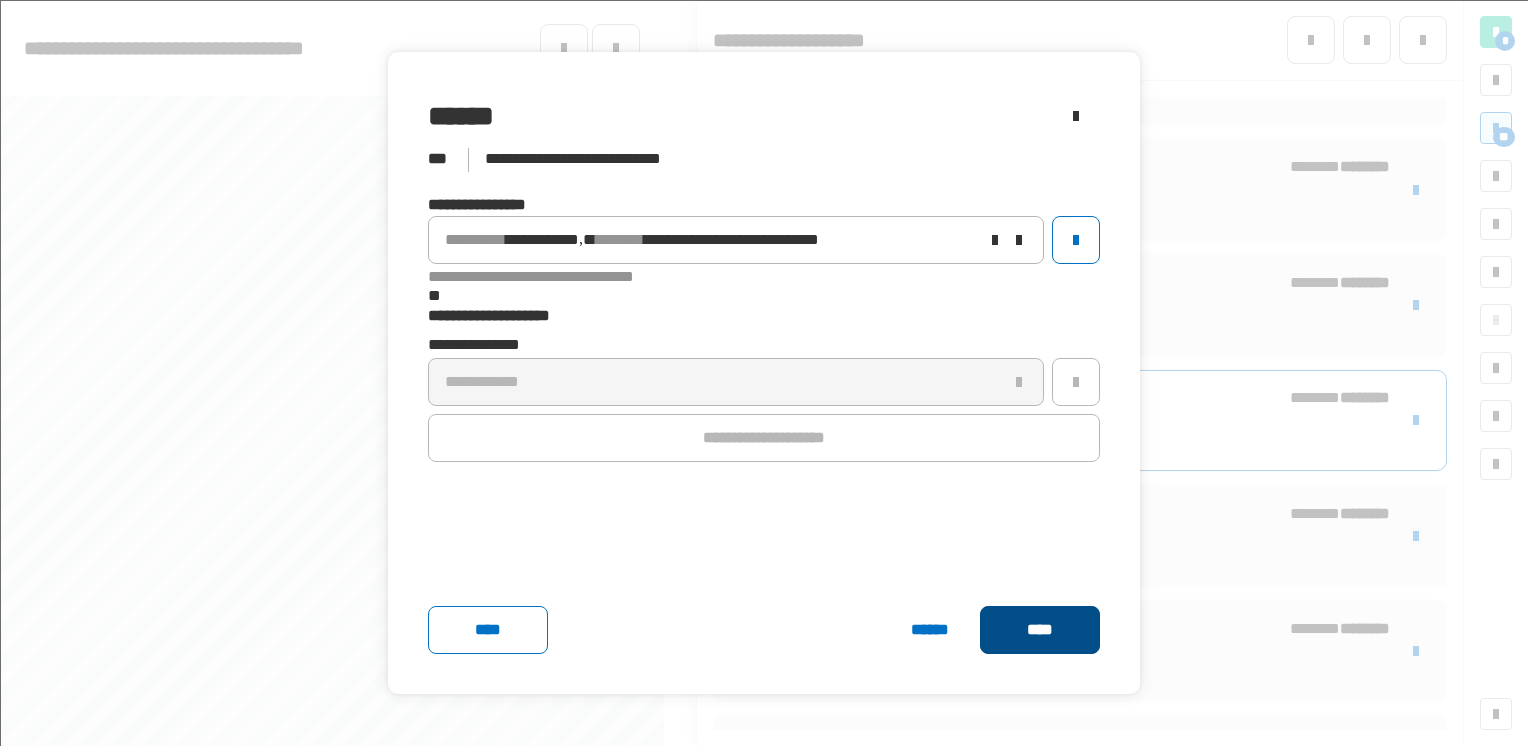 click on "****" 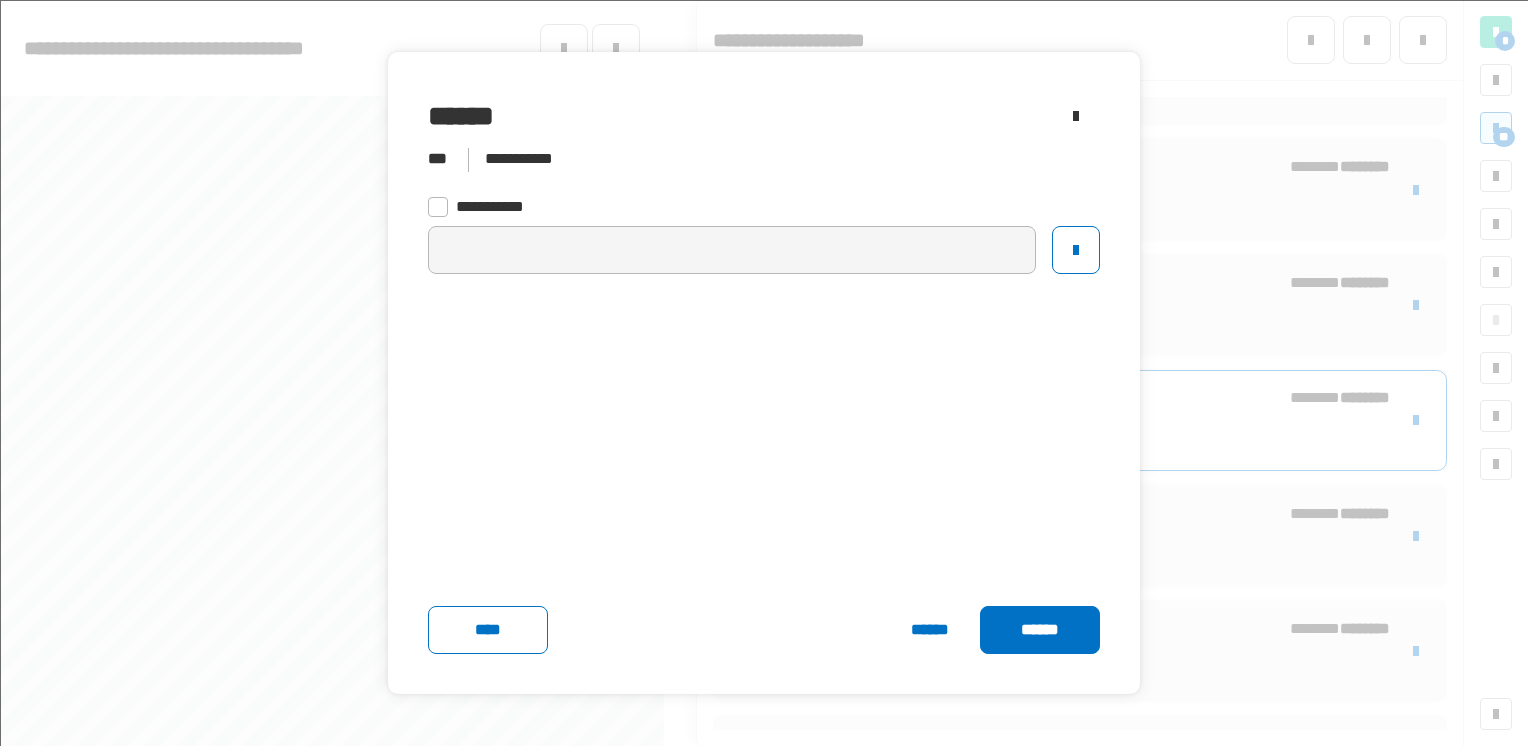 click on "******" 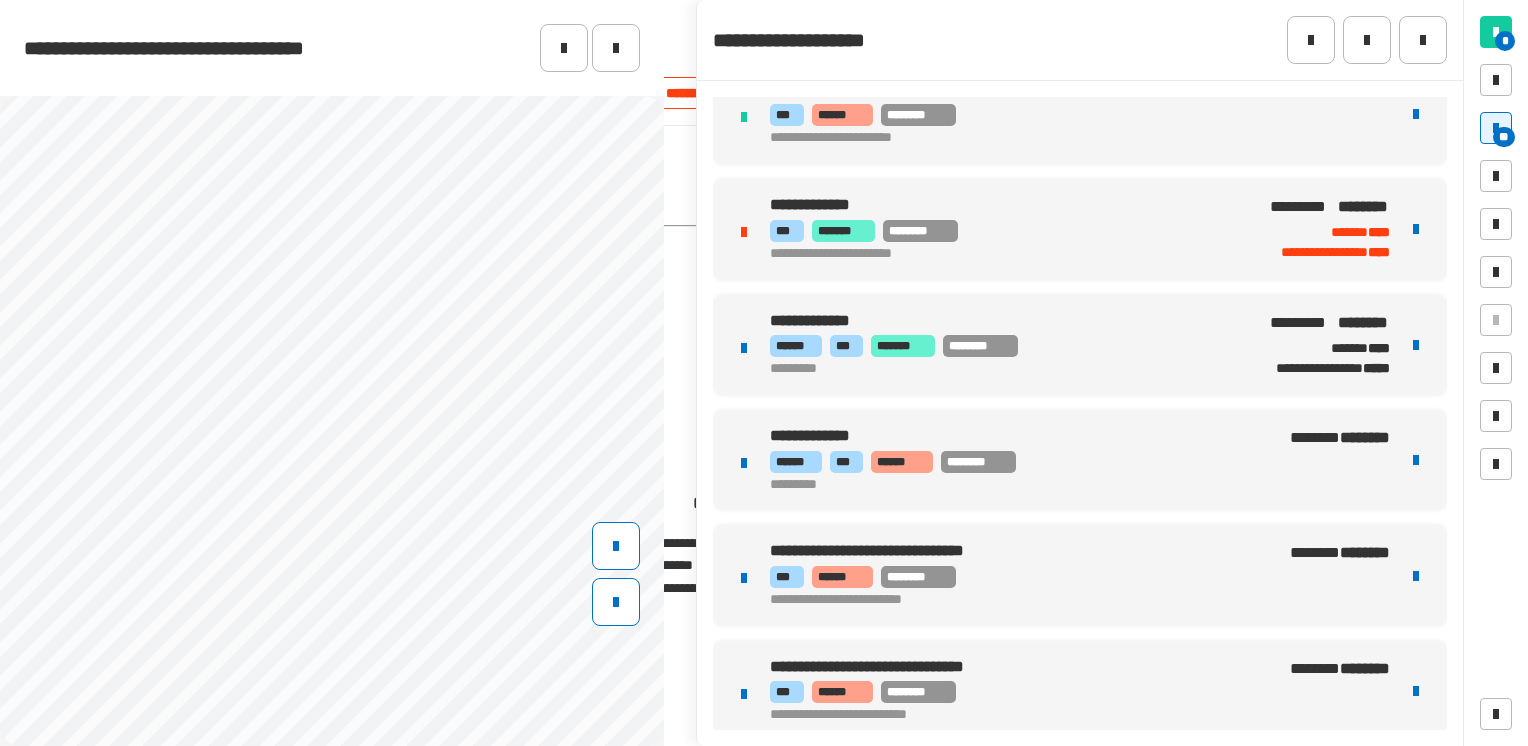 scroll, scrollTop: 1547, scrollLeft: 0, axis: vertical 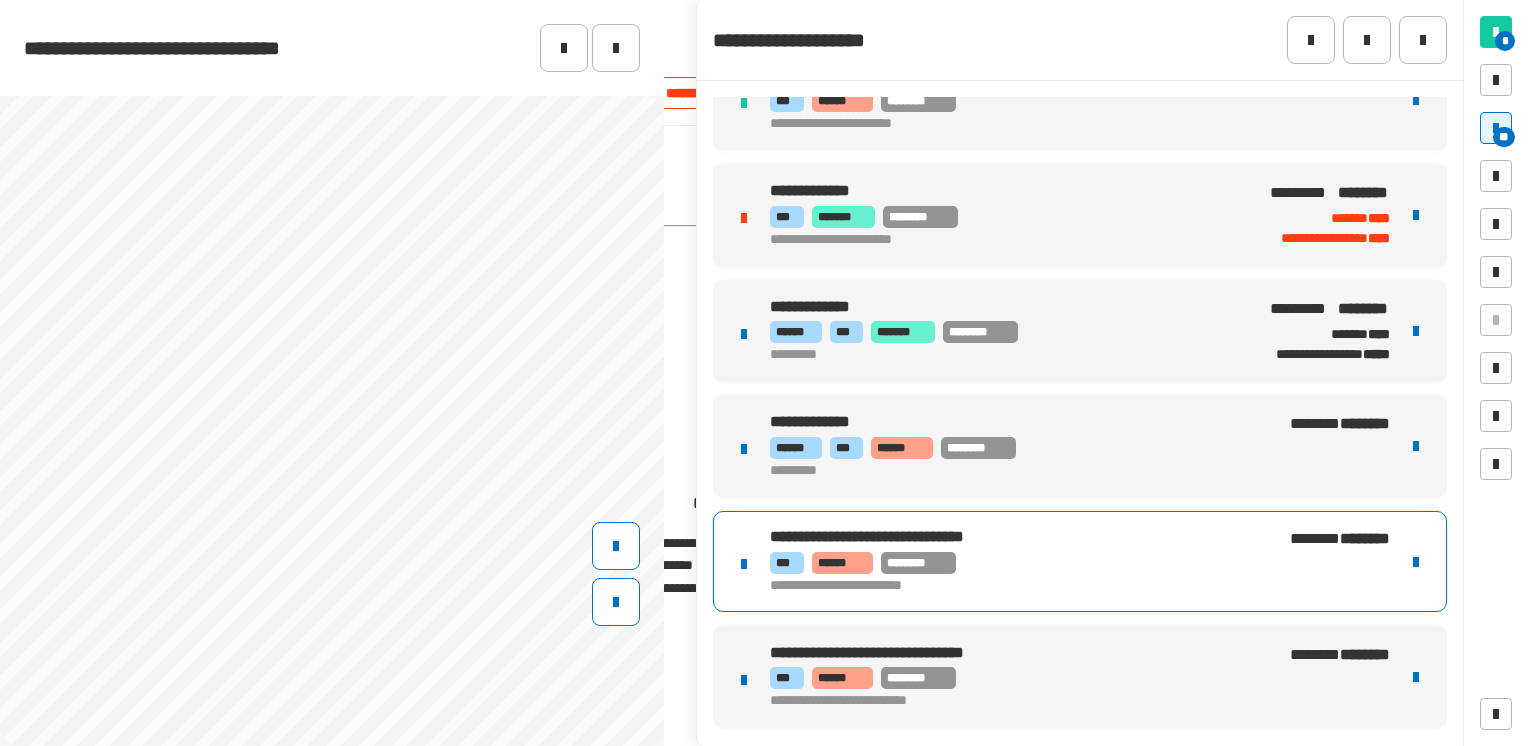click on "*** ****** ********" at bounding box center (1007, 563) 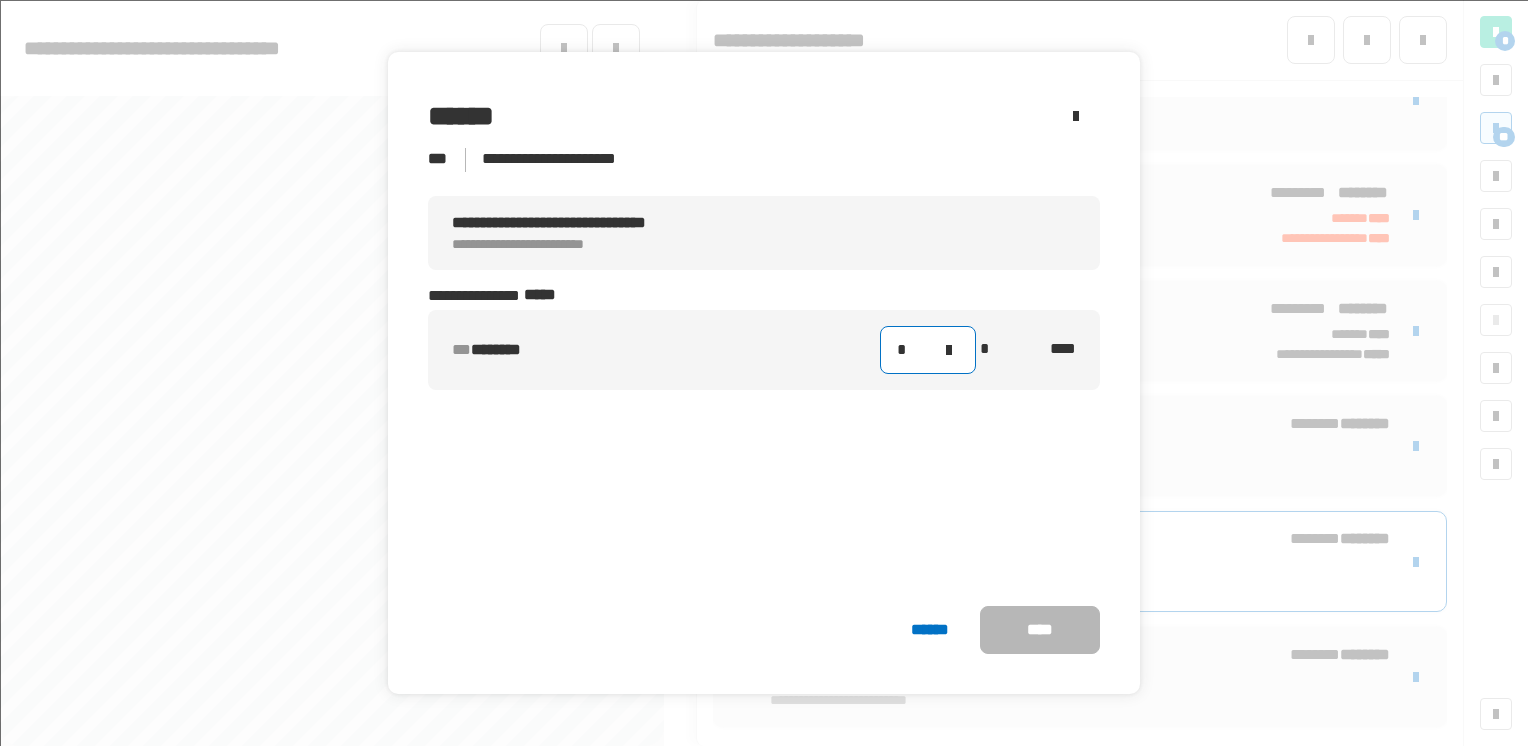 click on "*" 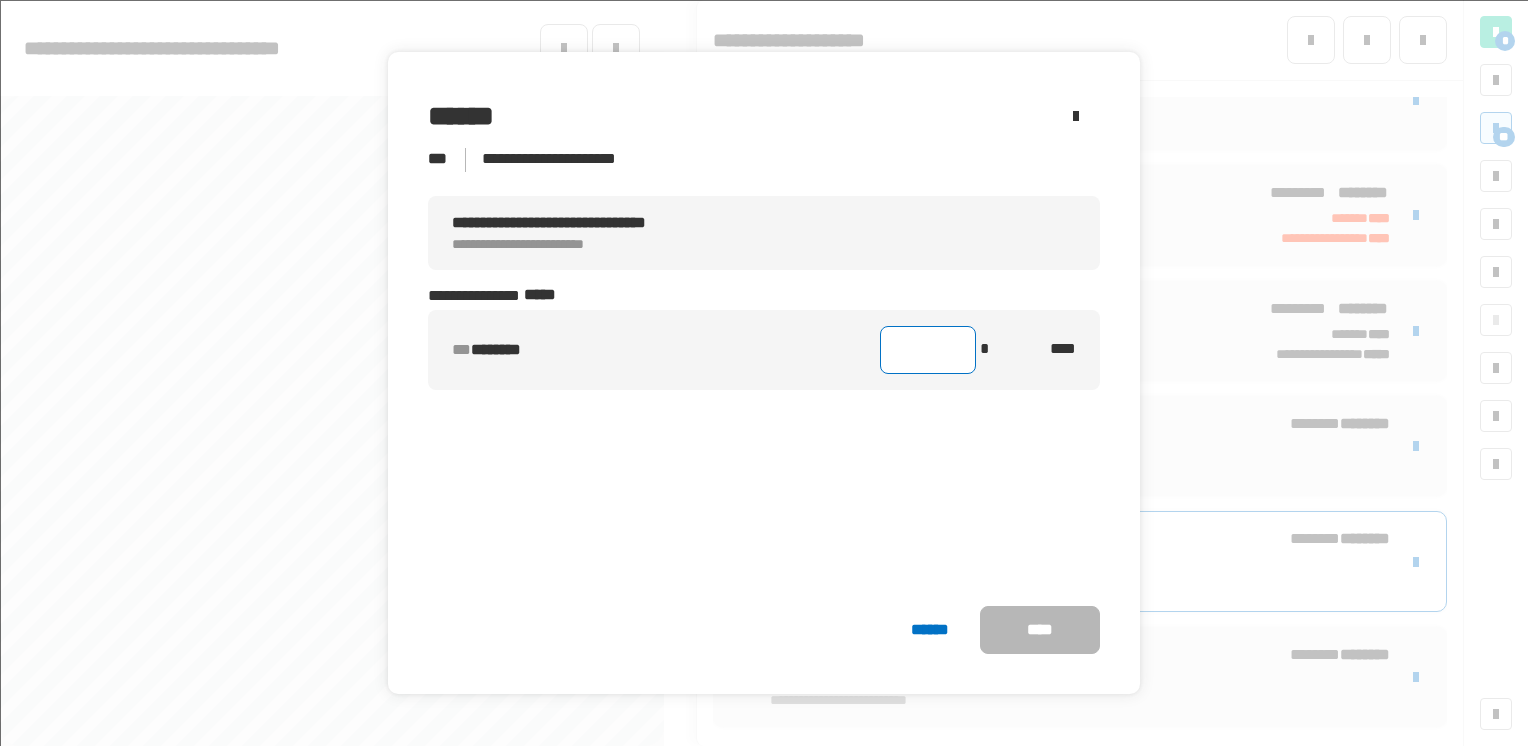 type on "*" 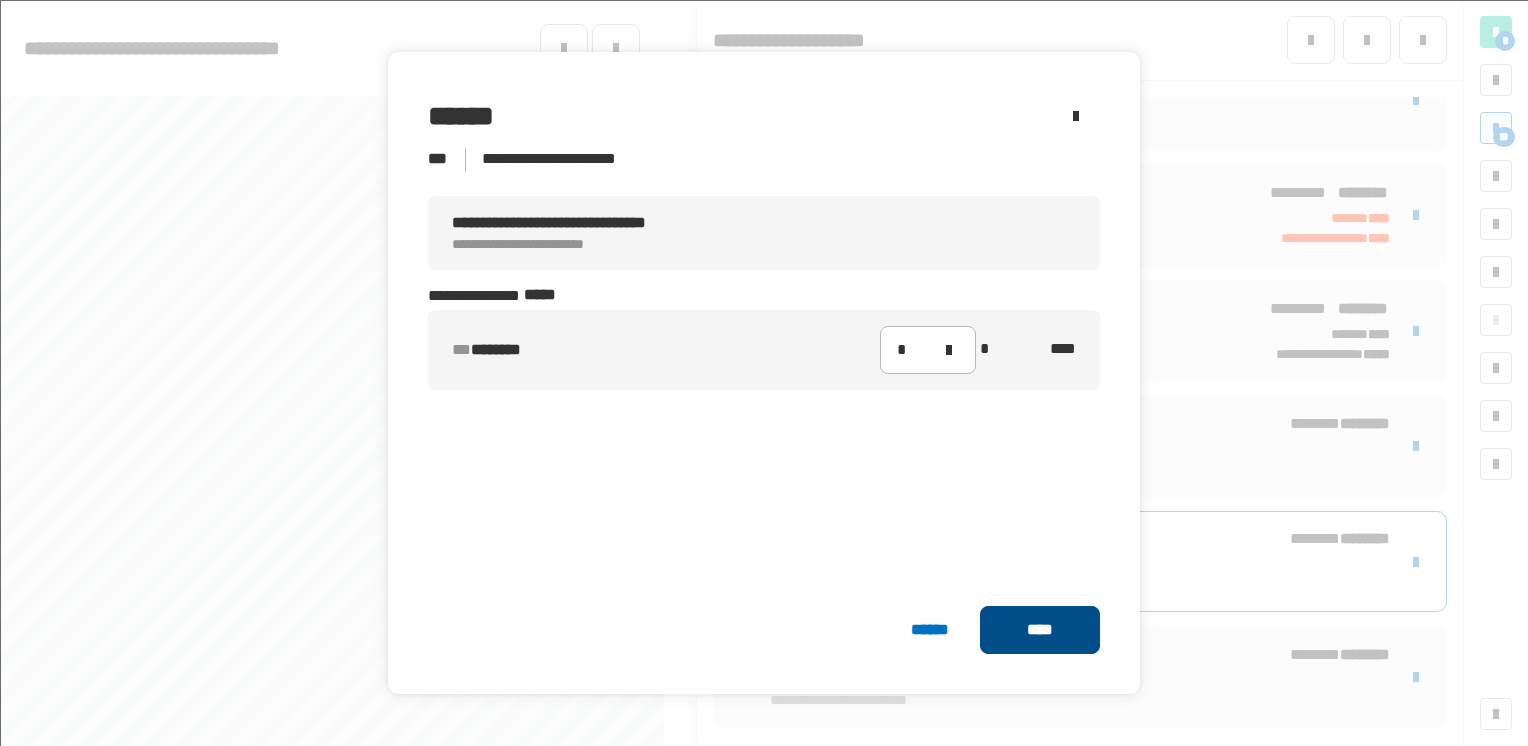 click on "****" 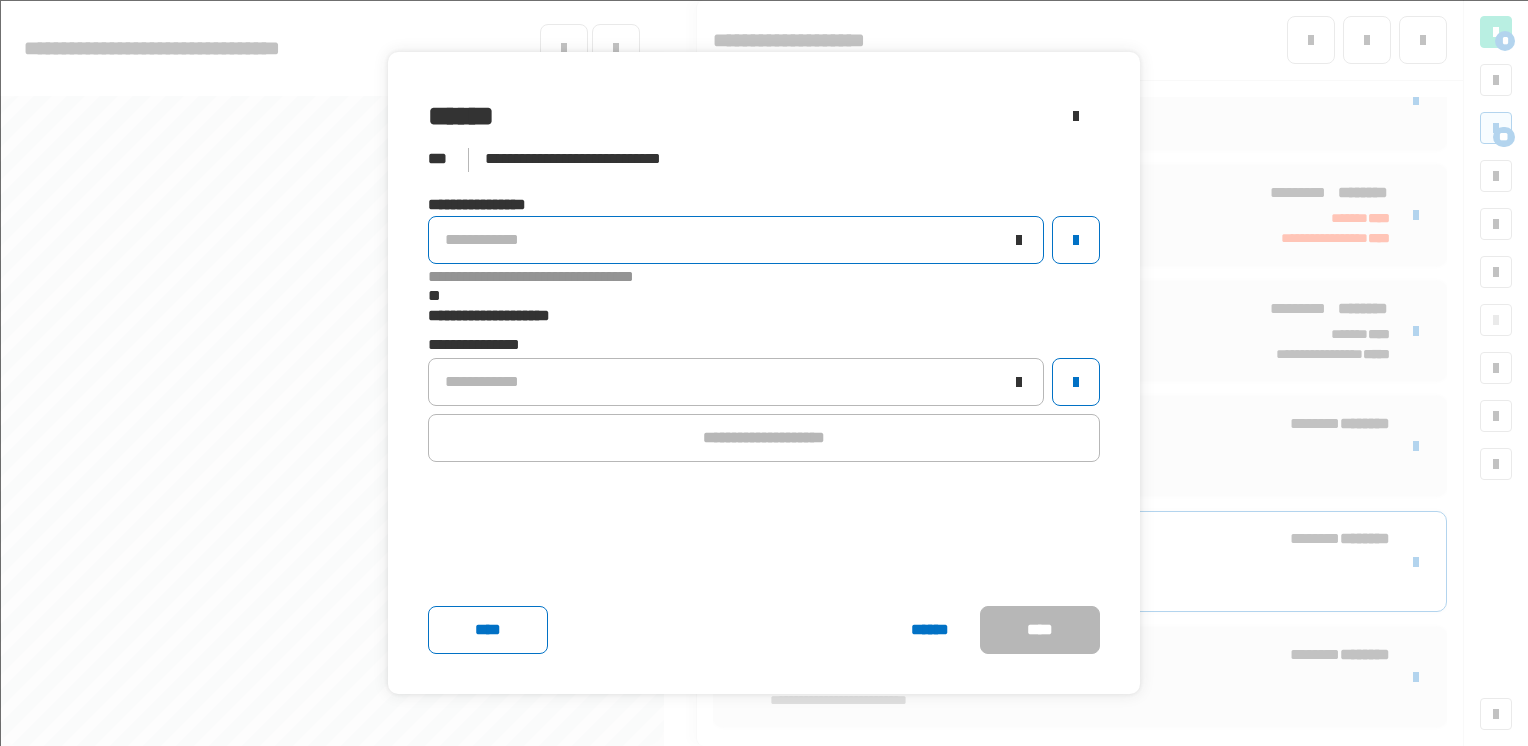 click on "**********" 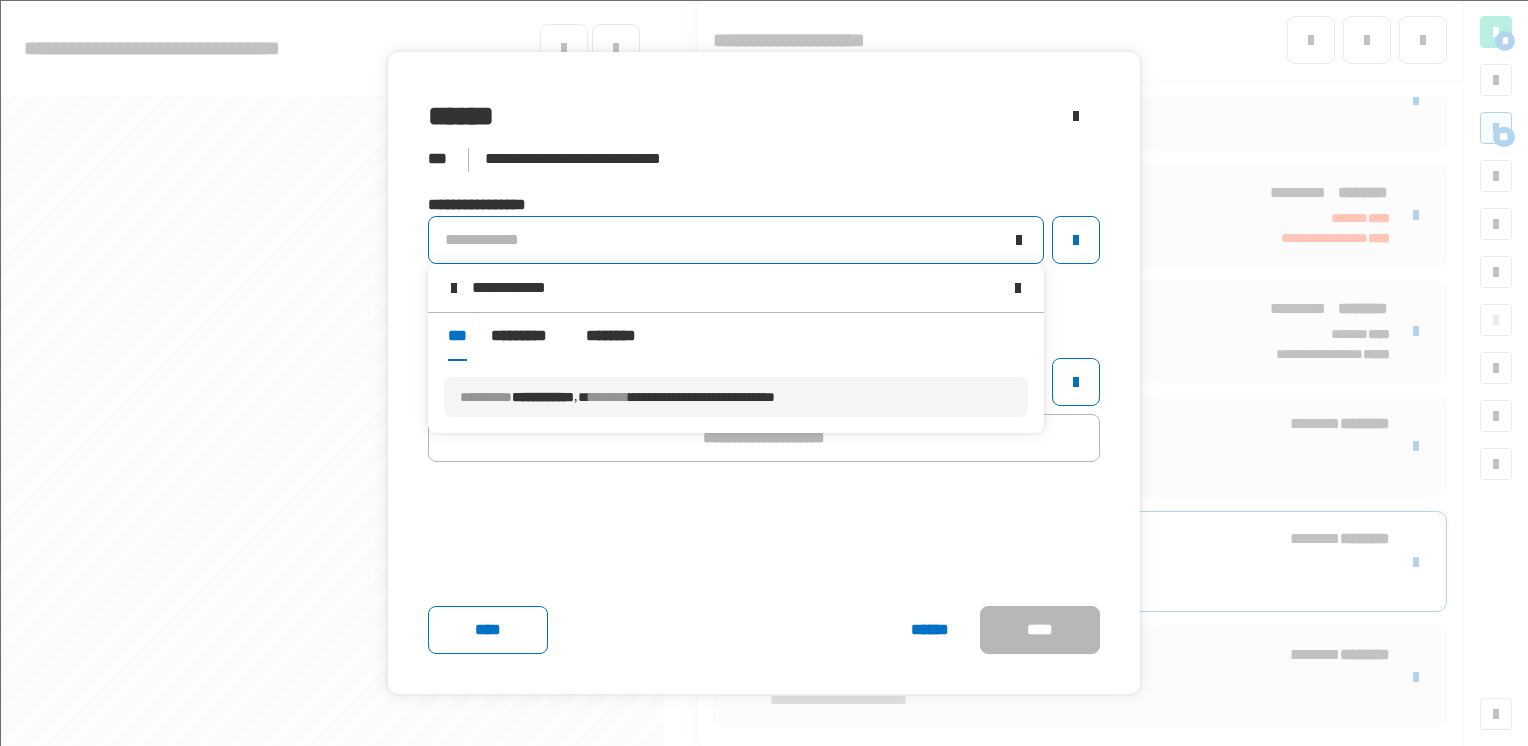 type on "**********" 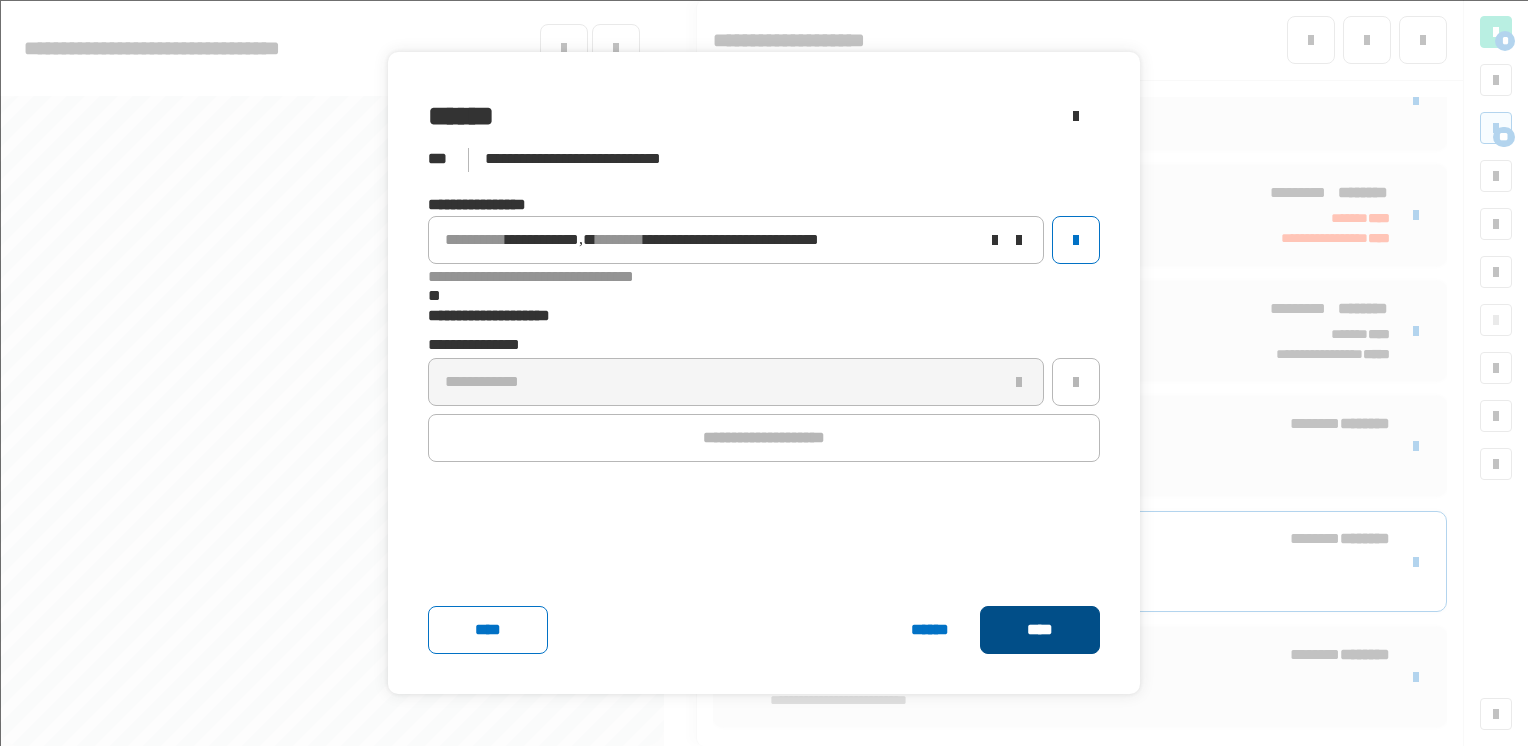 click on "****" 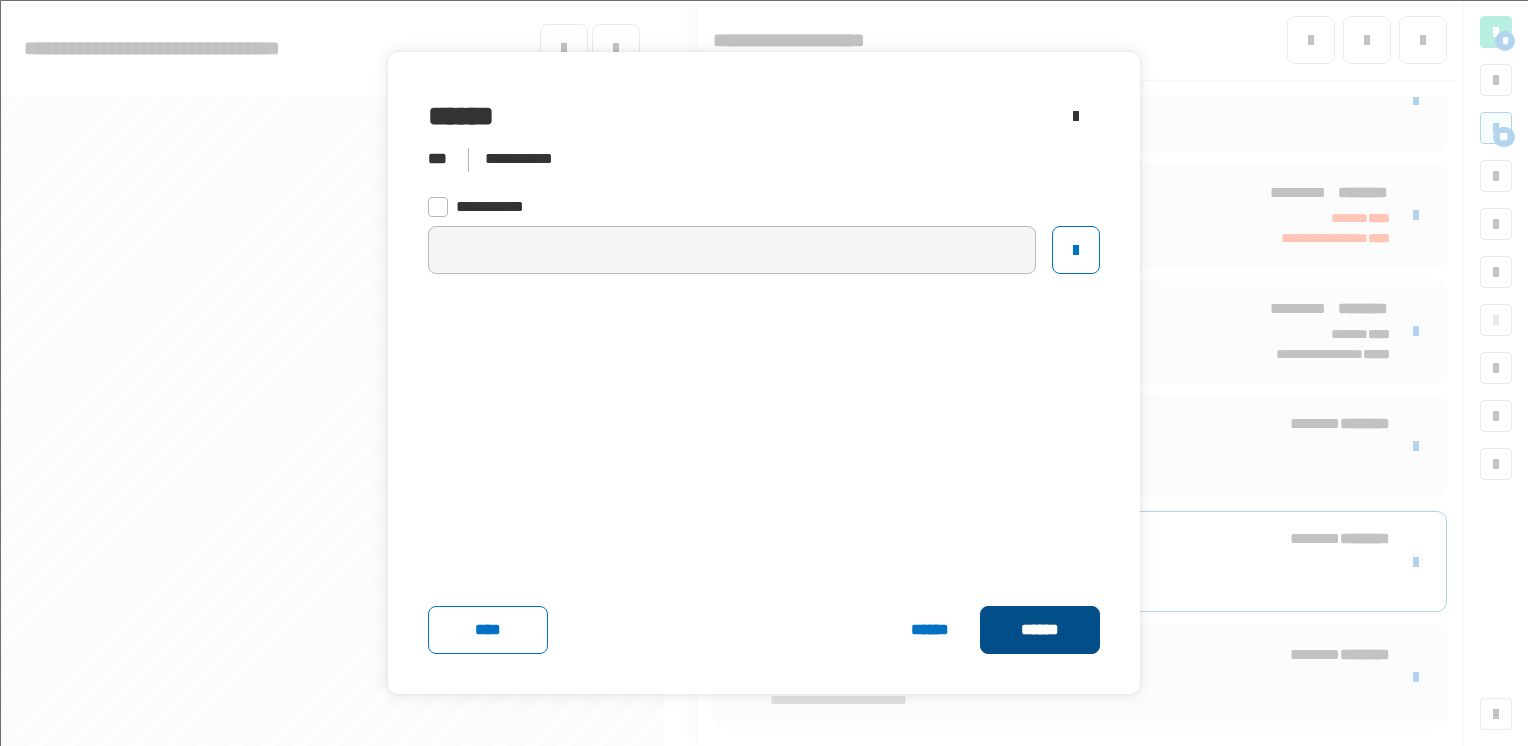 click on "******" 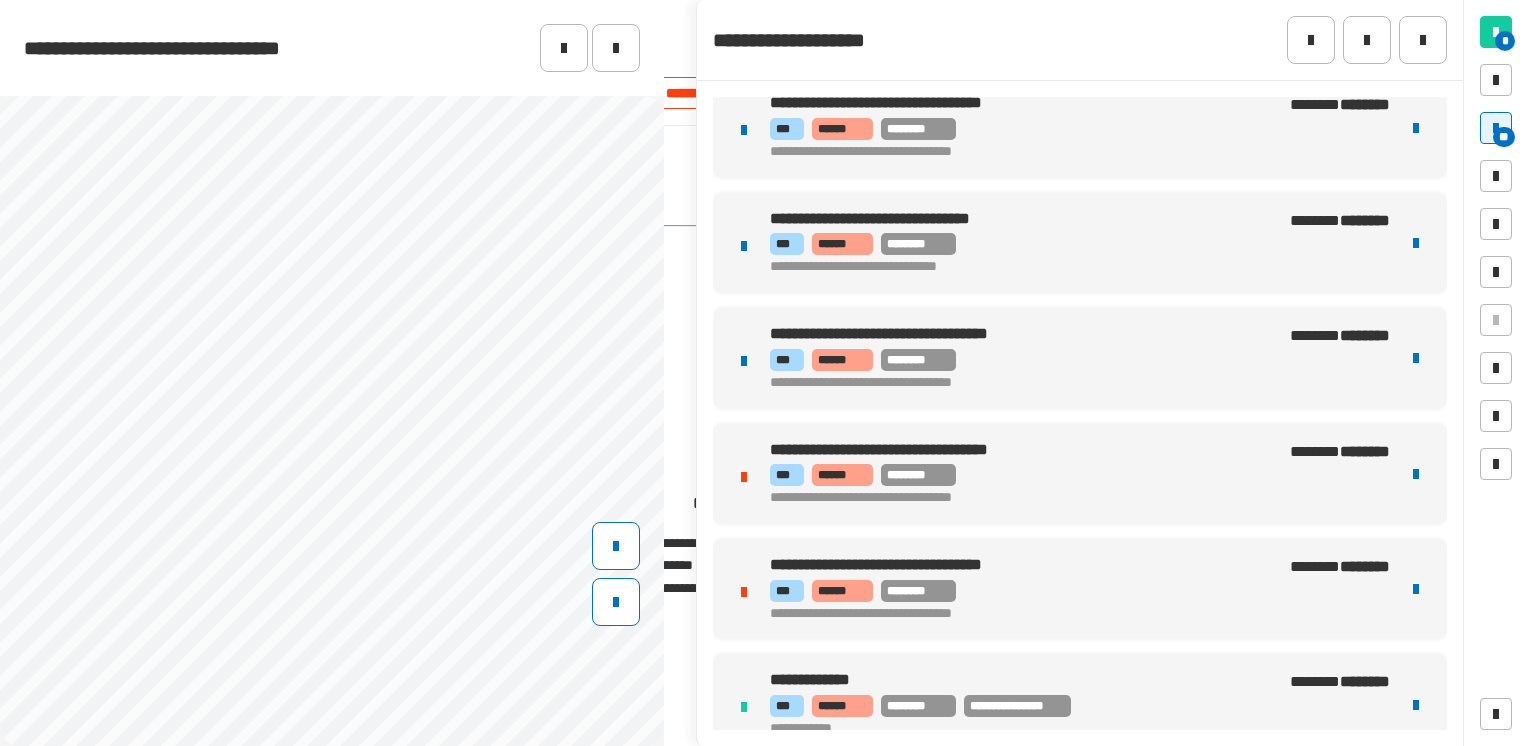 scroll, scrollTop: 2686, scrollLeft: 0, axis: vertical 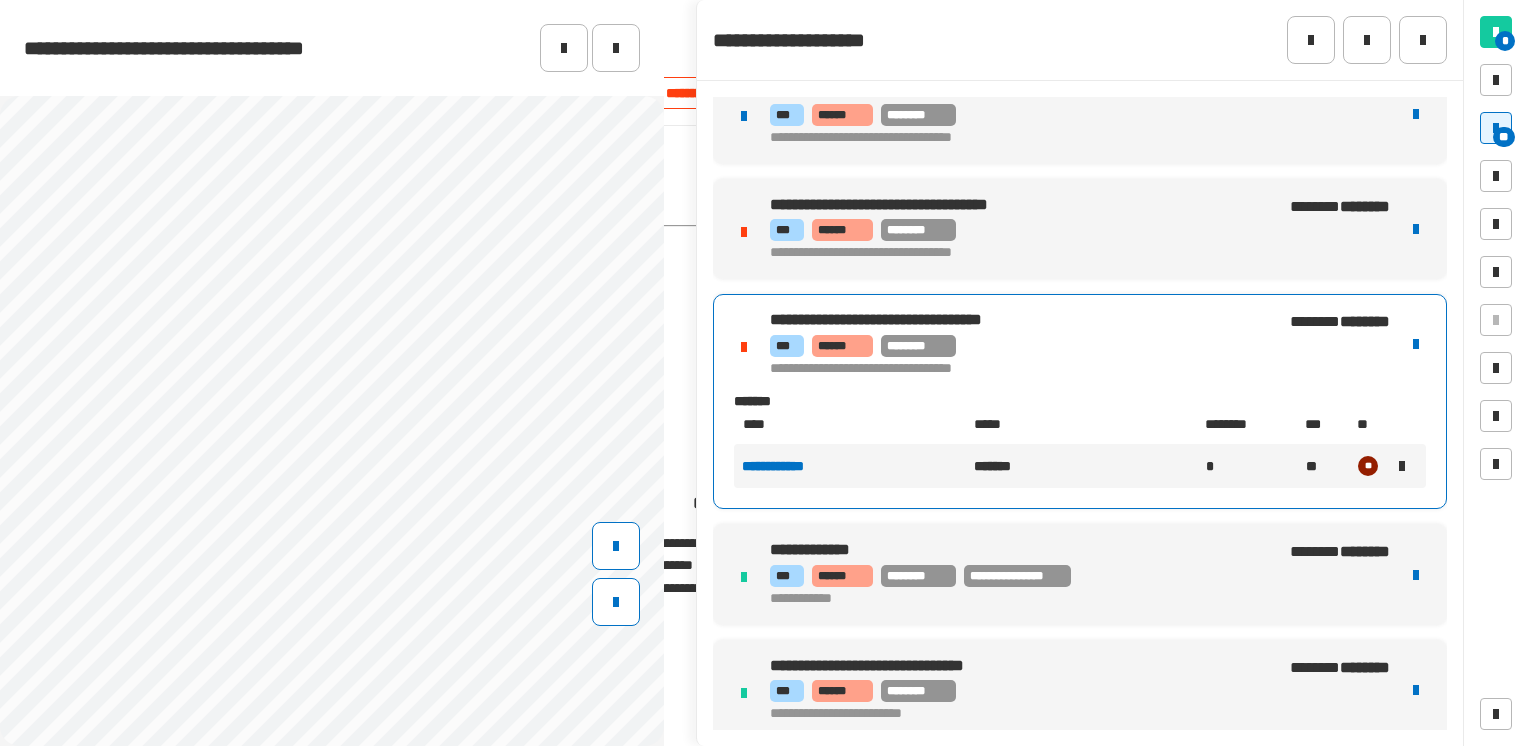 click on "*** ****** ********" at bounding box center [1007, 346] 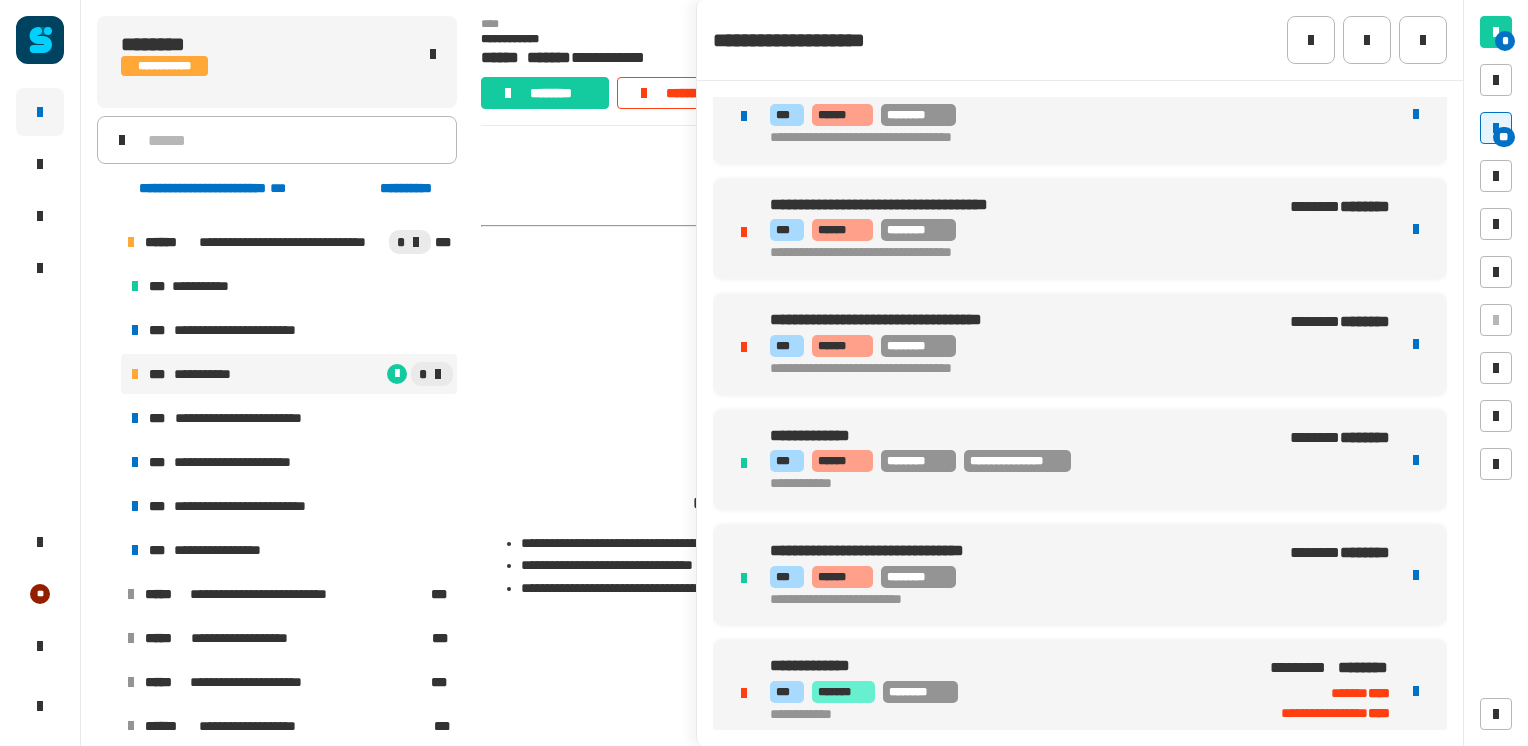 click on "*** ****** ********" at bounding box center (1007, 346) 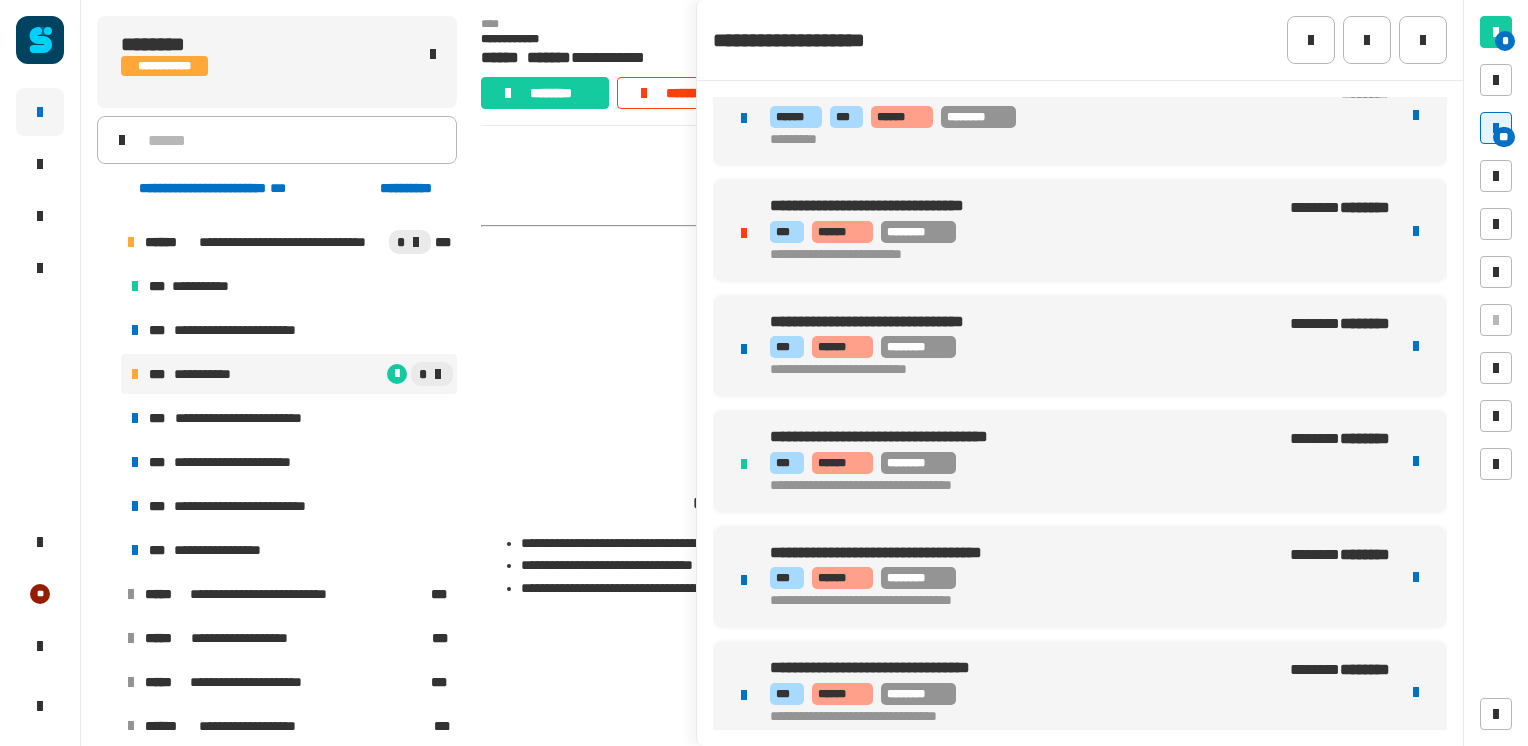 scroll, scrollTop: 1875, scrollLeft: 0, axis: vertical 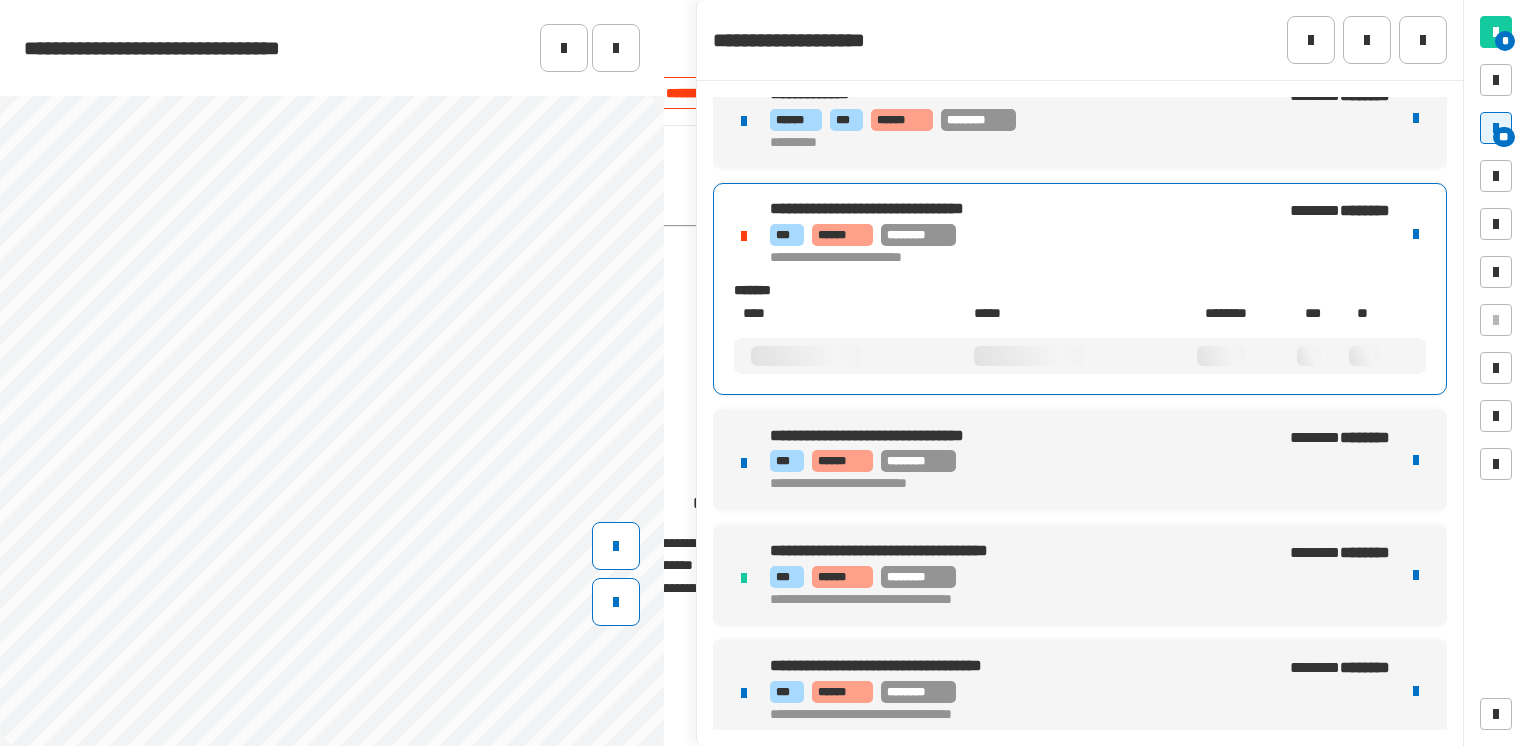 click on "**********" at bounding box center [1007, 233] 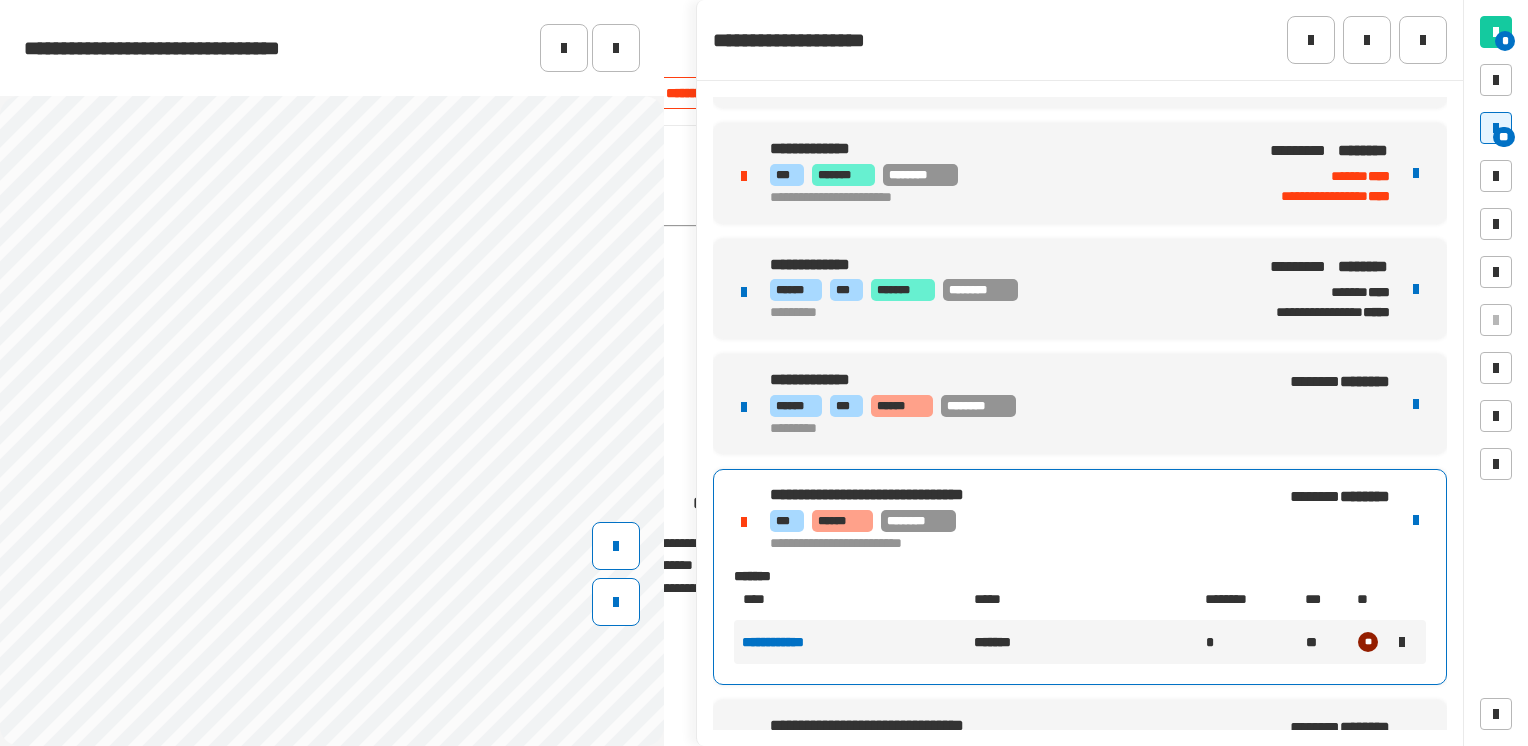scroll, scrollTop: 1602, scrollLeft: 0, axis: vertical 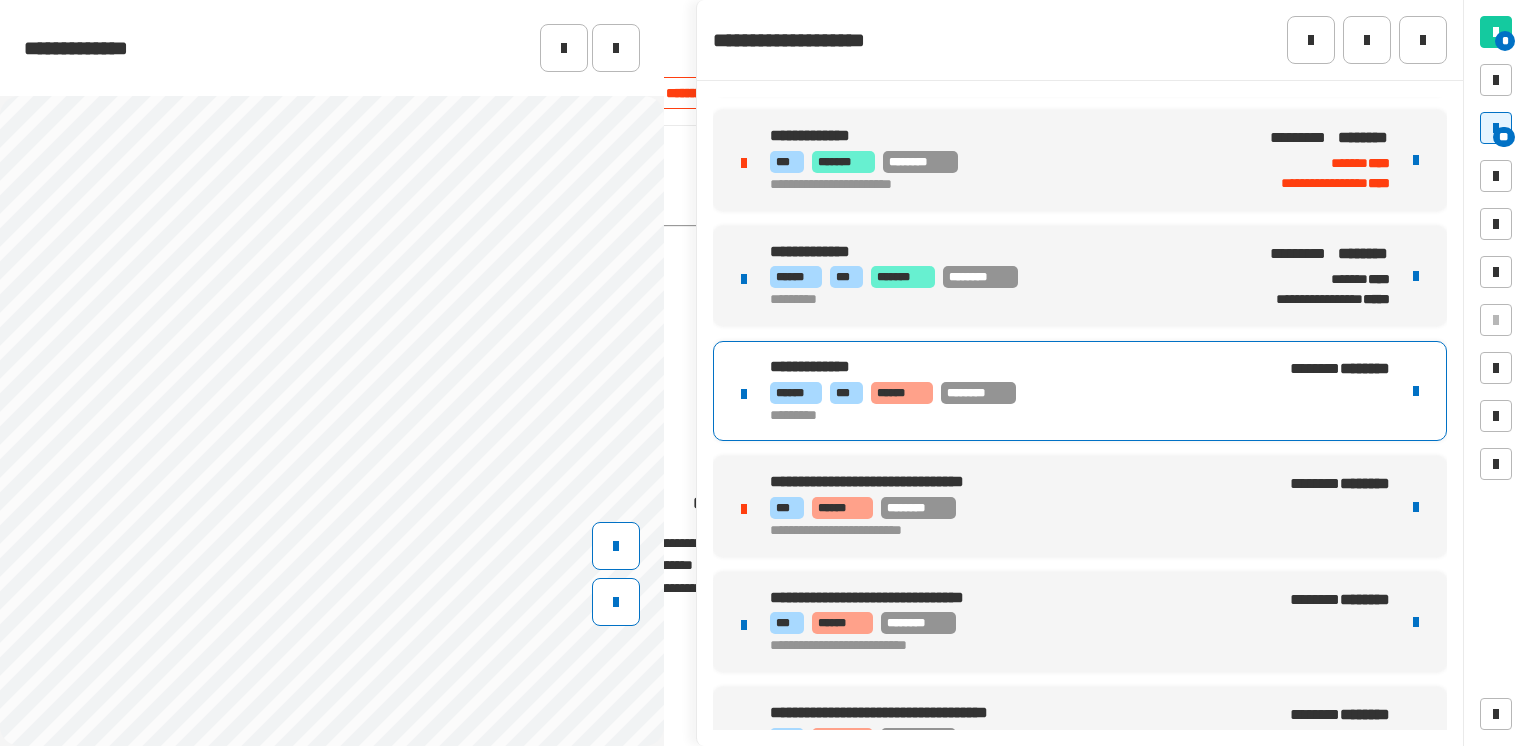 click on "****** *** ****** ********" at bounding box center [1008, 393] 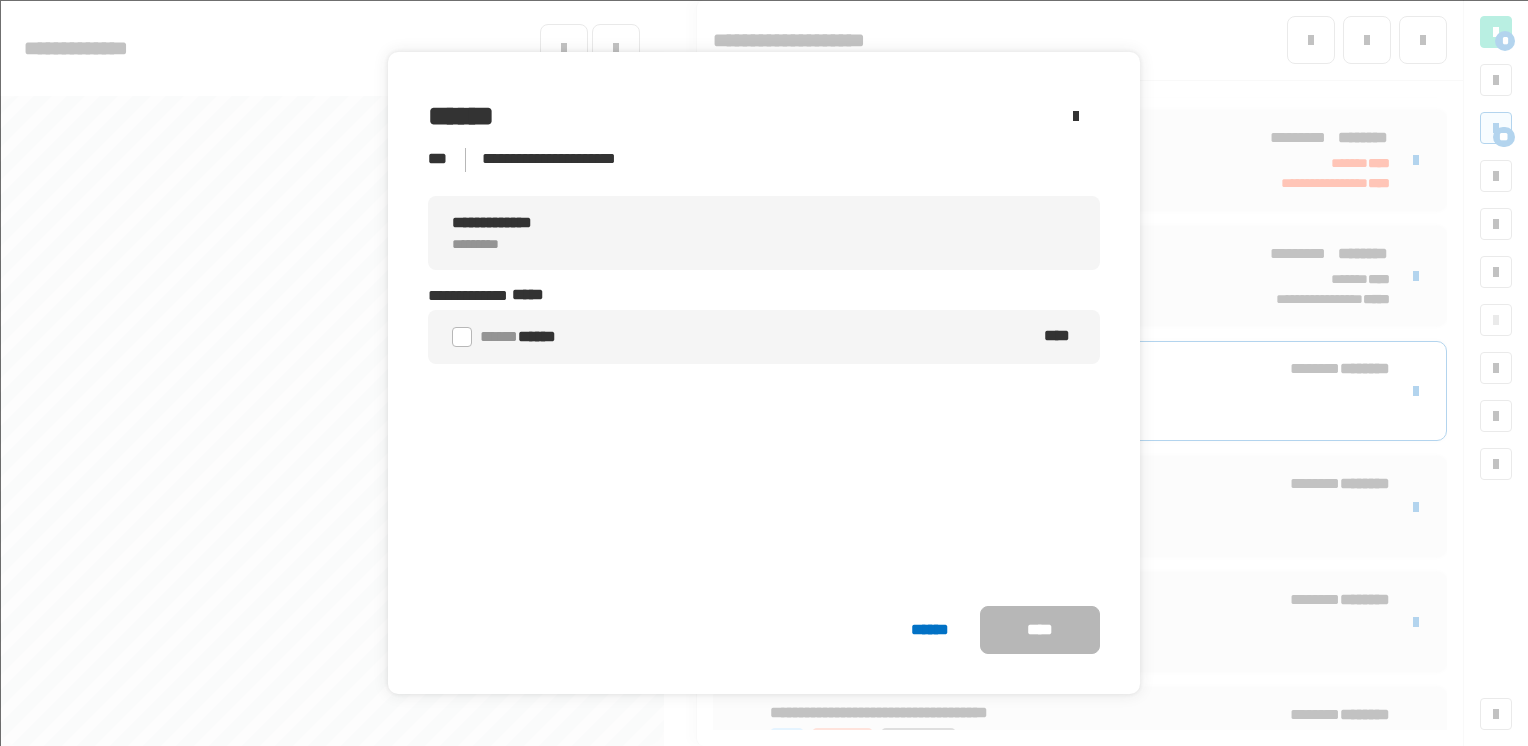 click 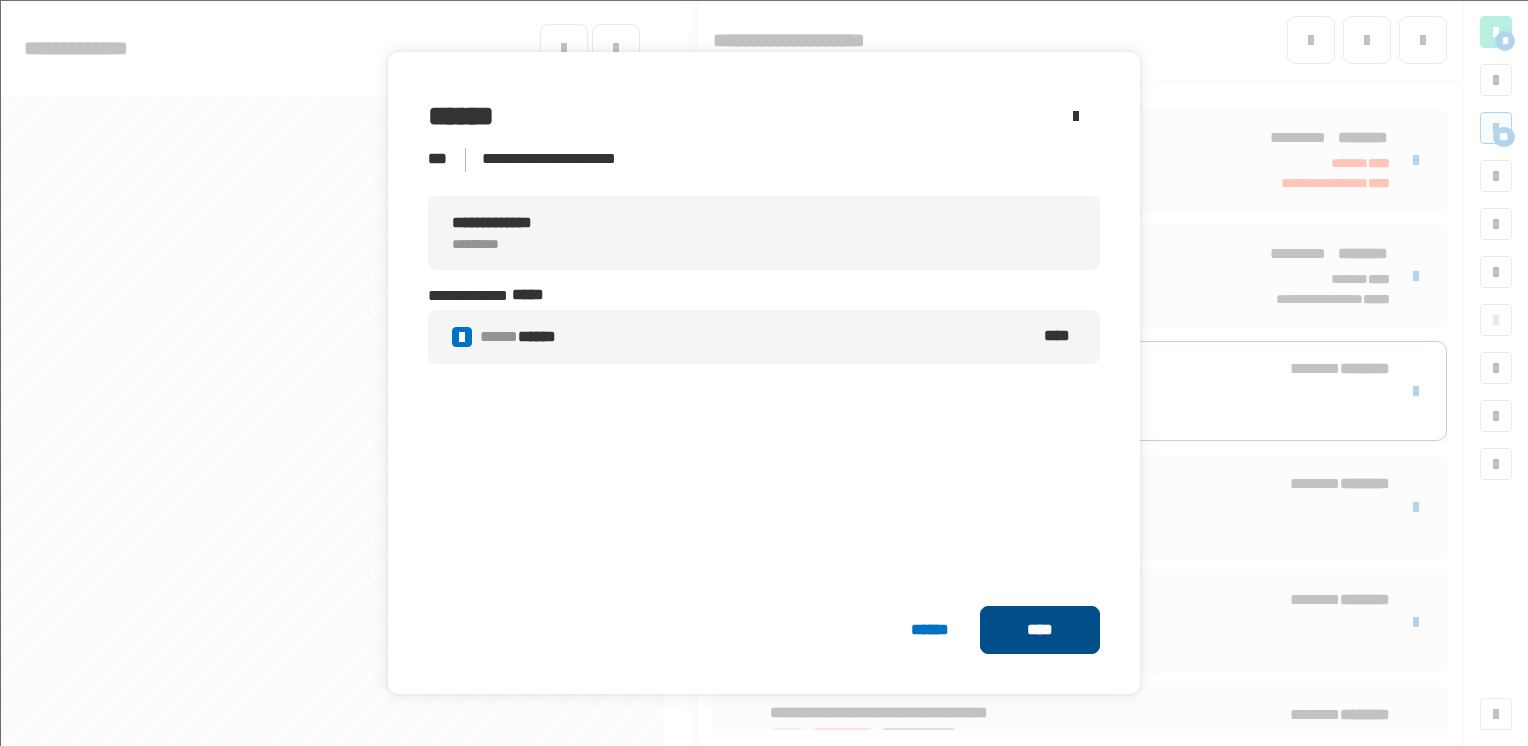 click on "****" 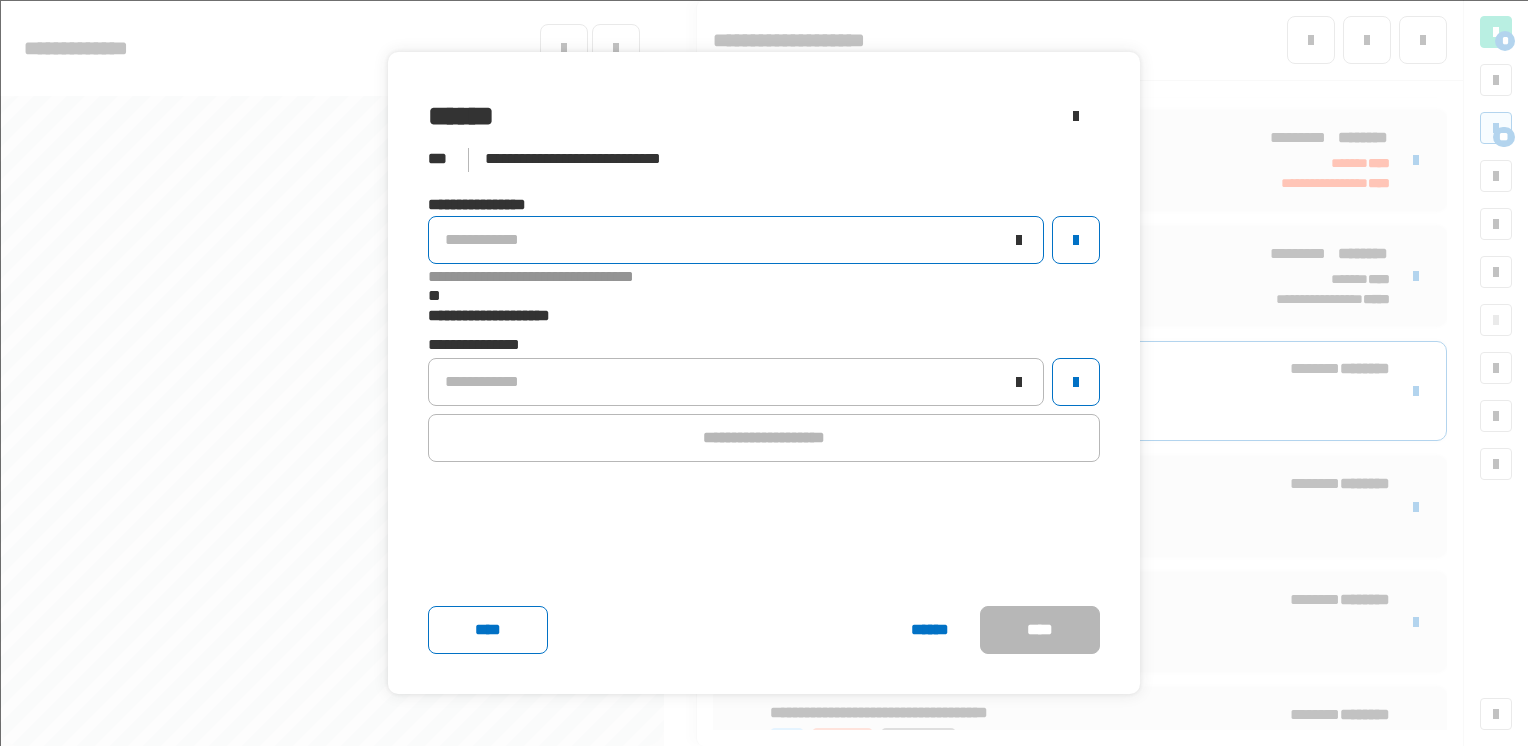 click on "**********" 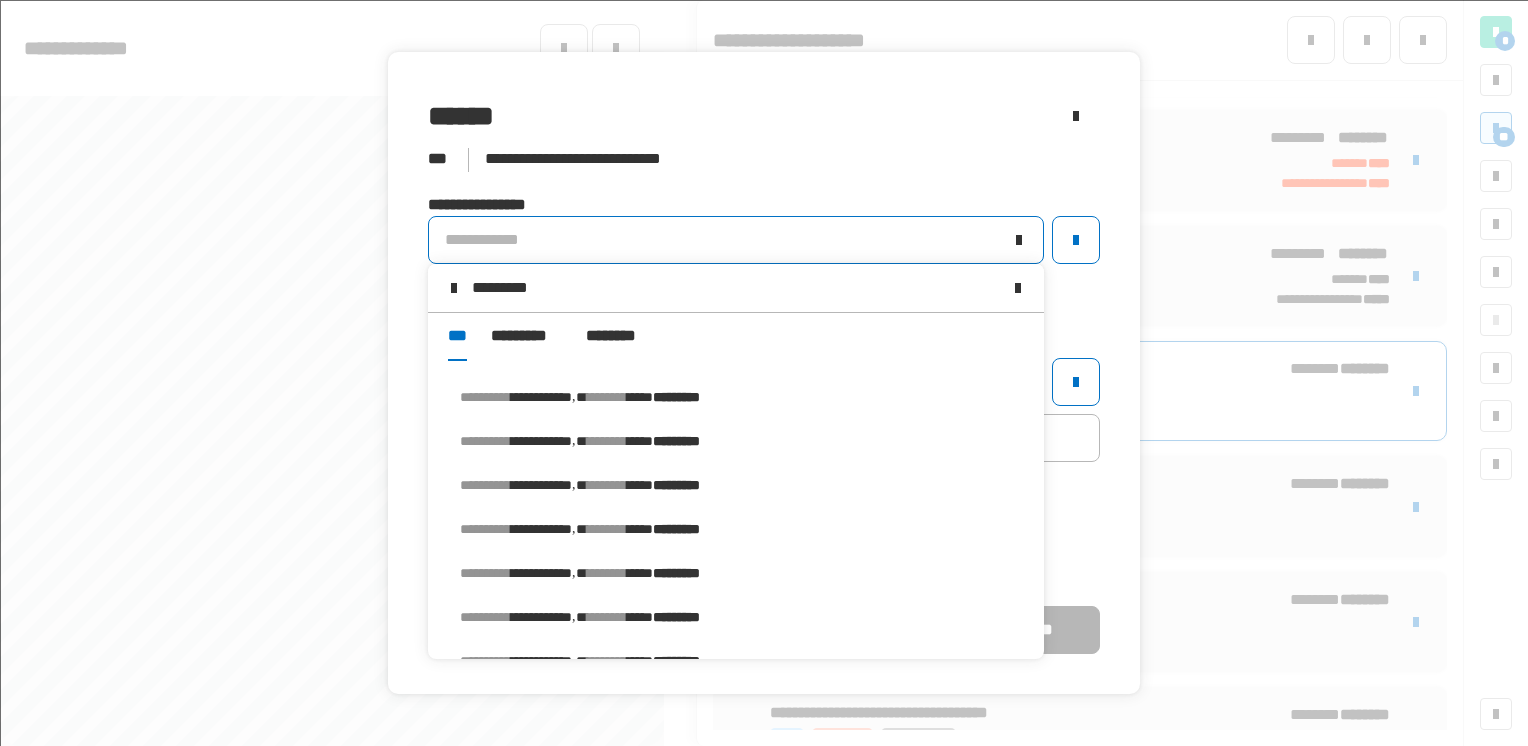 type on "*********" 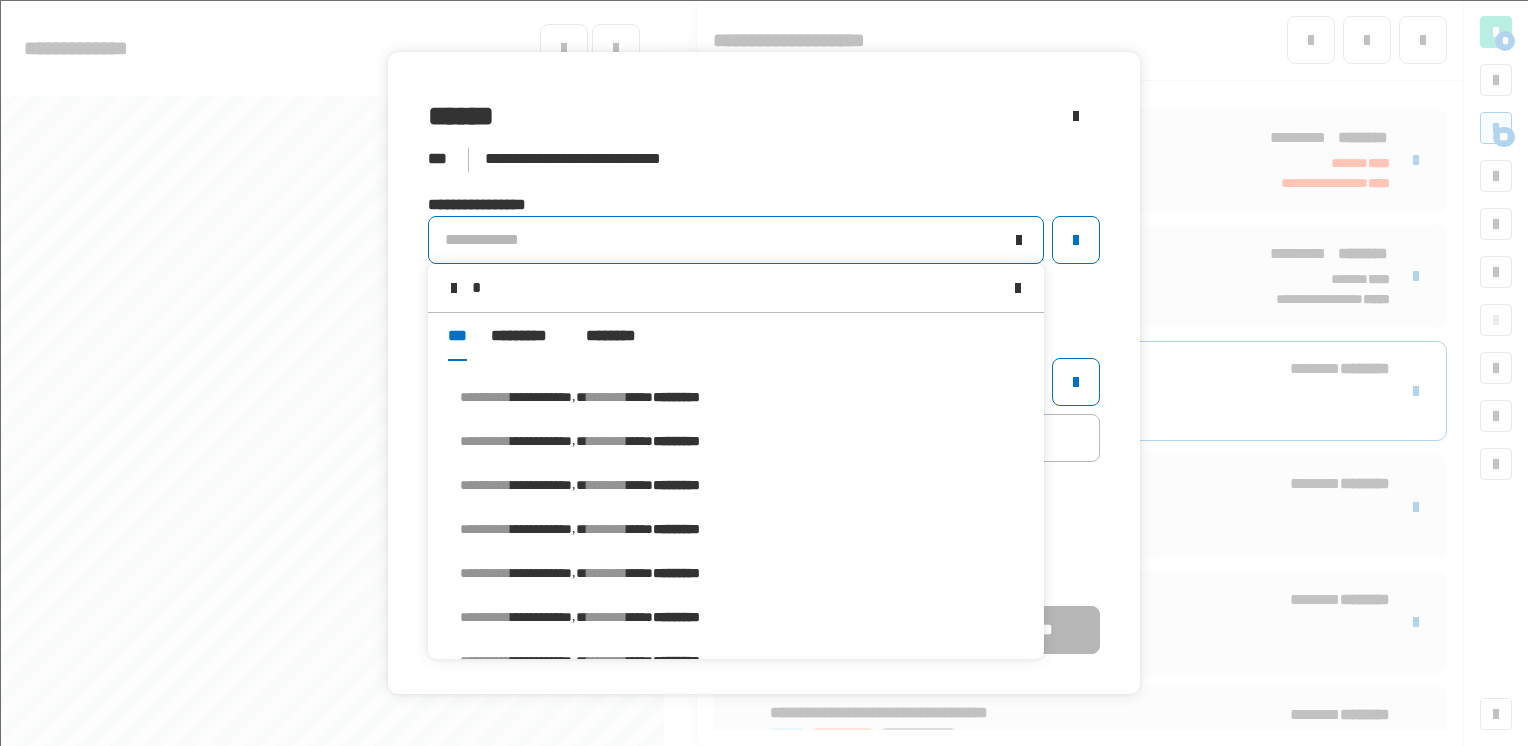 type 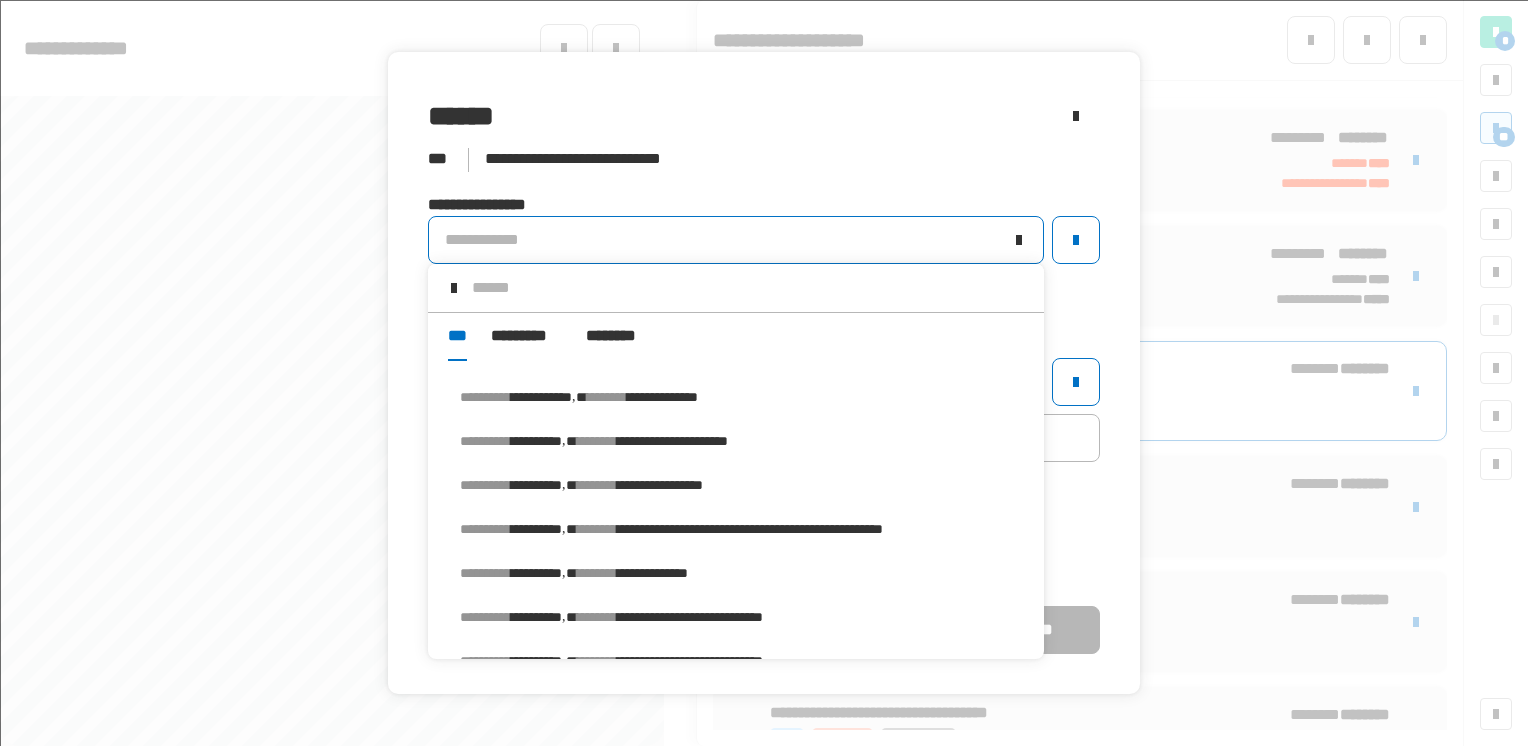 click on "[FIRST] [LAST]" 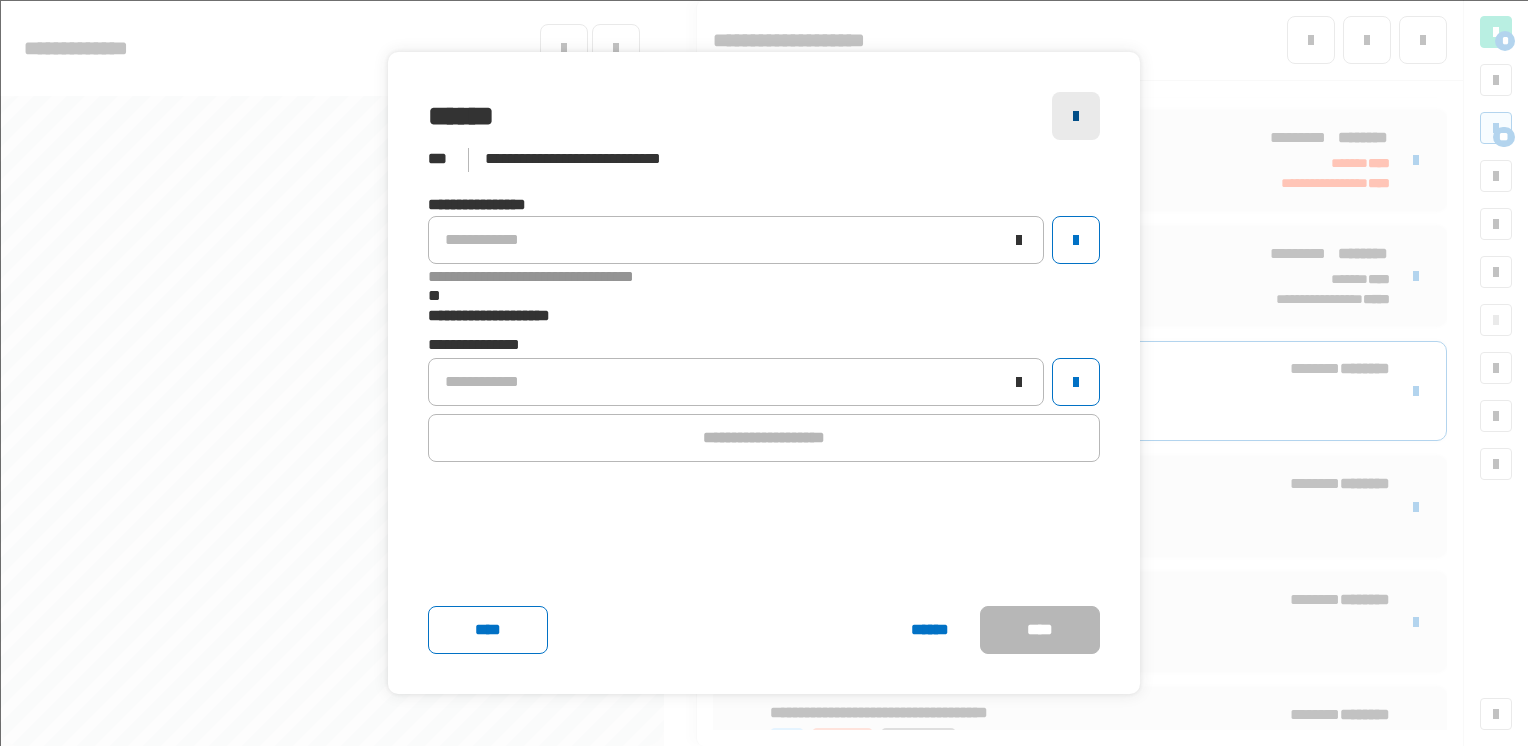 click 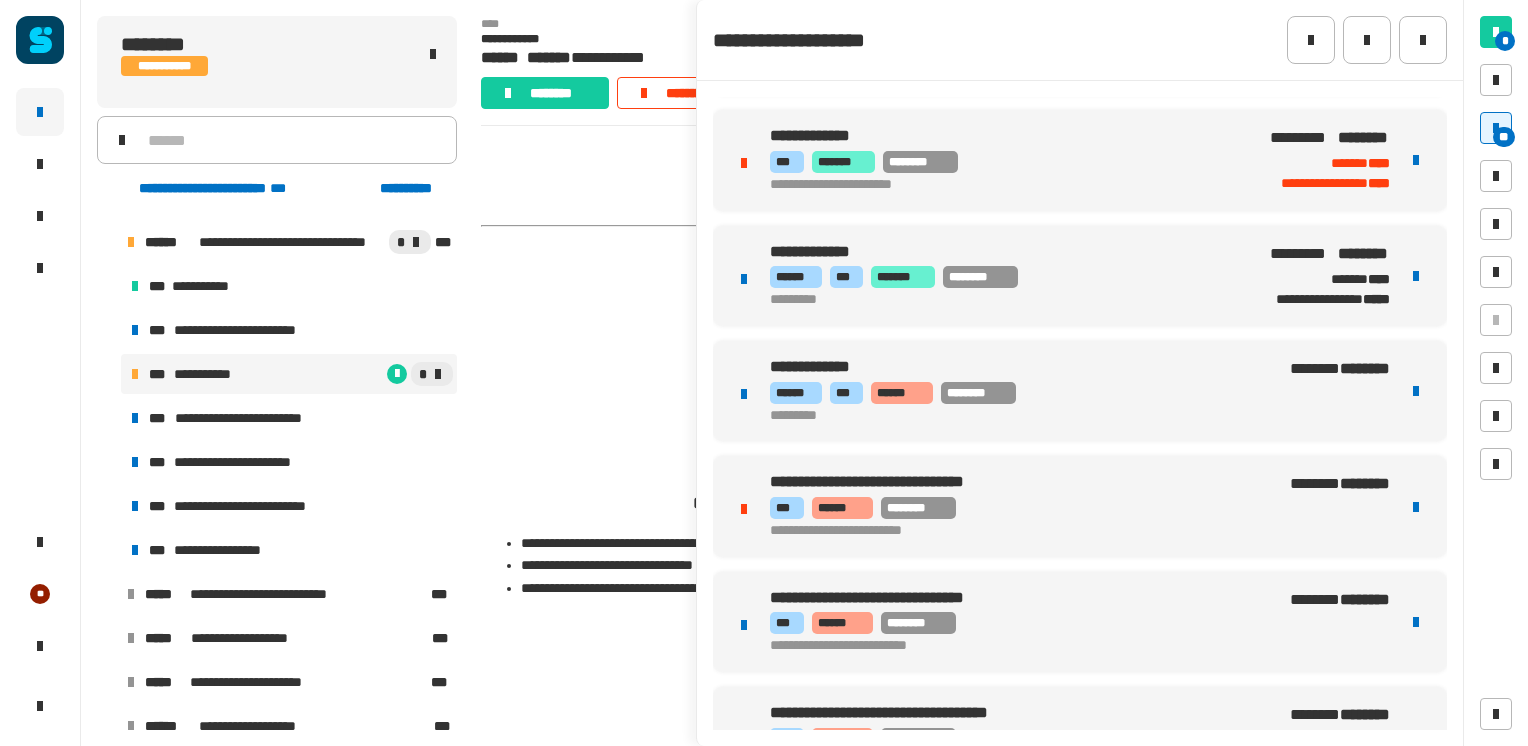 click on "********" at bounding box center (978, 393) 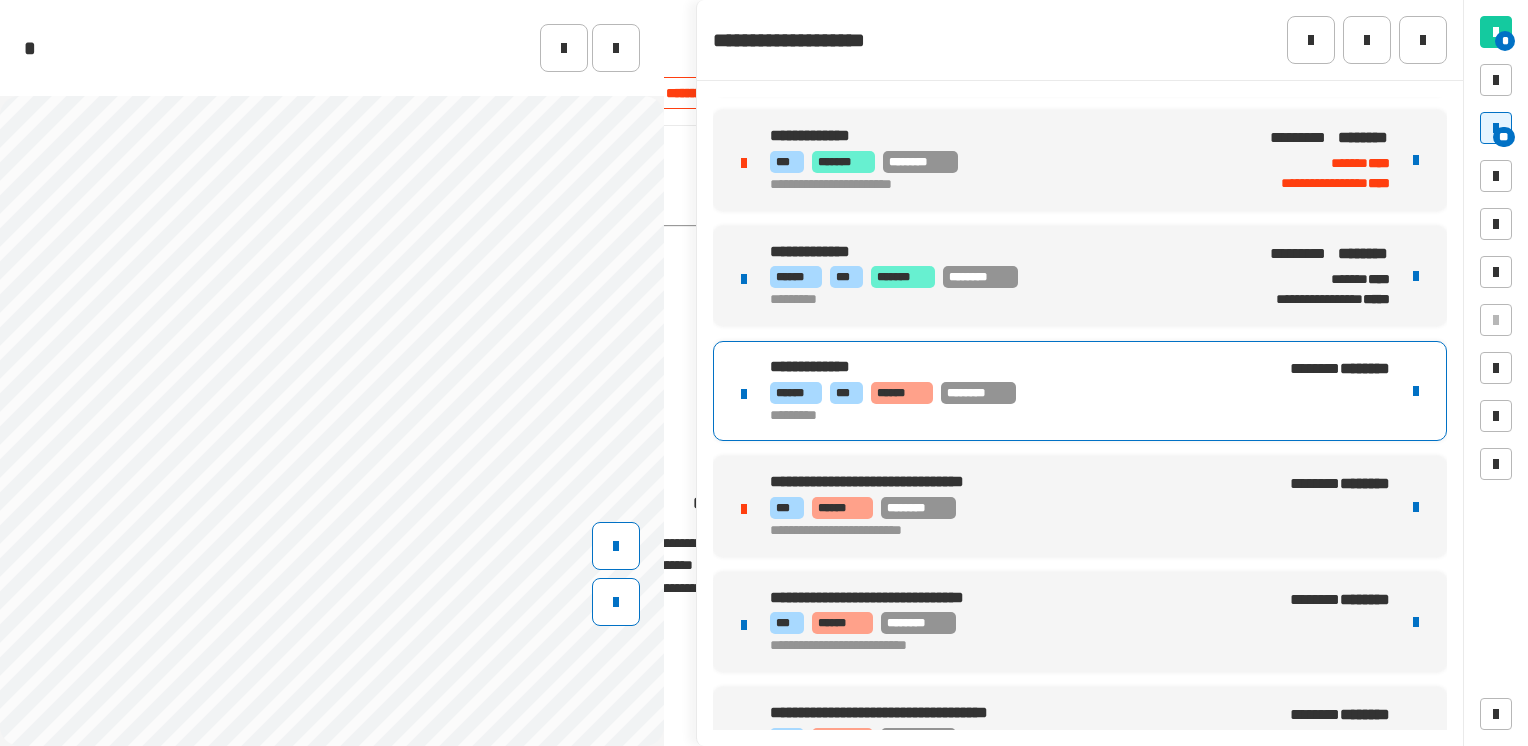 click on "****** *** ****** ********" at bounding box center (1008, 393) 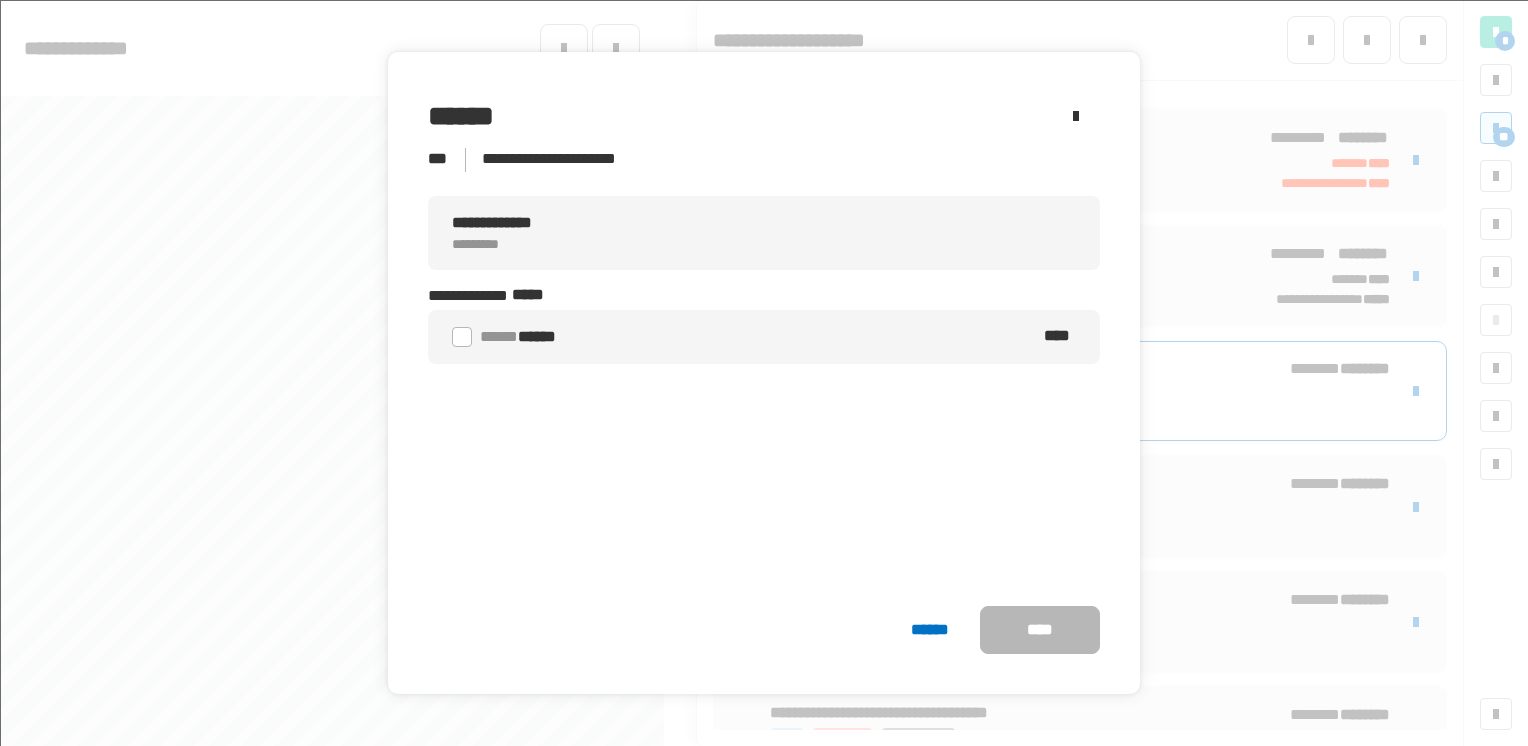 click 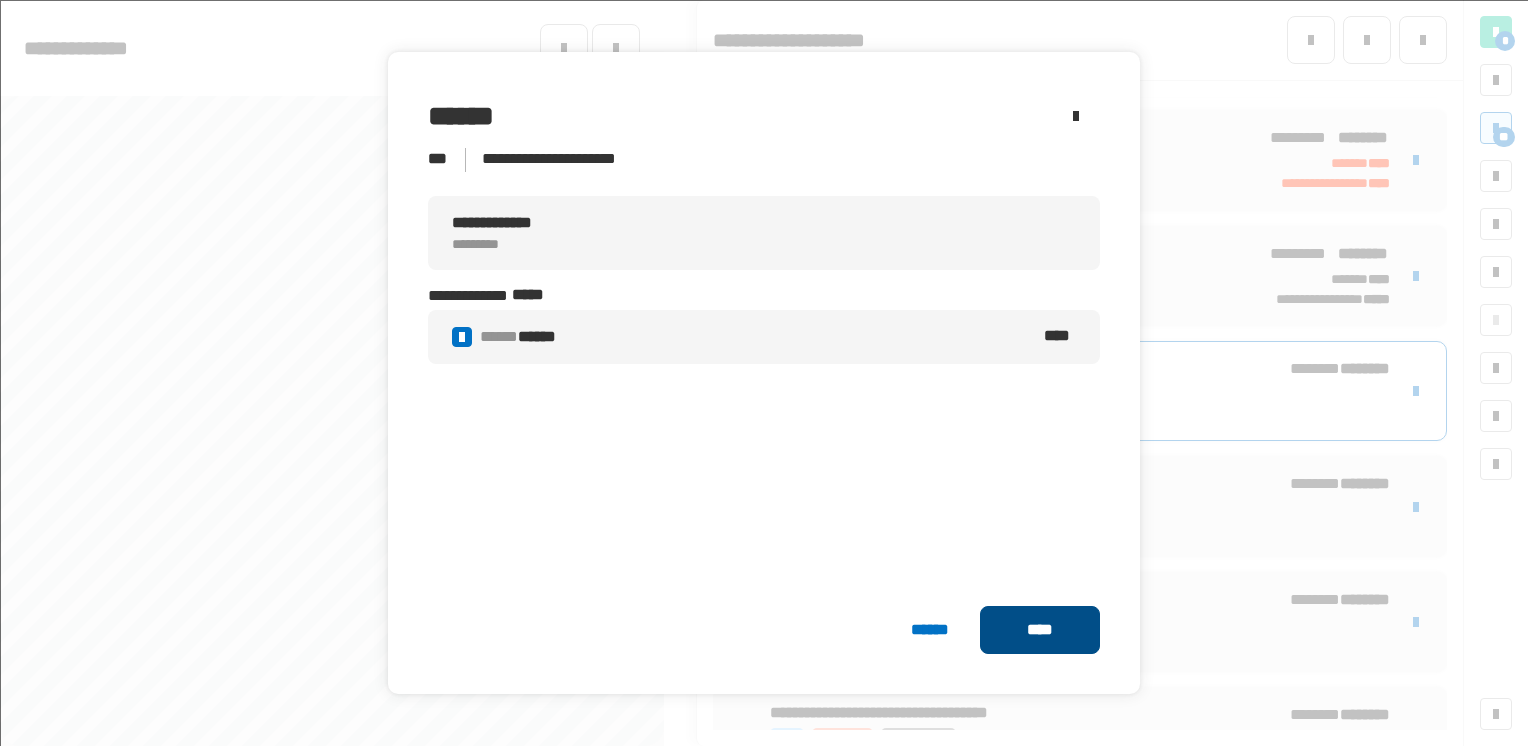click on "****" 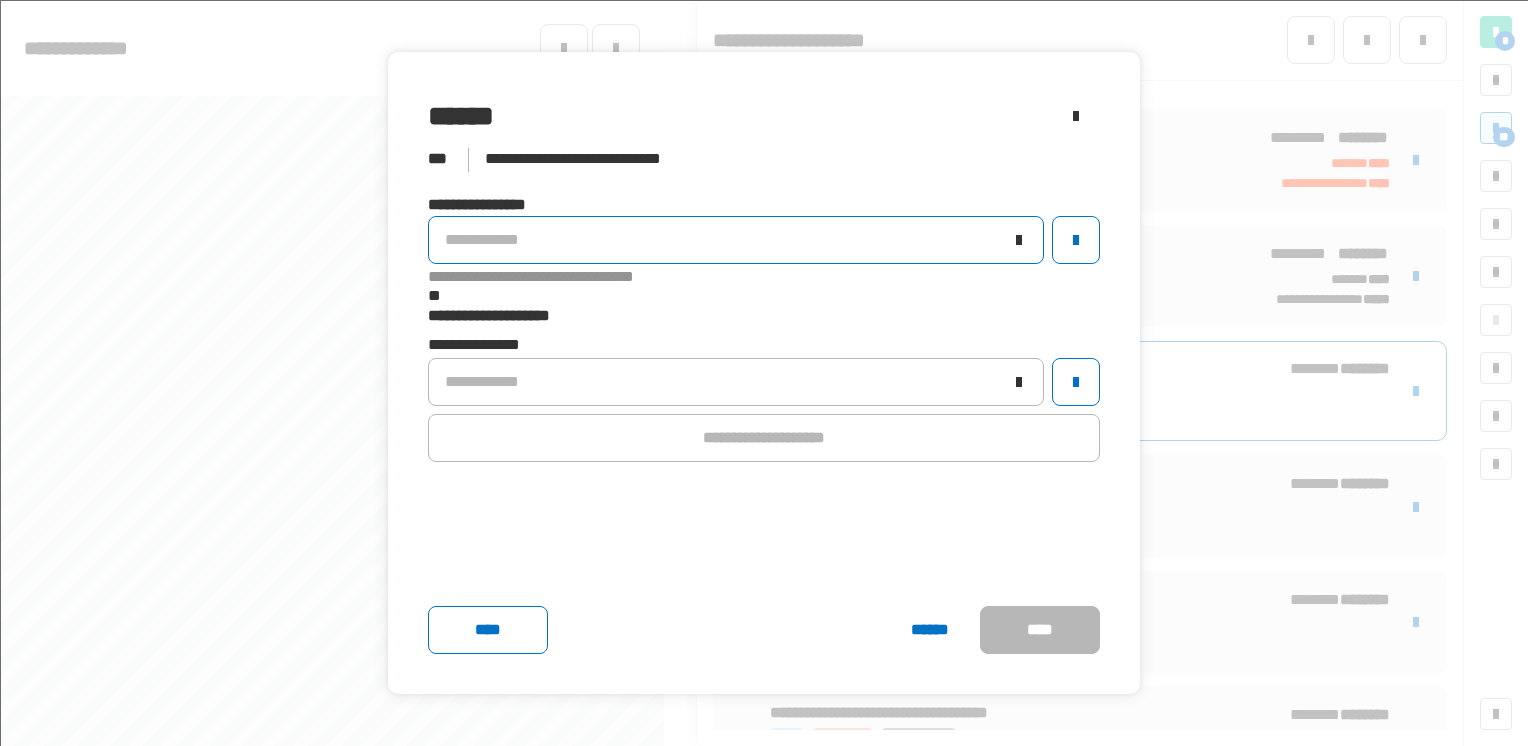click on "**********" 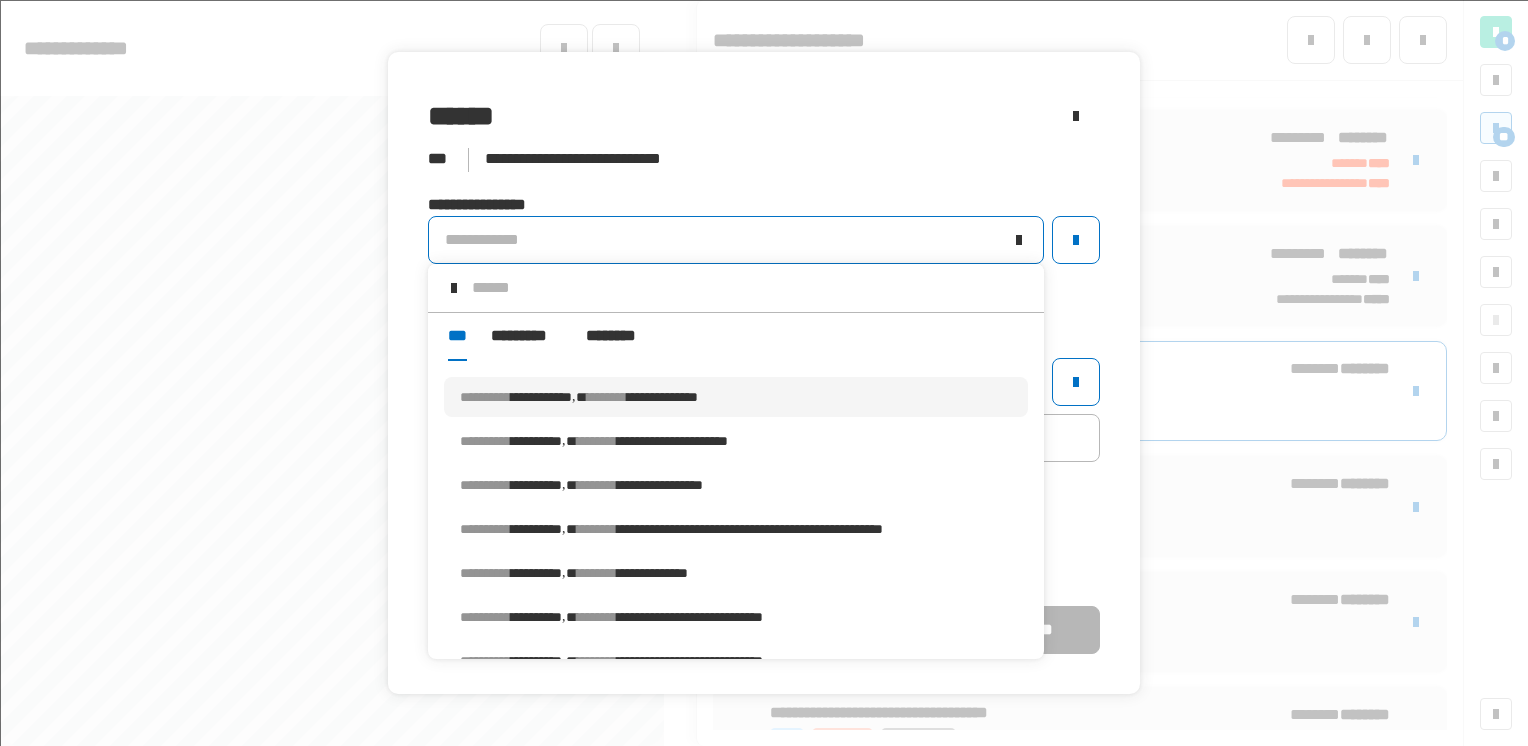 click on "********" at bounding box center (607, 397) 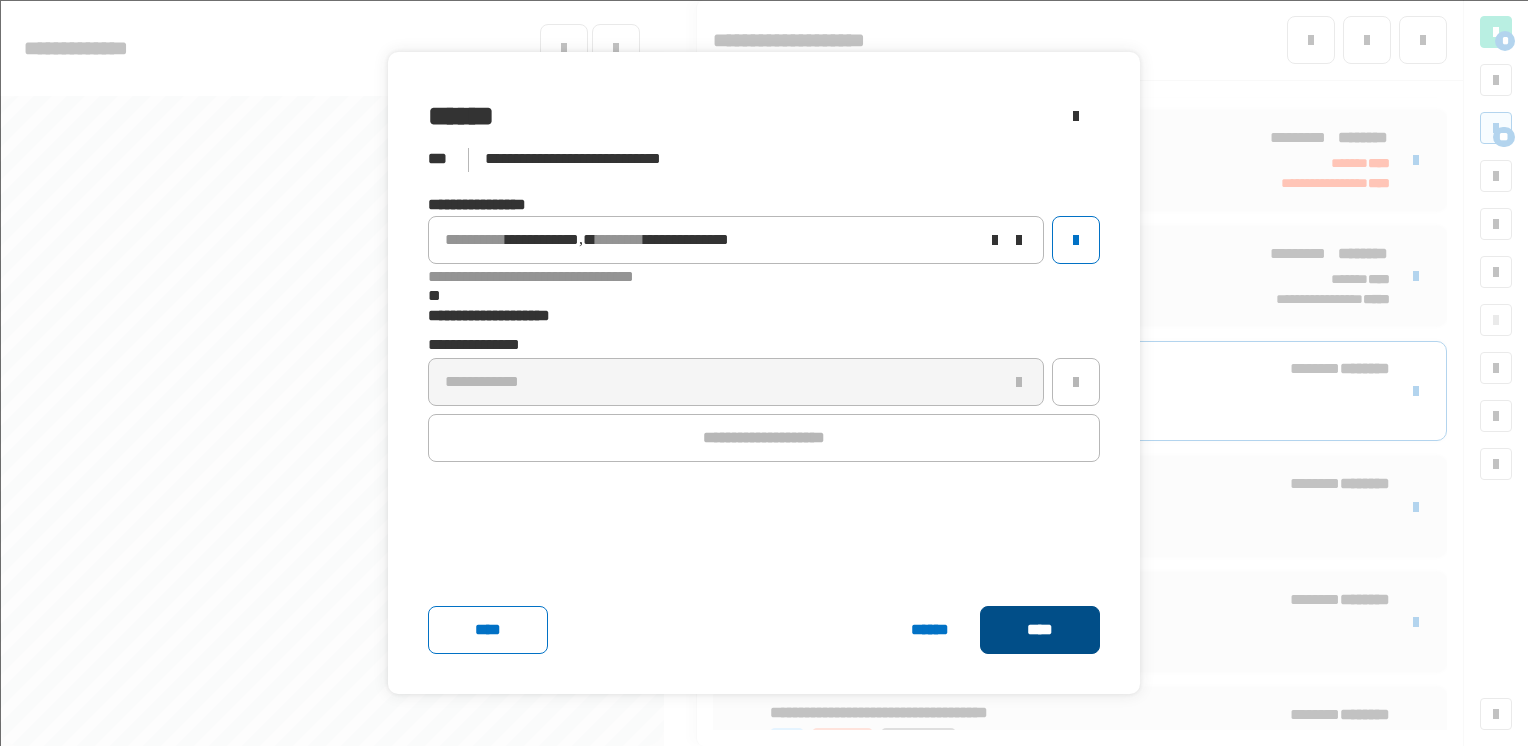 click on "****" 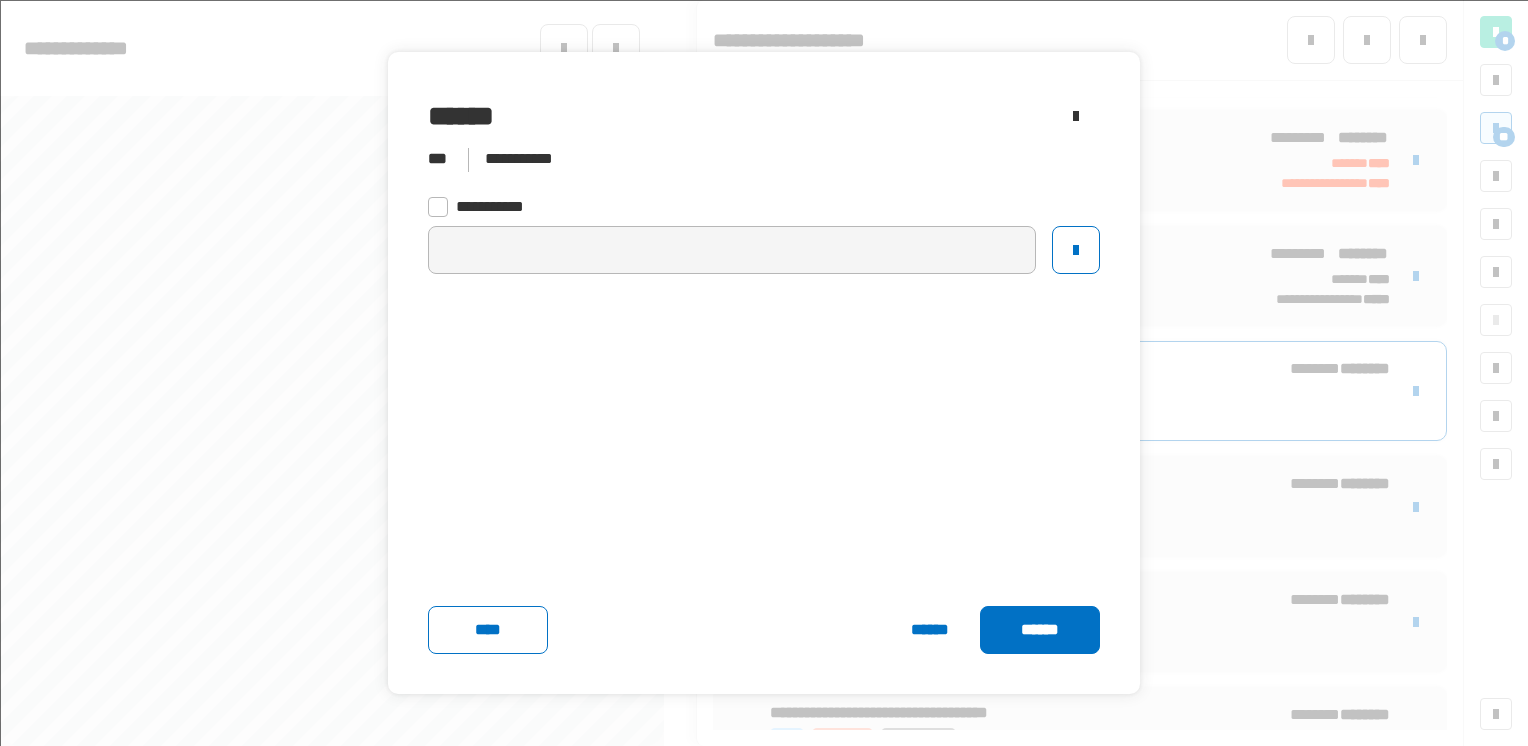 click 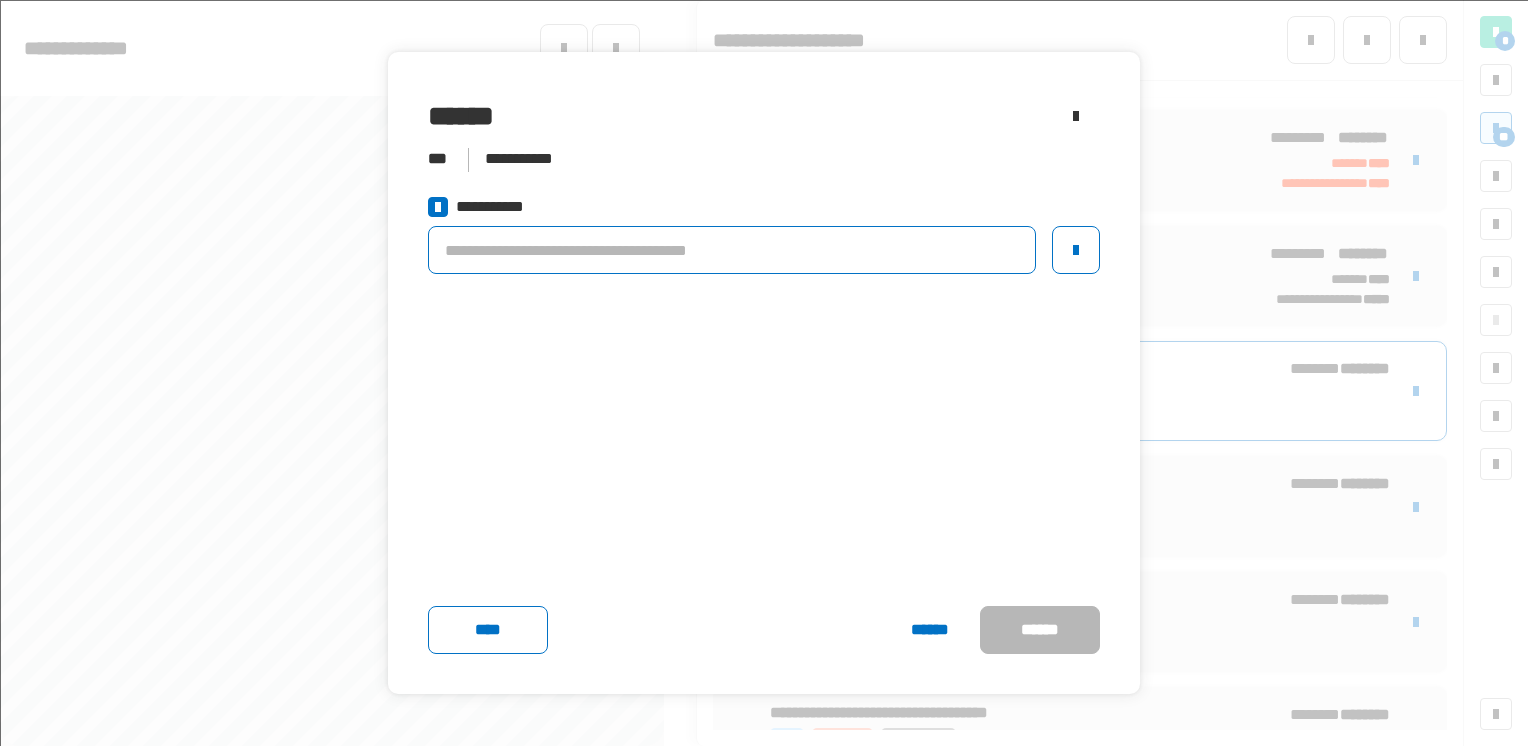 click 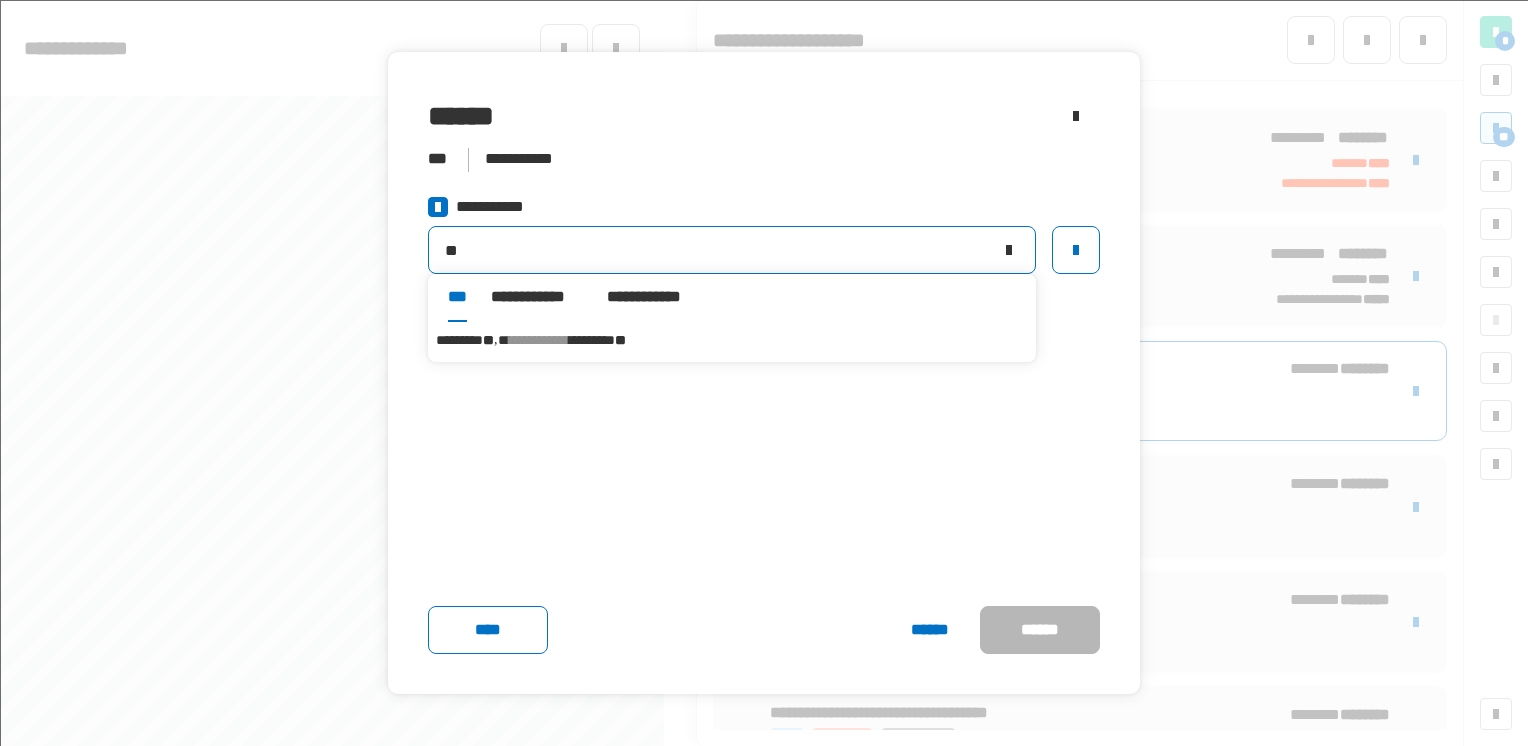 type on "**" 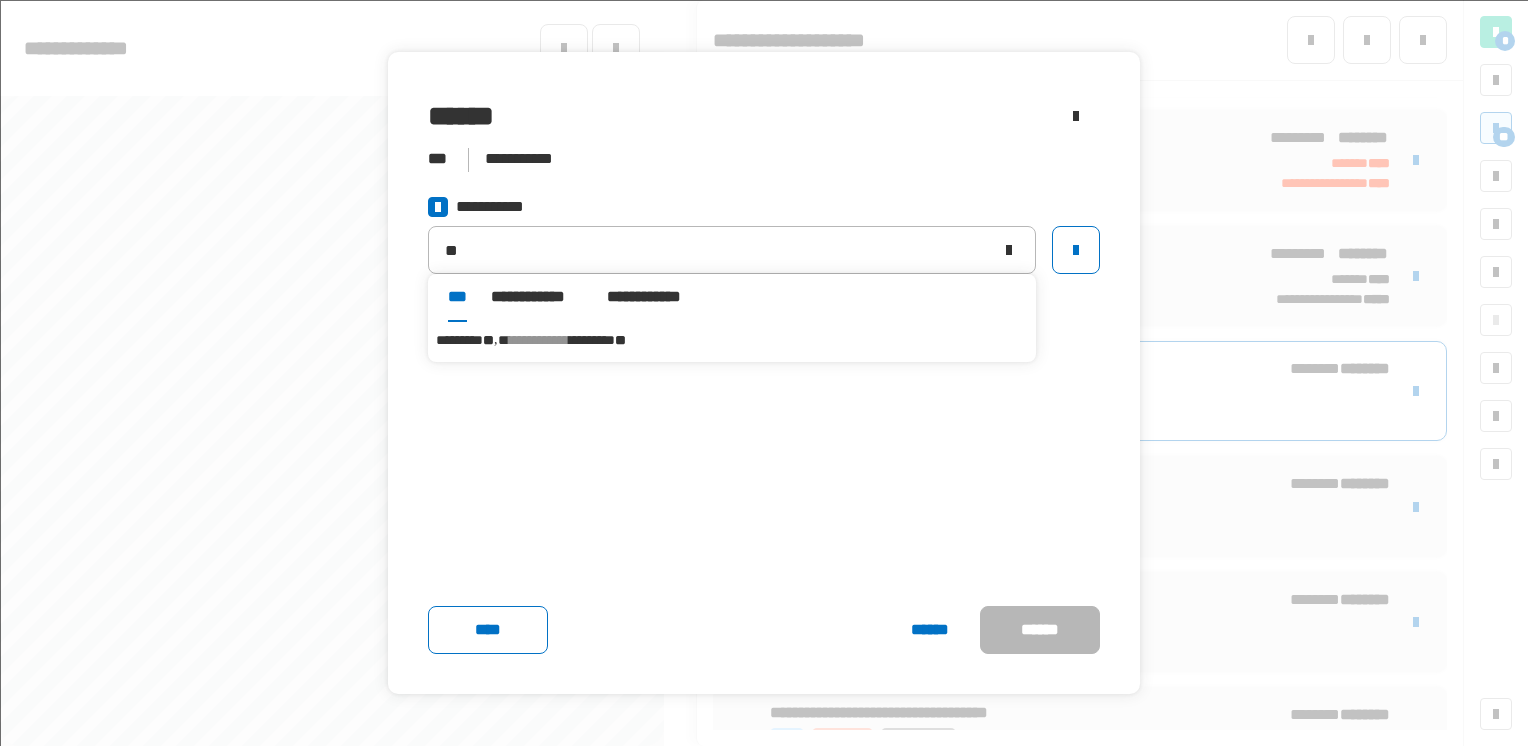 click on "*********" at bounding box center [459, 340] 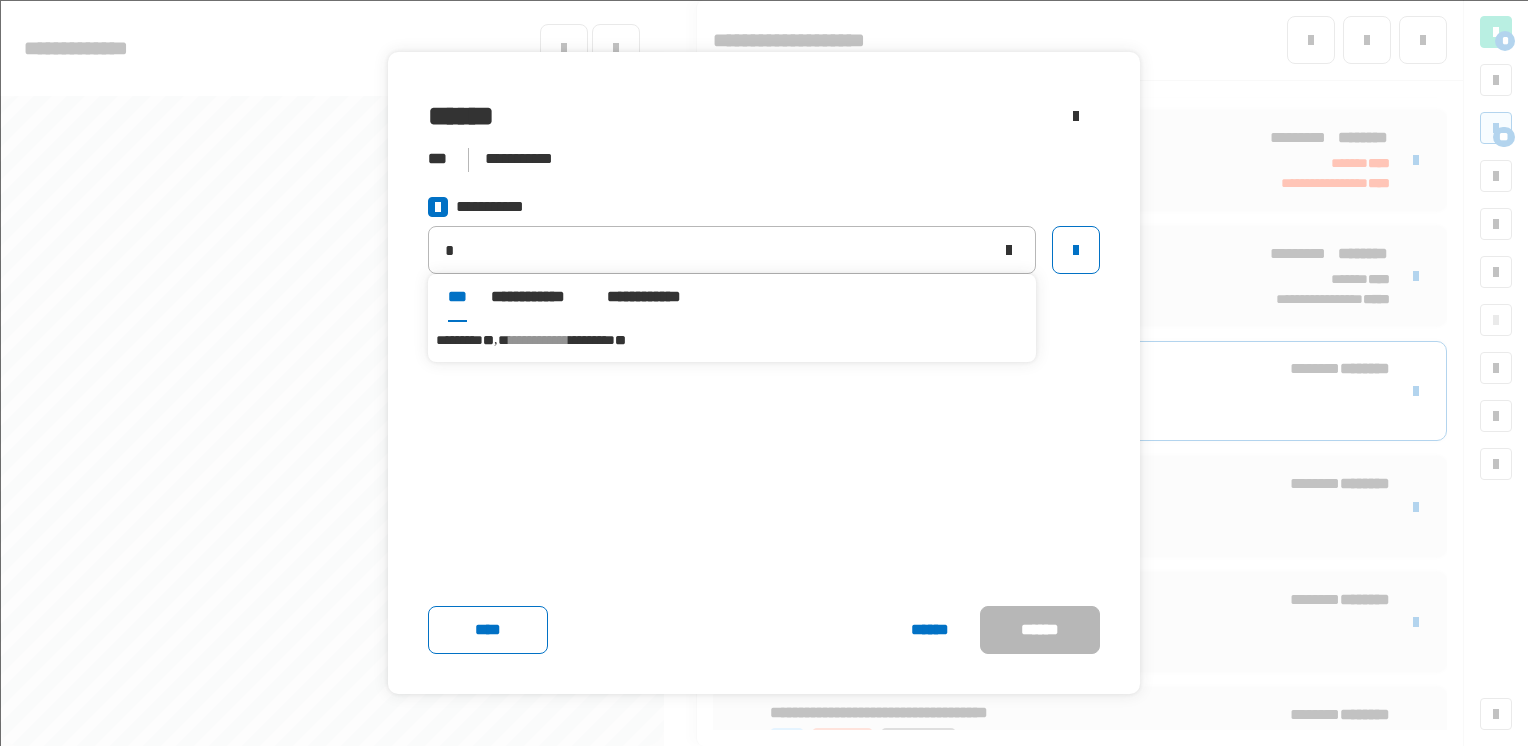 type on "**********" 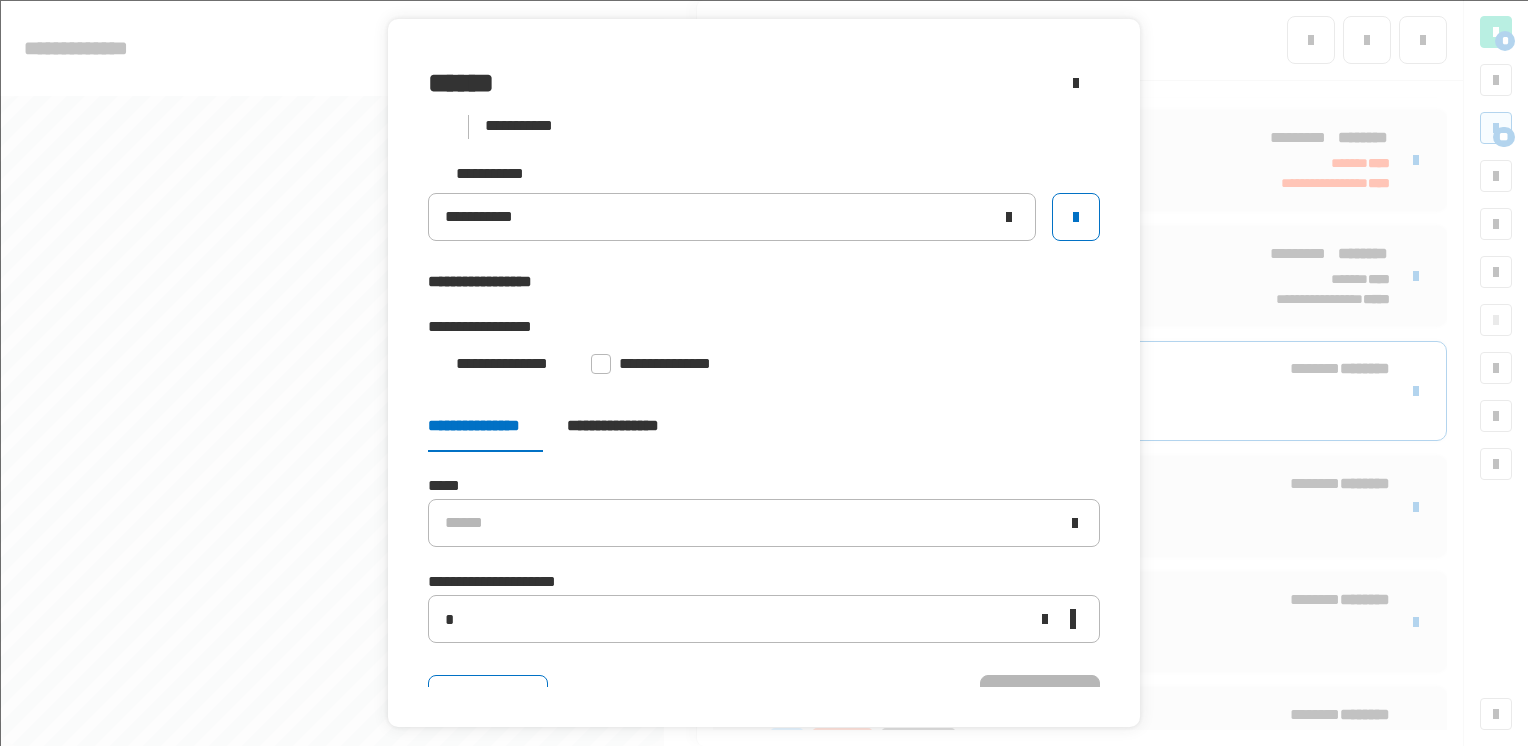 click 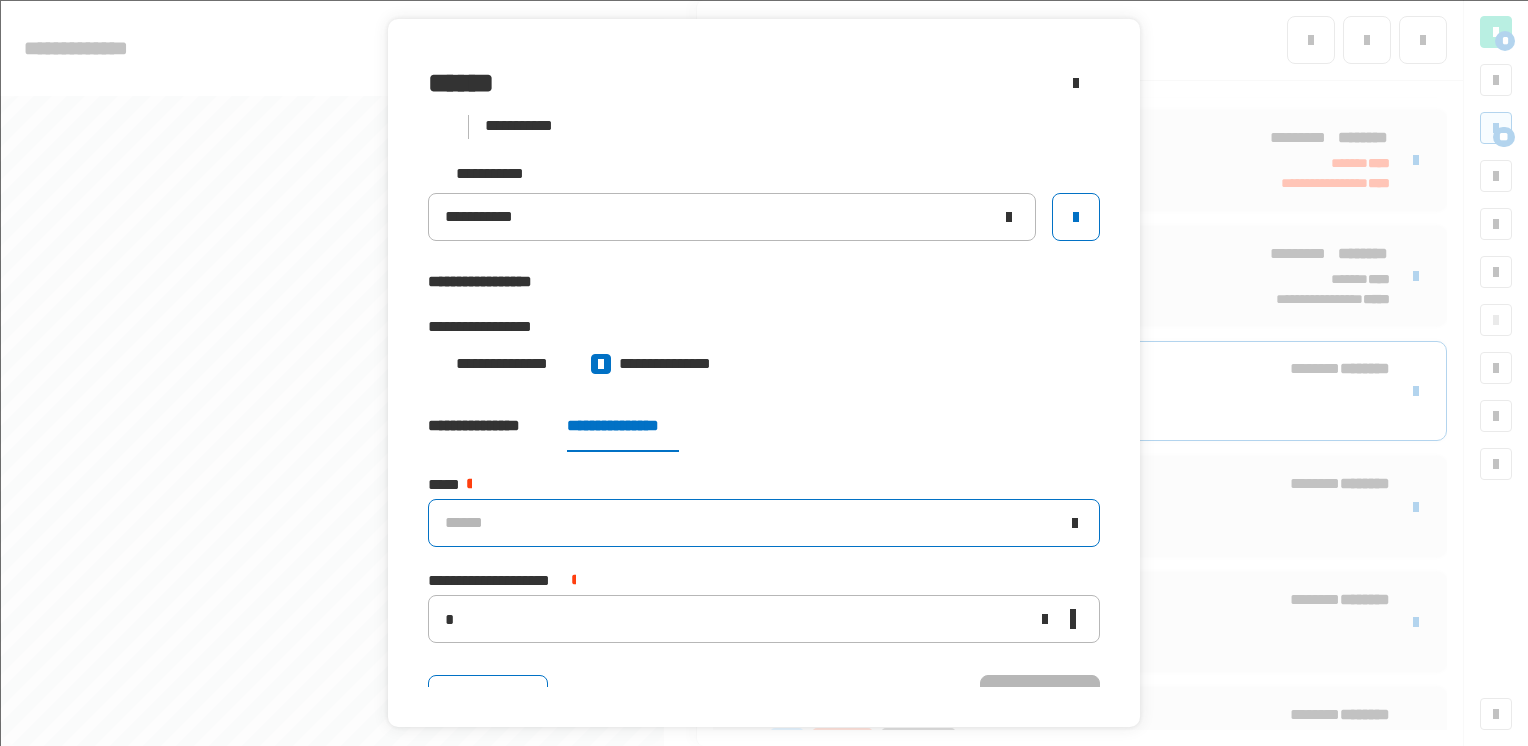 click on "******" 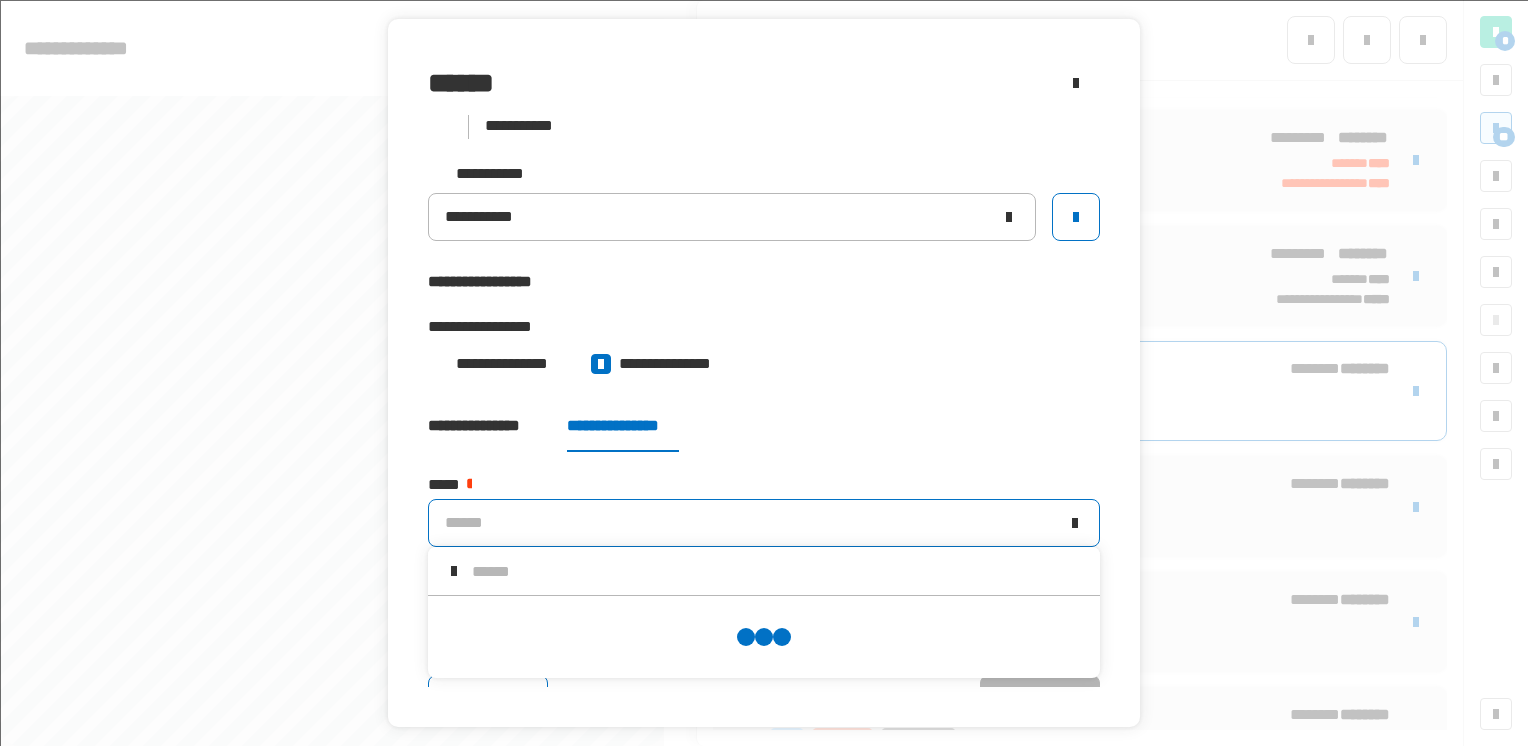 scroll, scrollTop: 0, scrollLeft: 0, axis: both 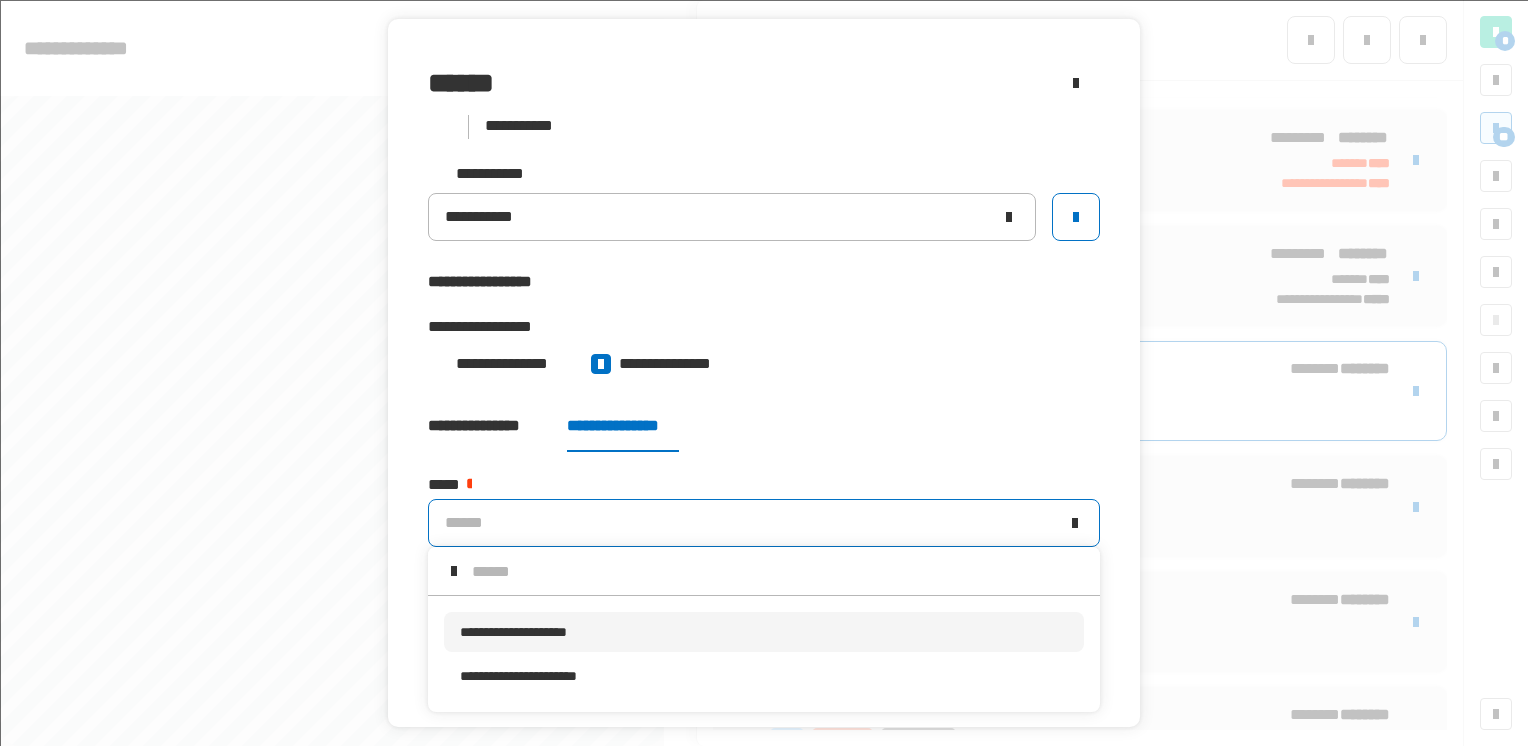 click on "**********" at bounding box center (513, 632) 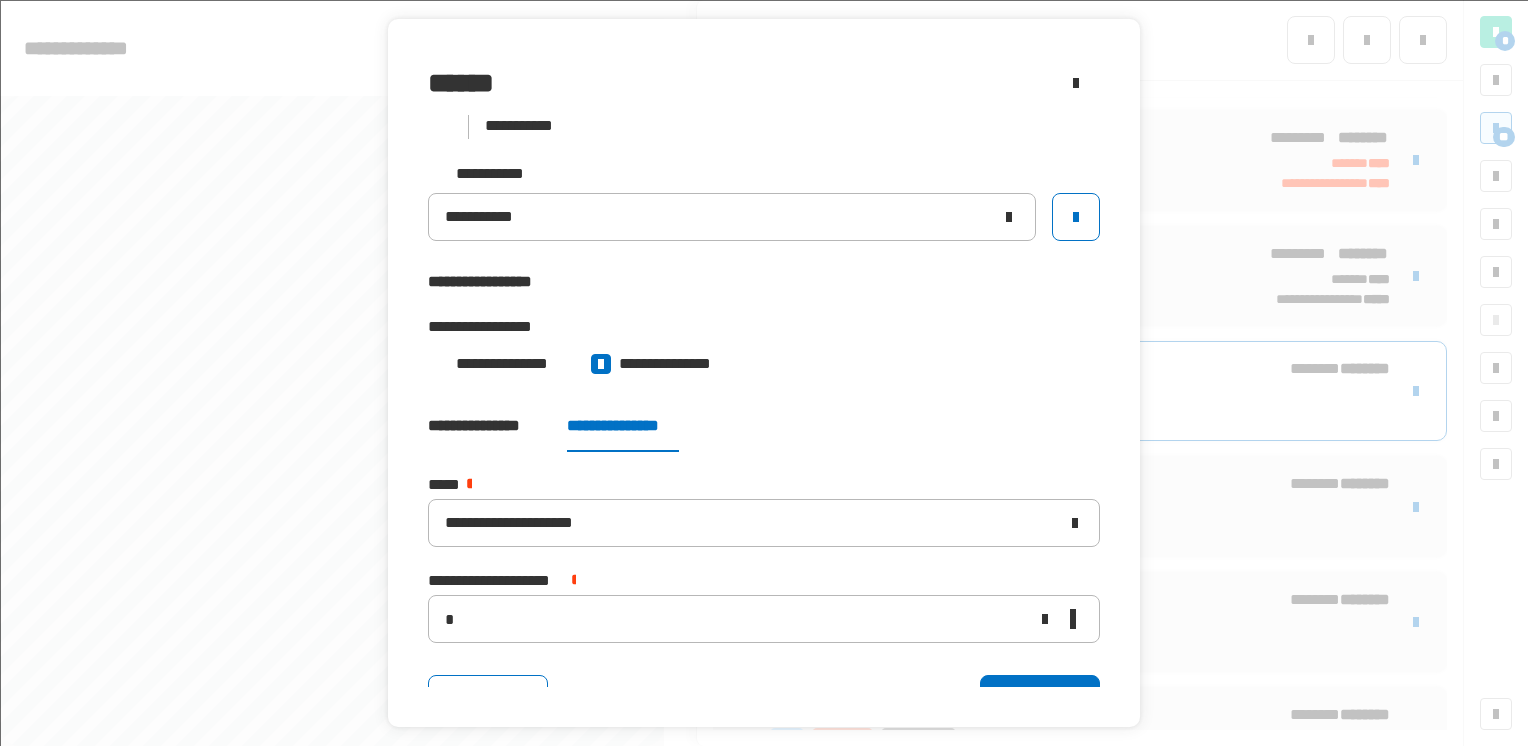 scroll, scrollTop: 36, scrollLeft: 0, axis: vertical 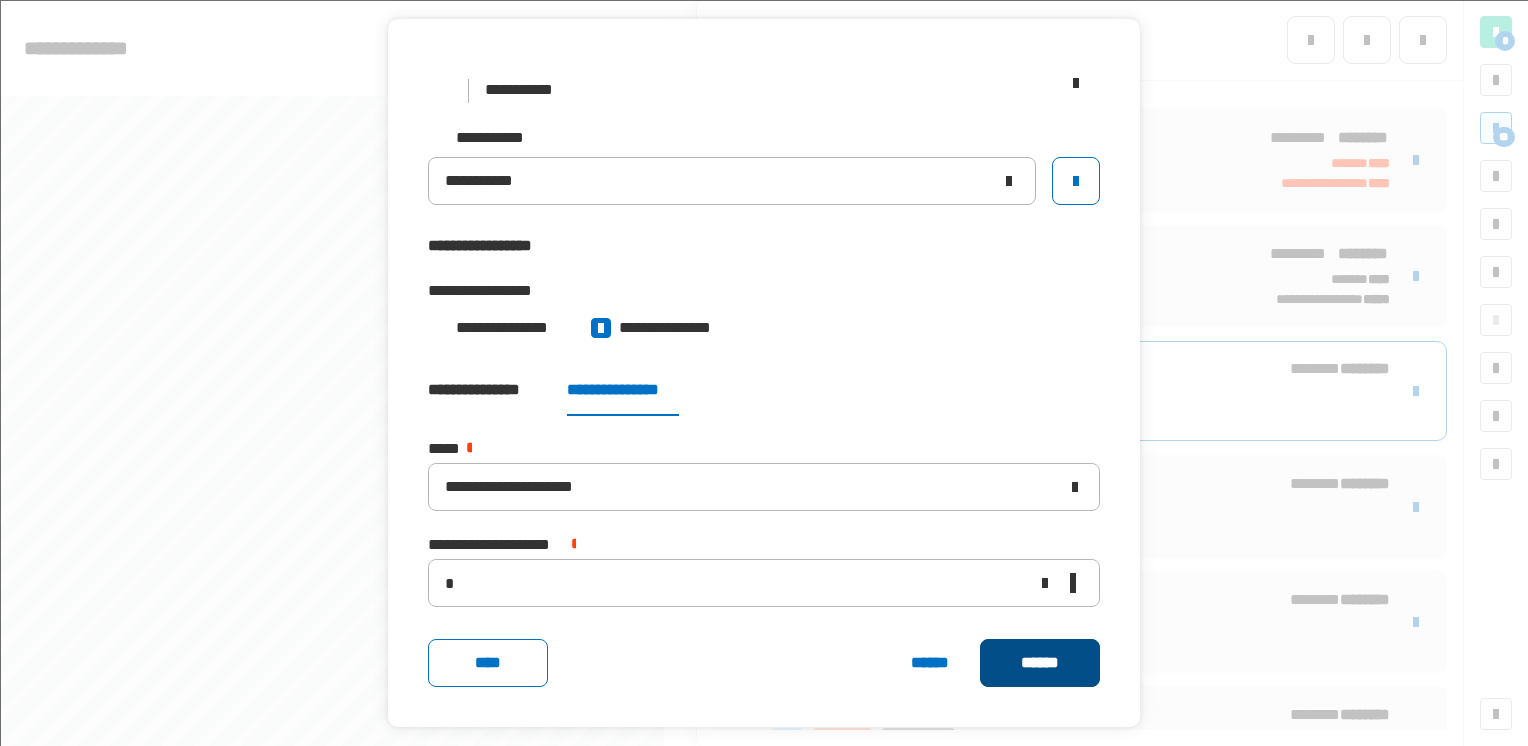 click on "******" 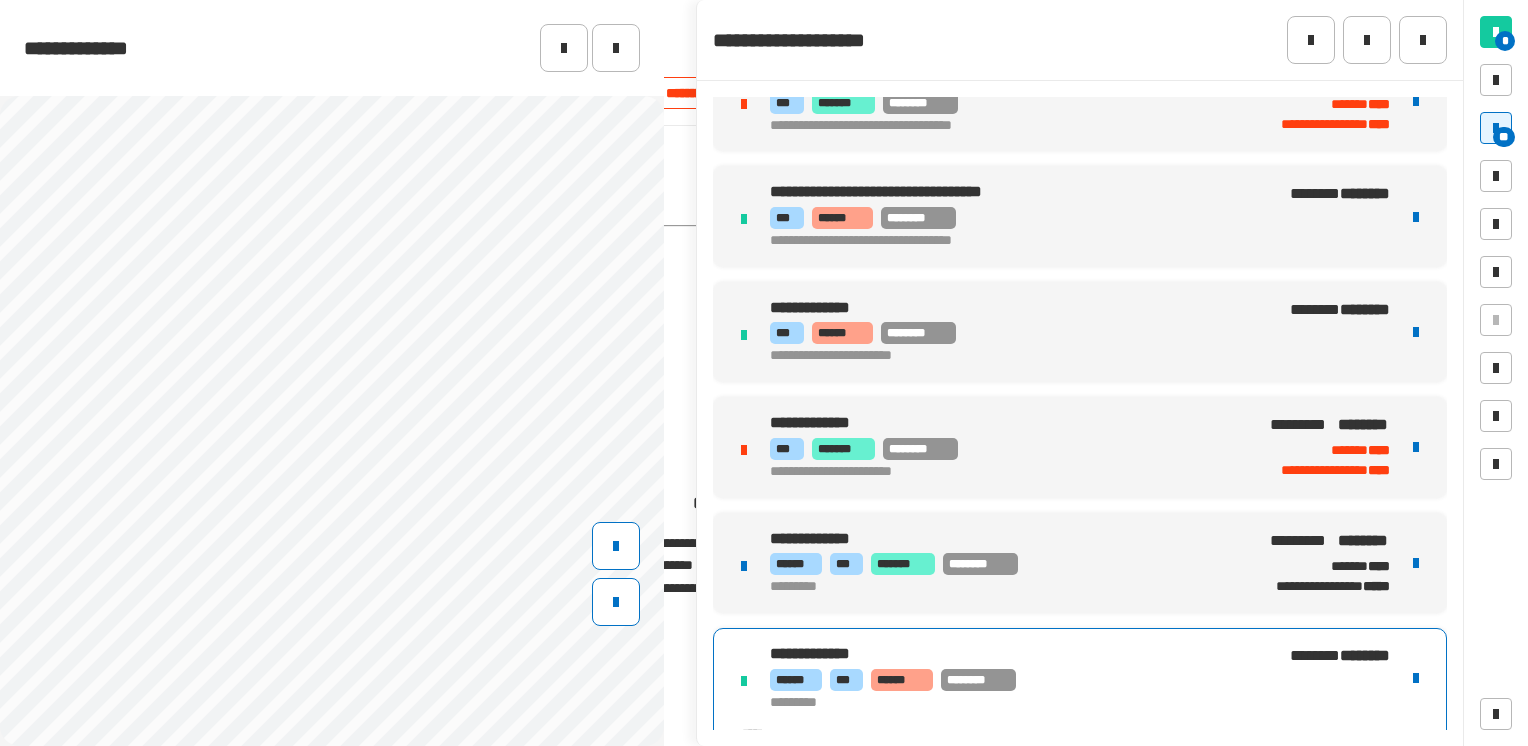 scroll, scrollTop: 1394, scrollLeft: 0, axis: vertical 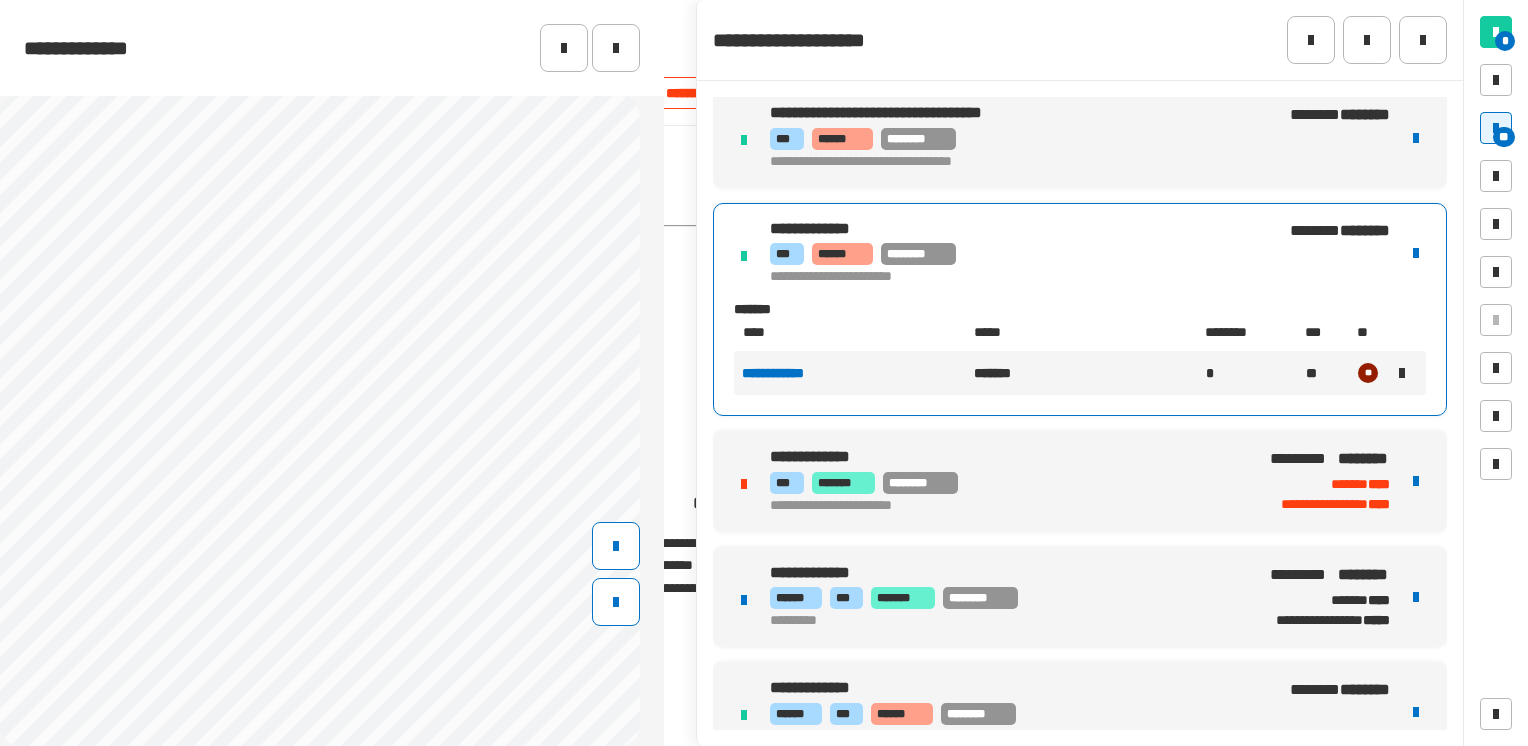 click on "**********" at bounding box center [1009, 253] 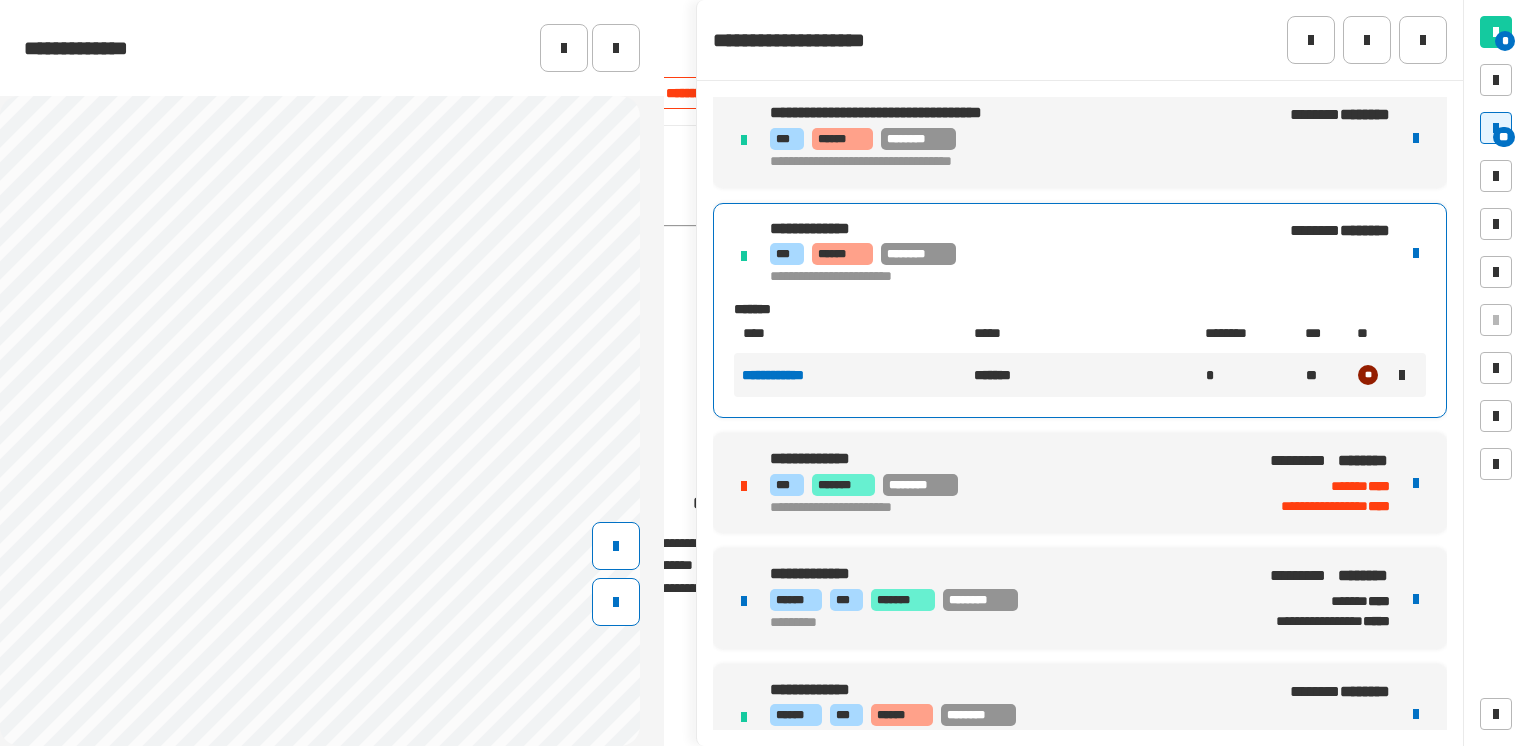 click on "**********" at bounding box center [791, 375] 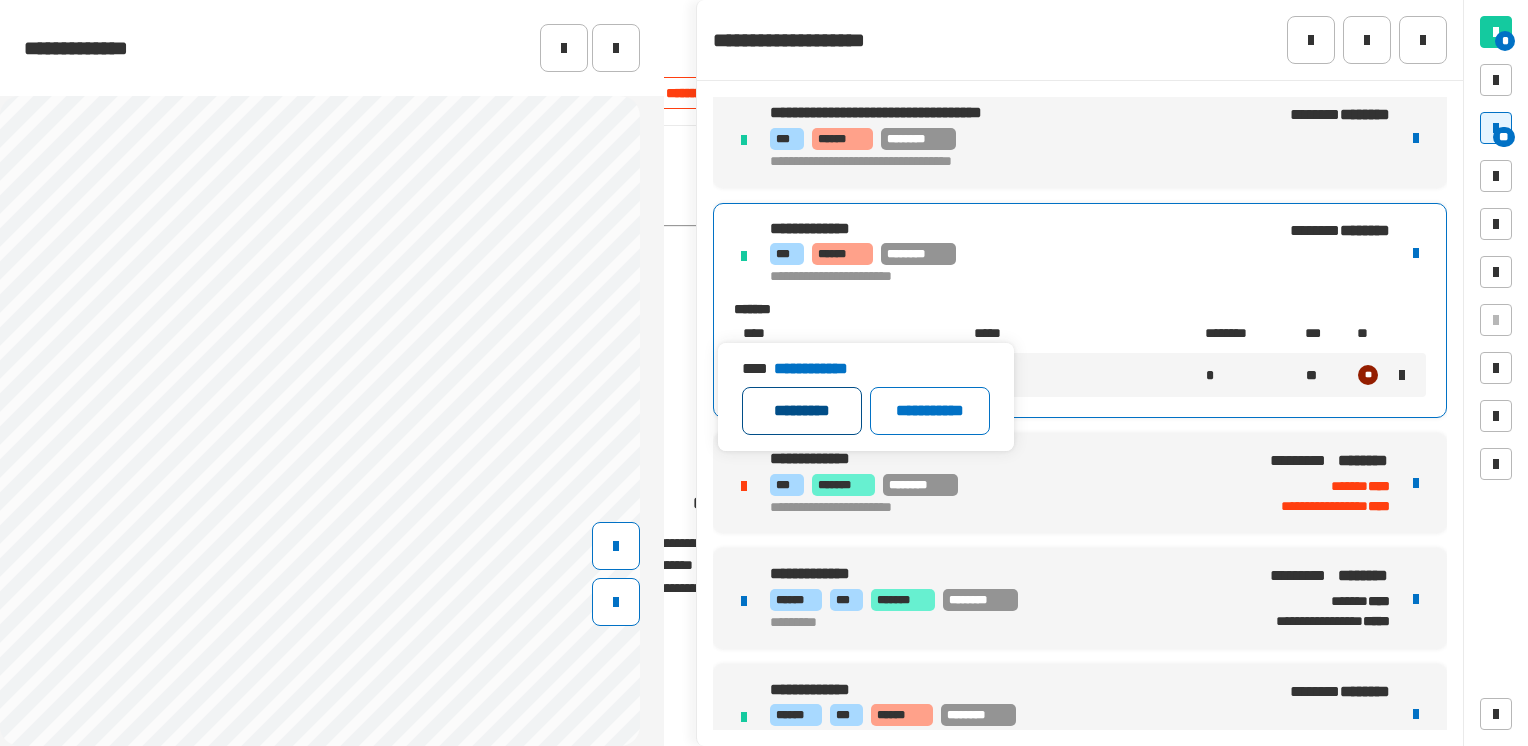 click on "*********" at bounding box center [802, 411] 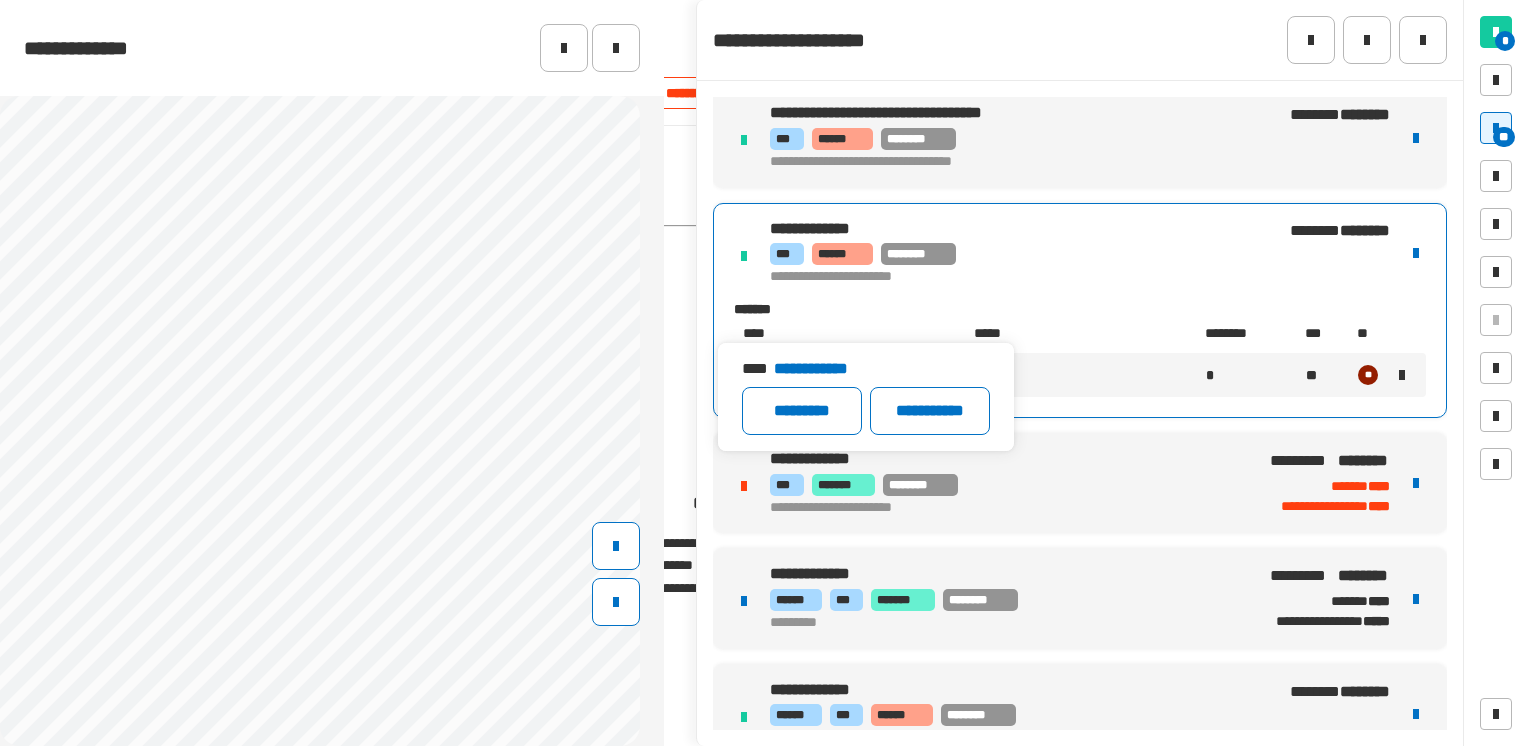 click on "[PHONE]" 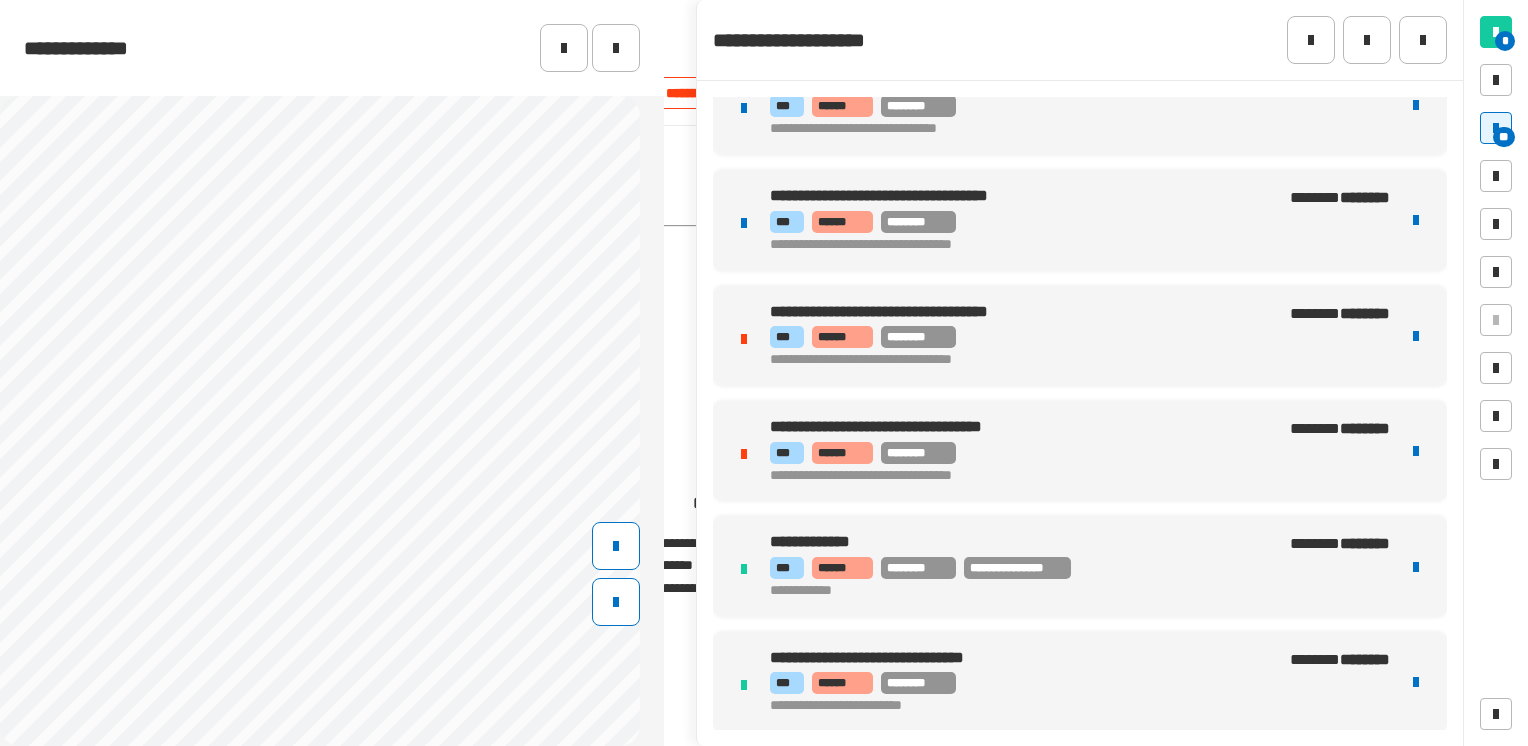 scroll, scrollTop: 2686, scrollLeft: 0, axis: vertical 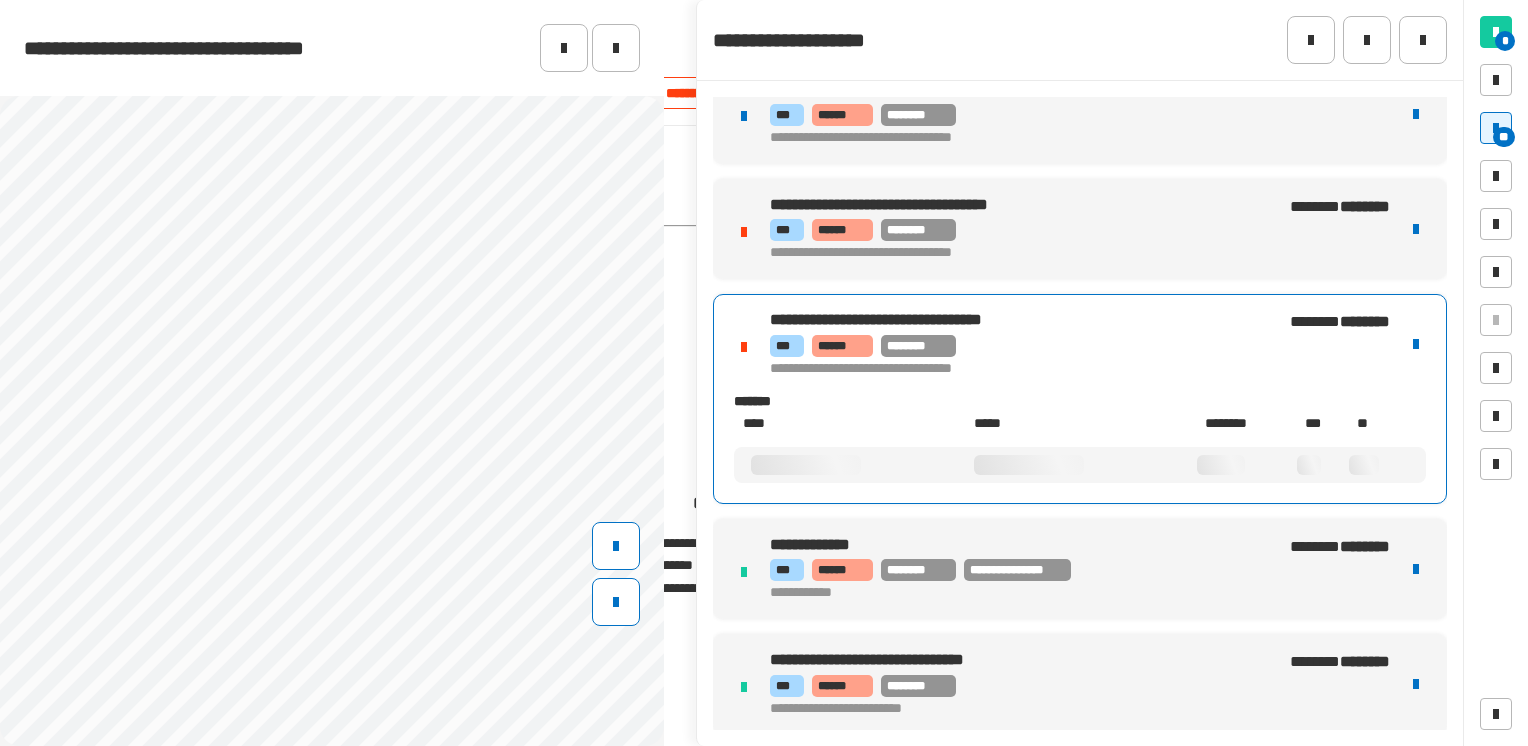 click on "[NUMBER] [STREET], [CITY], [STATE]" at bounding box center [1080, 344] 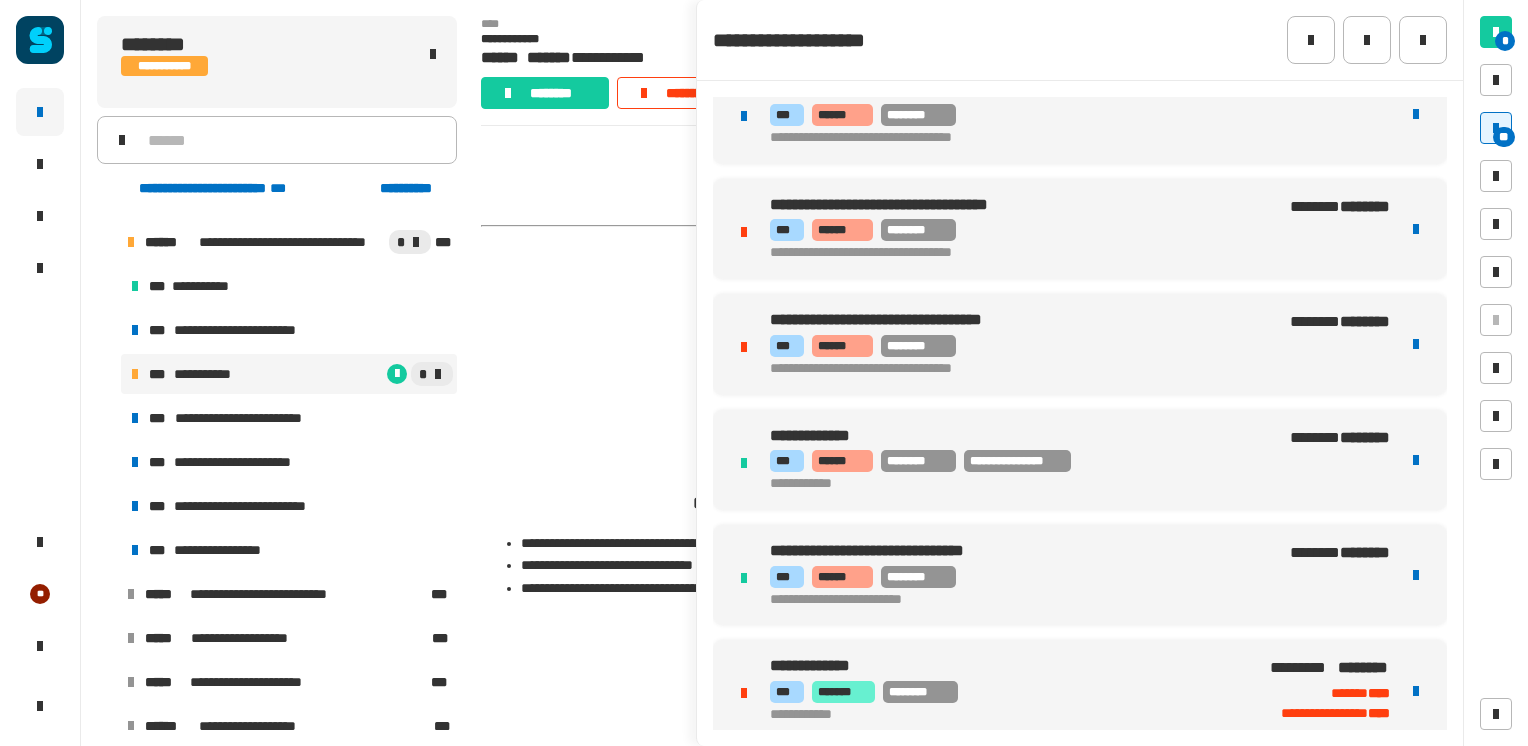 click on "**********" at bounding box center (995, 369) 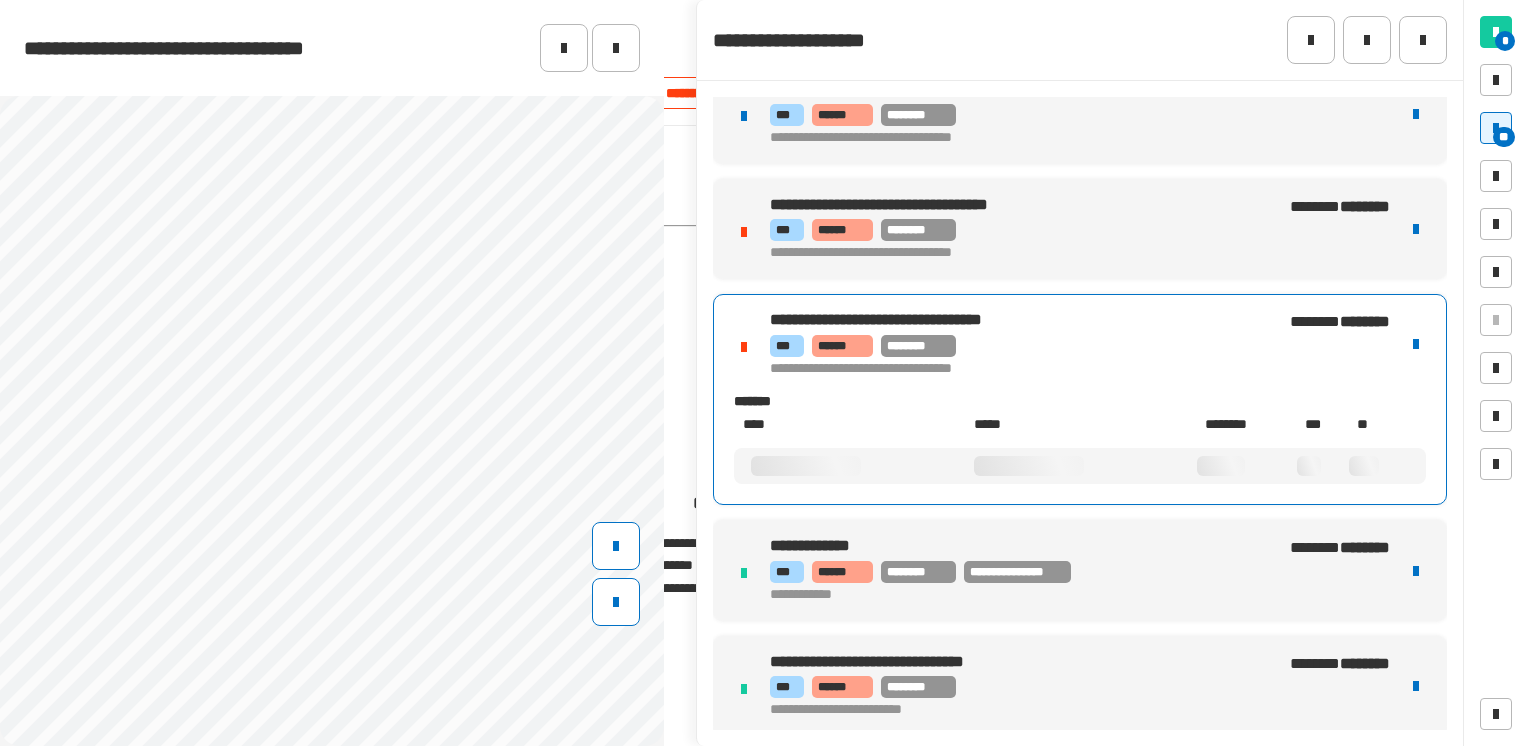 click on "**********" at bounding box center [995, 369] 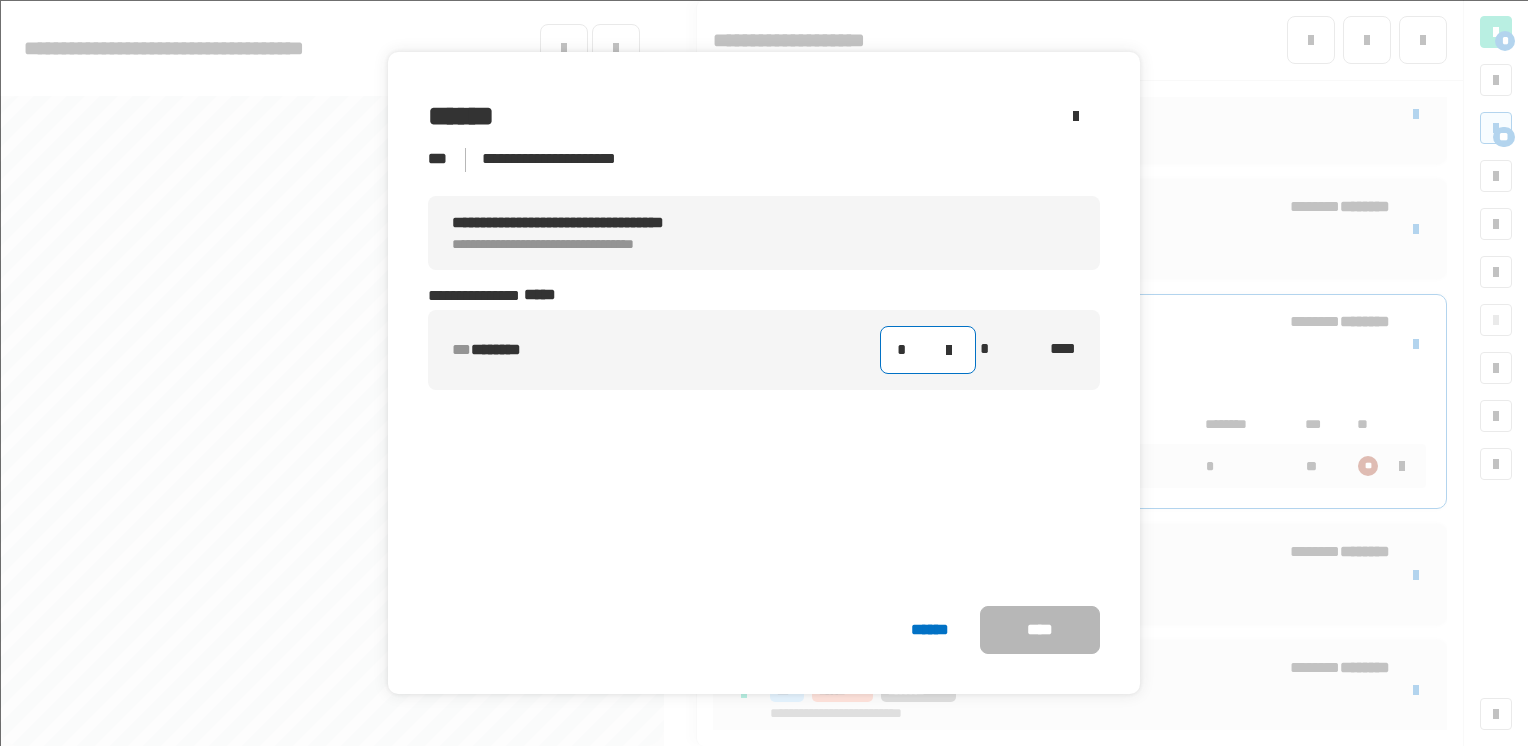 click on "*" 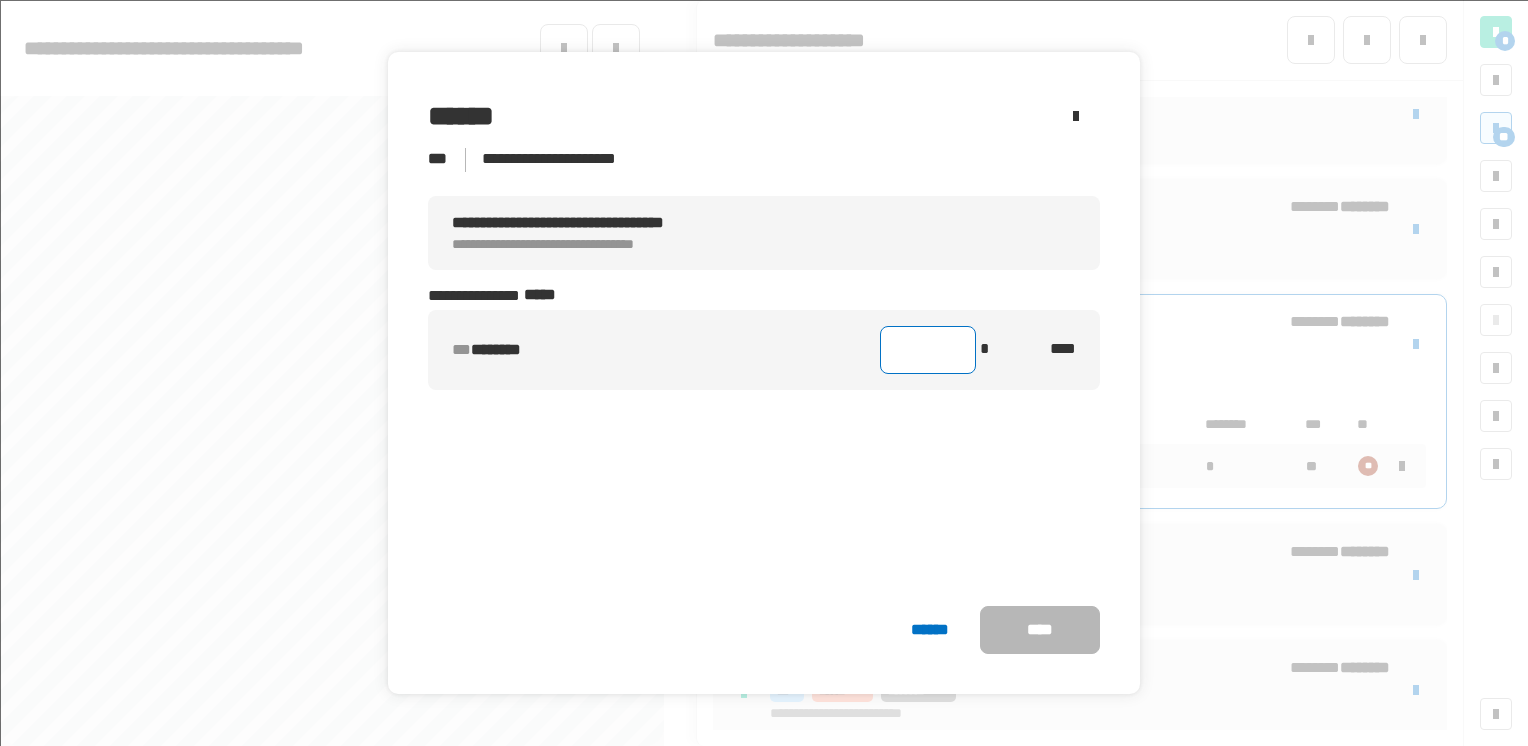 type on "*" 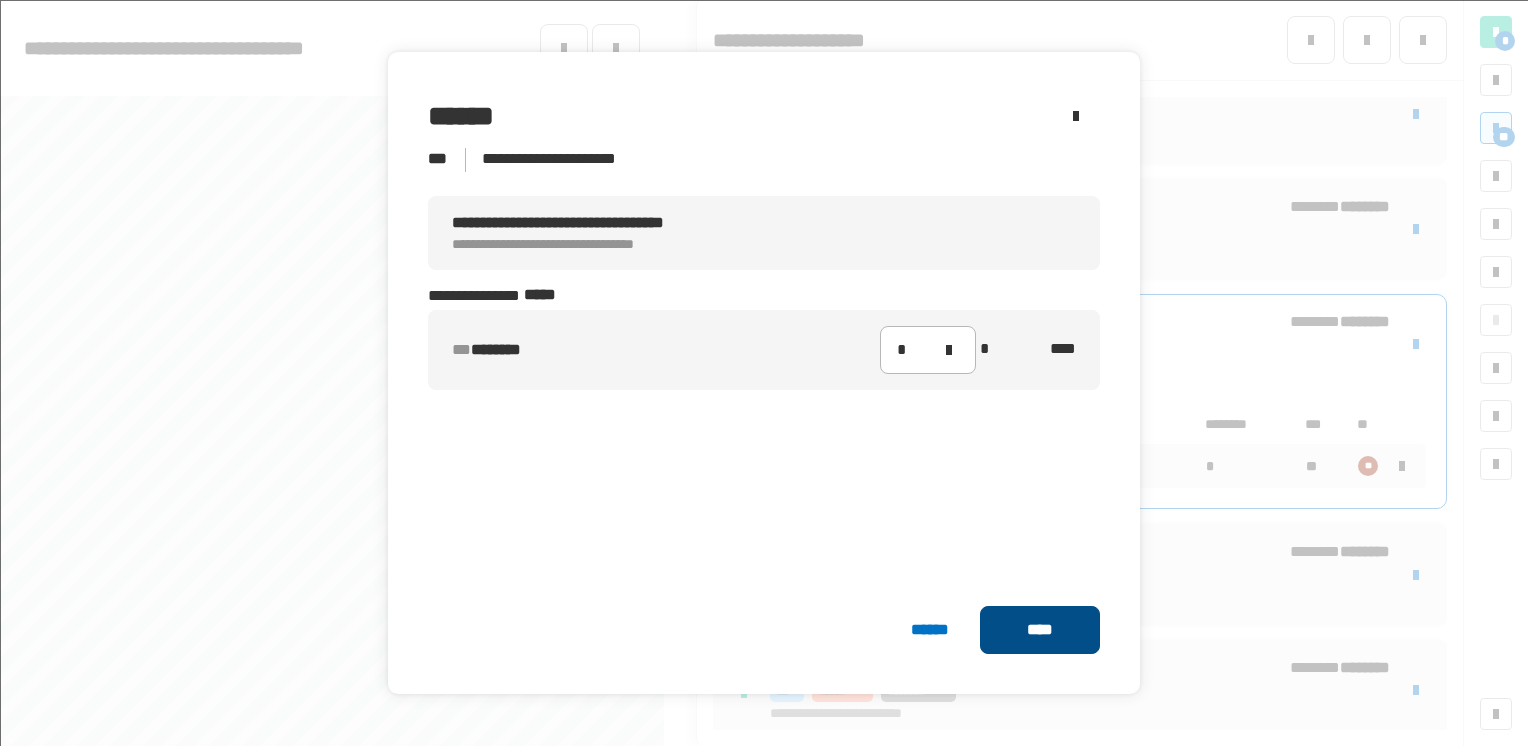 click on "****" 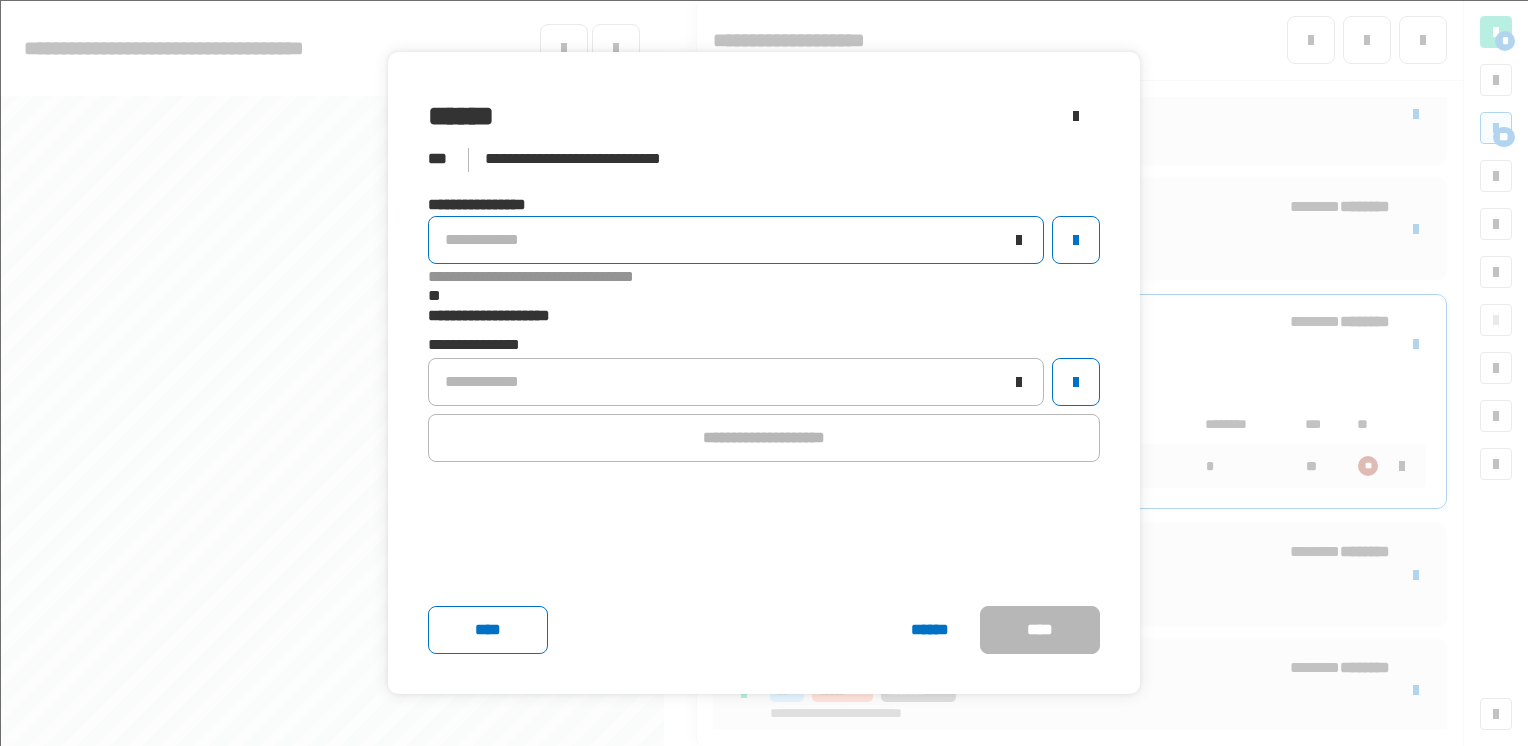 click on "**********" 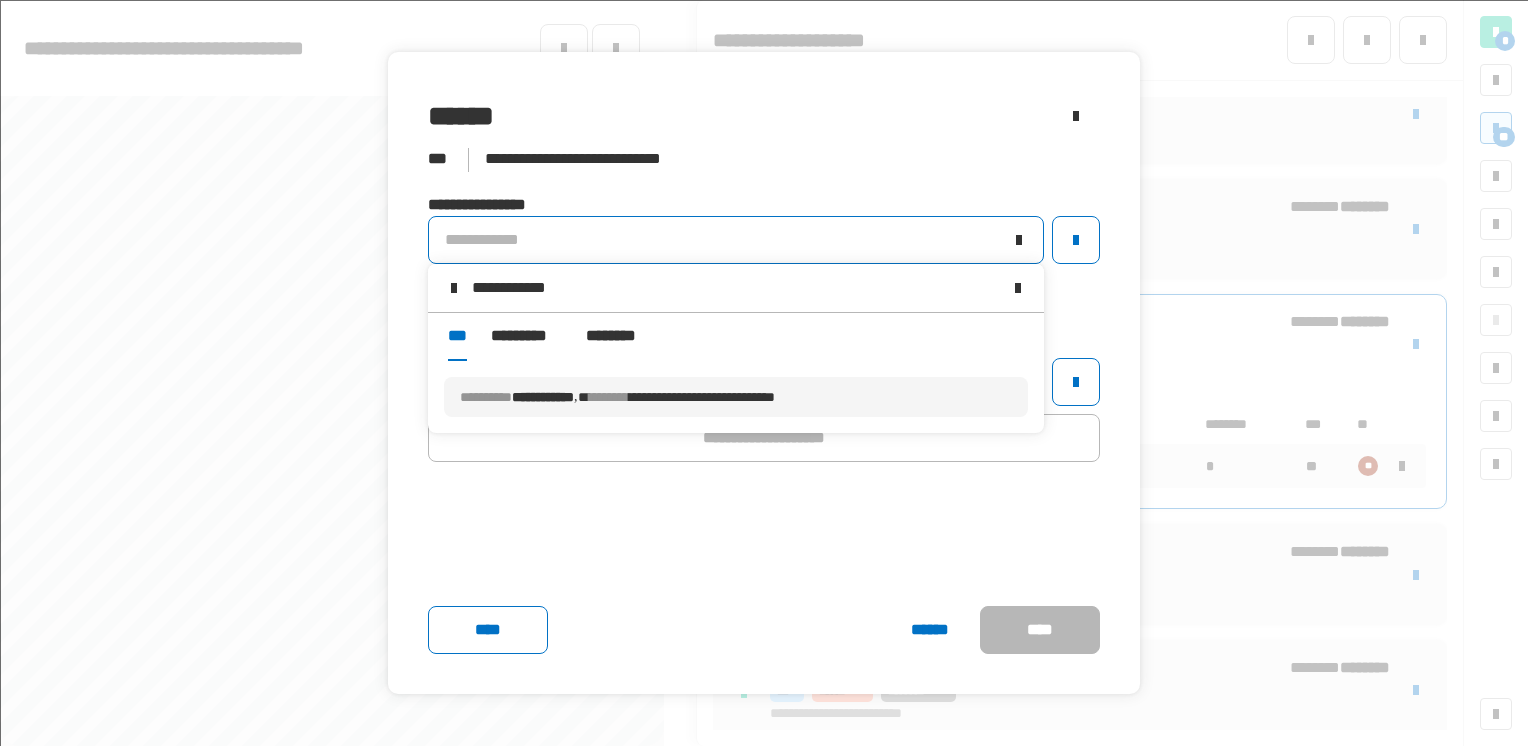type on "**********" 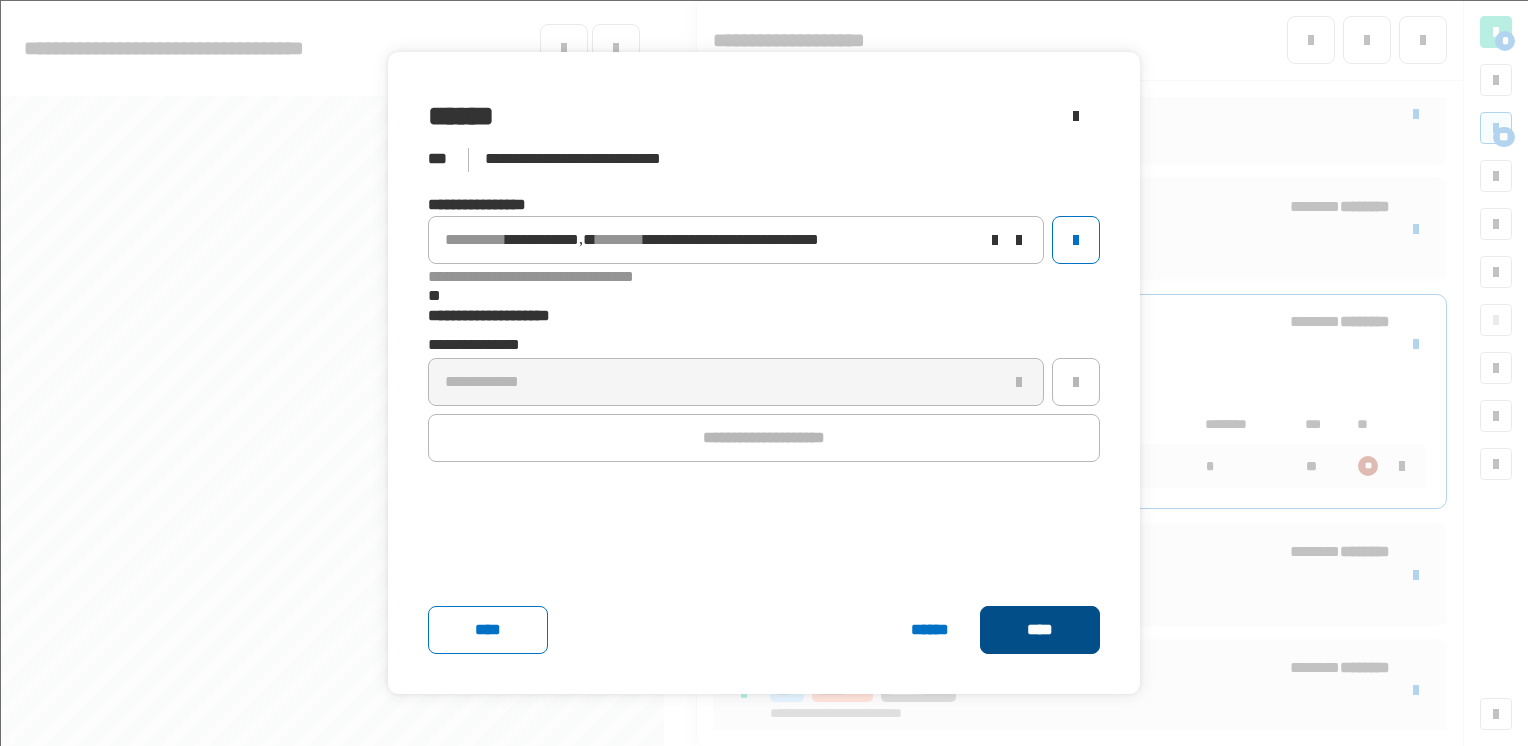 click on "****" 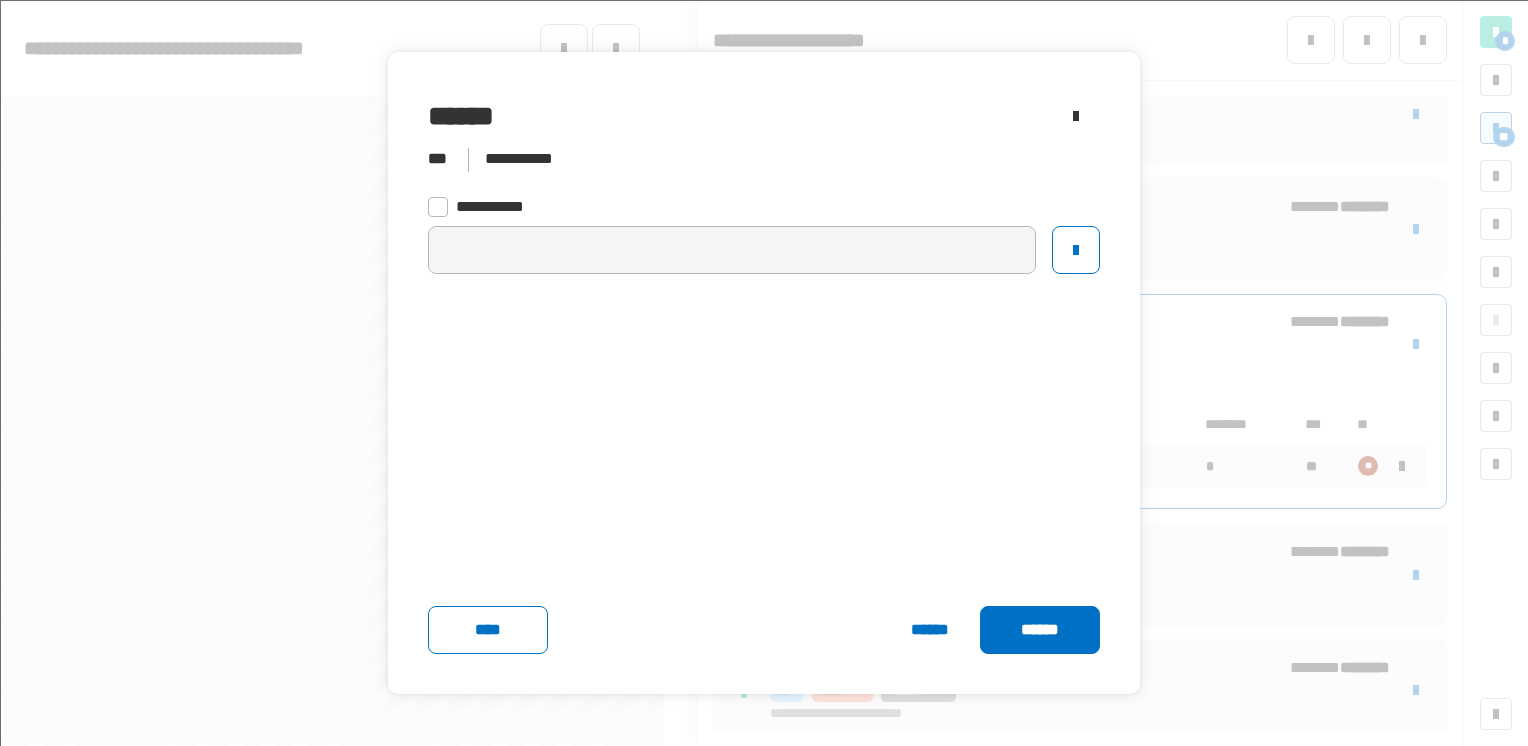 click on "******" 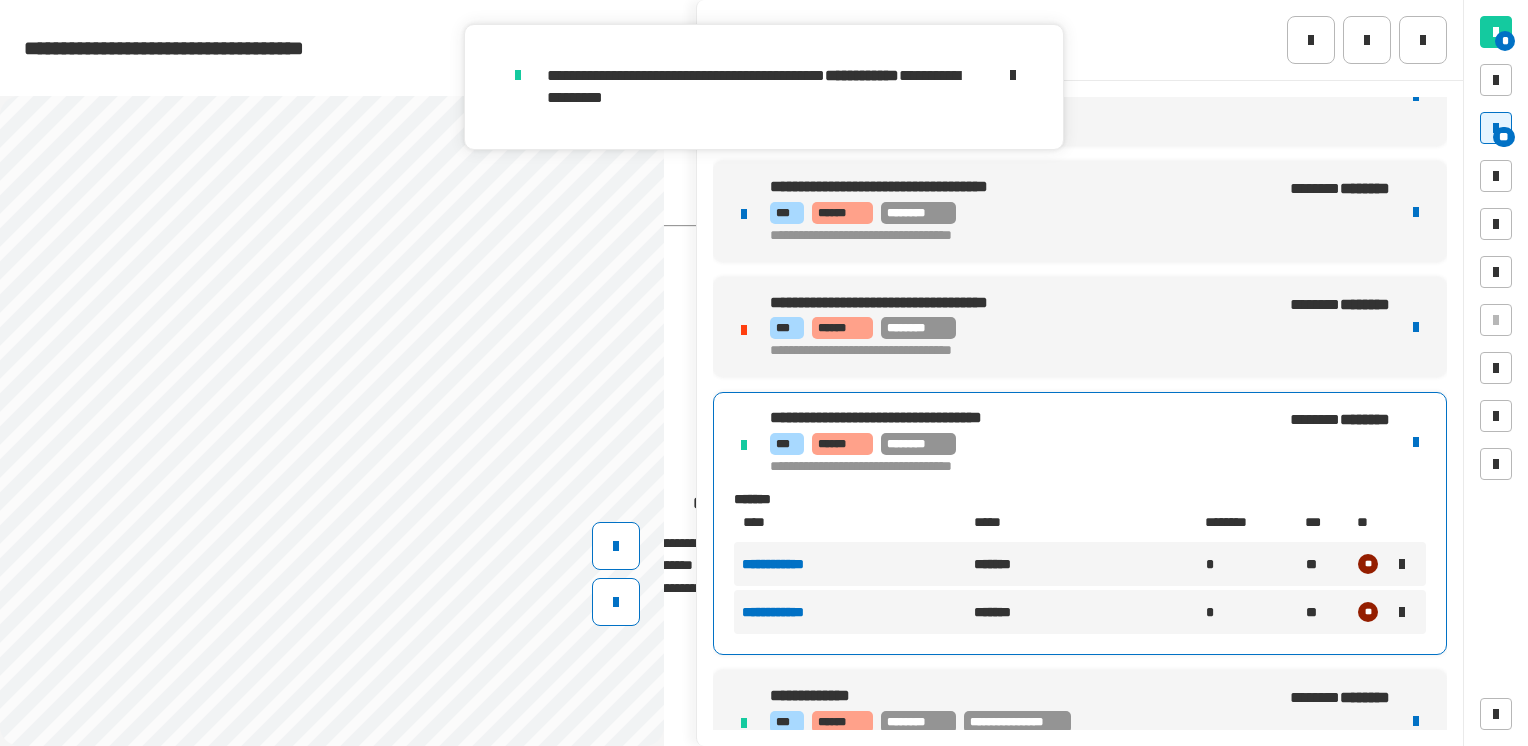 scroll, scrollTop: 2472, scrollLeft: 0, axis: vertical 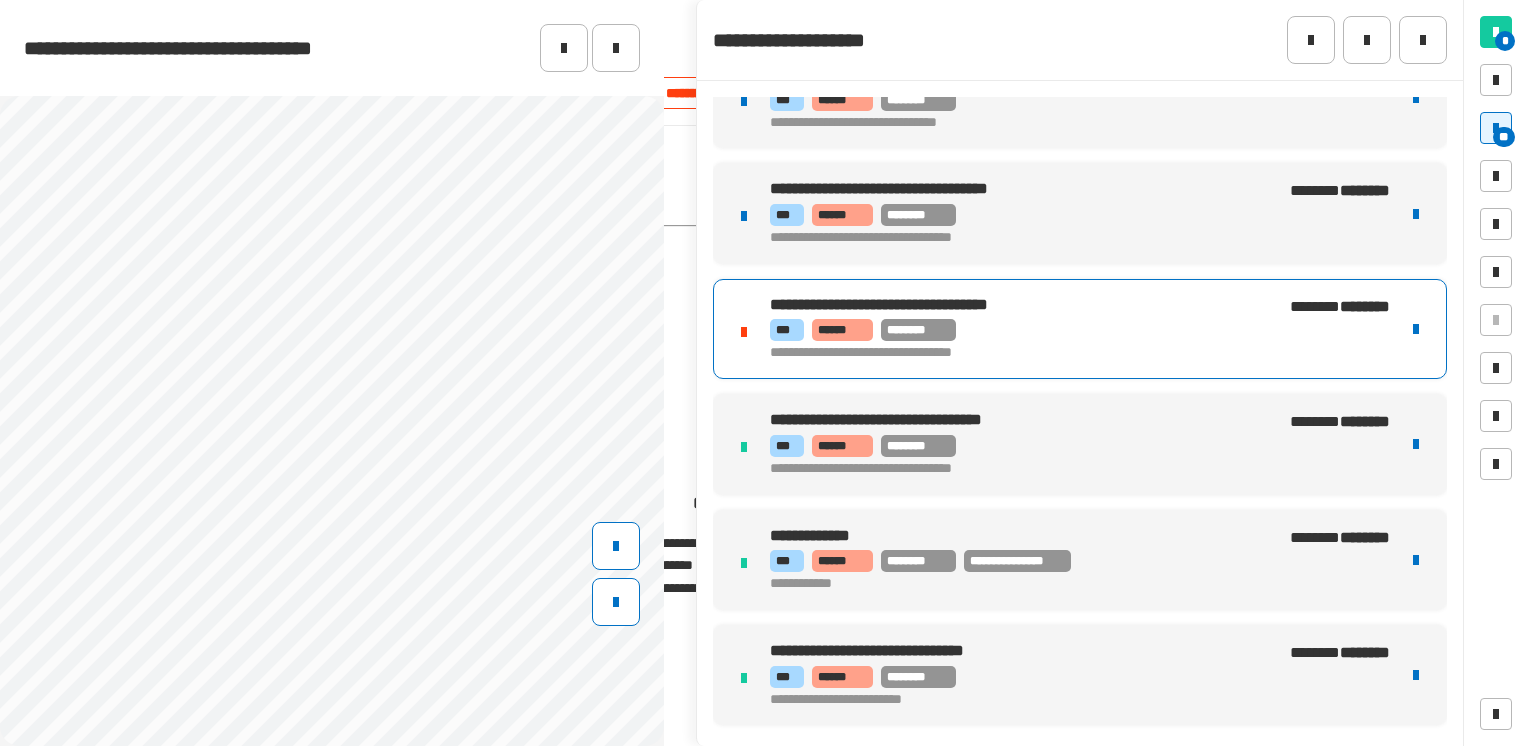 click on "*** ****** ********" at bounding box center [1007, 330] 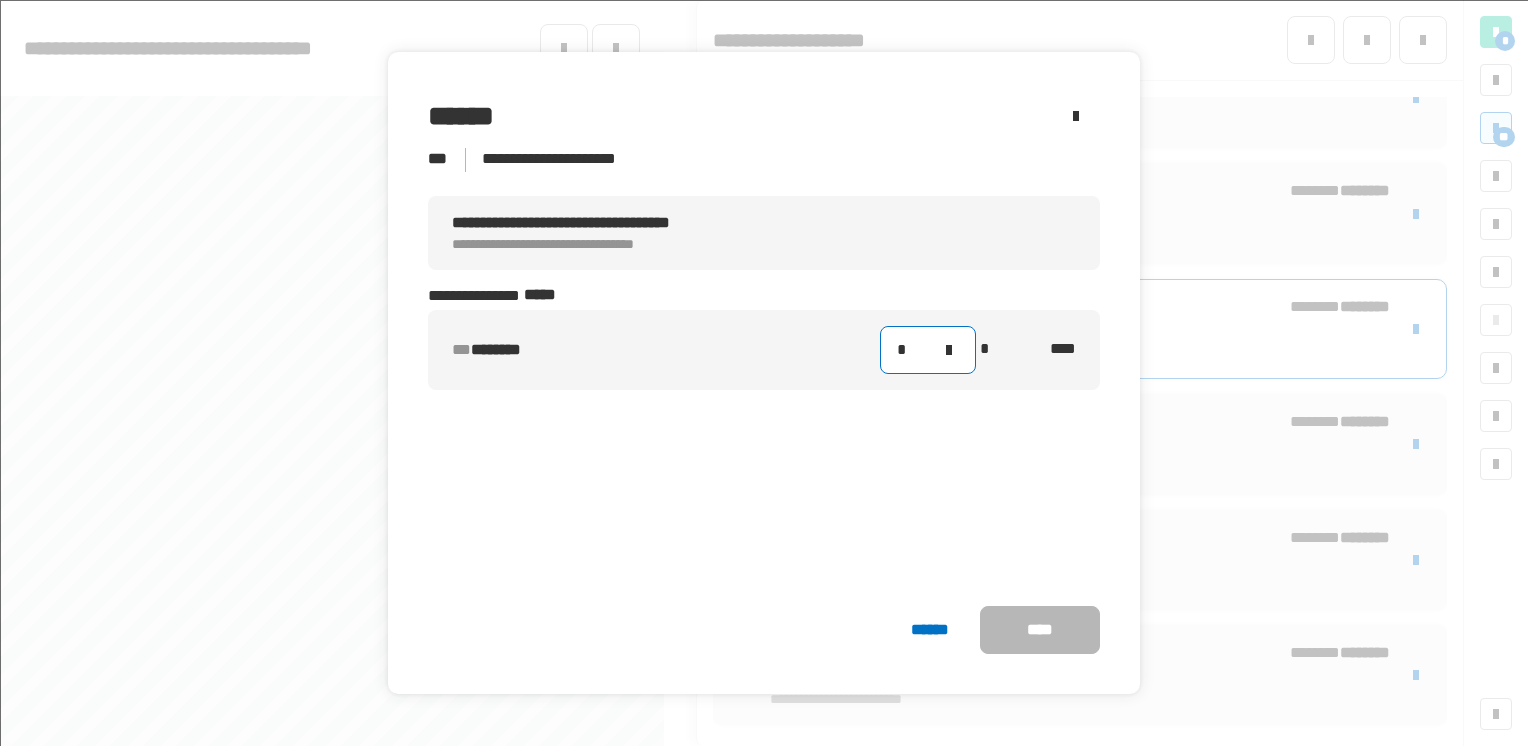 click on "*" 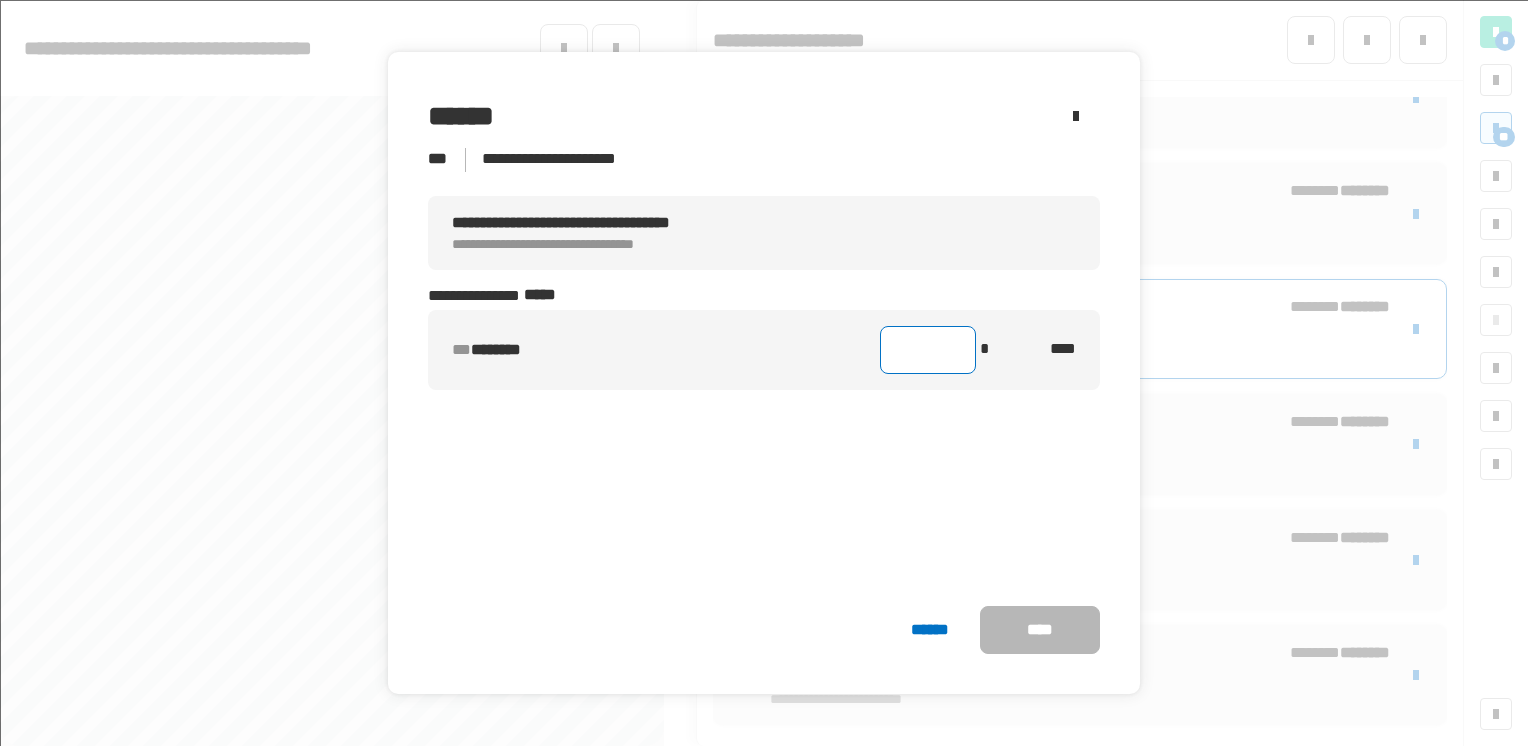 type on "*" 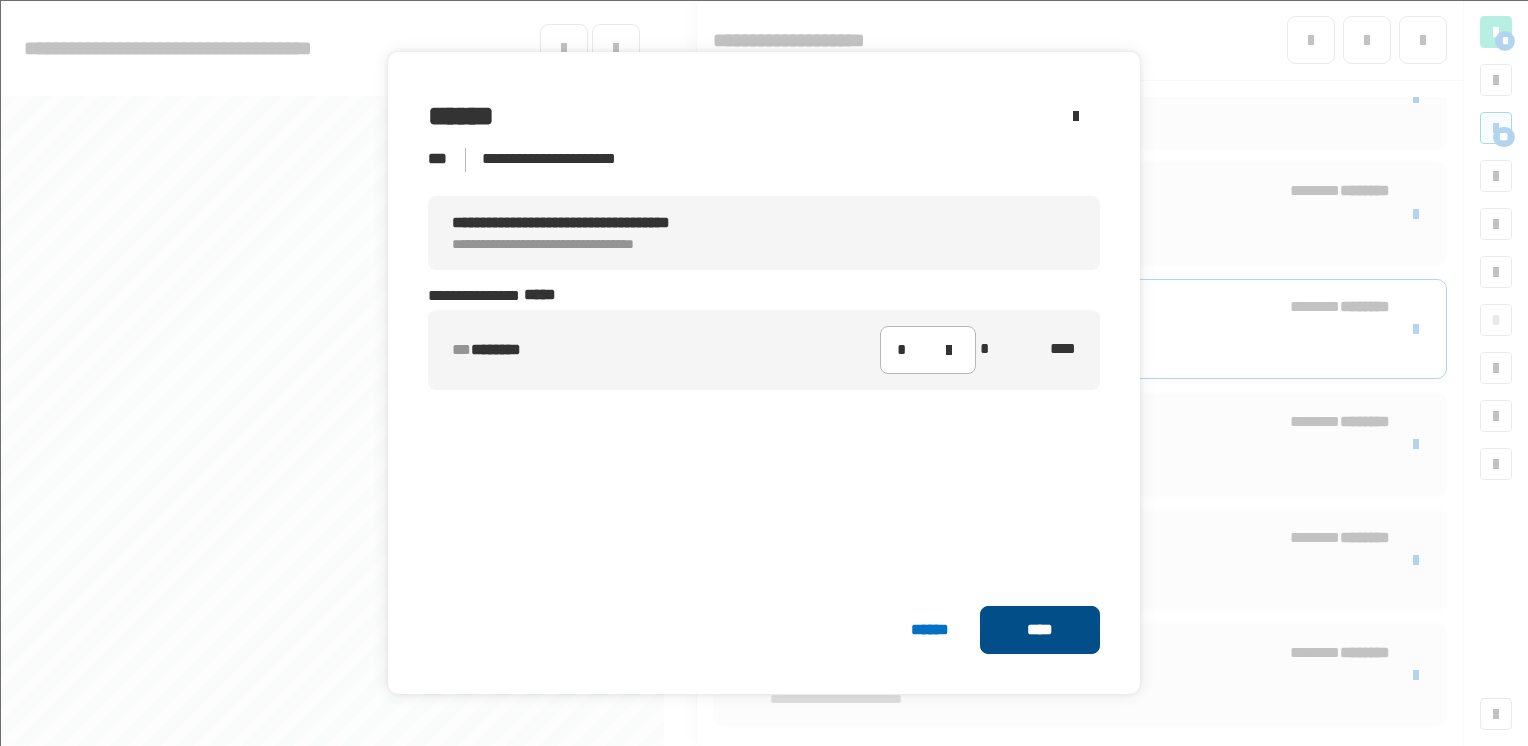 click on "****" 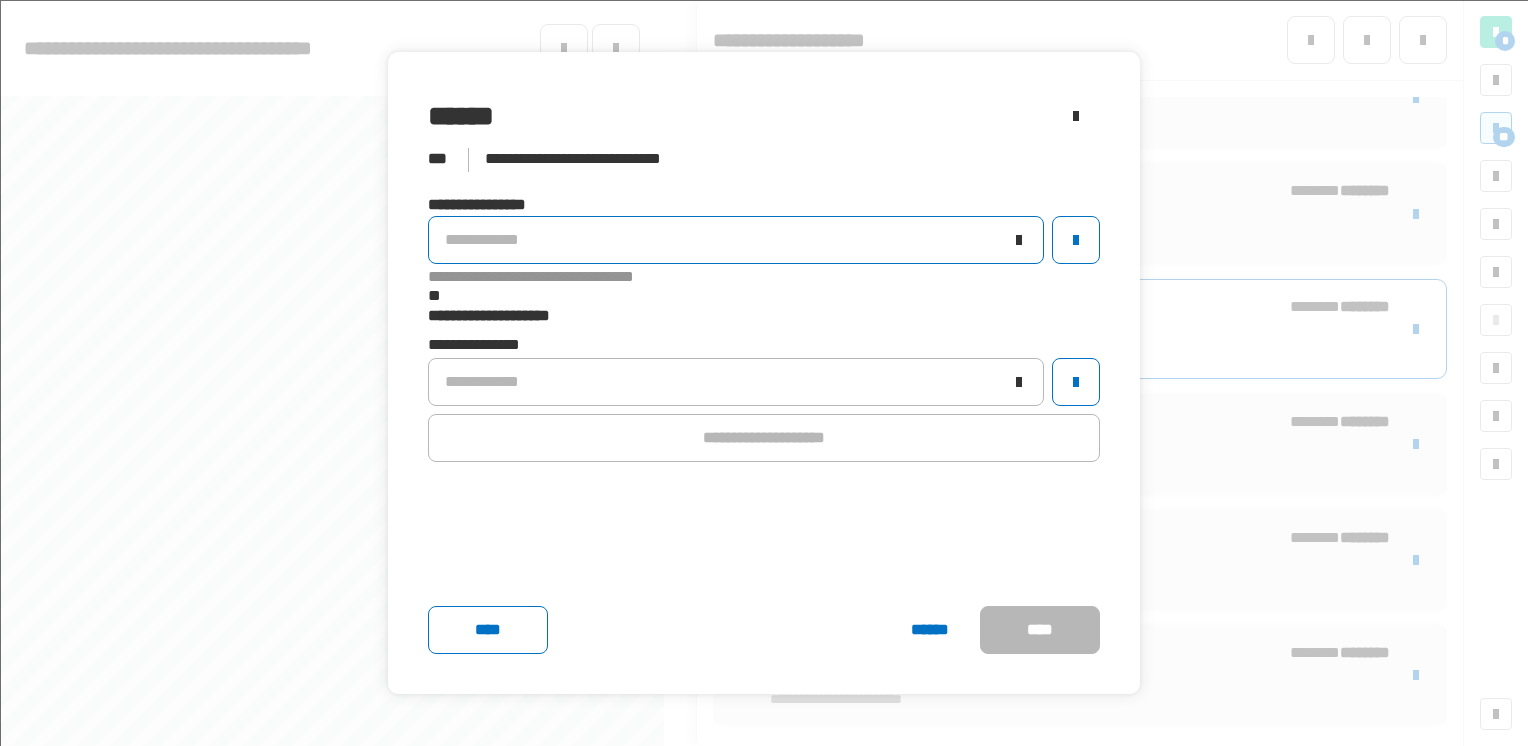 click on "**********" 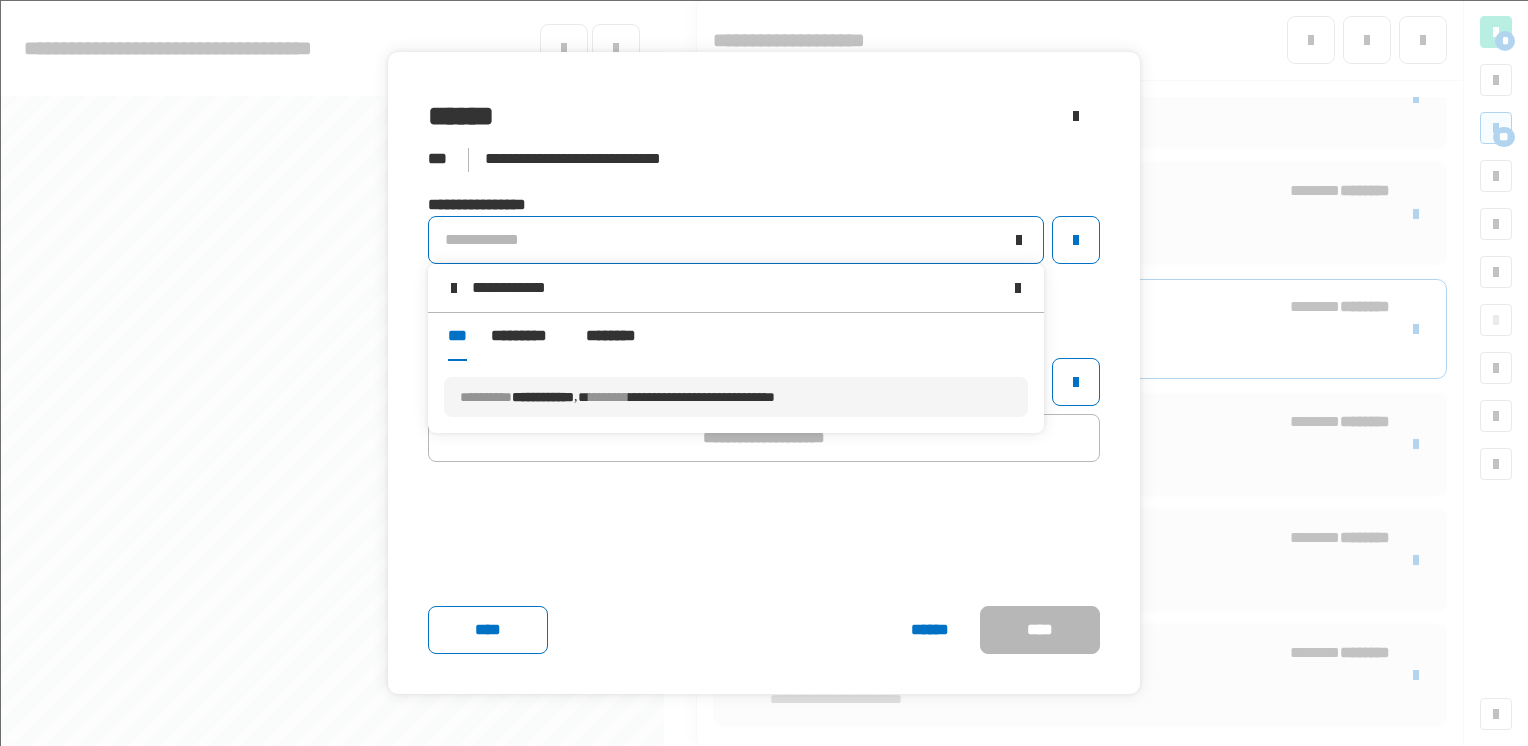type on "**********" 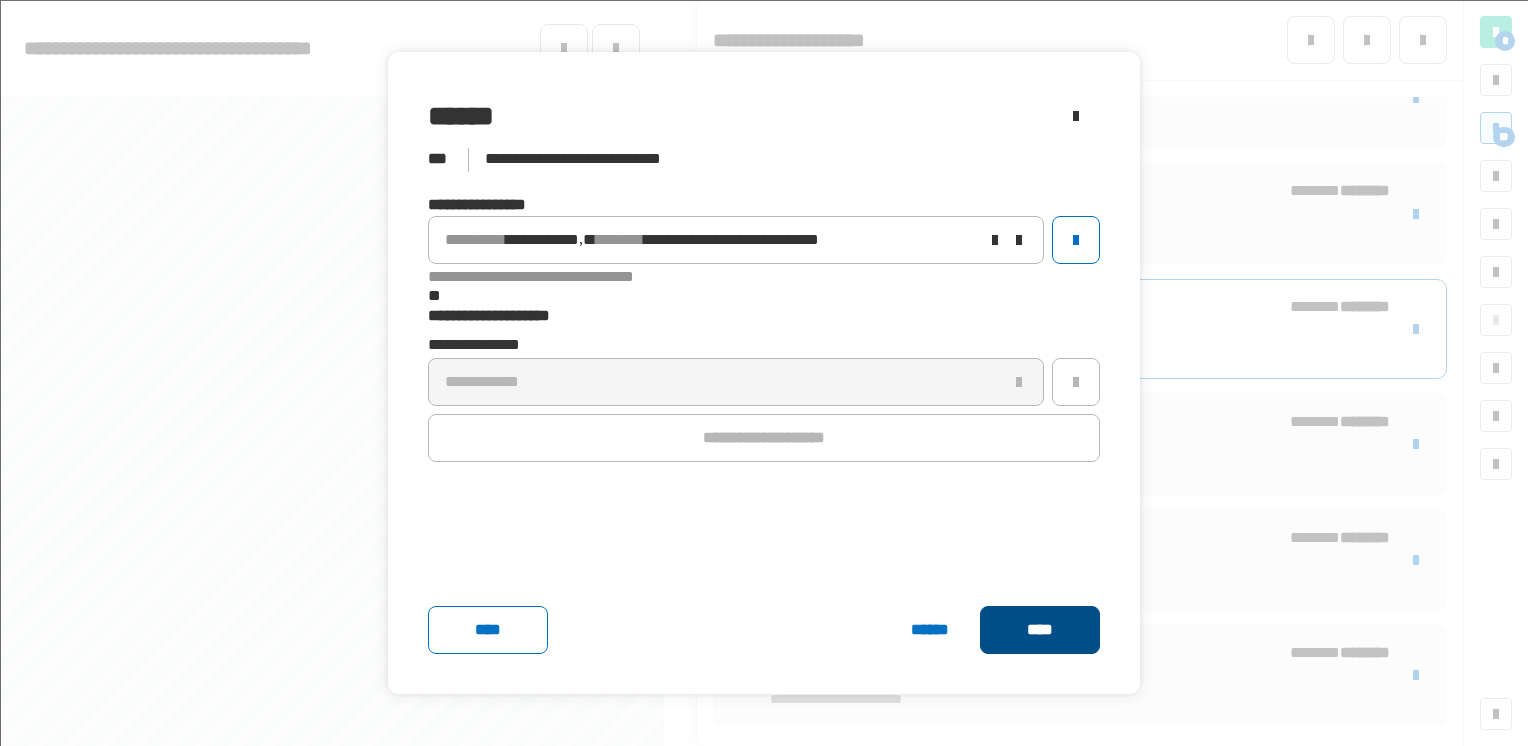 click on "****" 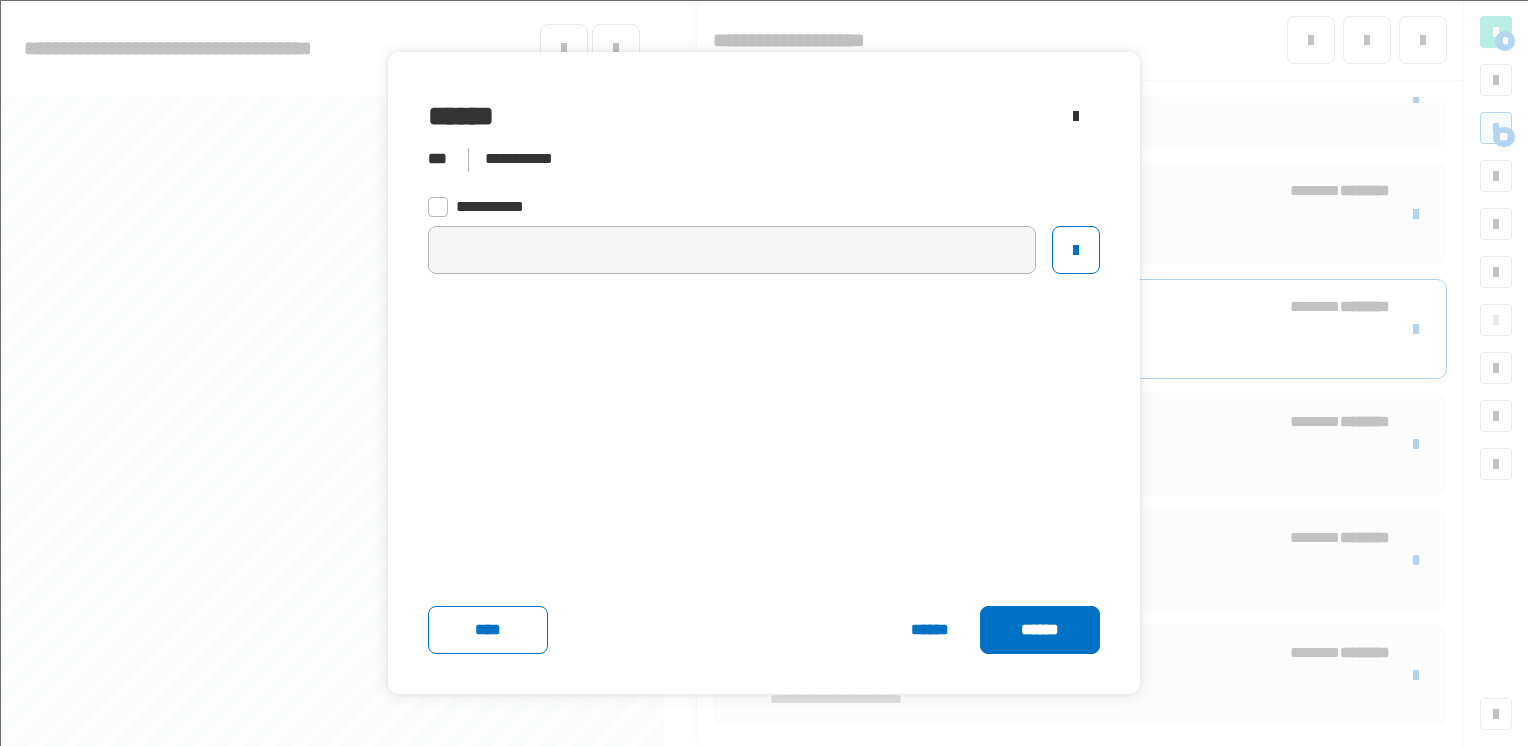 click on "******" 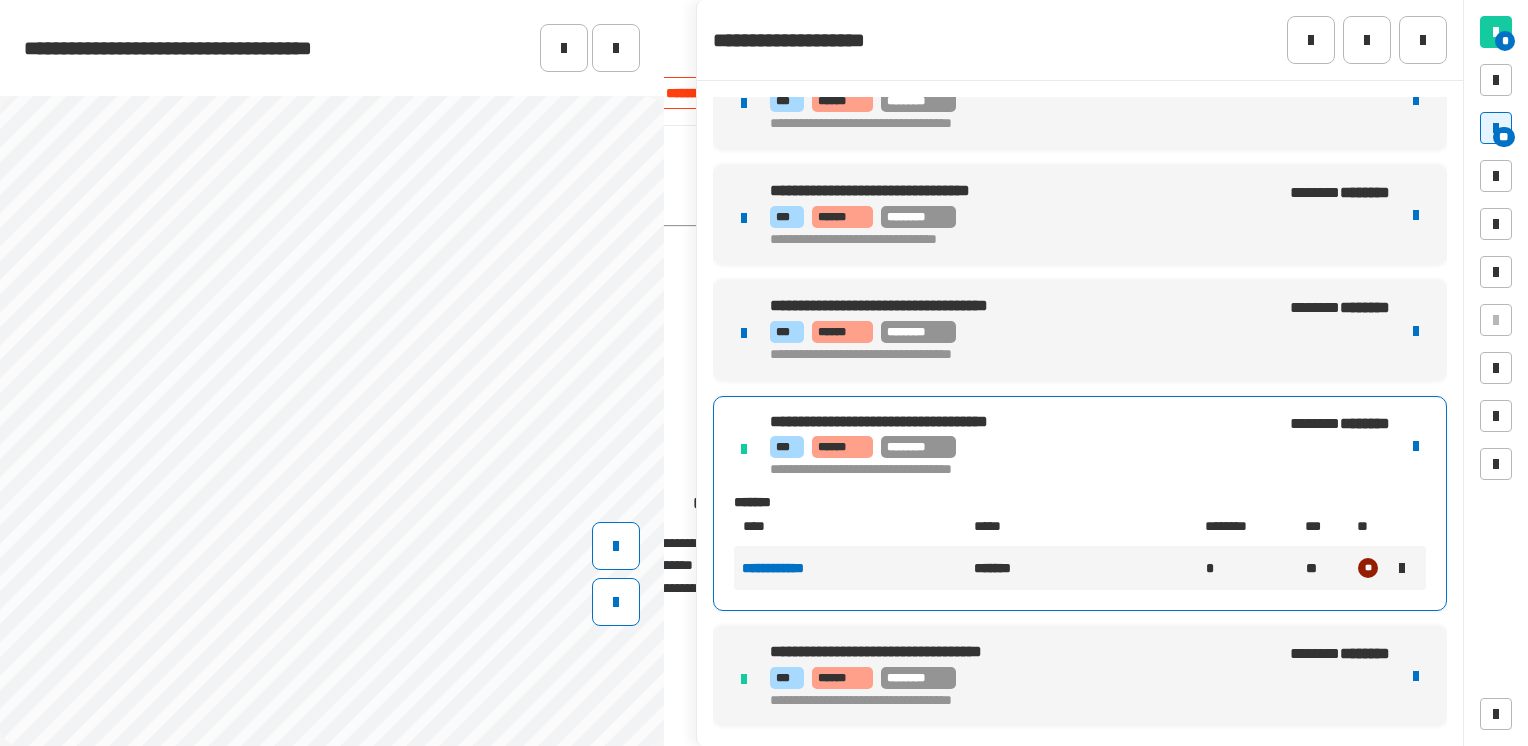 scroll, scrollTop: 2343, scrollLeft: 0, axis: vertical 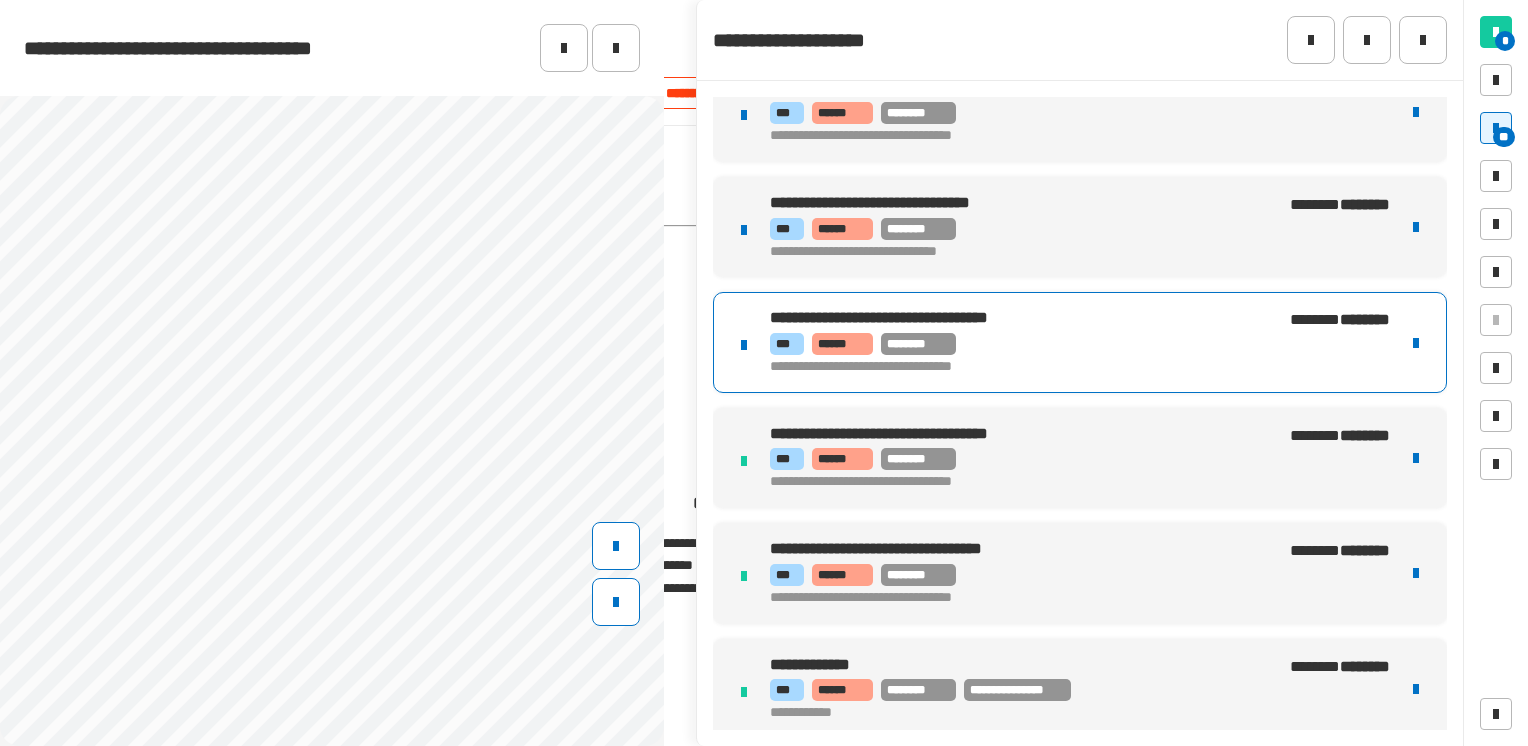 click on "*** ****** ********" at bounding box center [1007, 344] 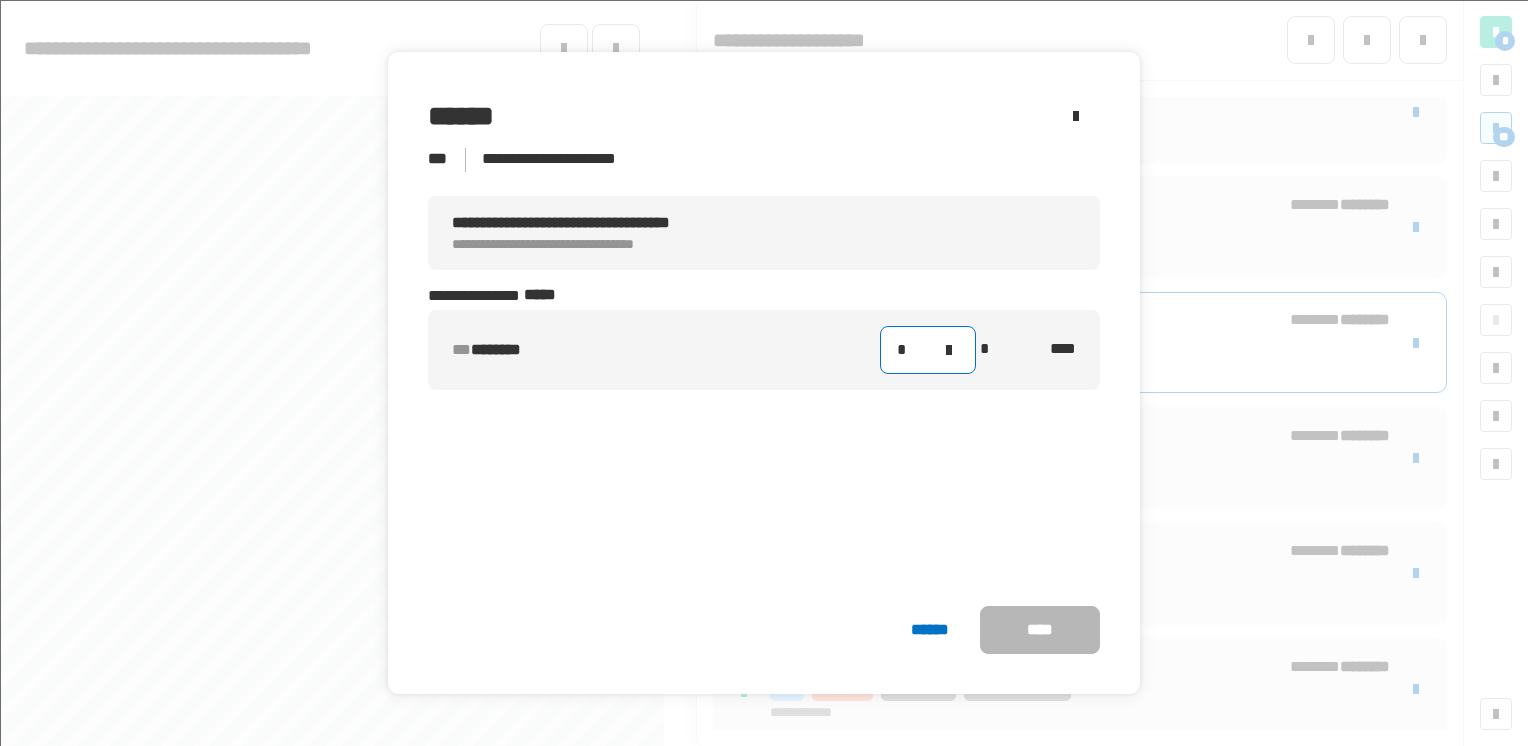 click on "*" 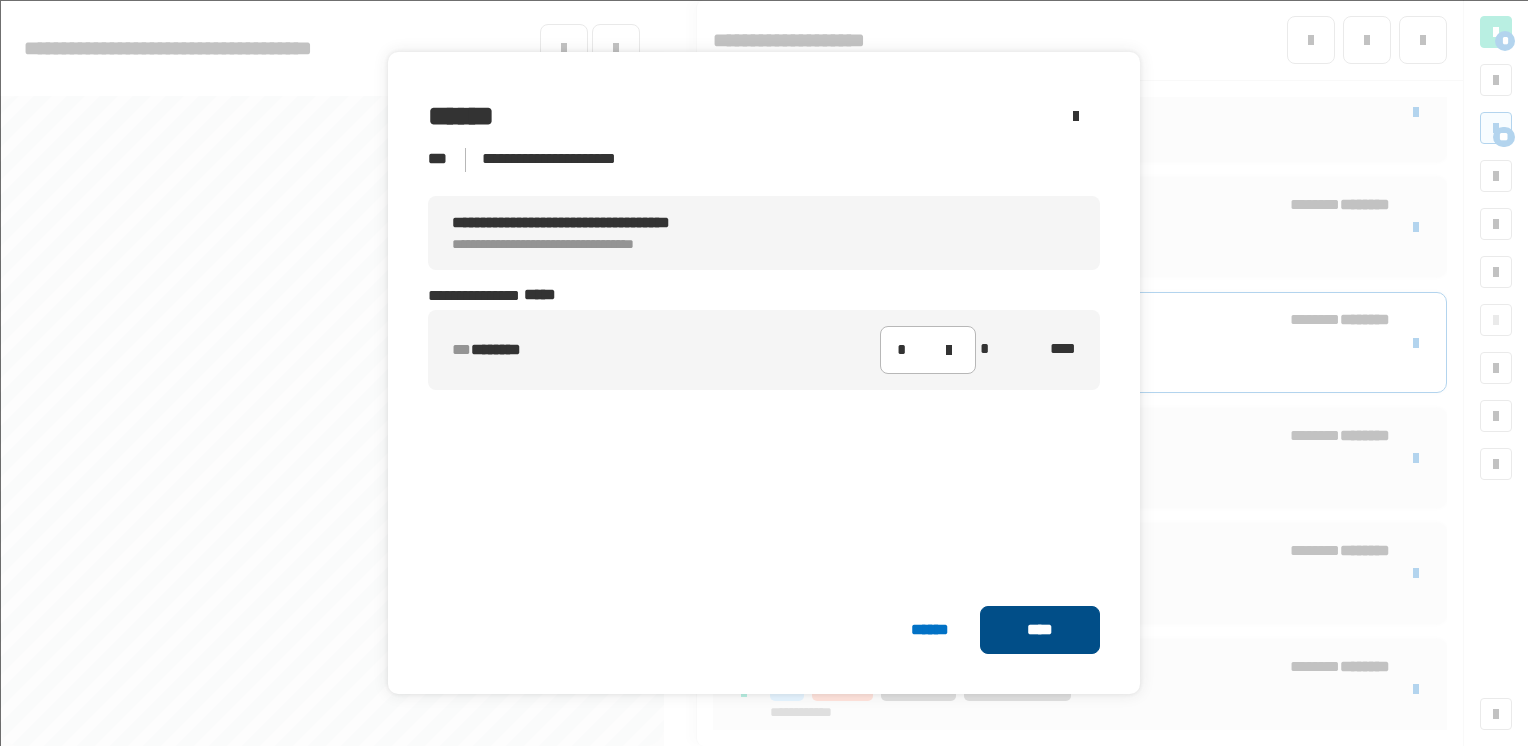 click on "****" 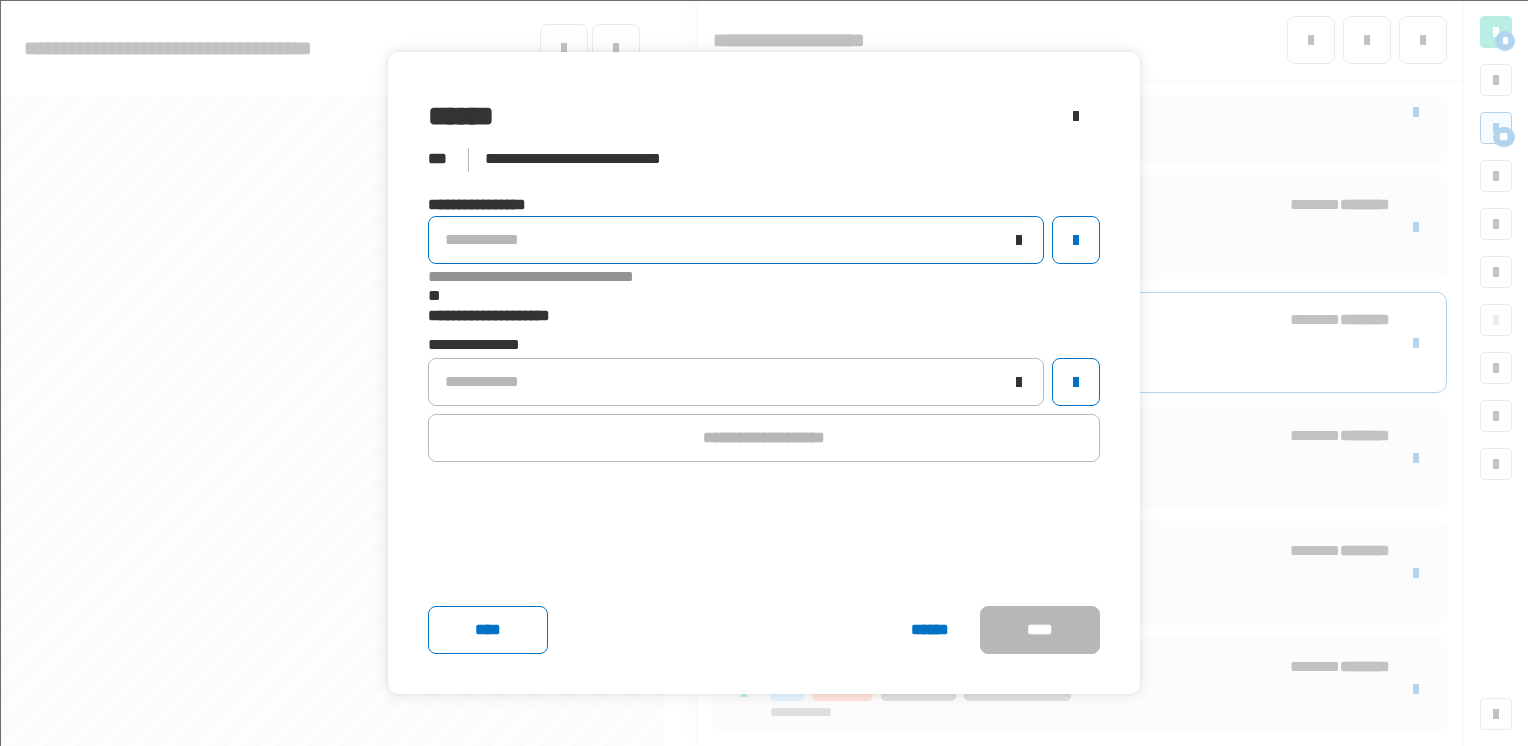 click on "**********" 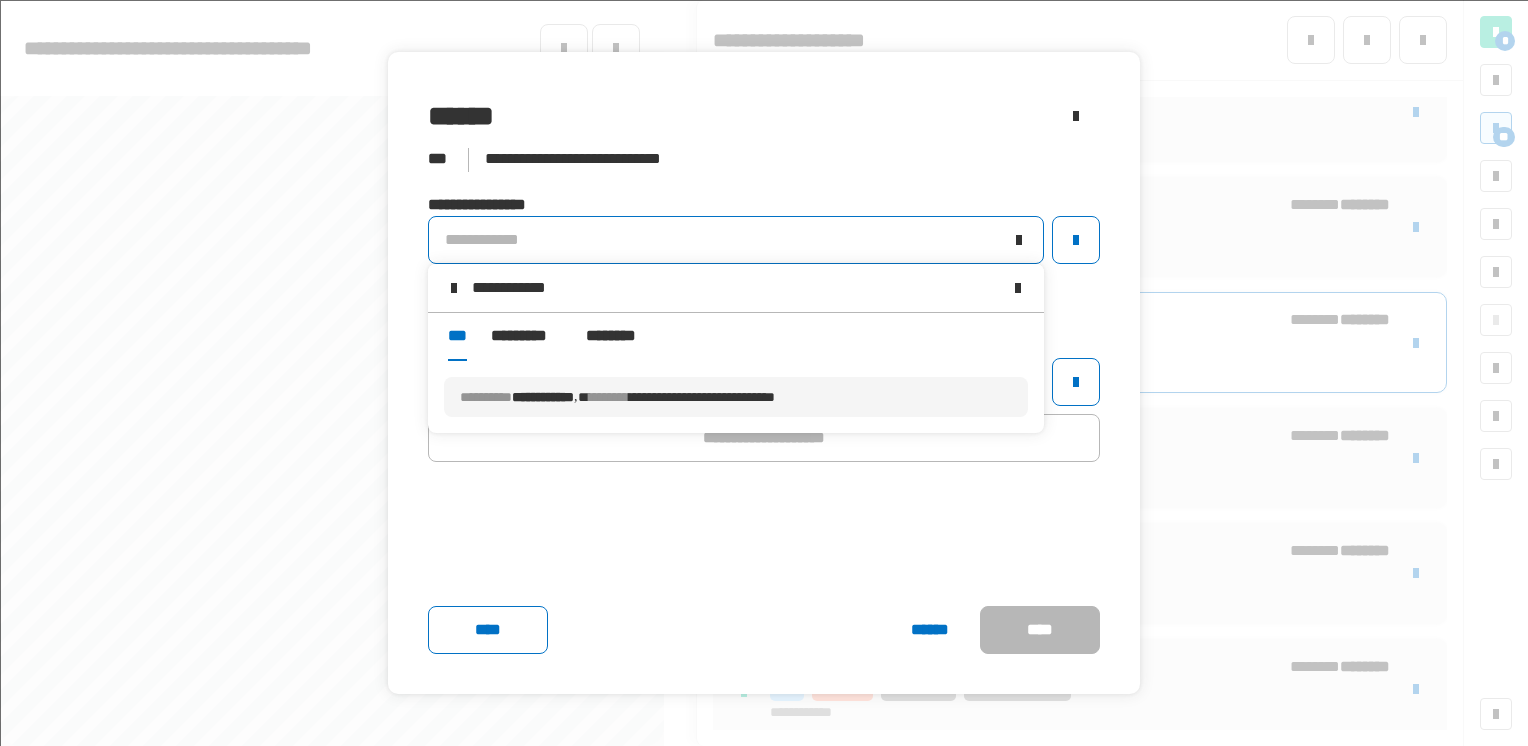 type on "**********" 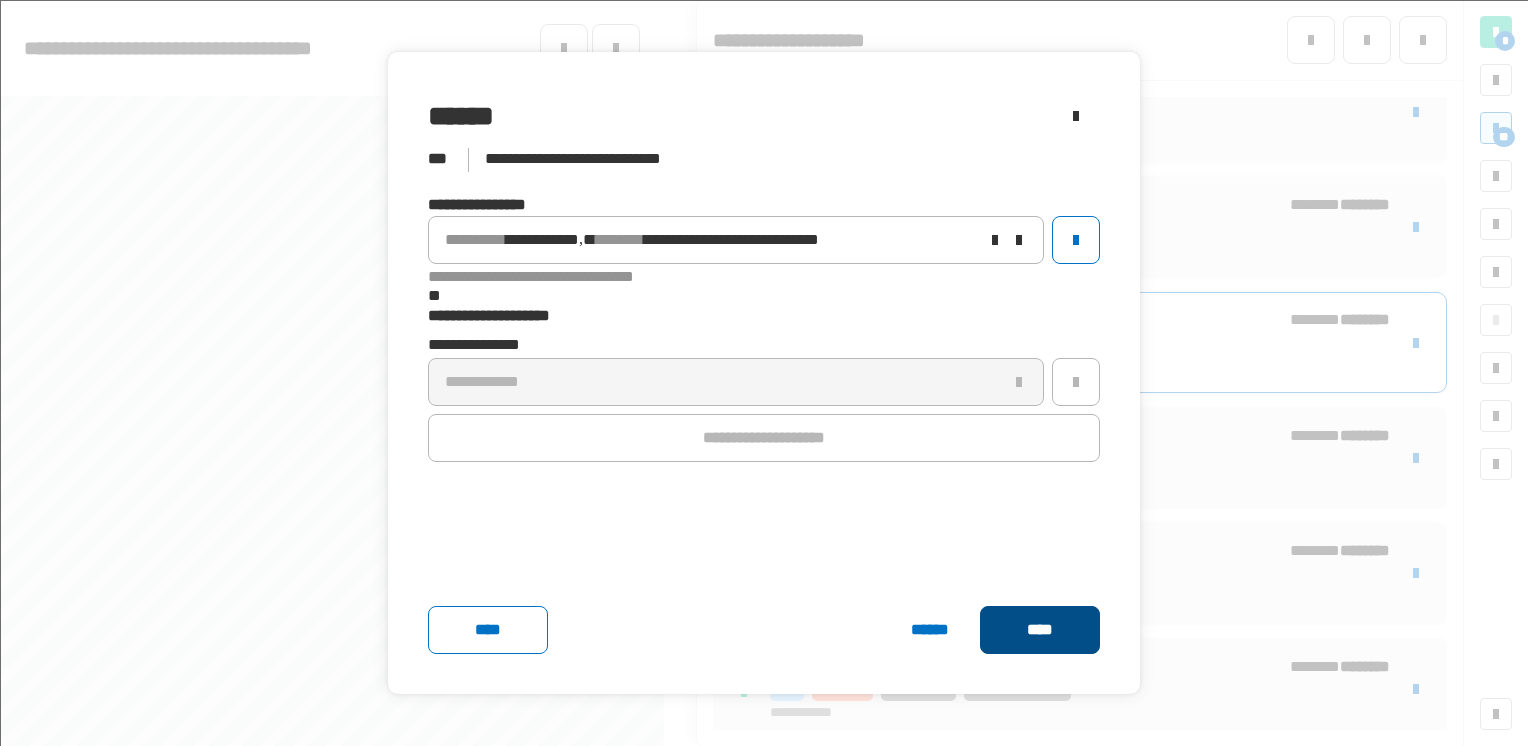 click on "****" 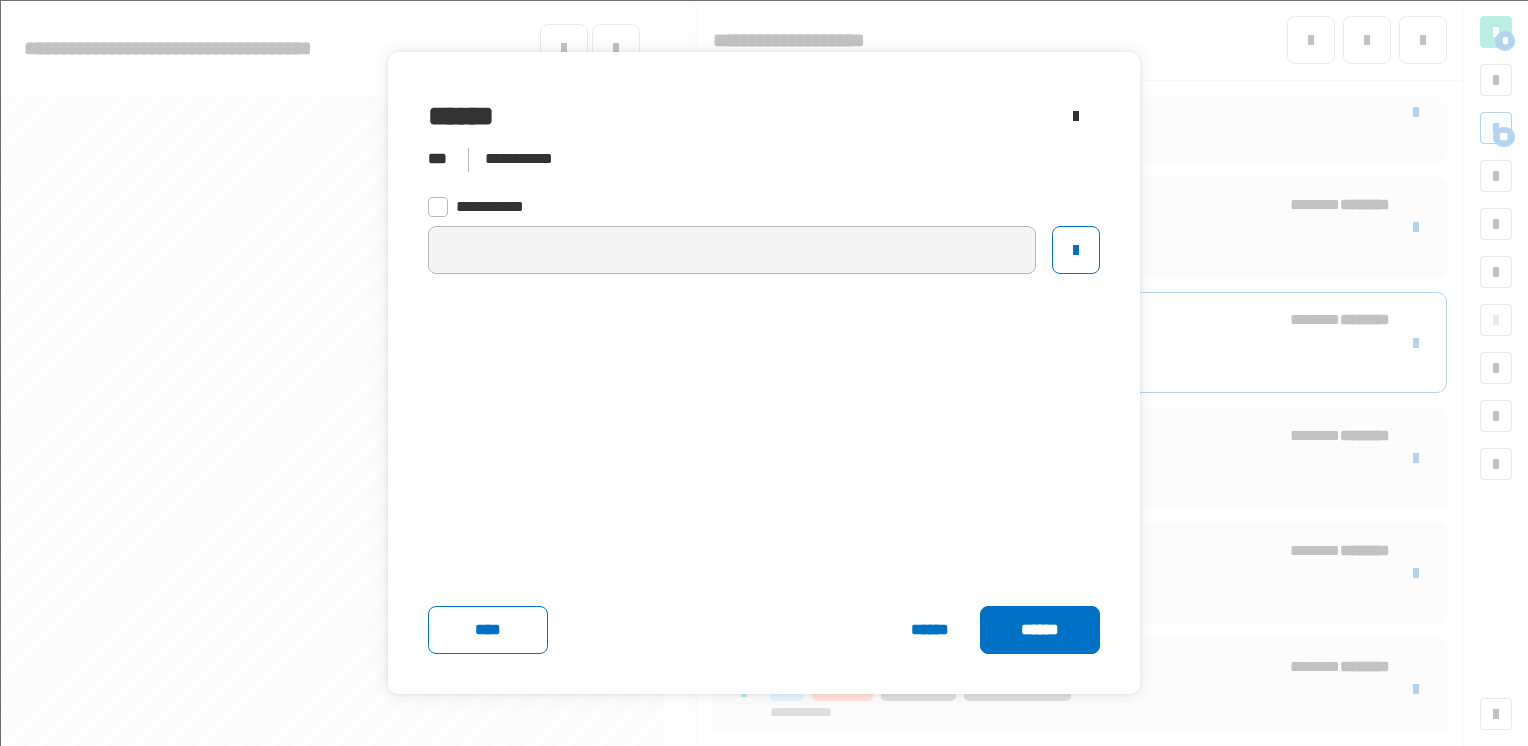 click on "******" 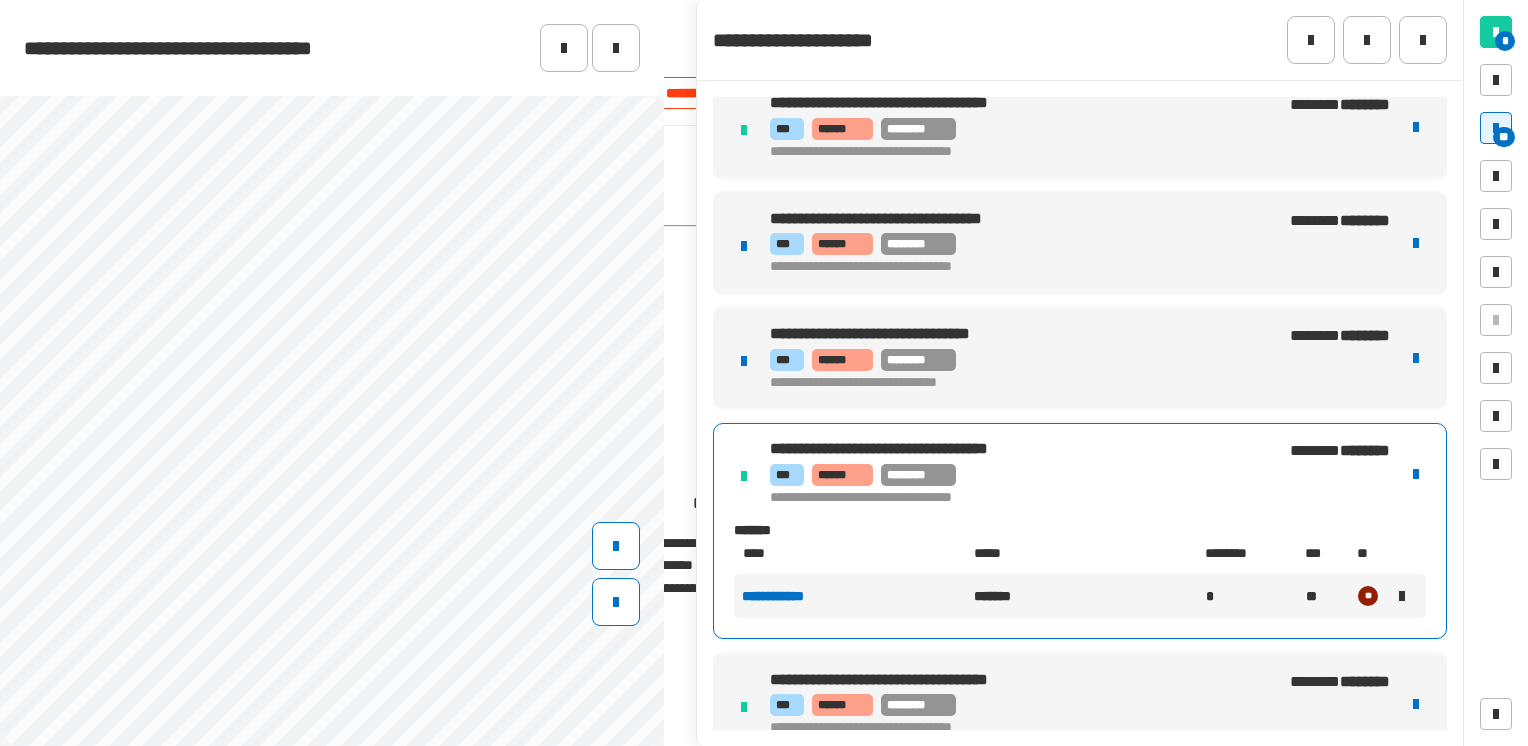 scroll, scrollTop: 2211, scrollLeft: 0, axis: vertical 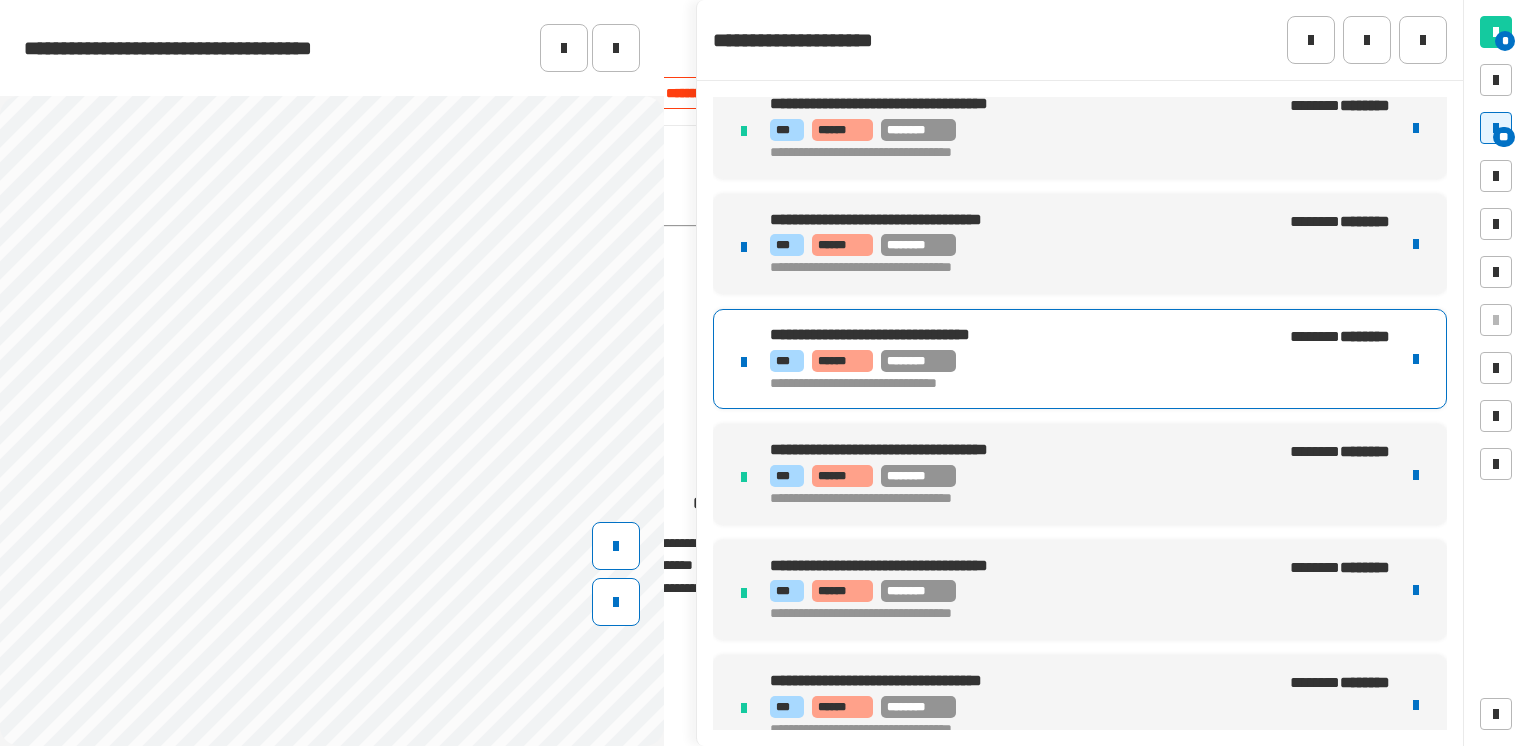 click on "*** ****** ********" at bounding box center (1007, 361) 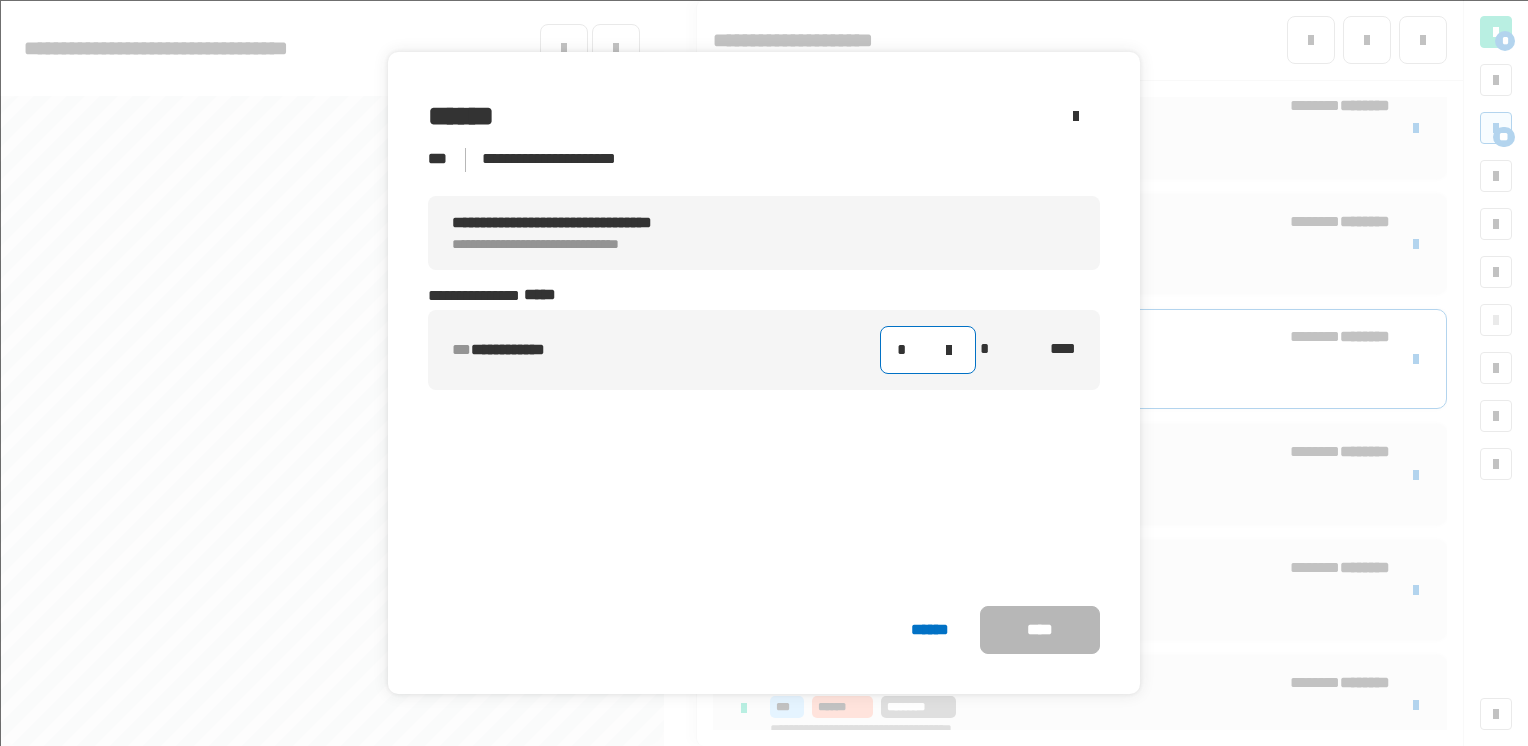 click on "*" 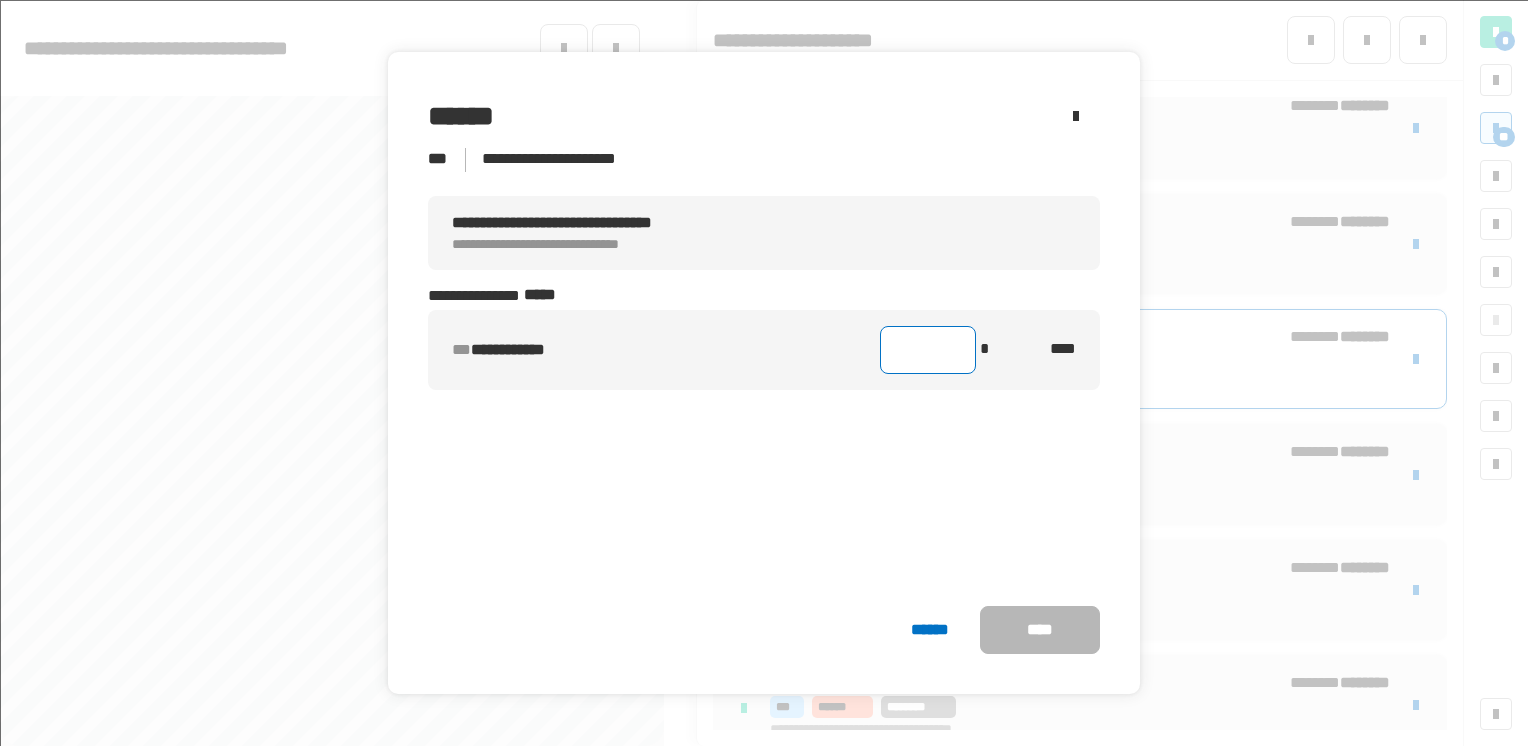 type on "*" 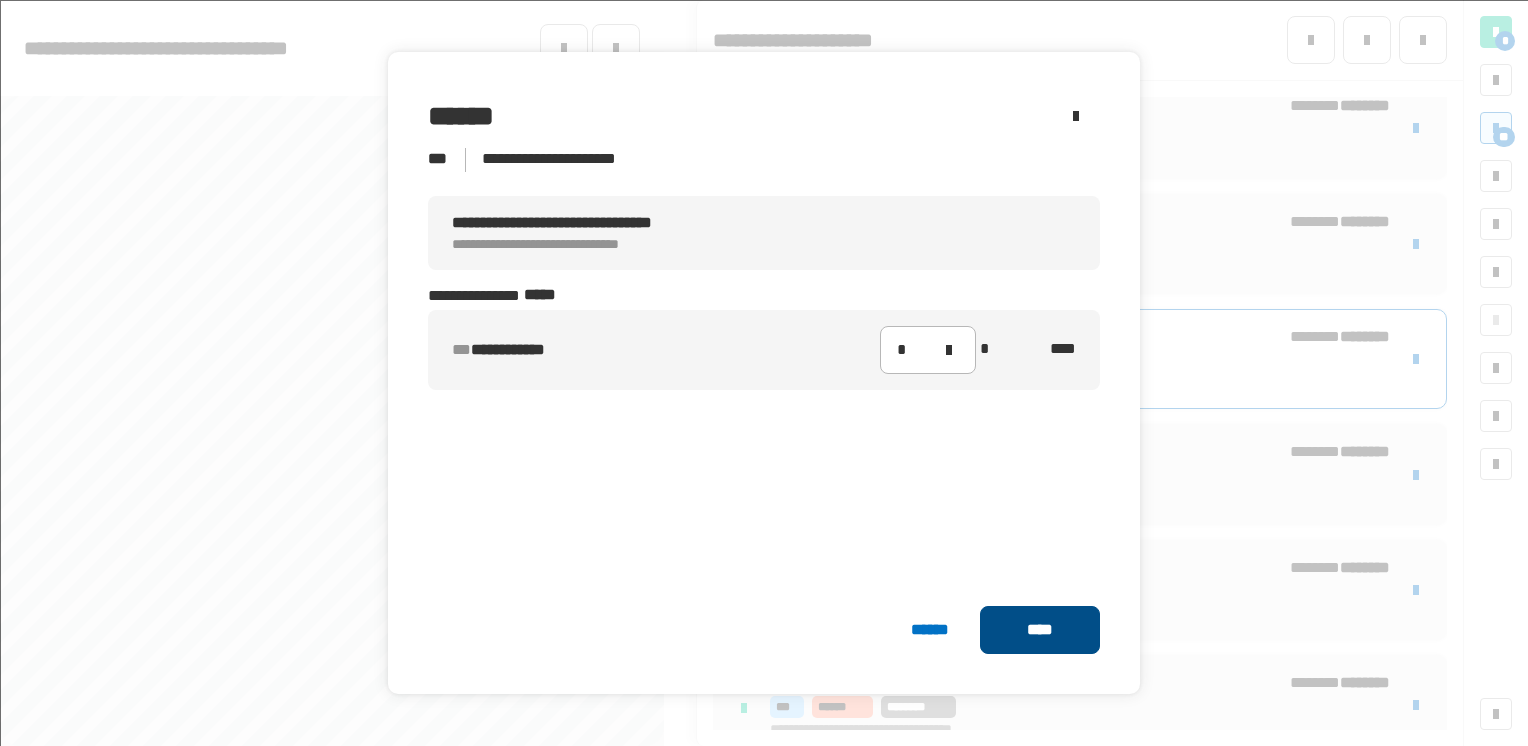 click on "****" 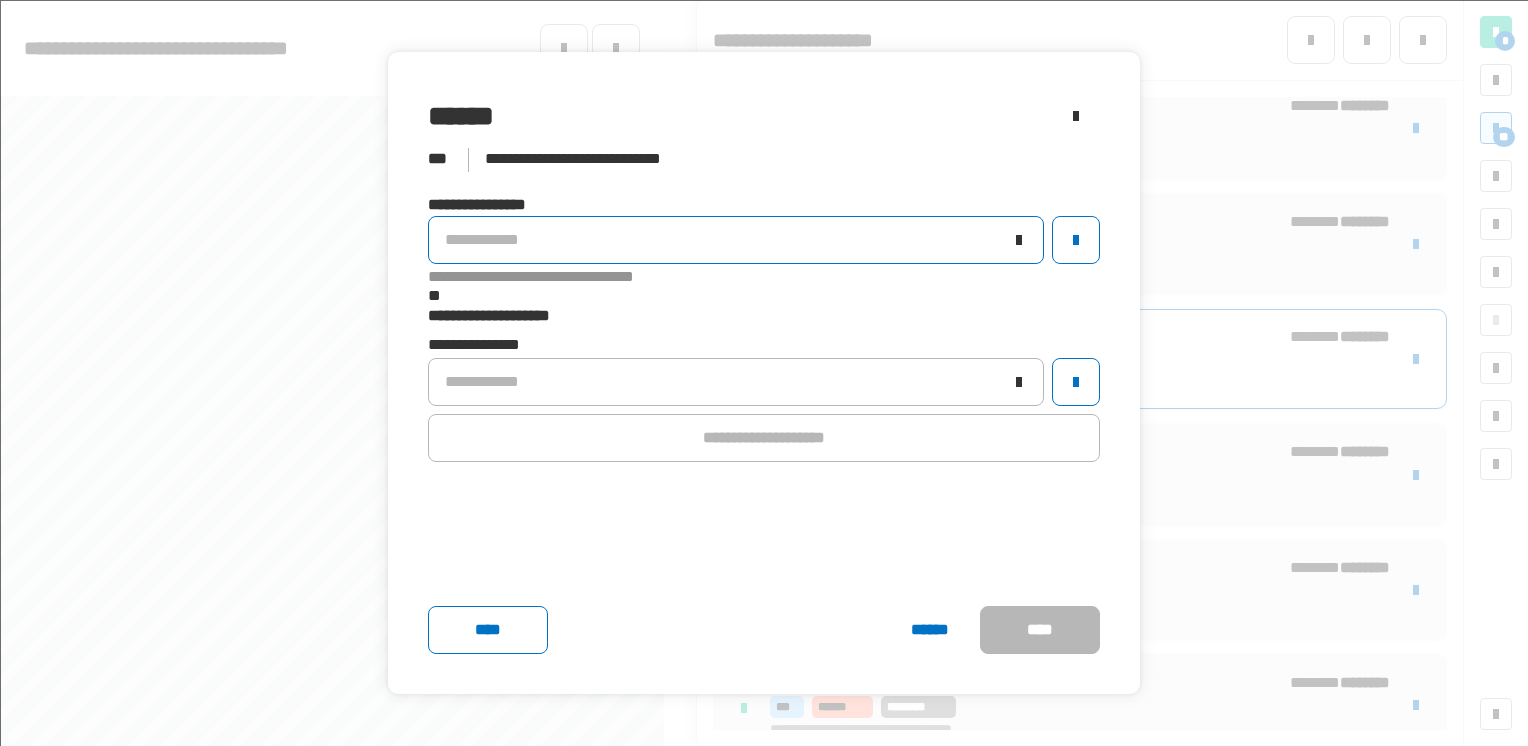 click on "**********" 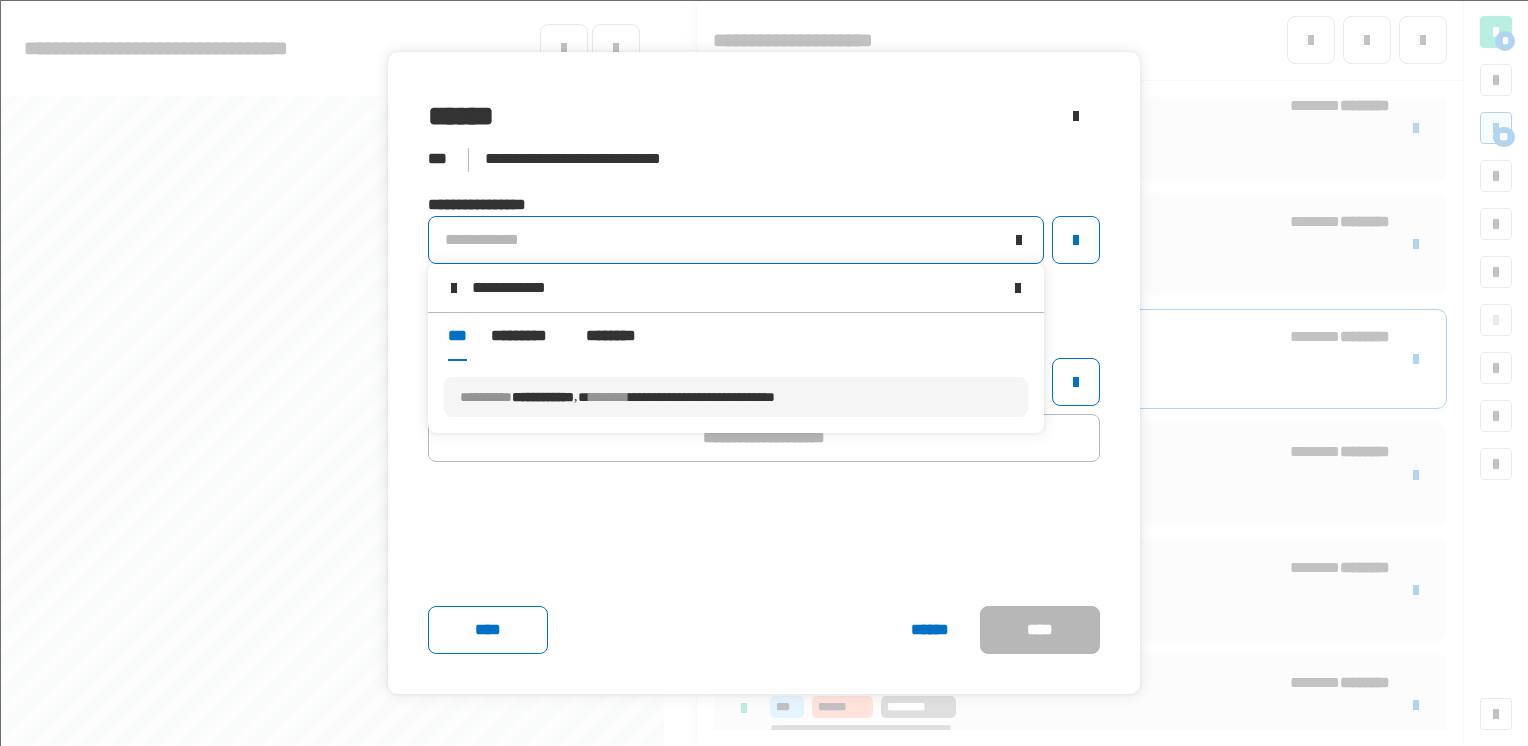 type on "**********" 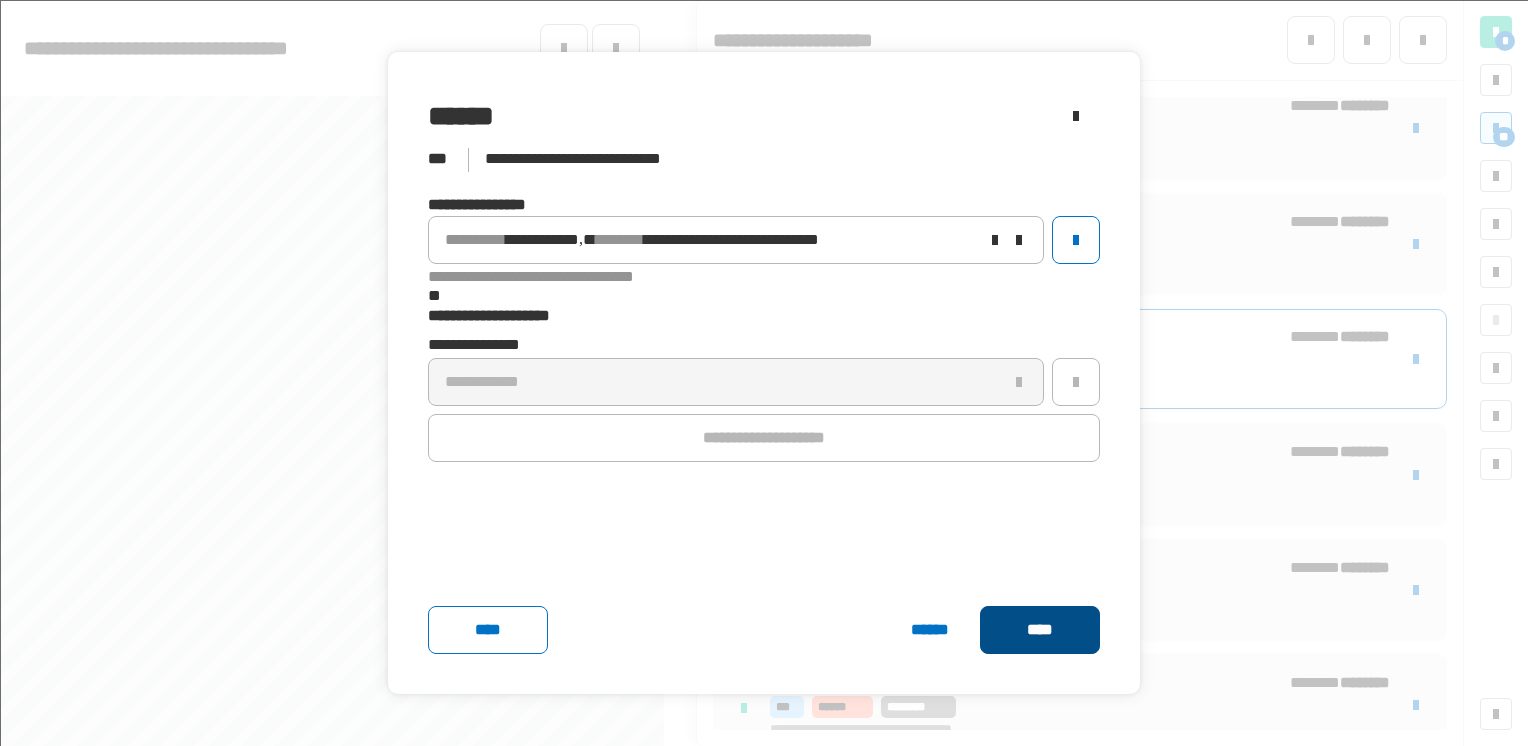 click on "****" 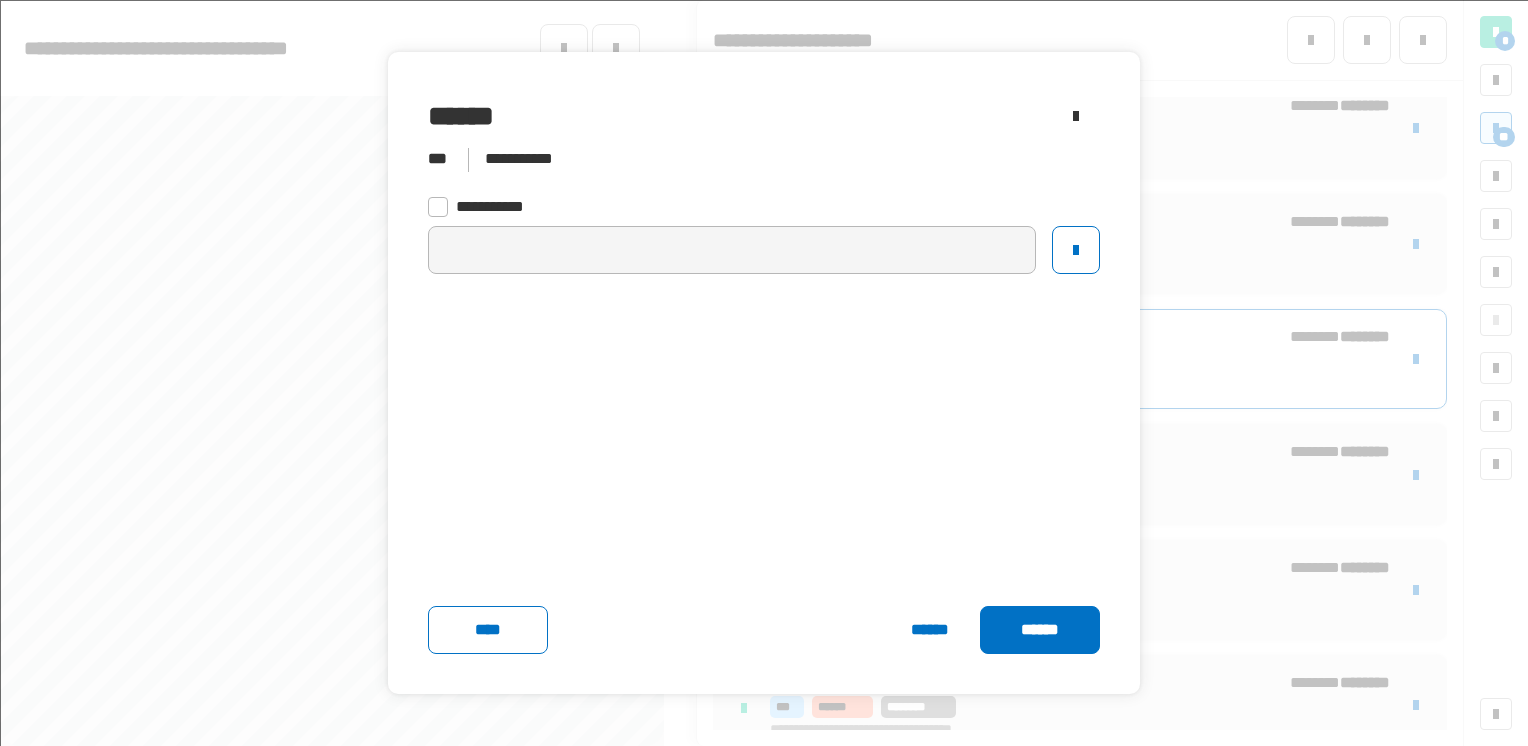 click on "******" 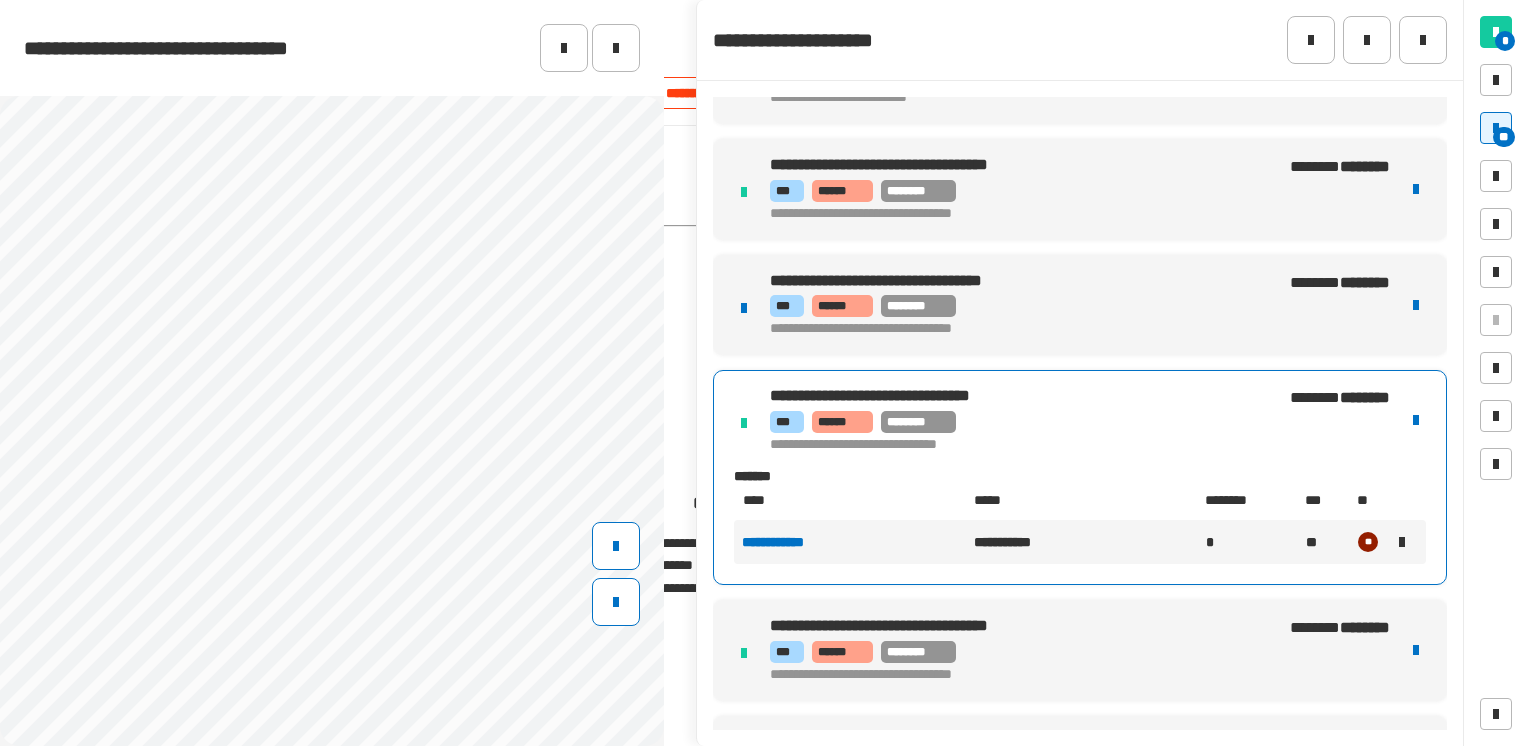 scroll, scrollTop: 2147, scrollLeft: 0, axis: vertical 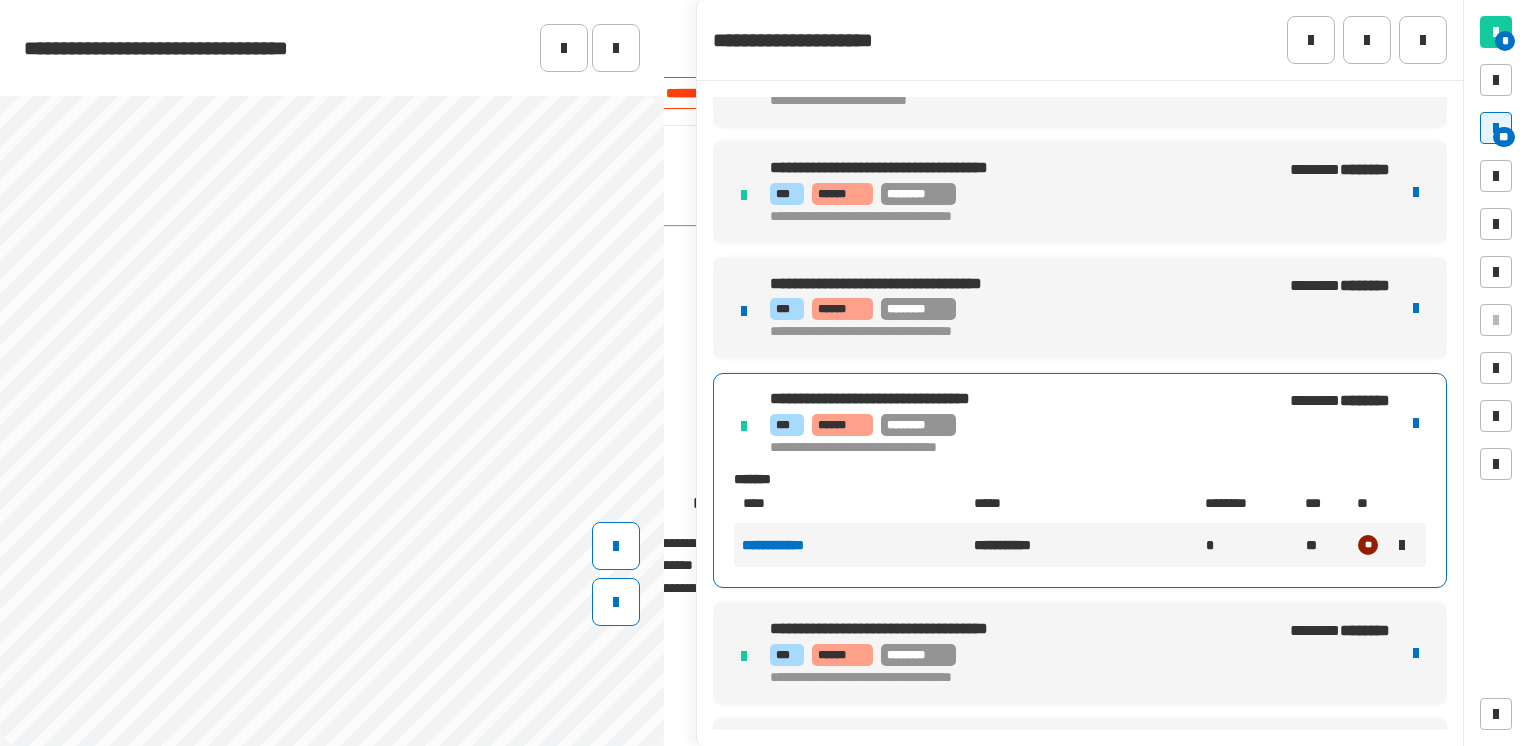 click on "*** ****** ********" at bounding box center [1007, 309] 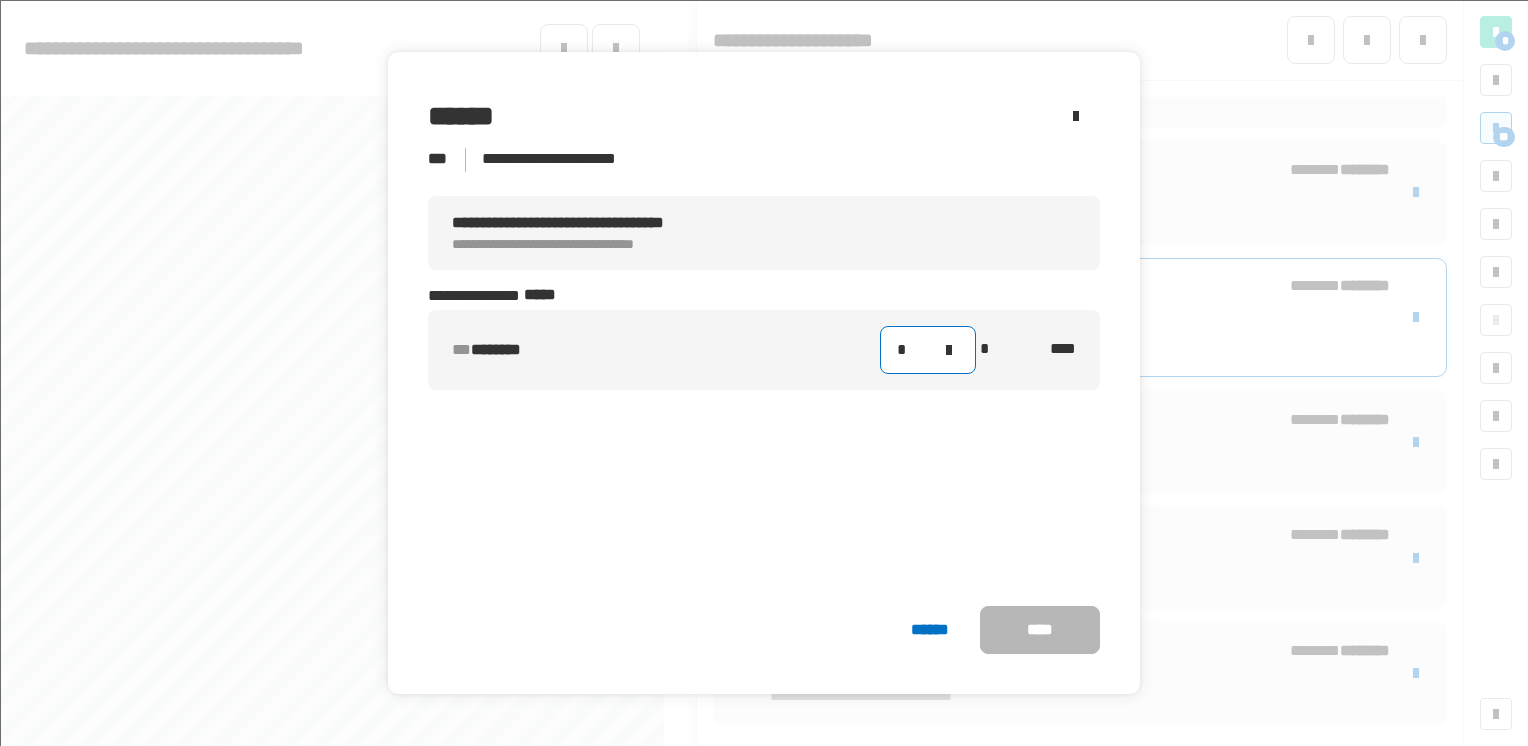 click on "*" 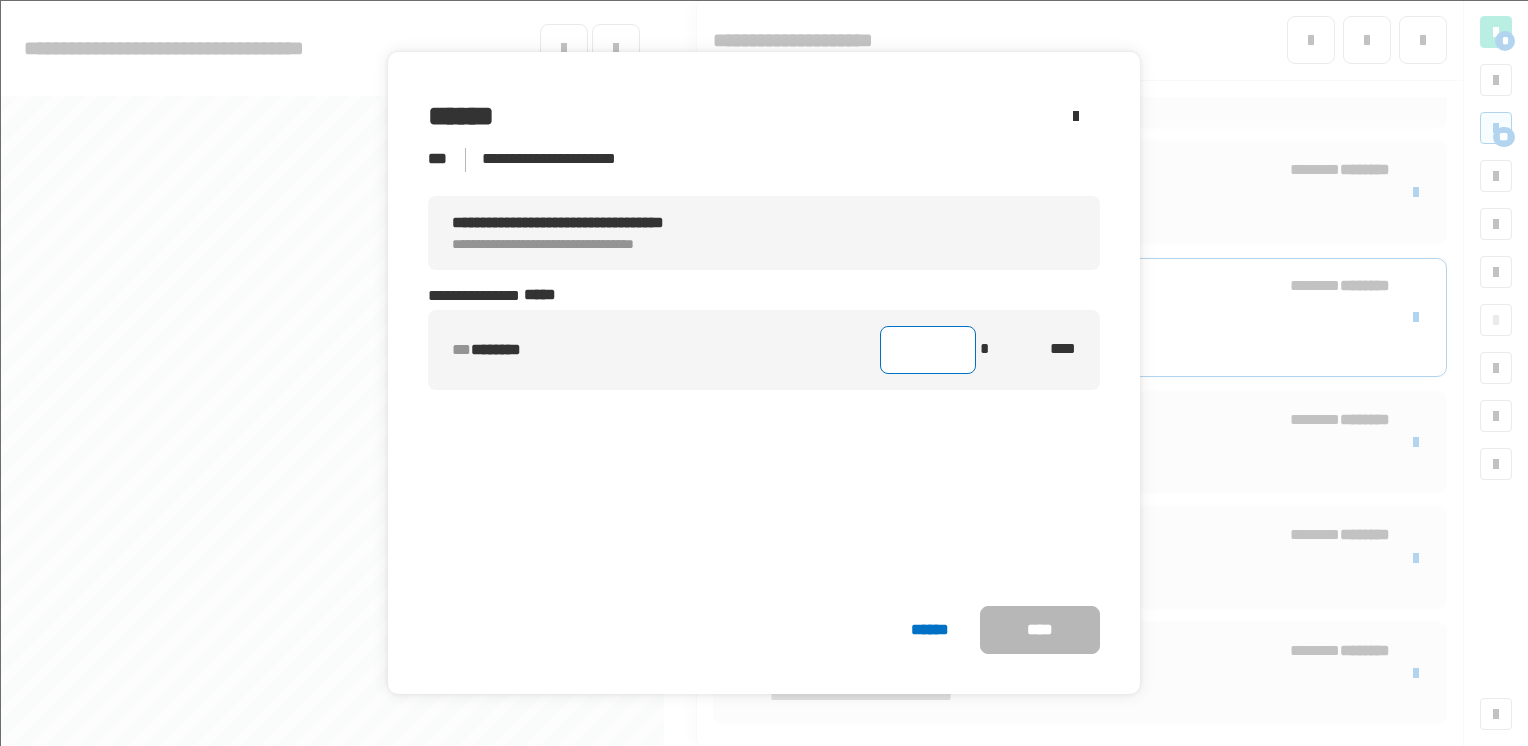 type on "*" 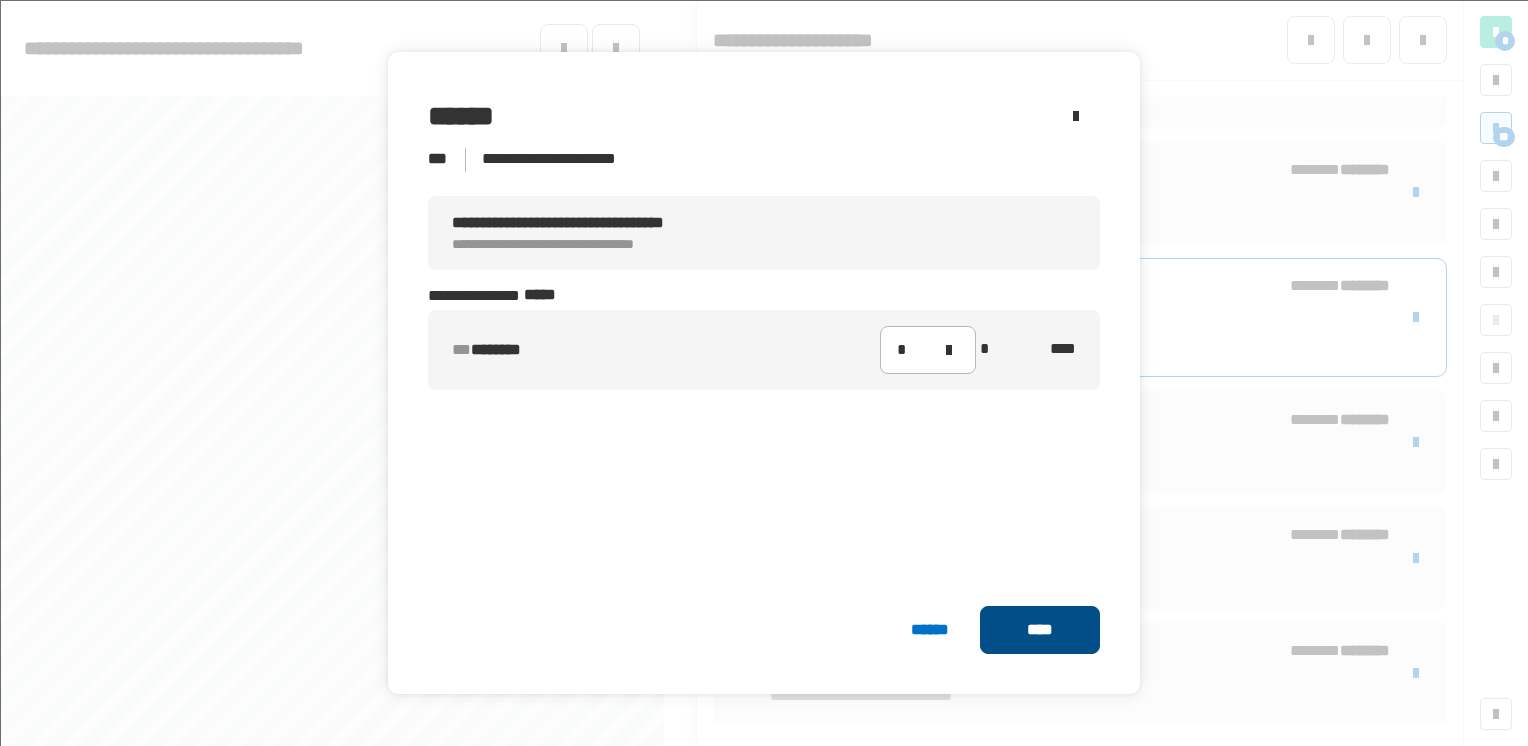 click on "****" 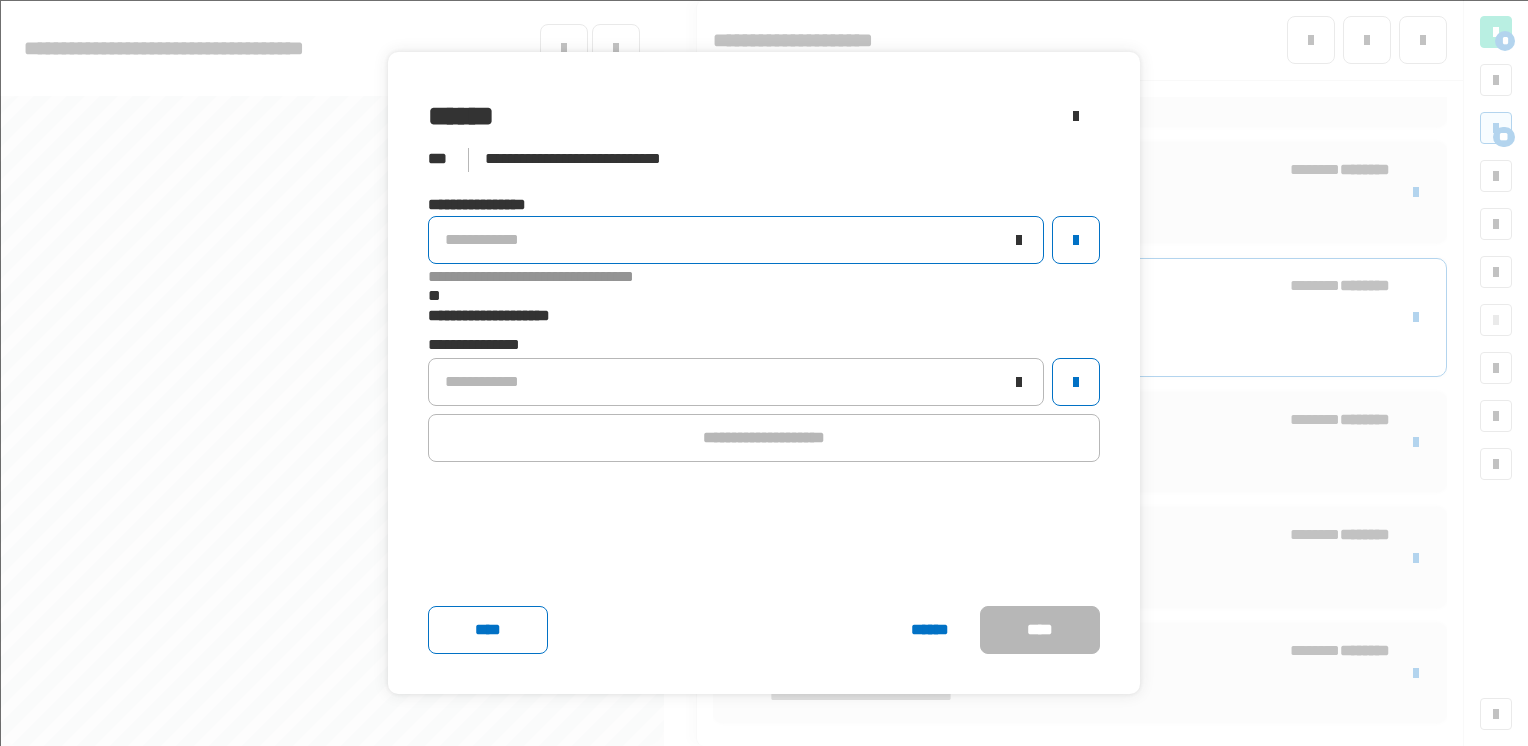 click on "**********" 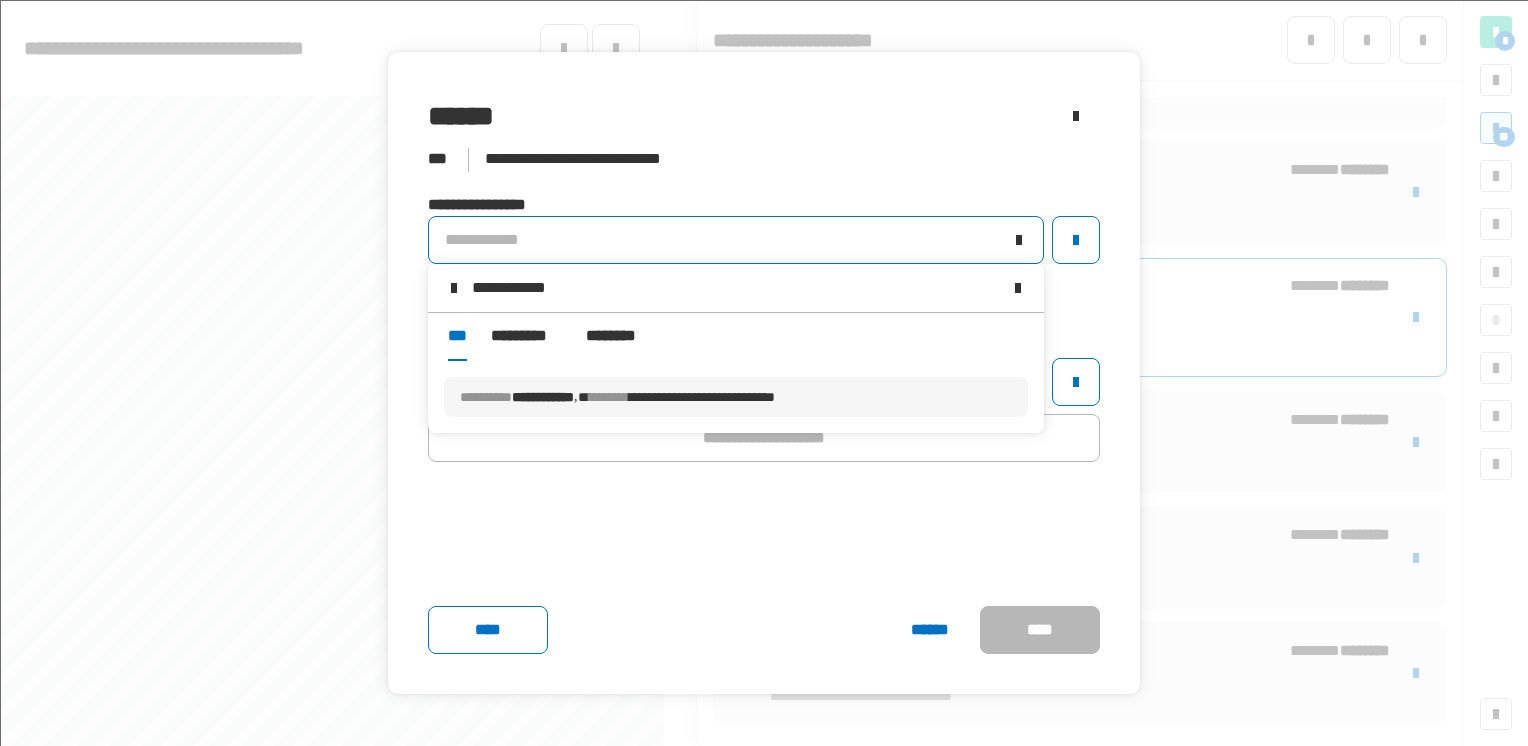 type on "**********" 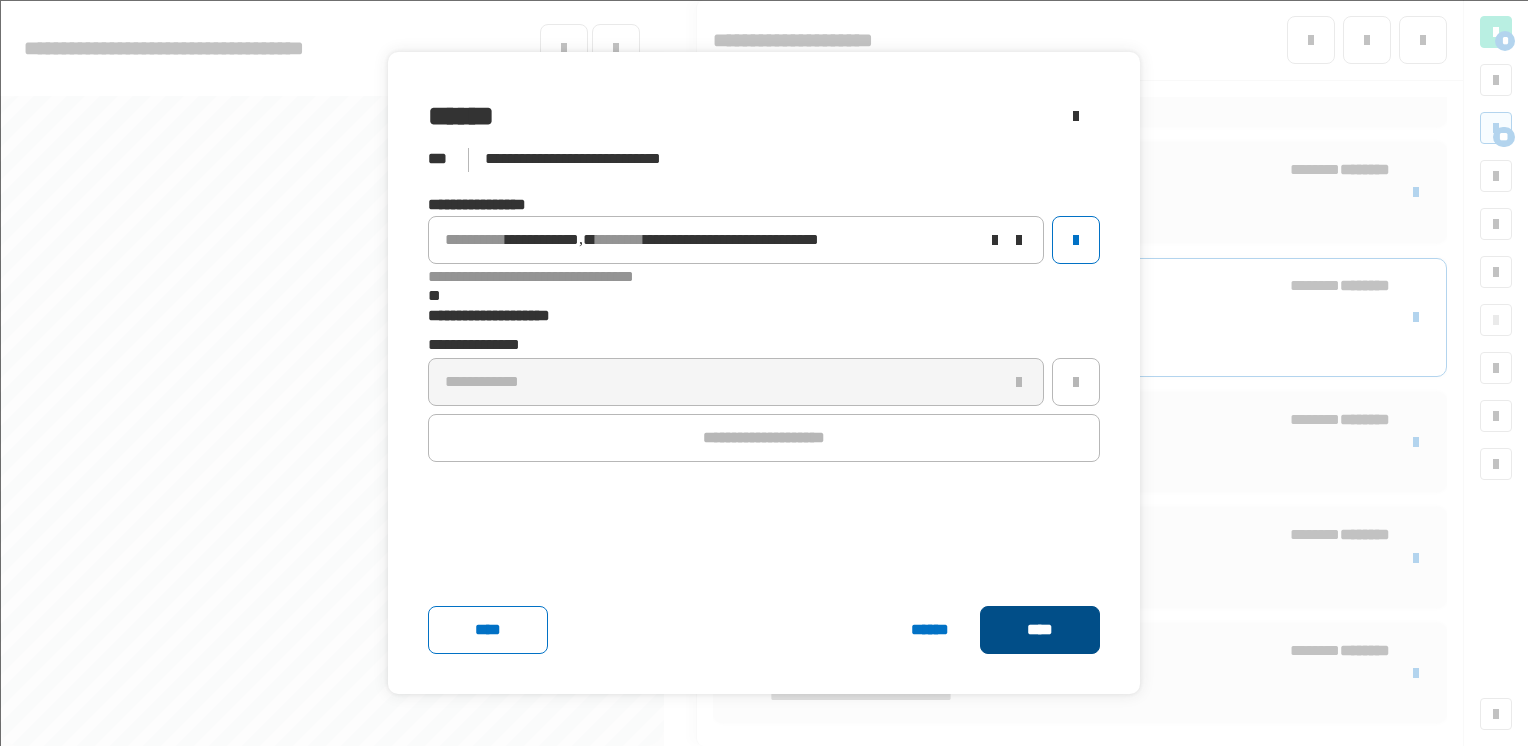 click on "****" 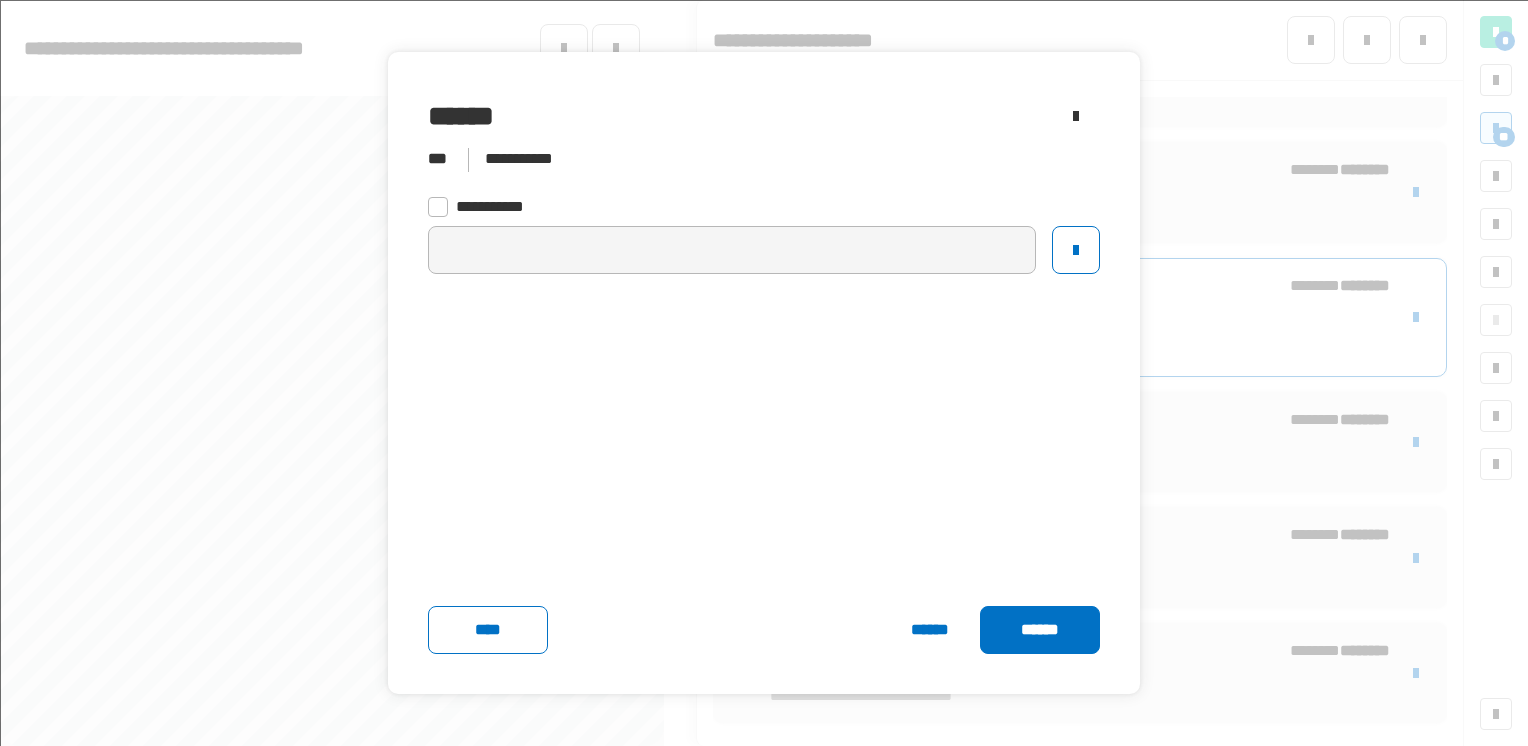 click on "******" 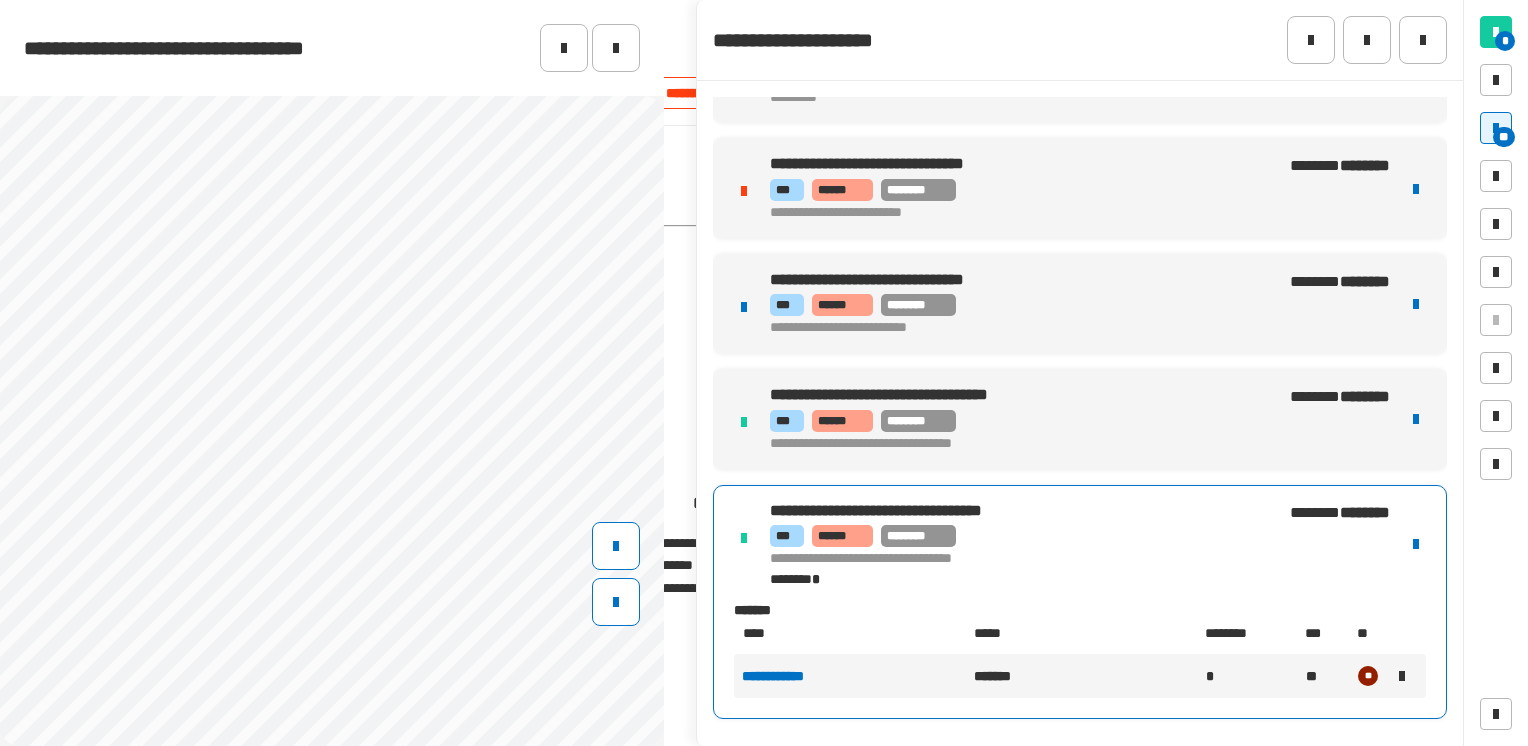 scroll, scrollTop: 1919, scrollLeft: 0, axis: vertical 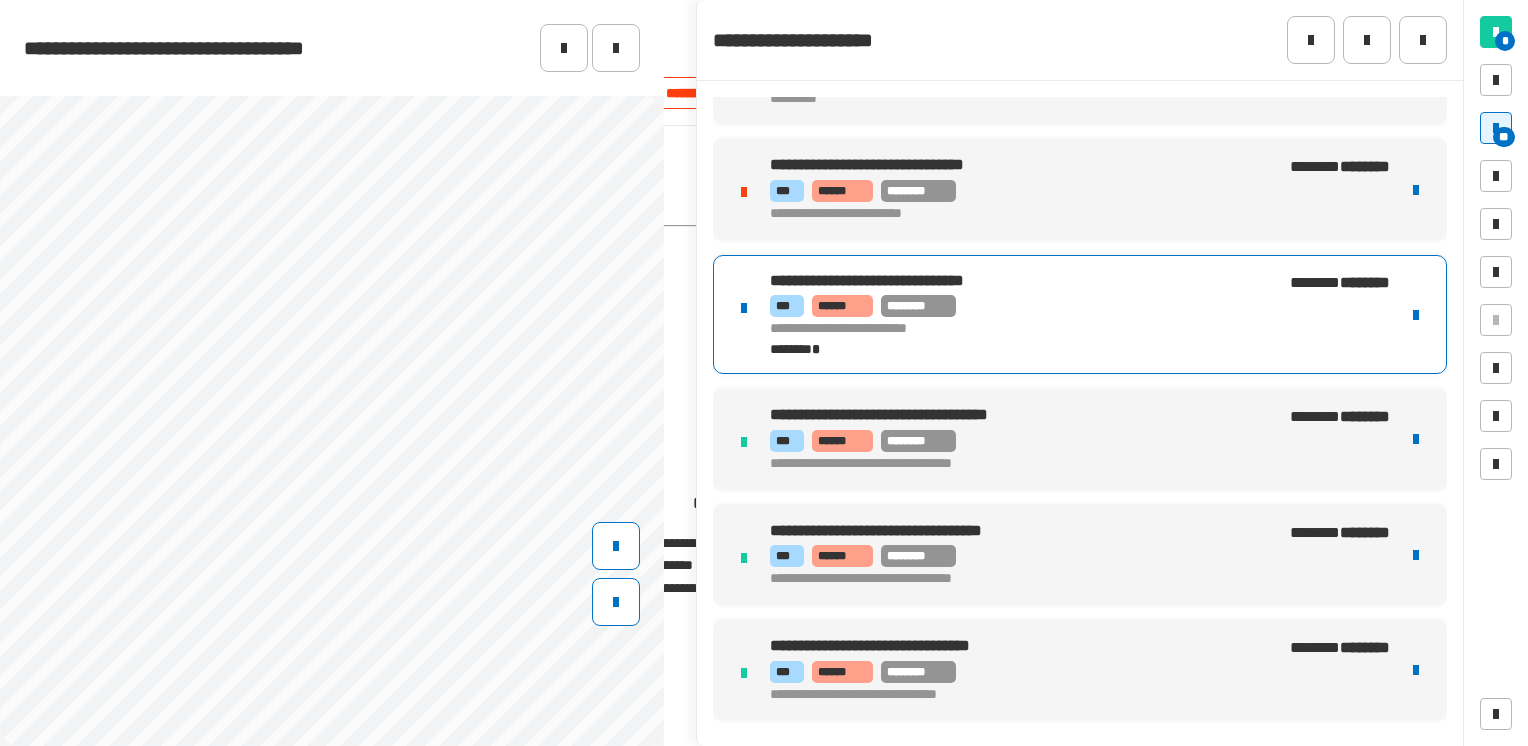 click on "**********" at bounding box center [995, 329] 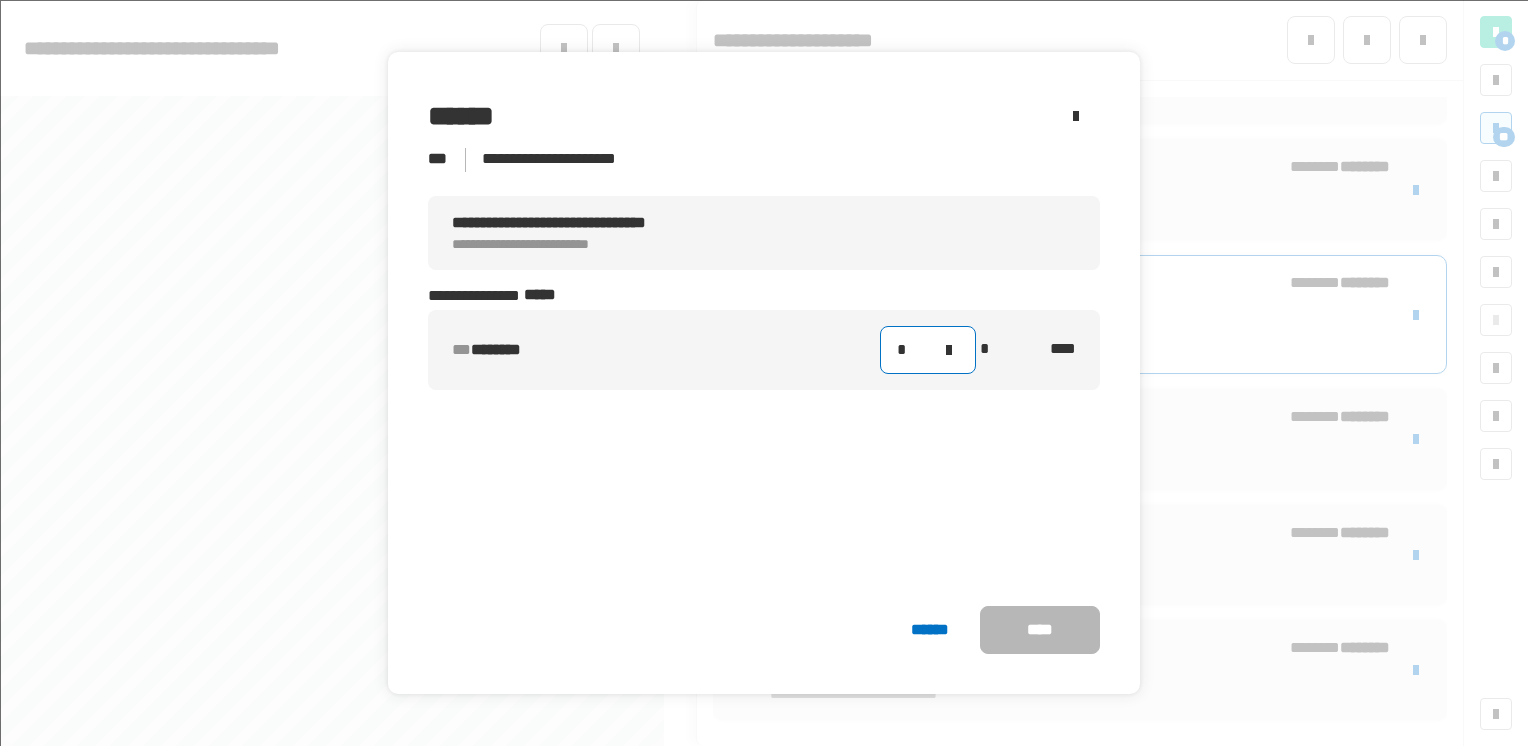 click on "*" 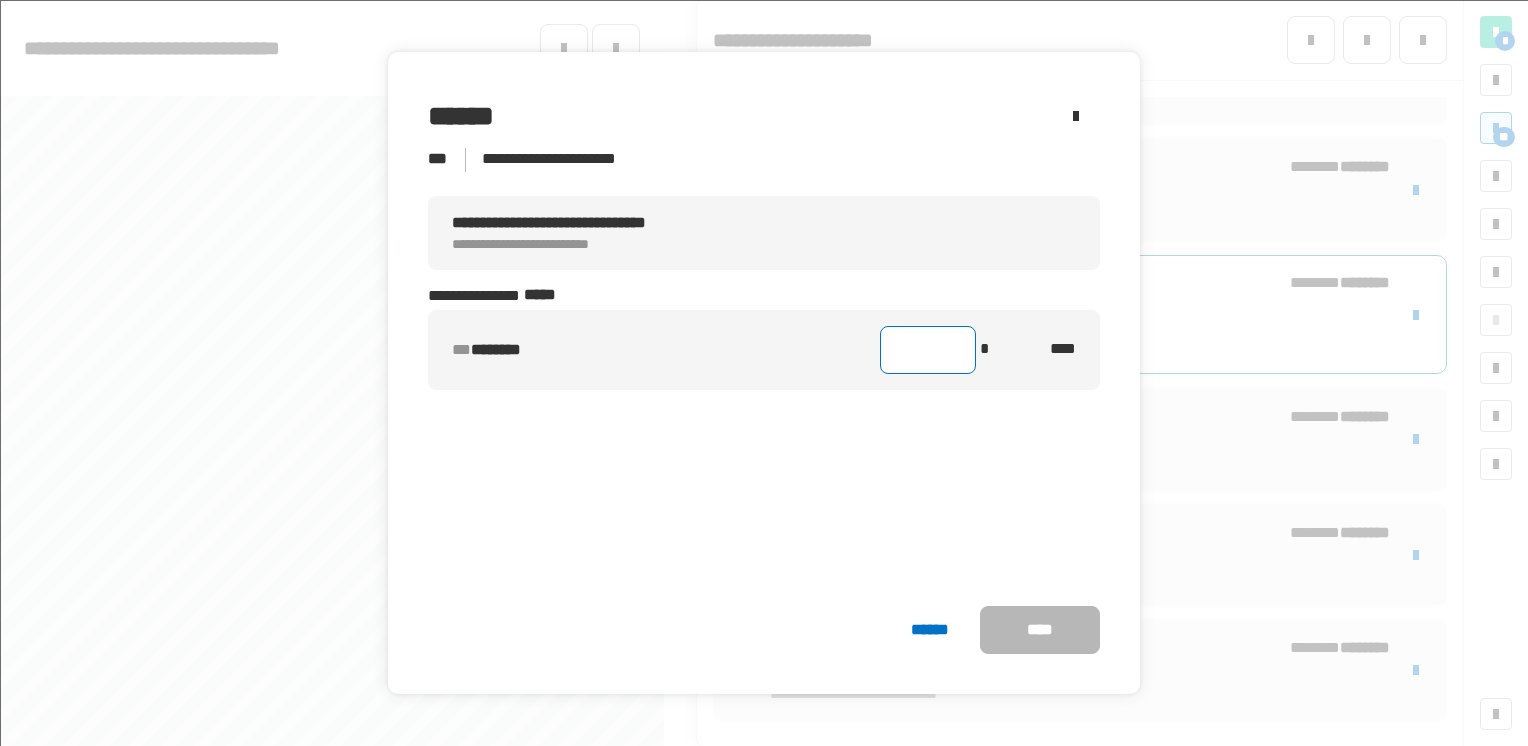 type on "*" 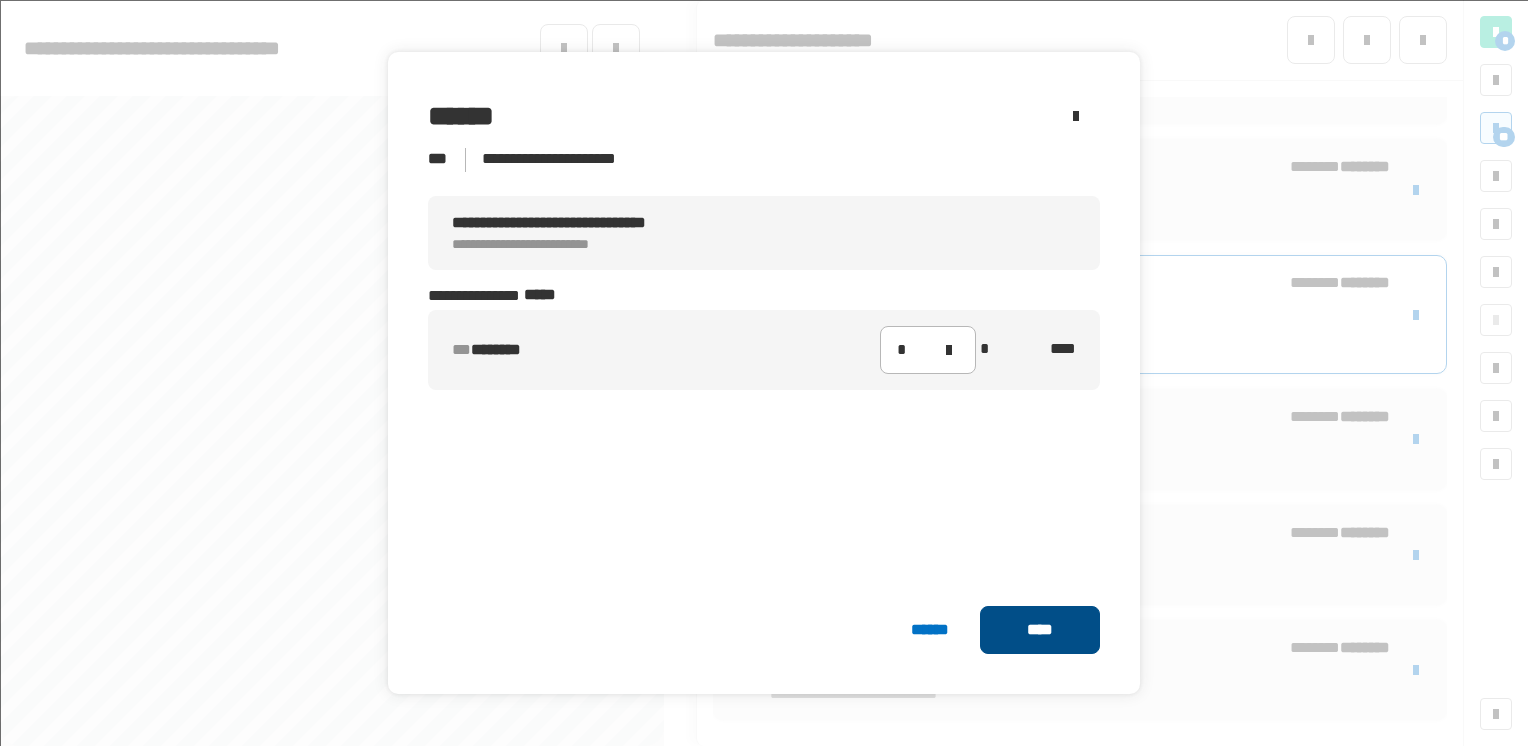 click on "****" 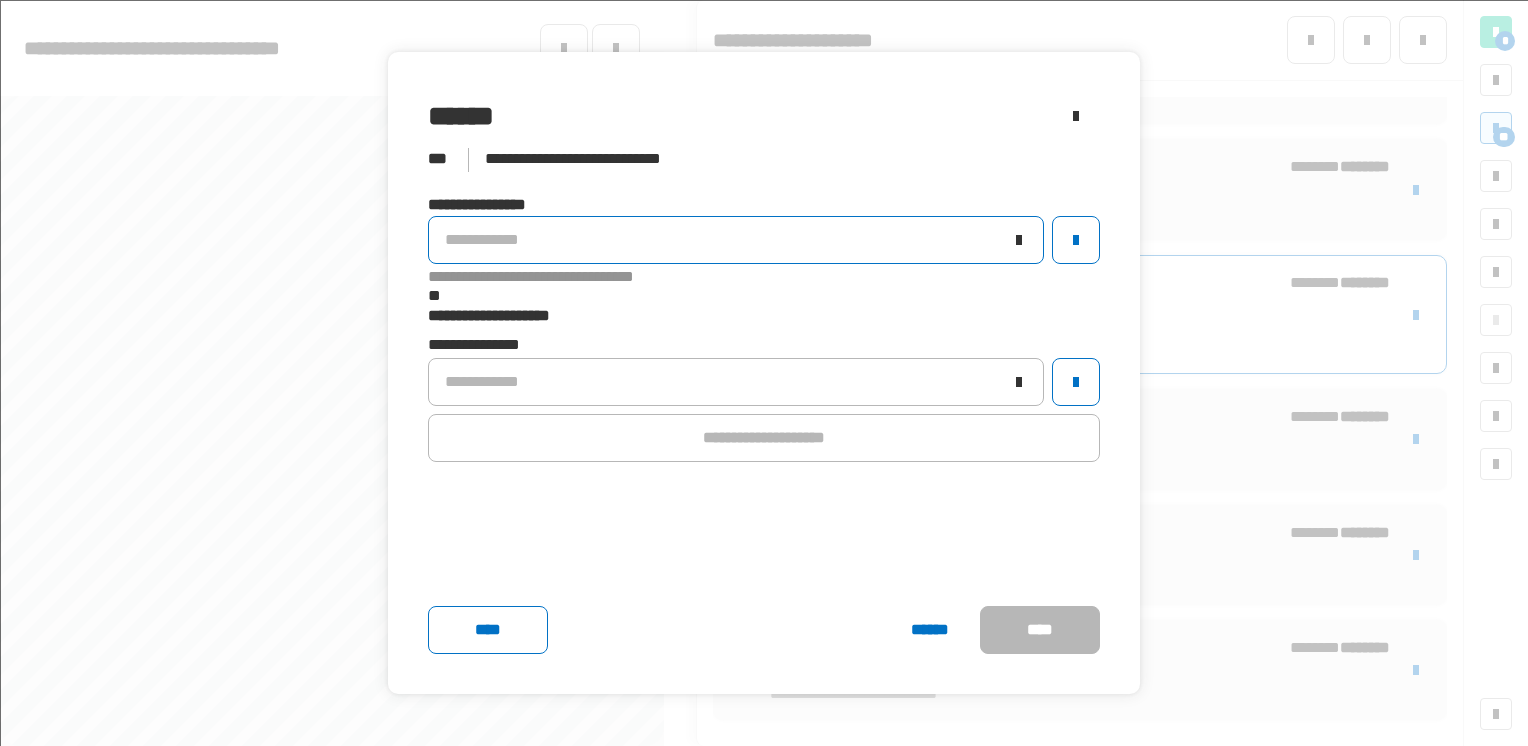 click on "**********" 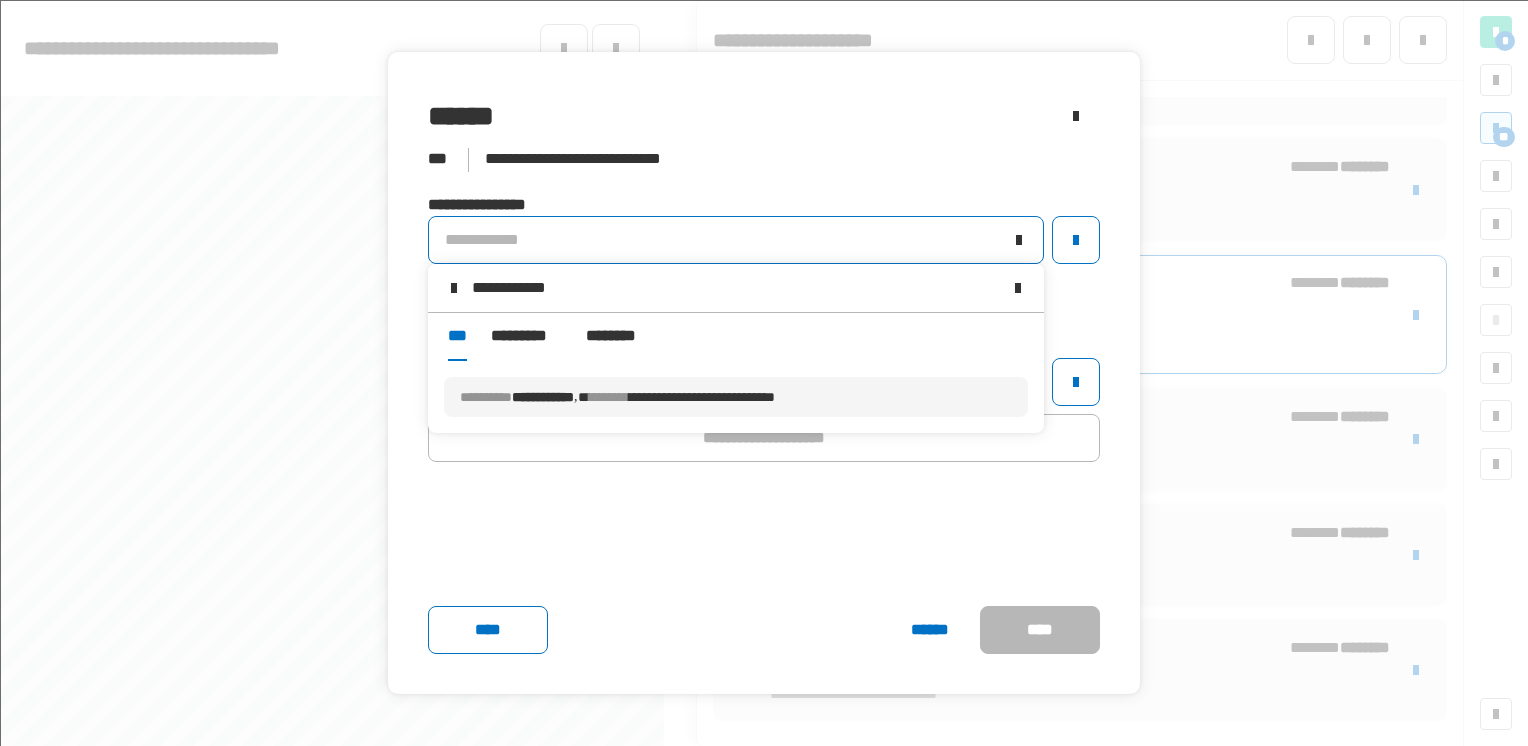 type on "**********" 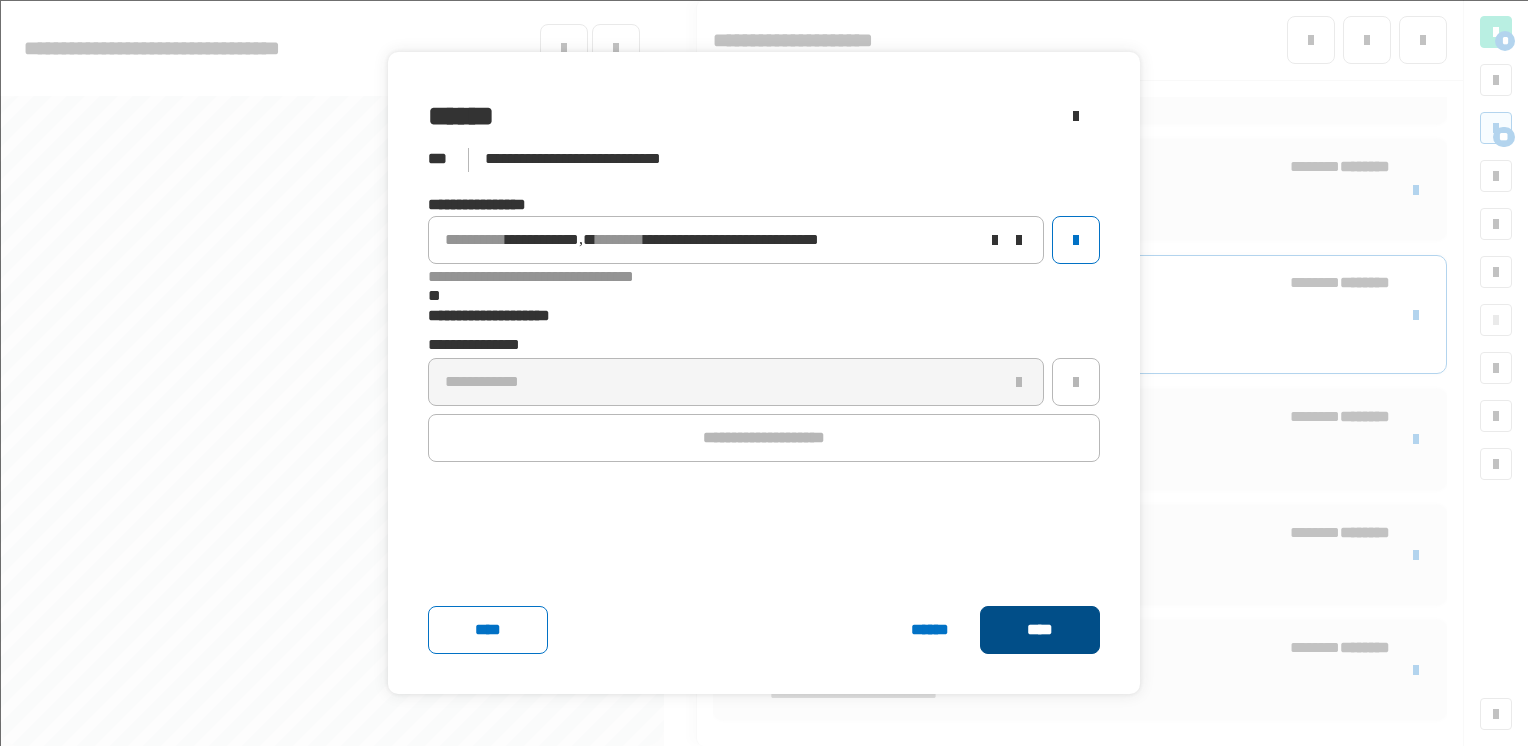 click on "****" 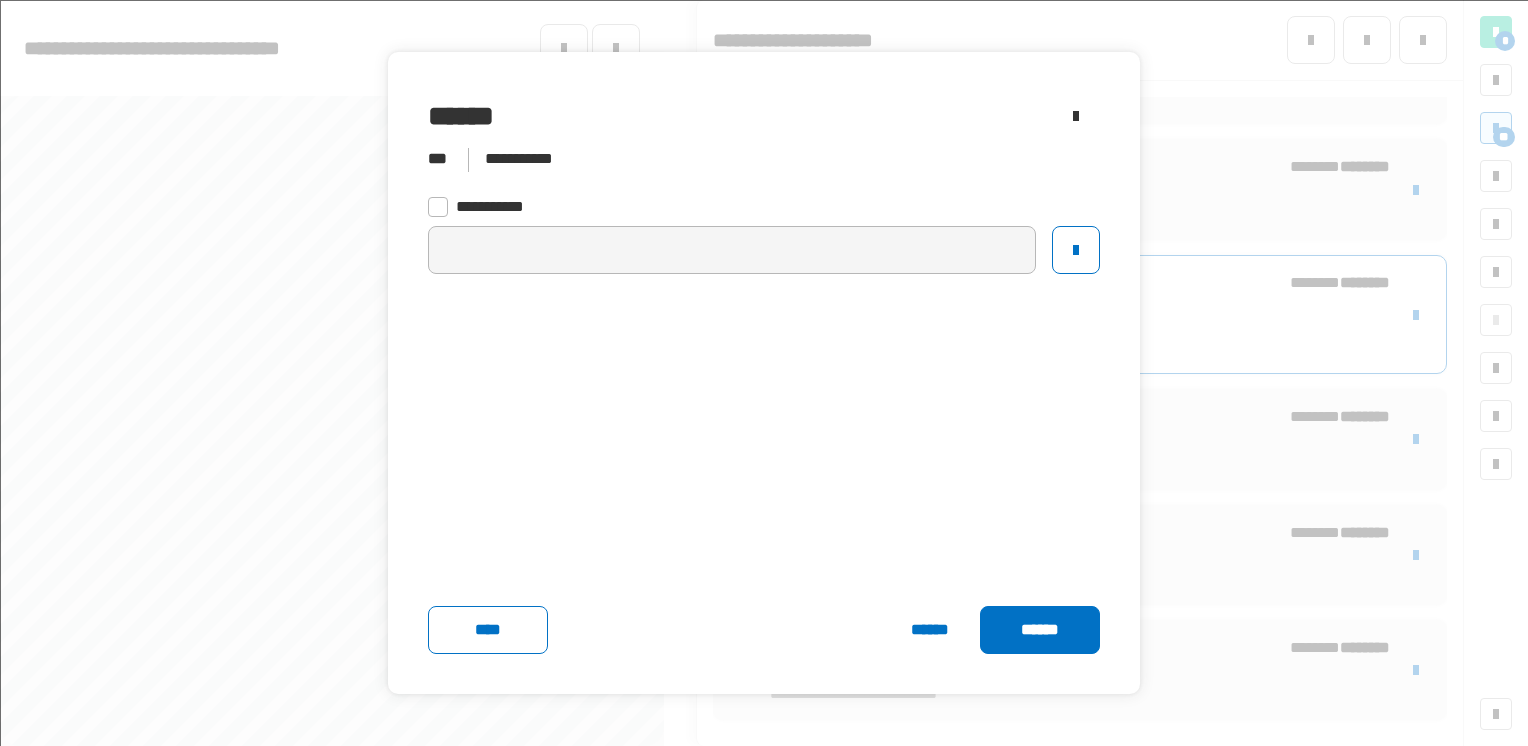 click on "******" 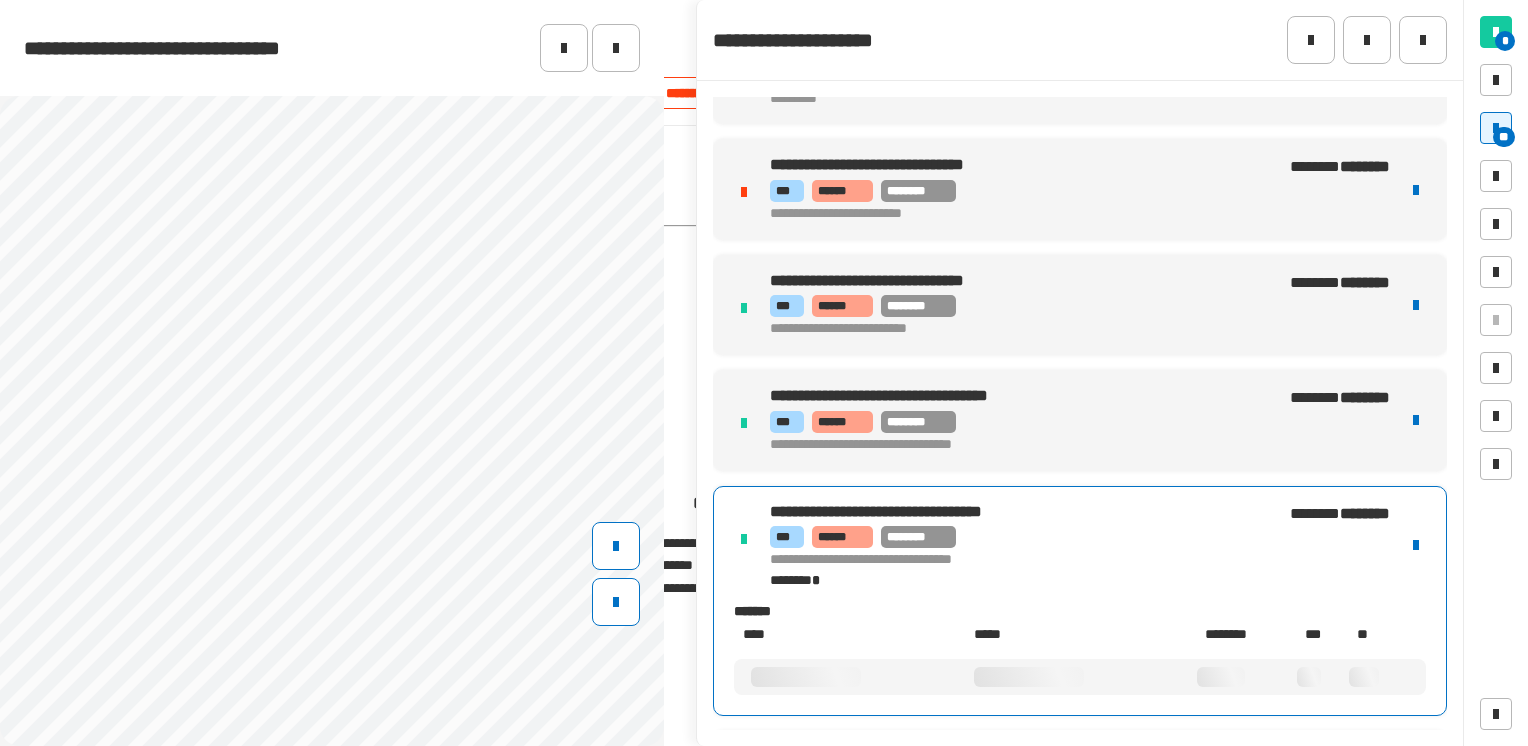 click on "[PHONE]" at bounding box center [1080, 601] 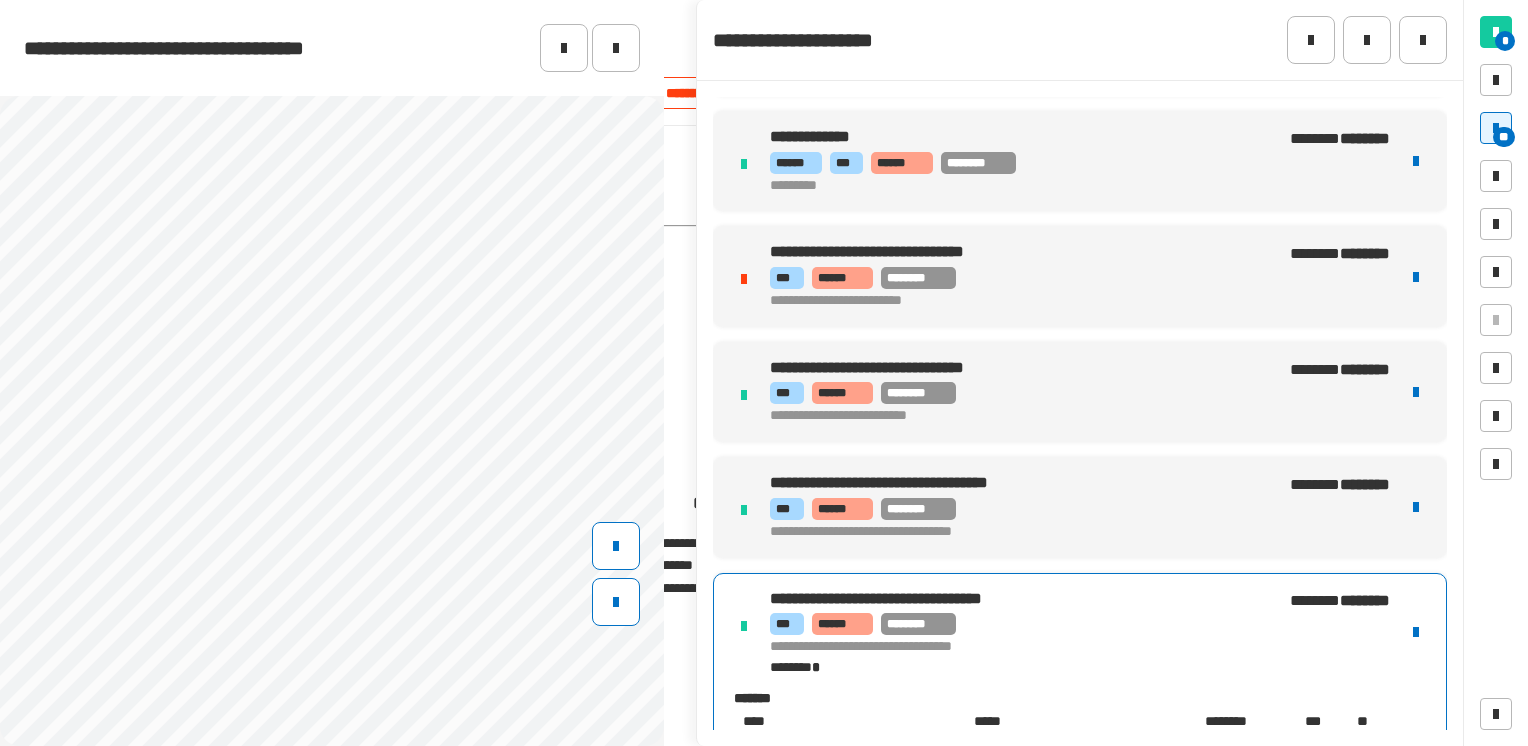 scroll, scrollTop: 1831, scrollLeft: 0, axis: vertical 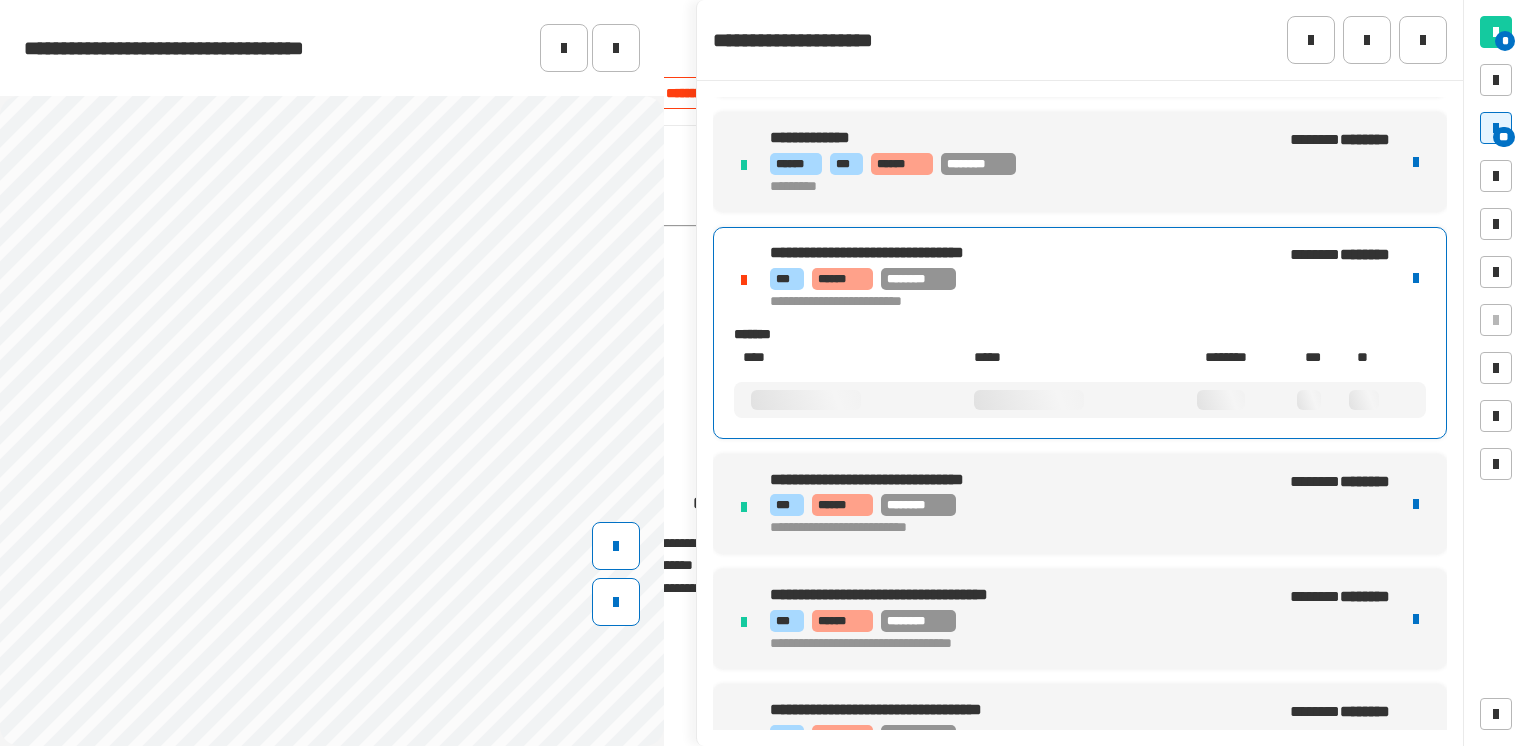 click on "*** ****** ********" at bounding box center [1007, 279] 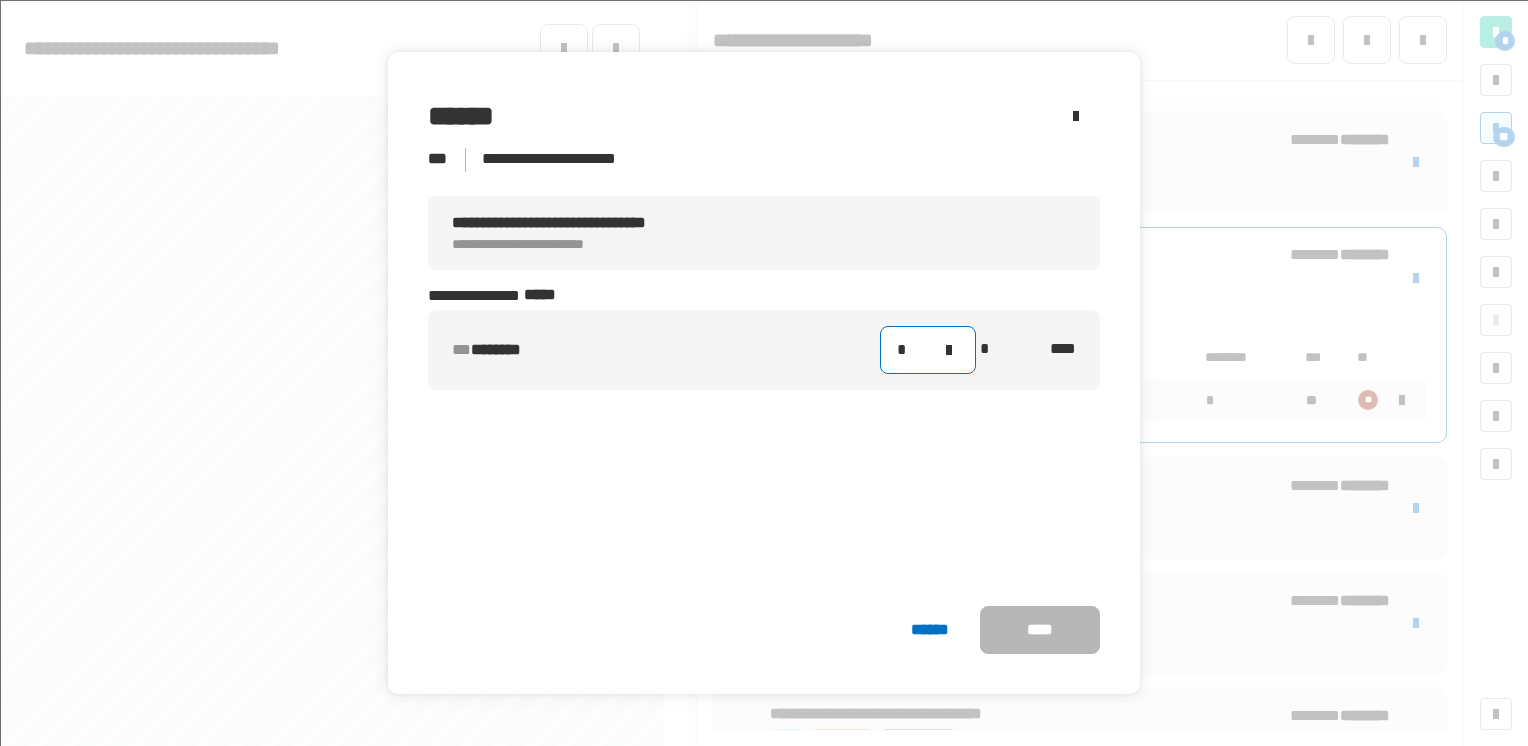 click on "*" 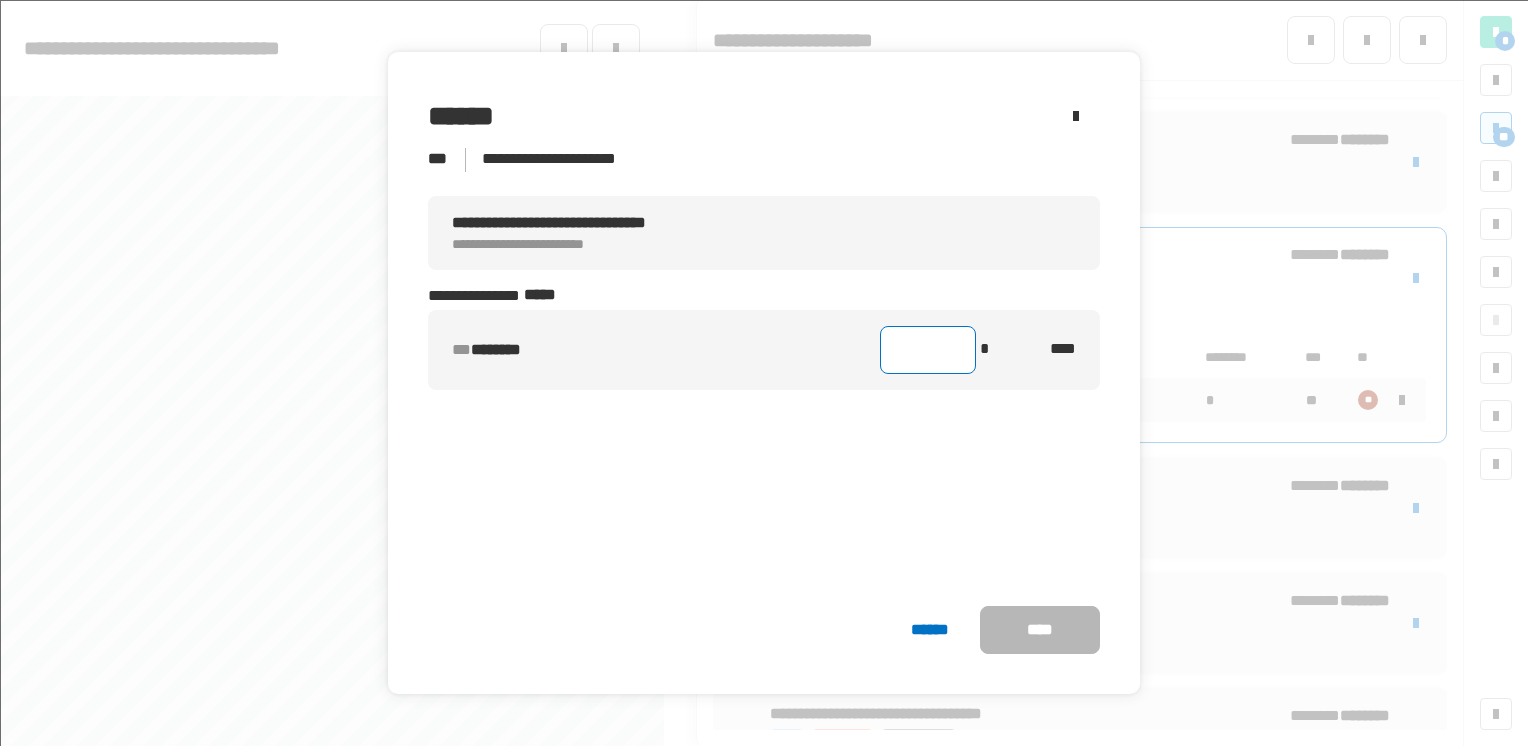 type on "*" 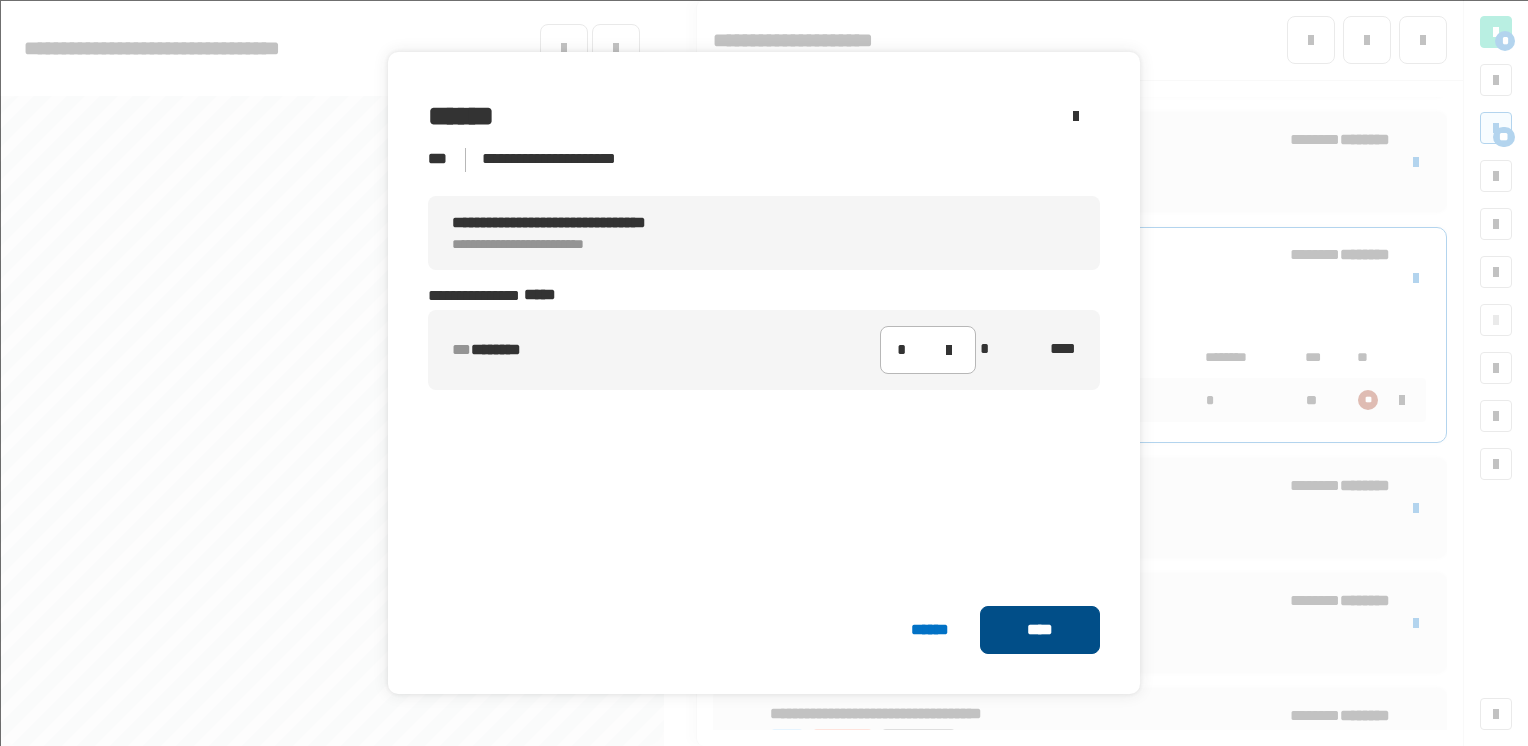 click on "****" 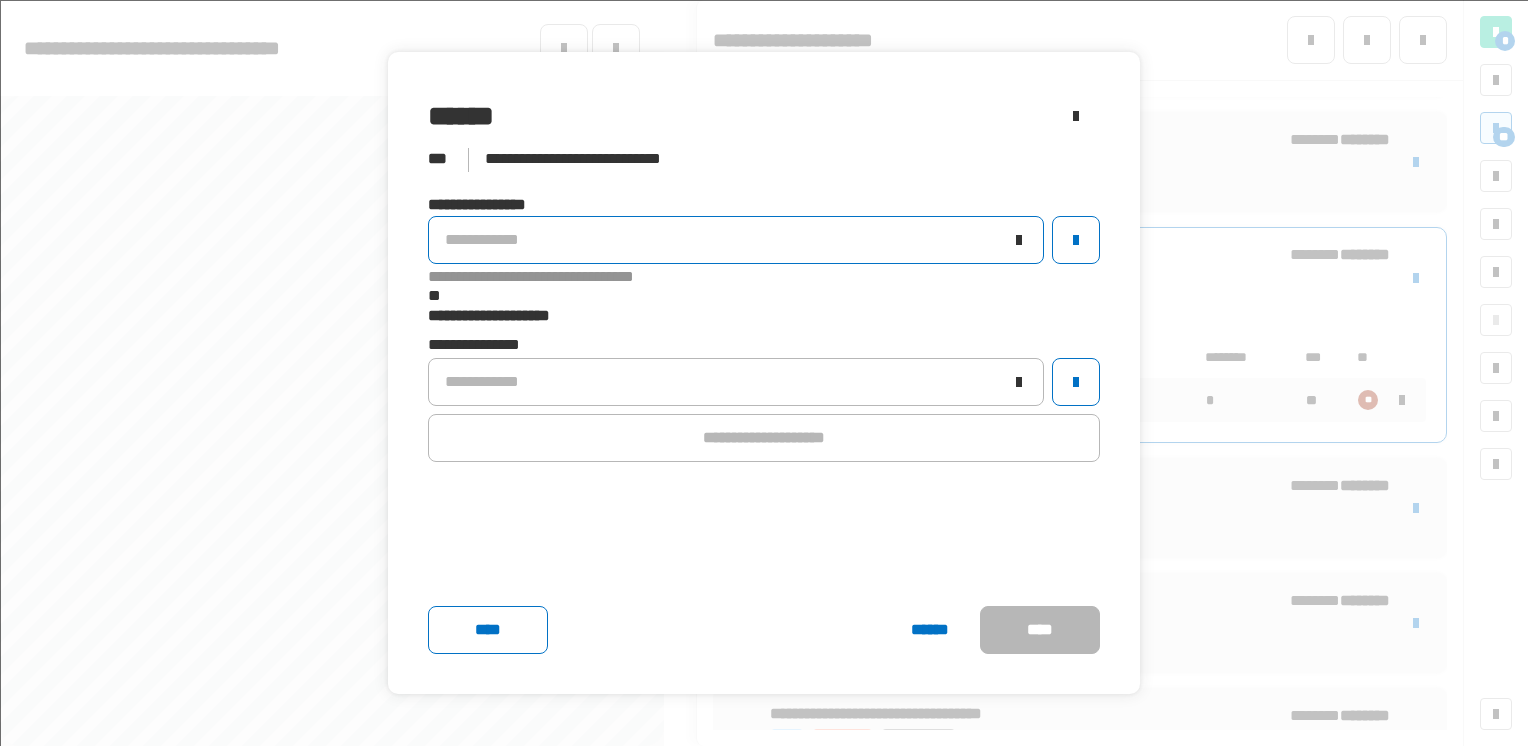 click on "**********" 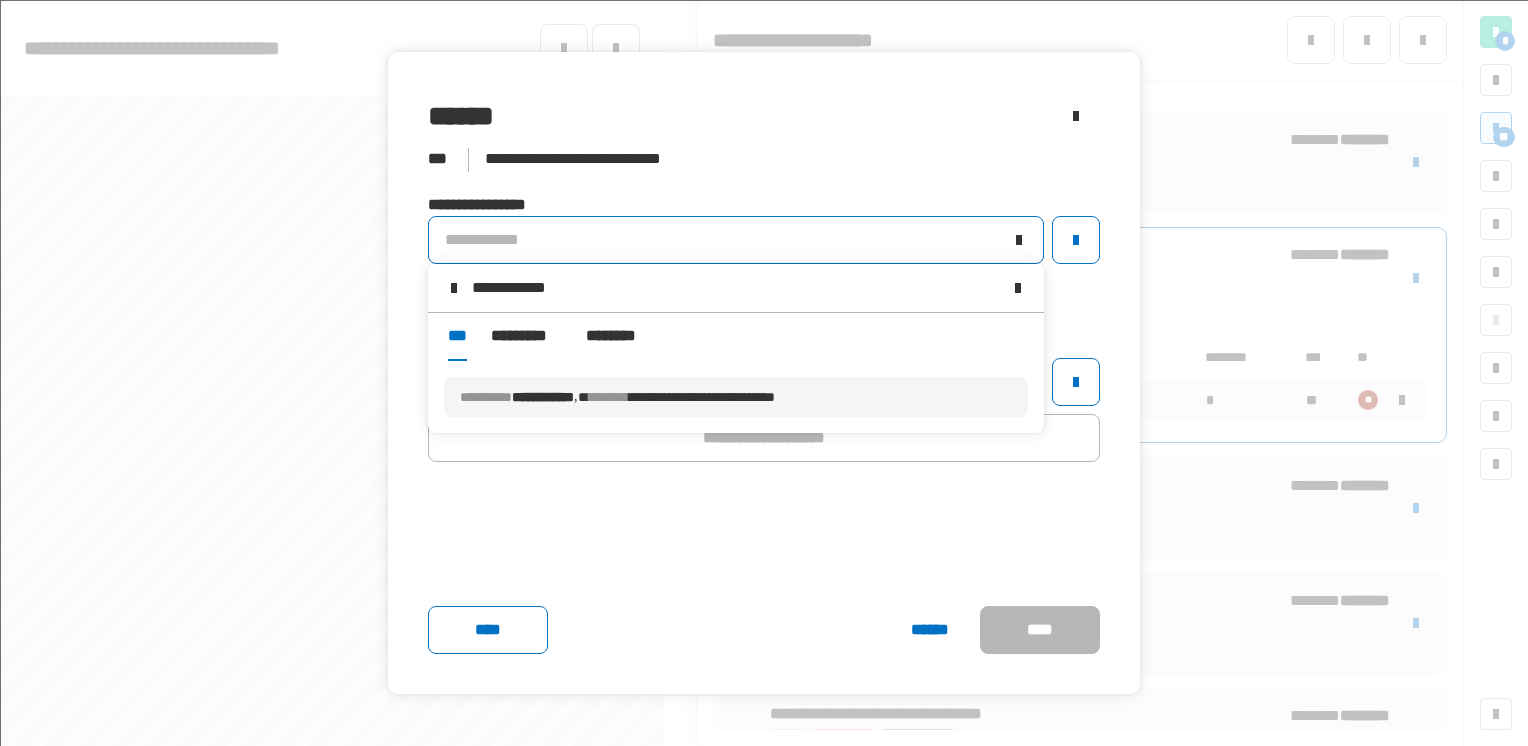 type on "**********" 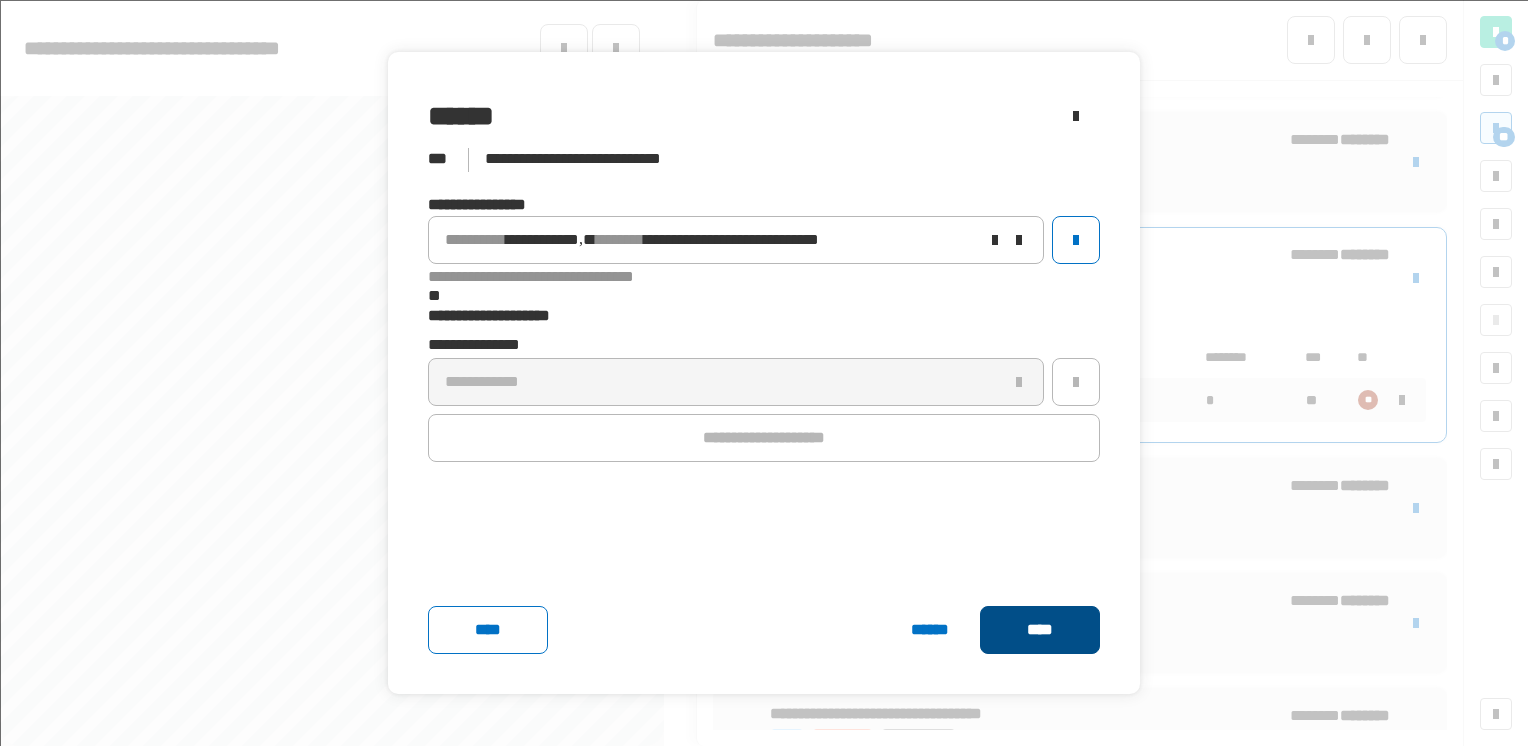 click on "****" 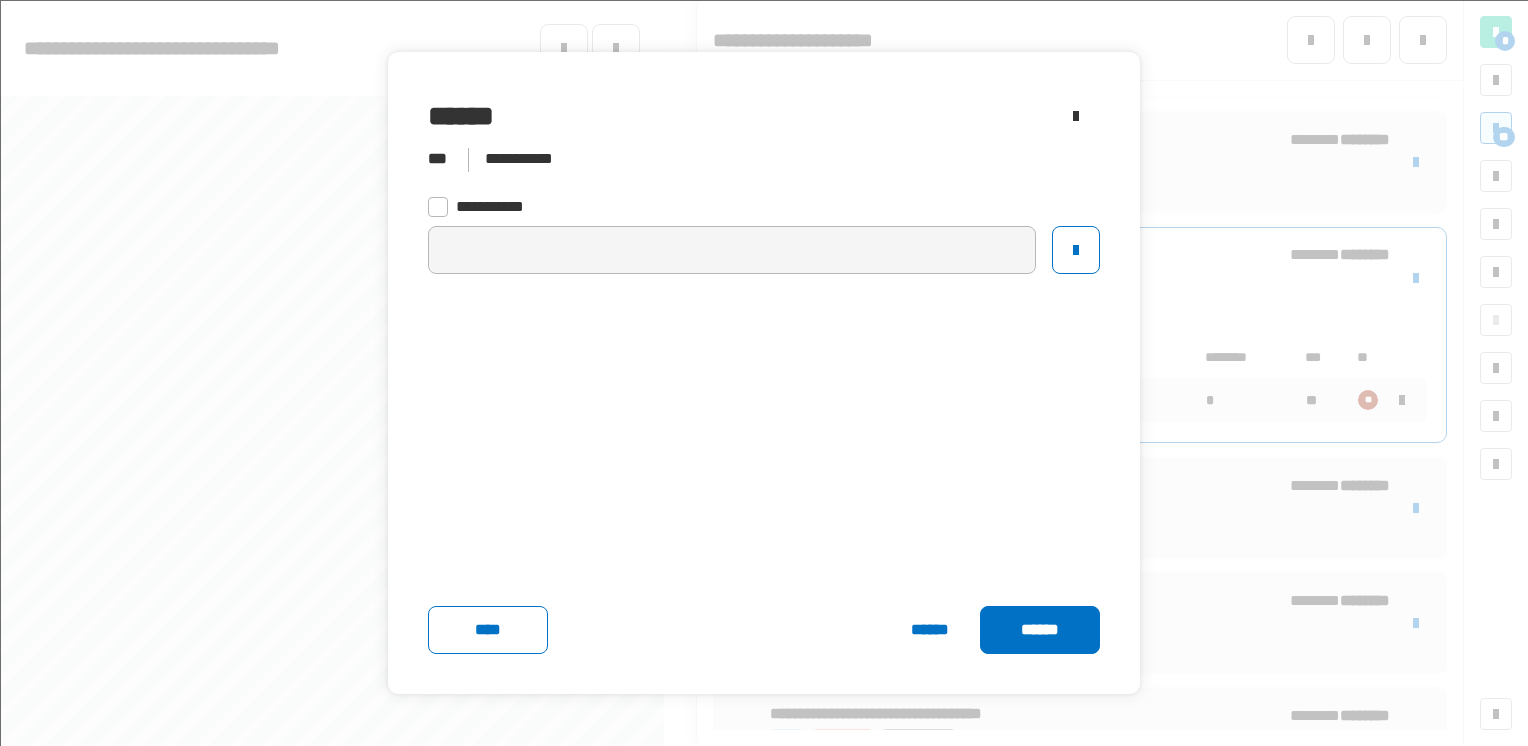click on "******" 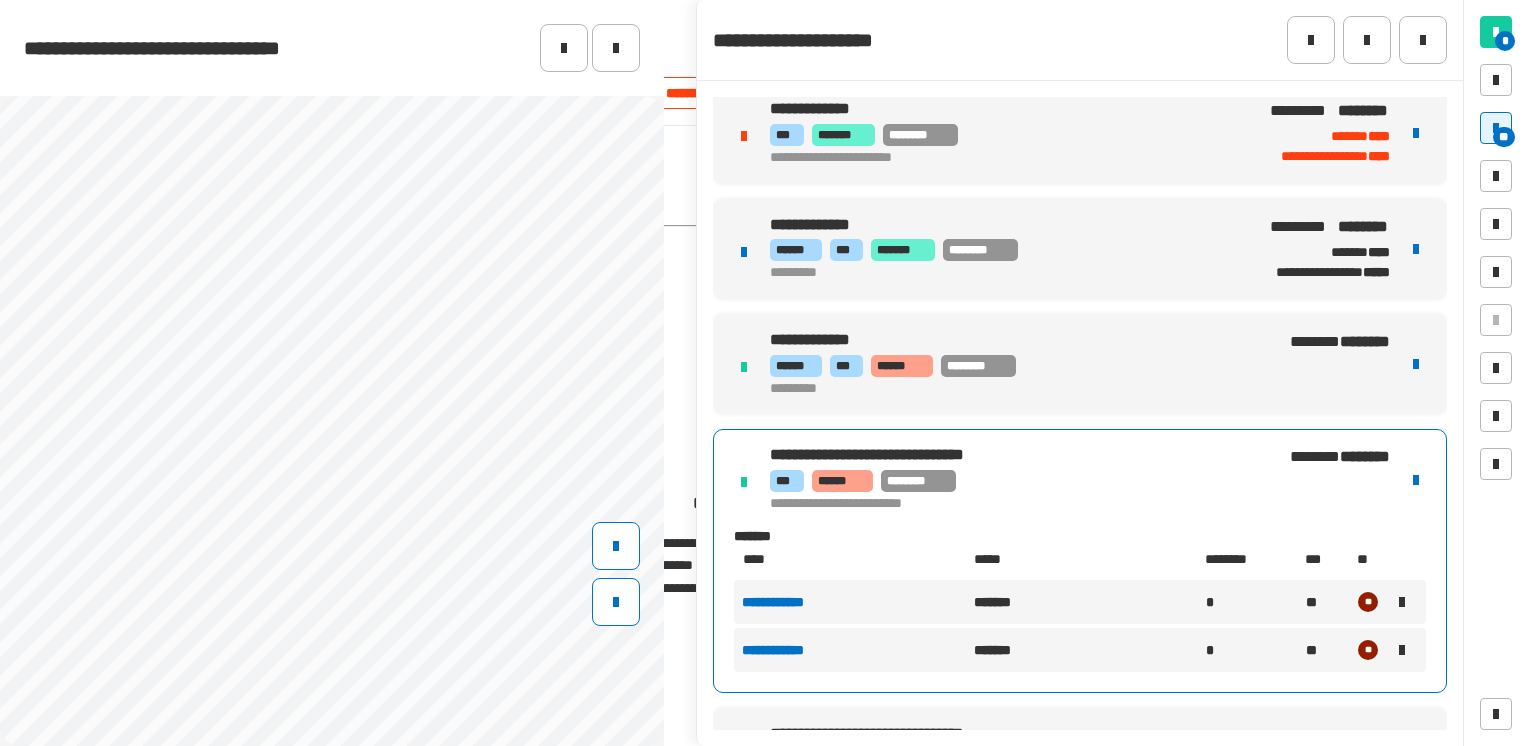scroll, scrollTop: 1482, scrollLeft: 0, axis: vertical 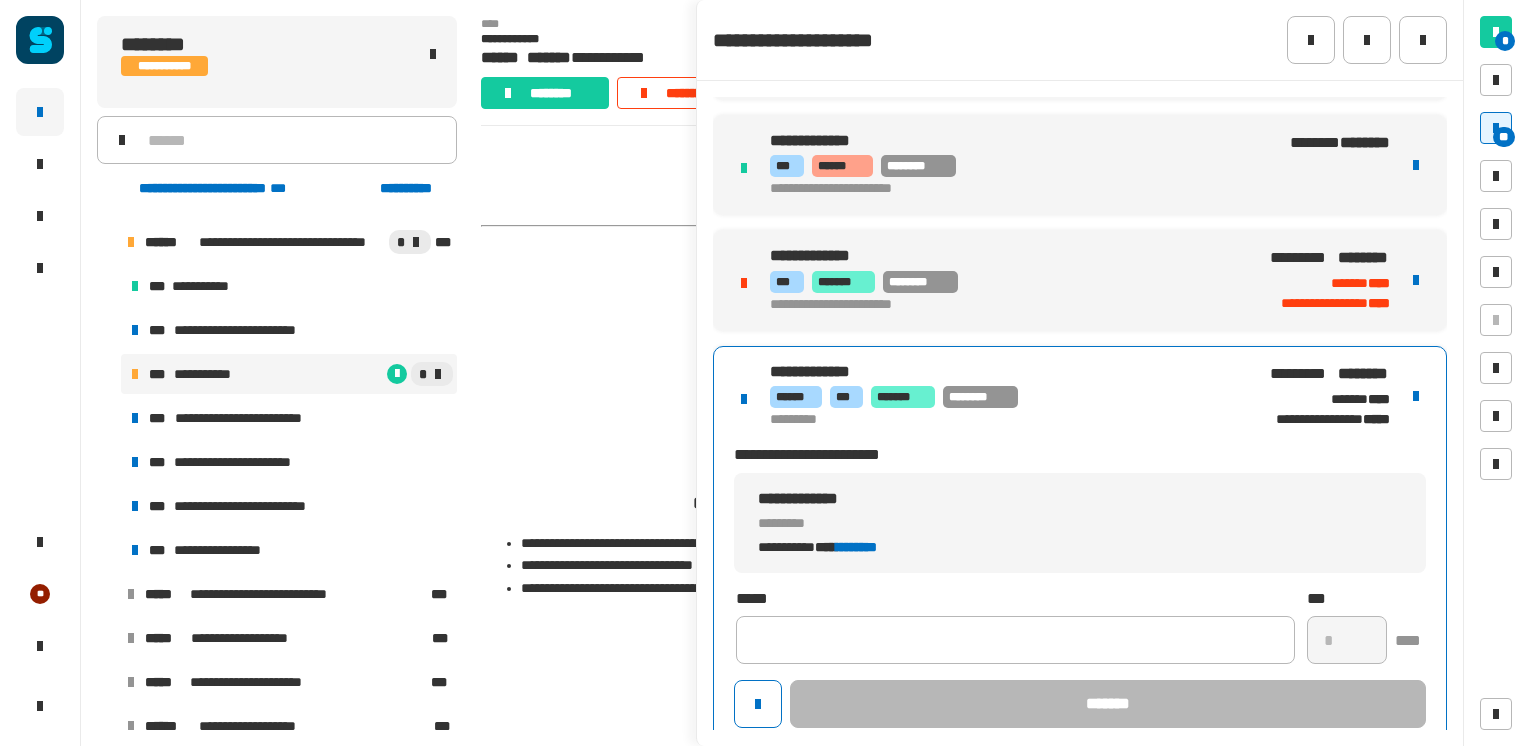 click on "*********" at bounding box center (990, 420) 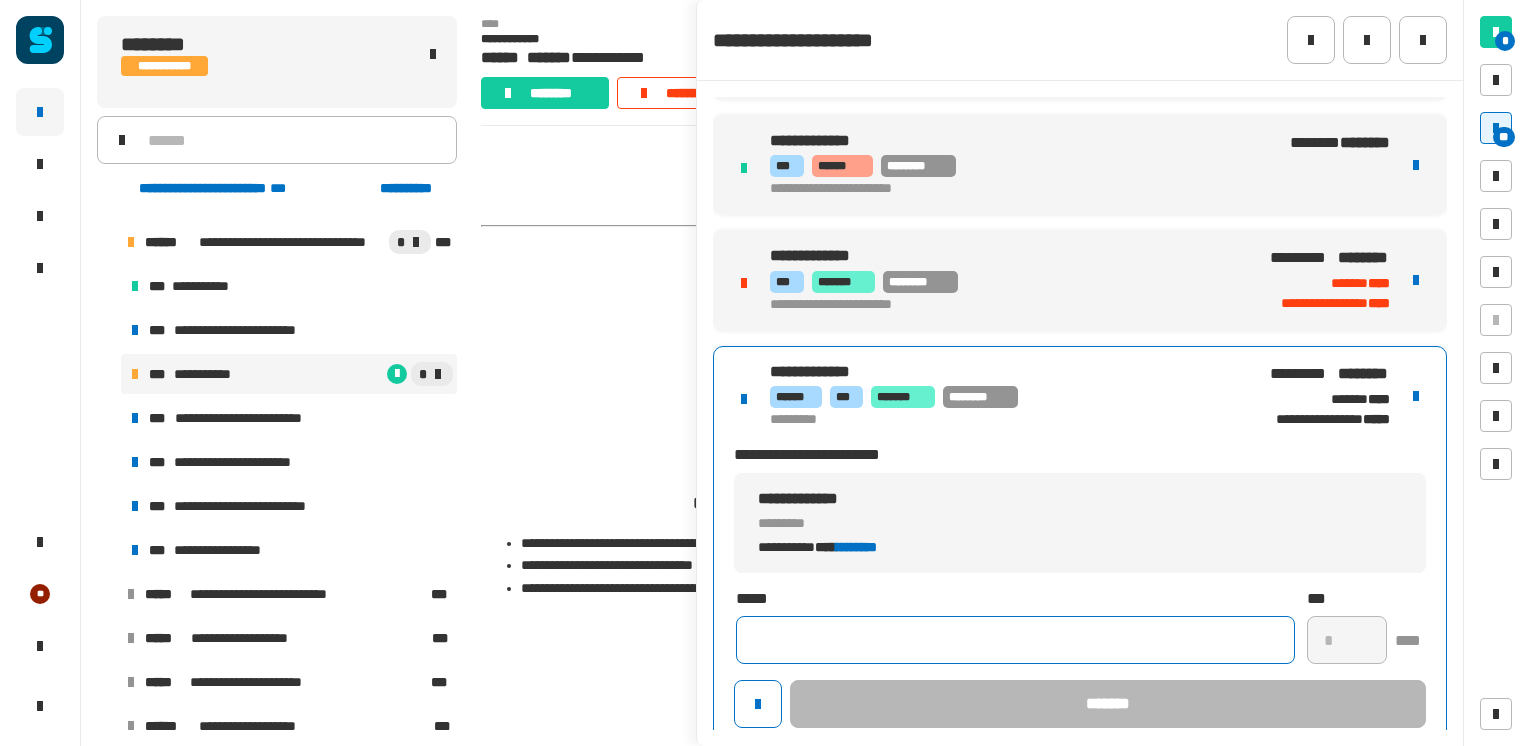click 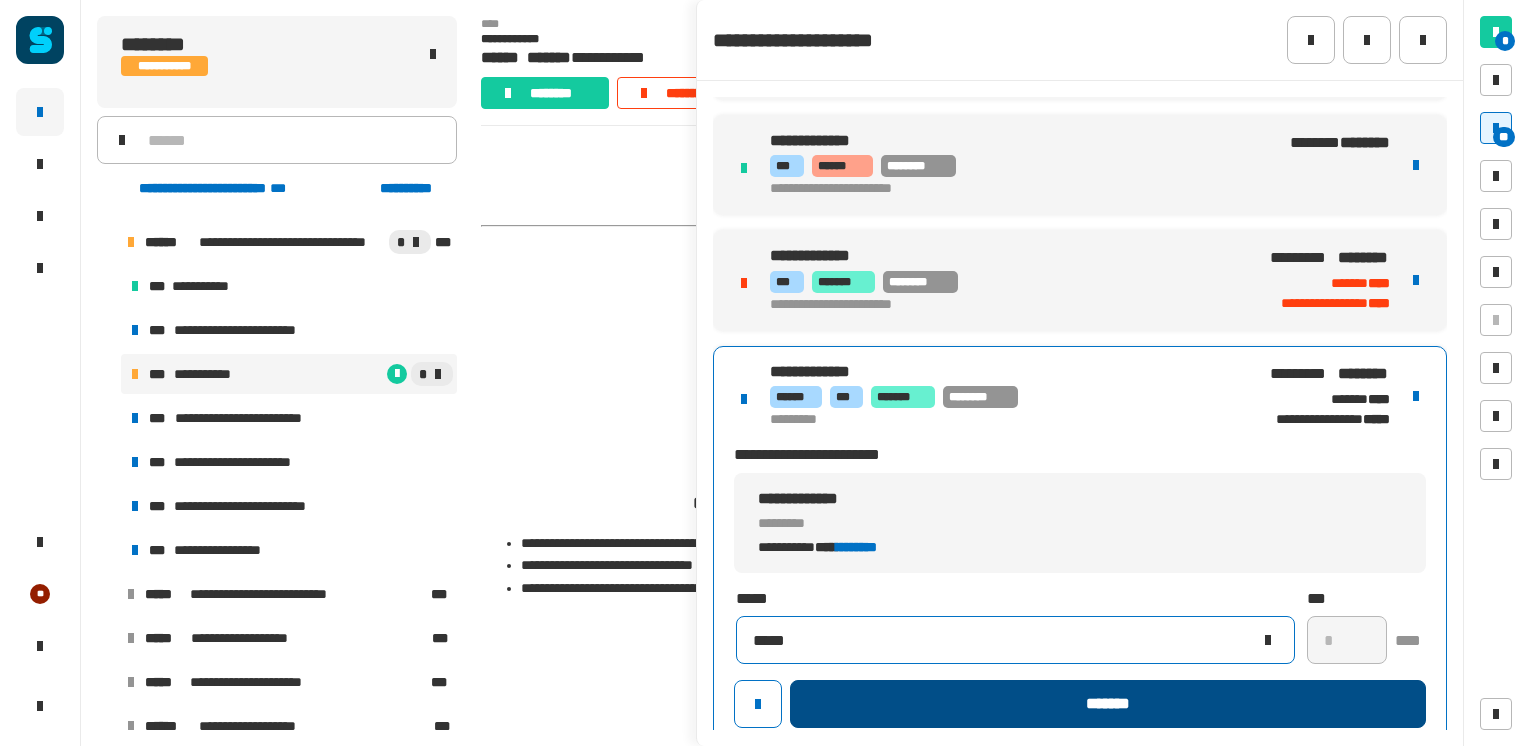 type on "*****" 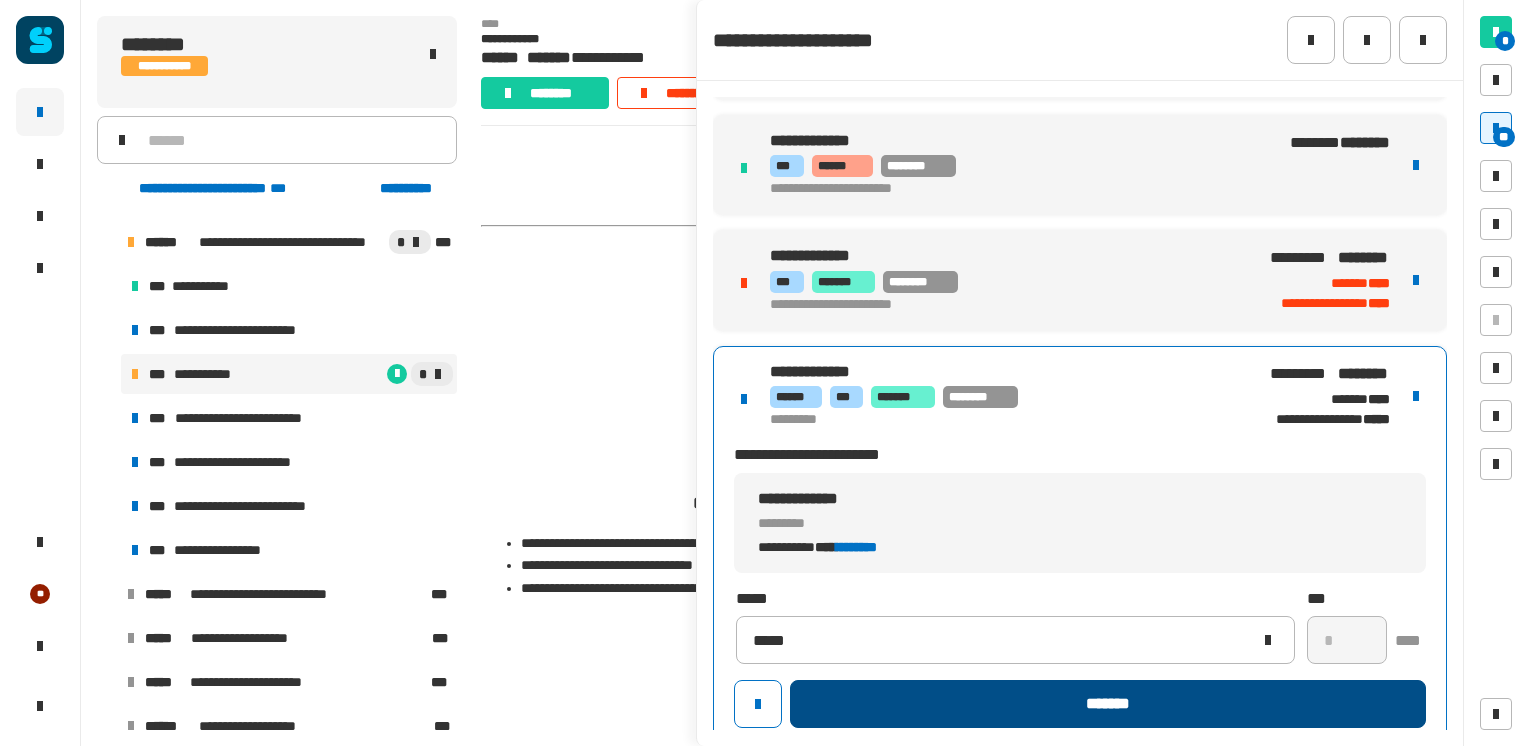 click on "*******" 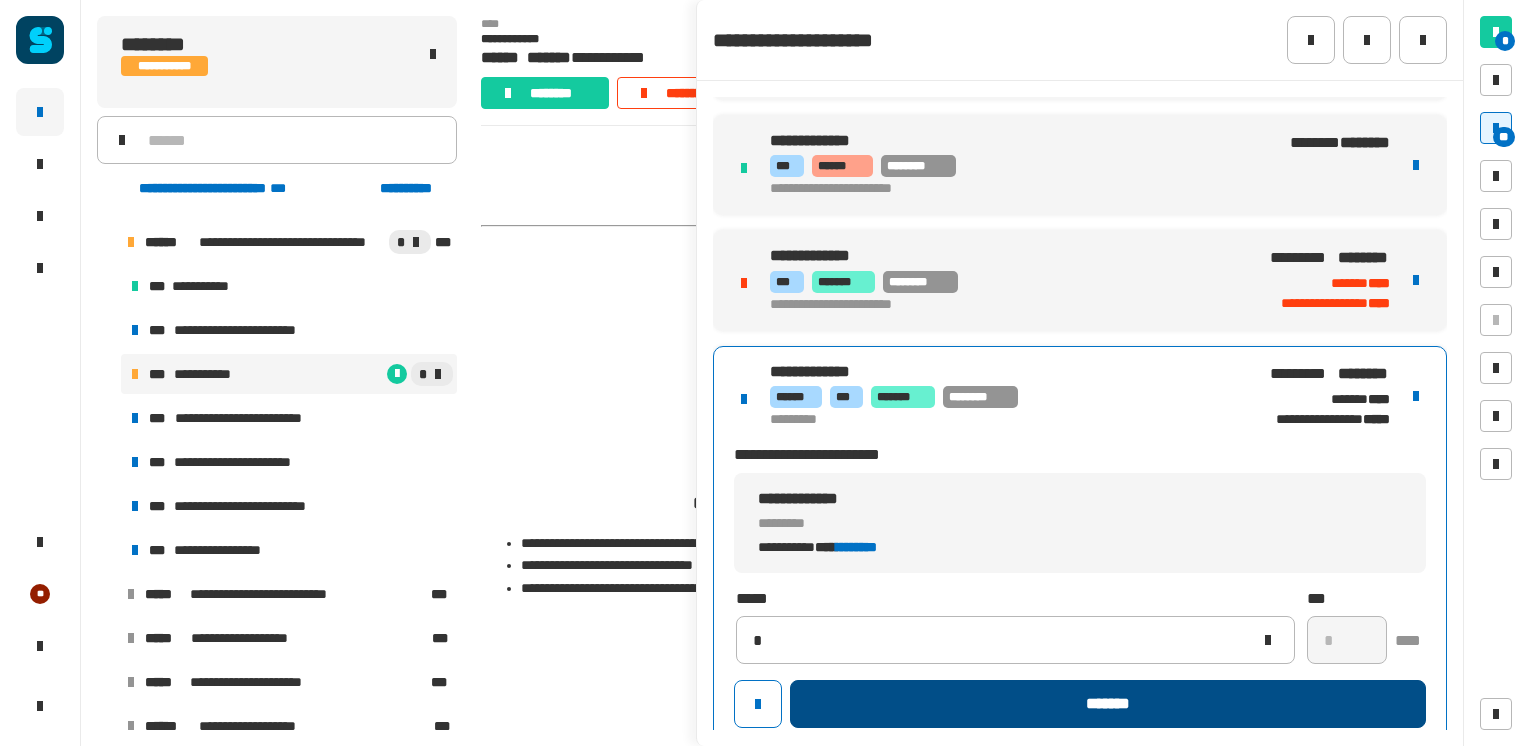 type 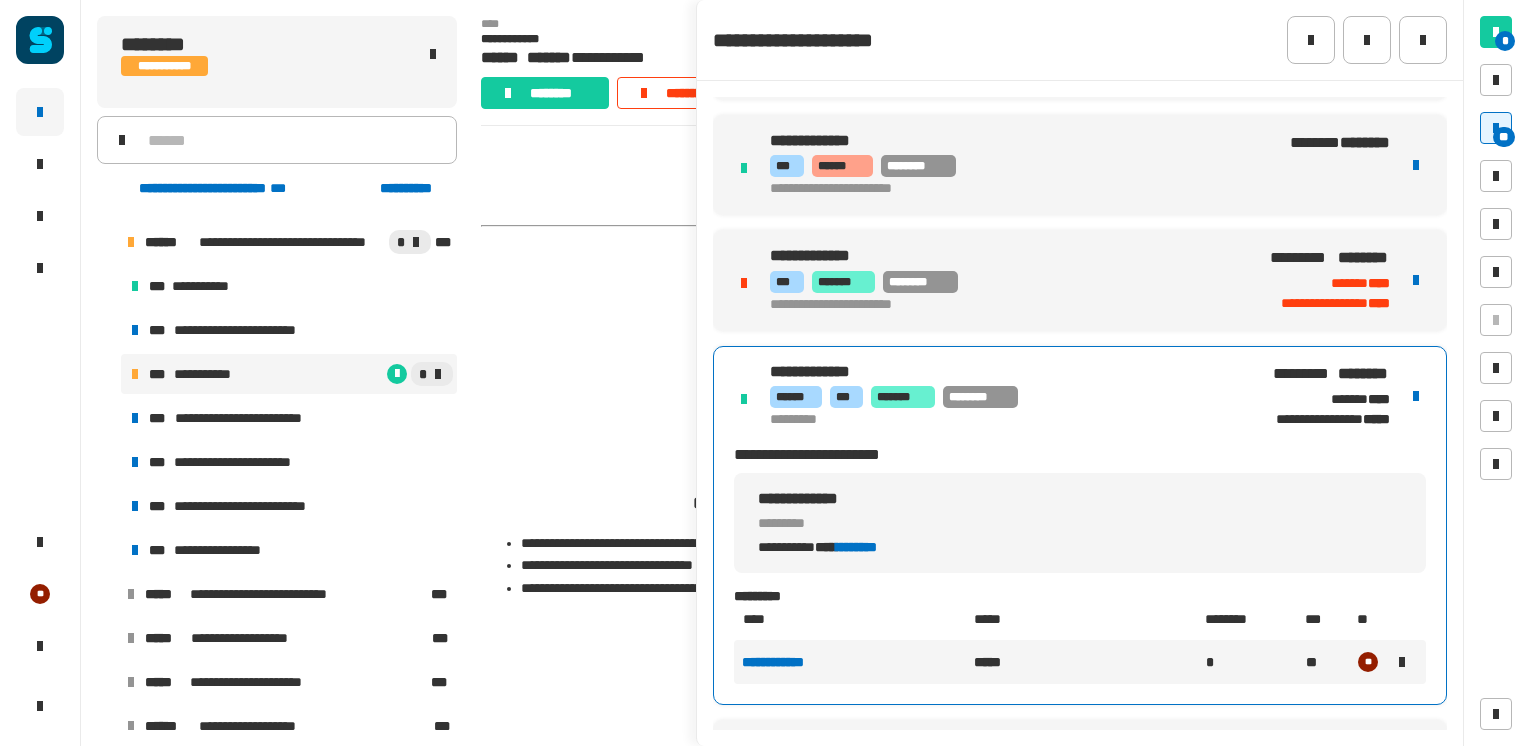 click at bounding box center [1416, 280] 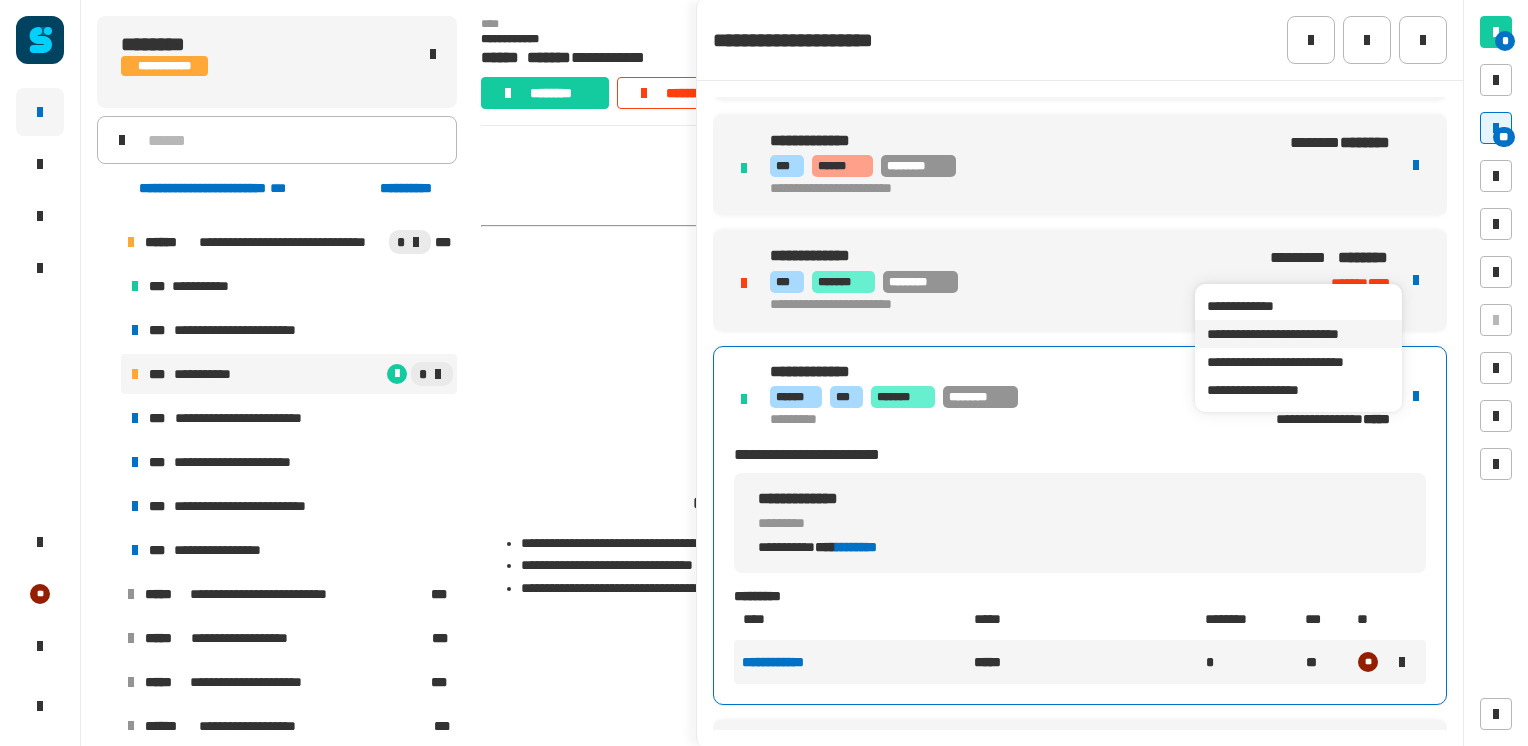 click on "**********" at bounding box center (1298, 334) 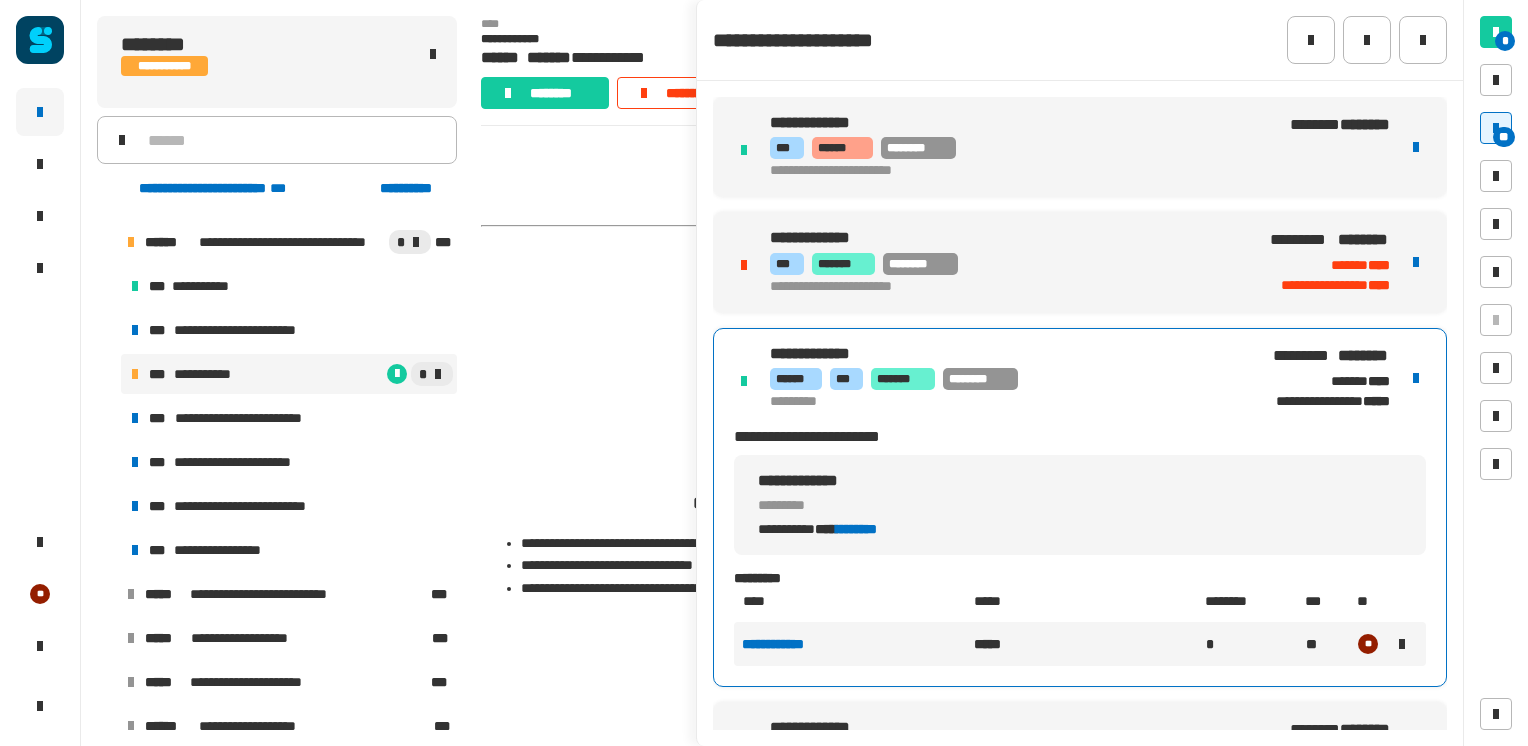 scroll, scrollTop: 1501, scrollLeft: 0, axis: vertical 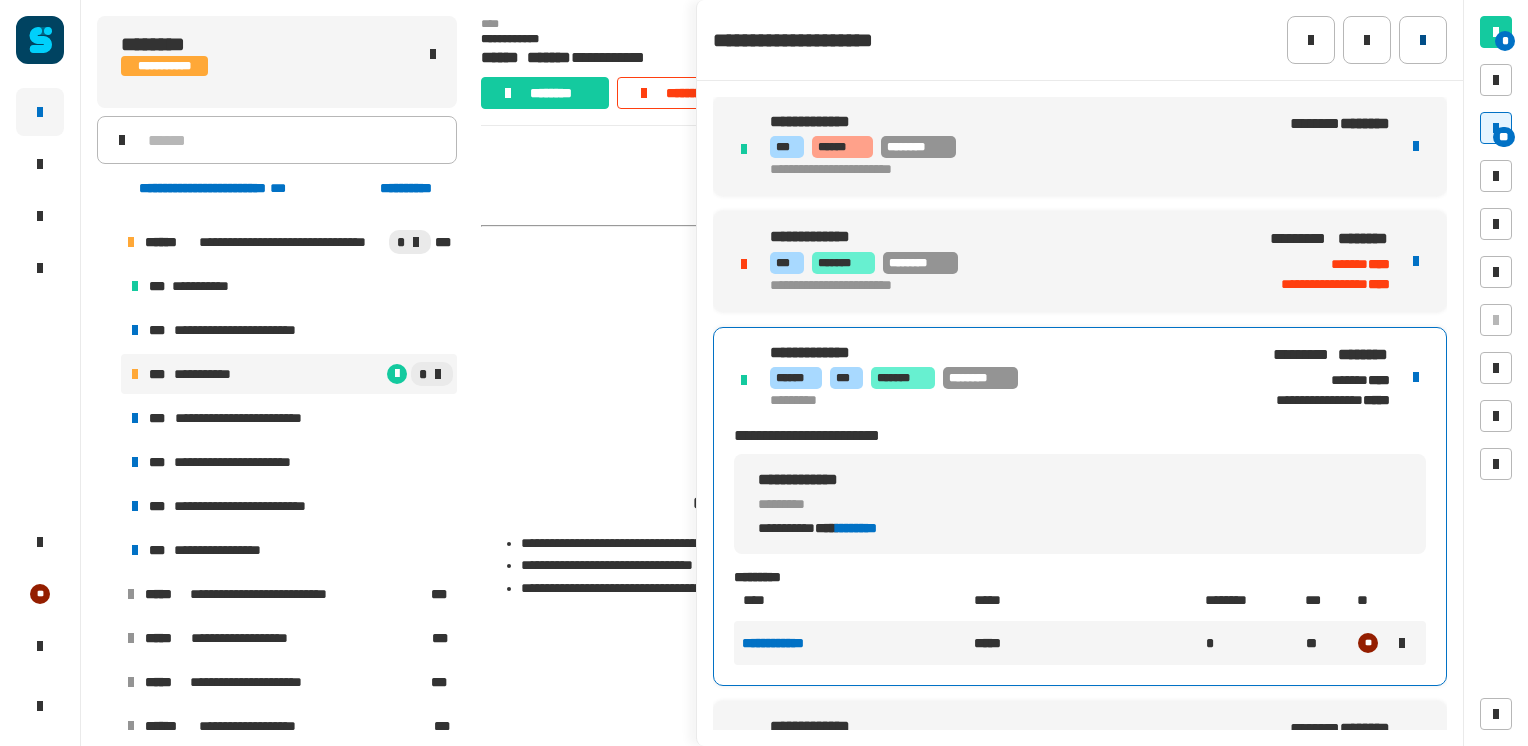 click 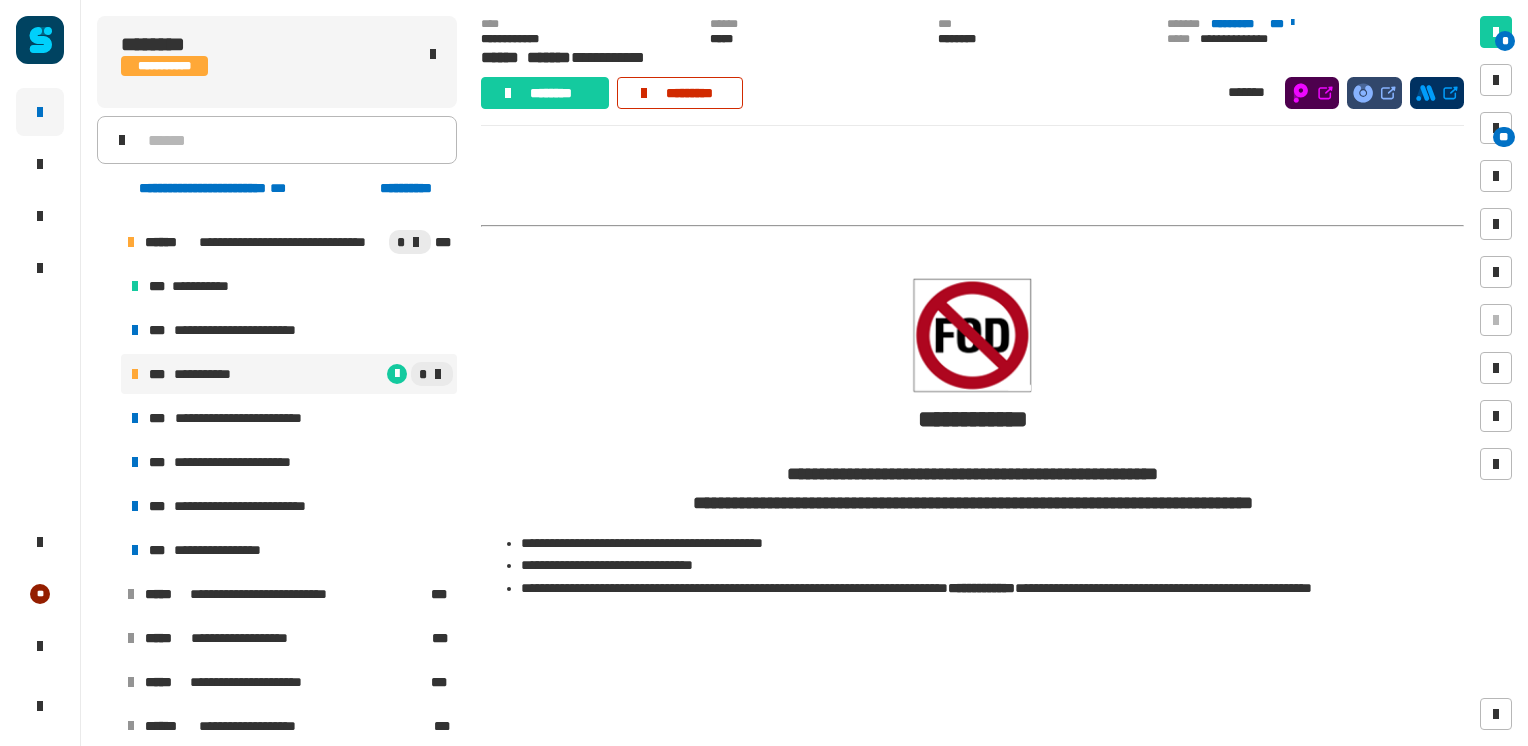 click on "*********" 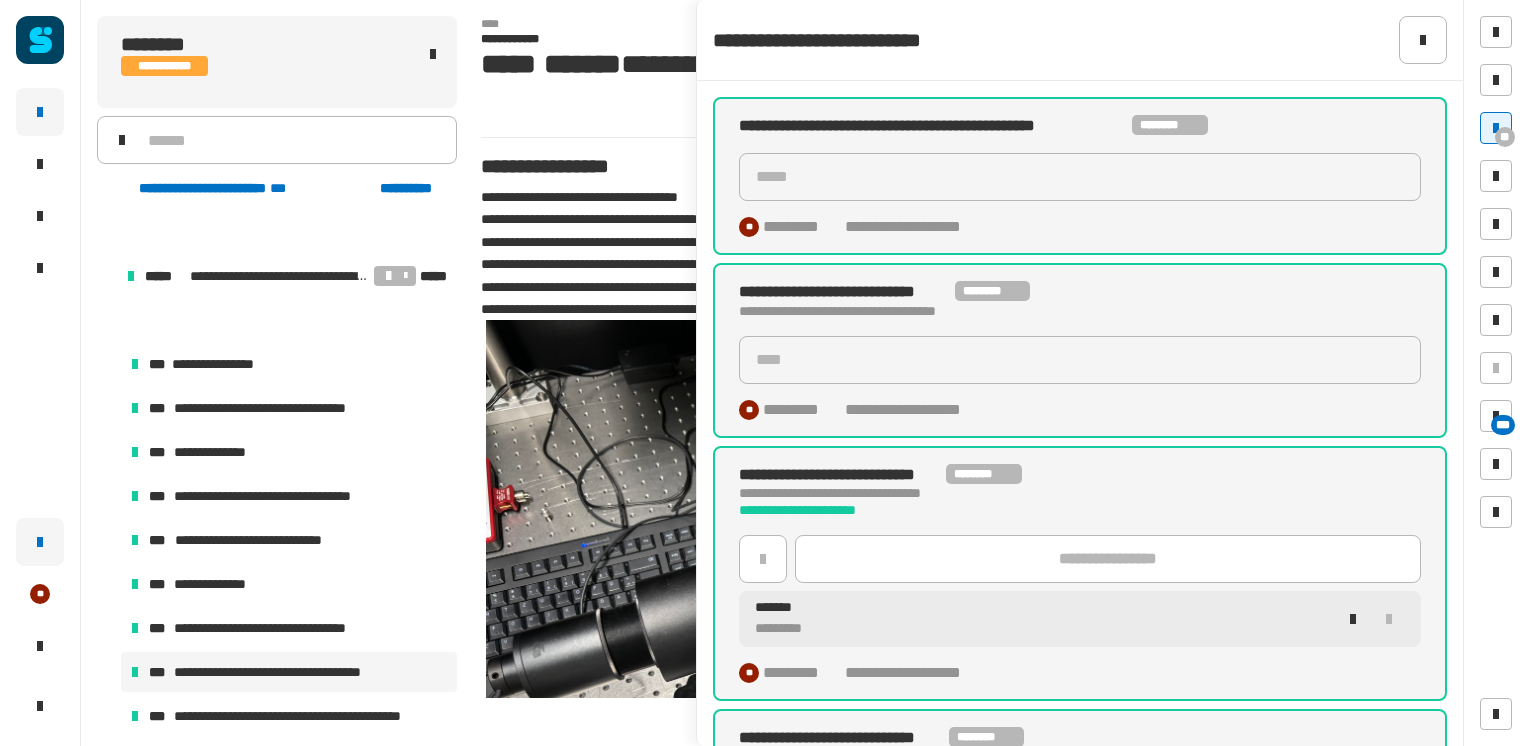 scroll, scrollTop: 0, scrollLeft: 0, axis: both 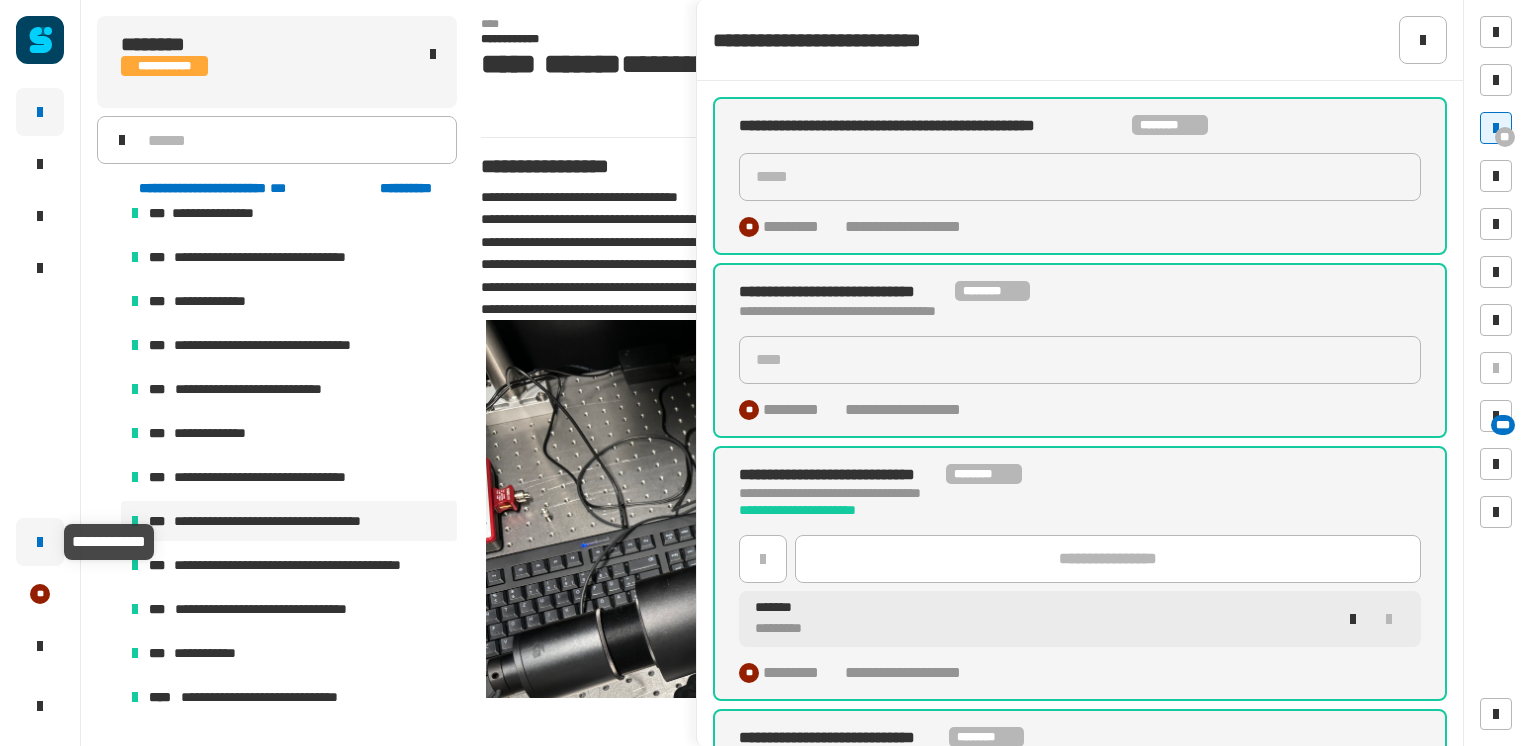 click 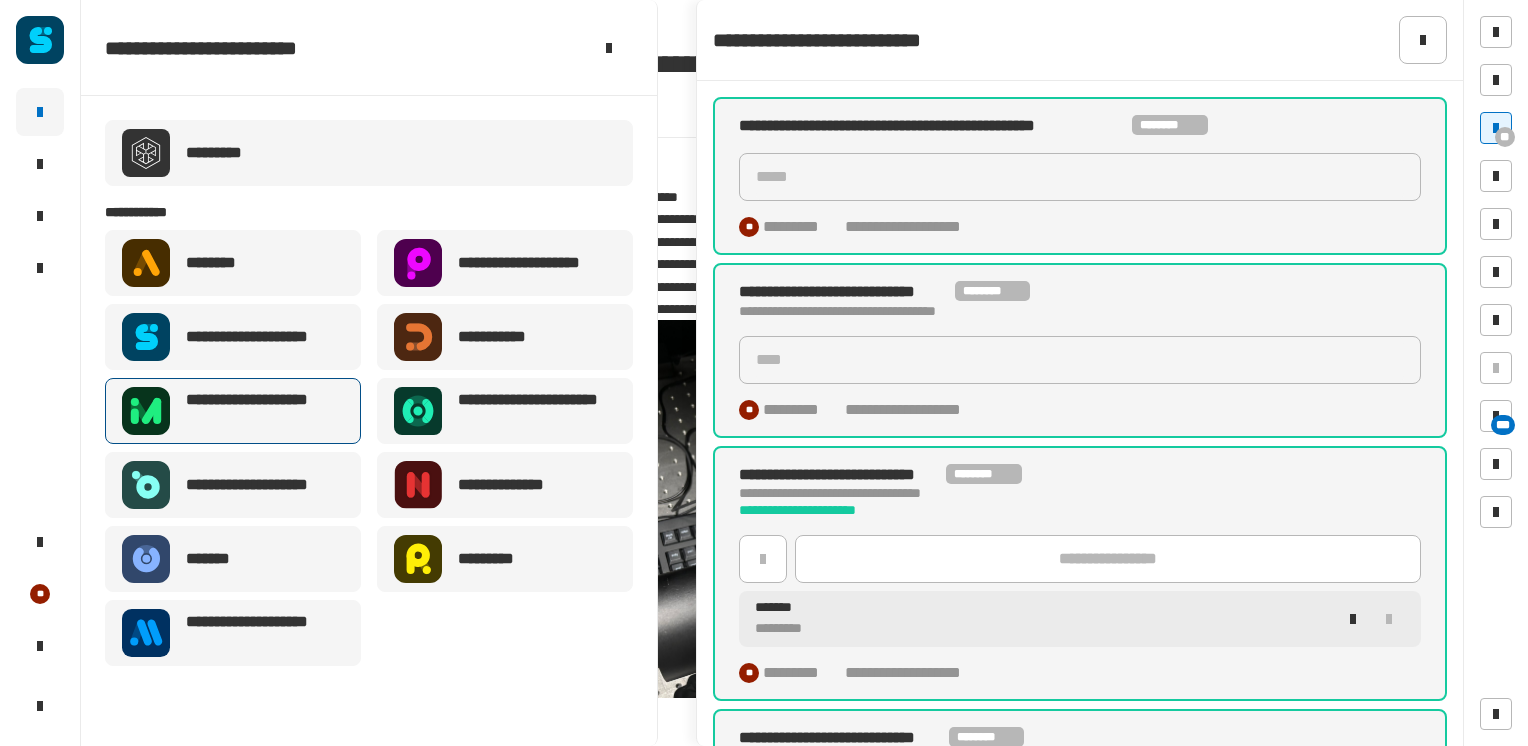 click on "**********" at bounding box center (265, 411) 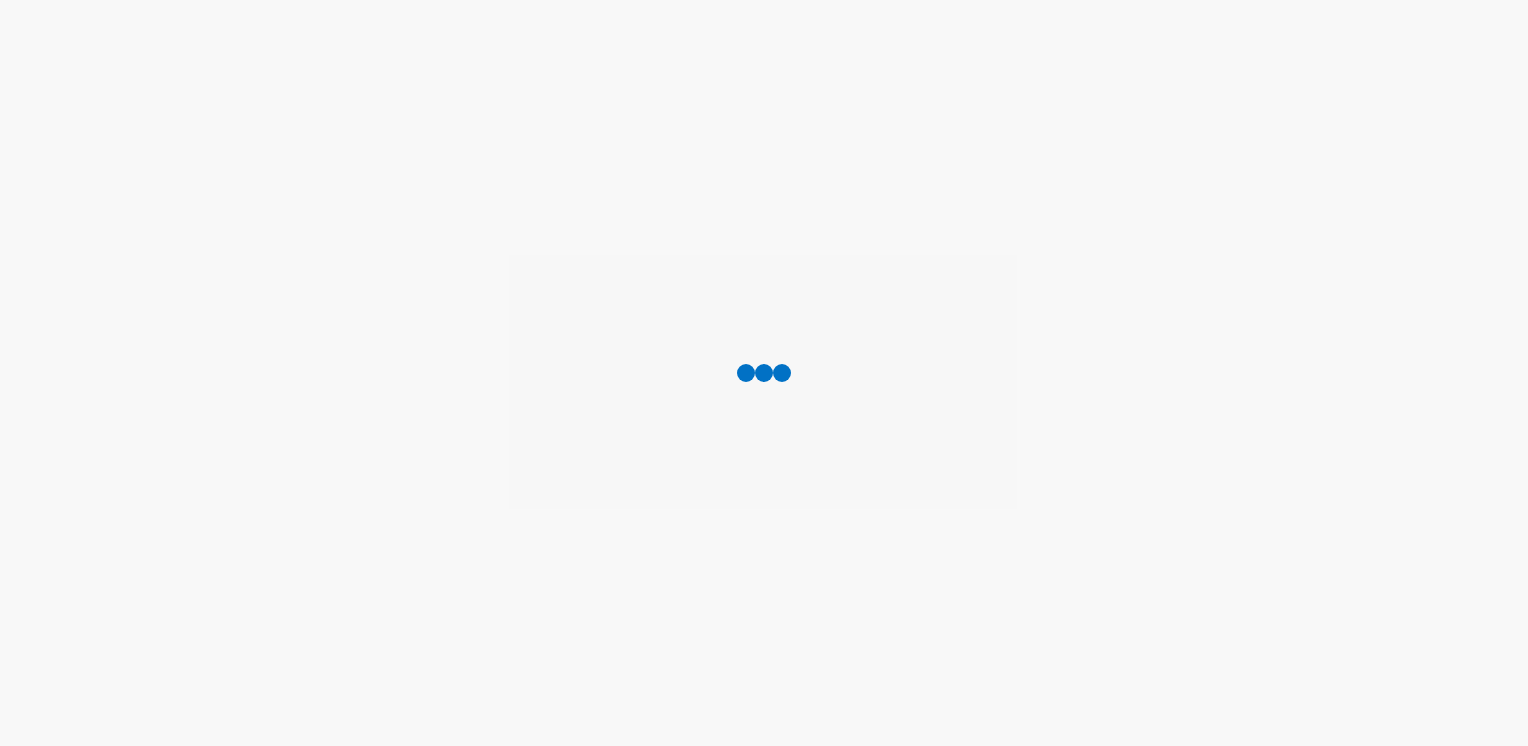 scroll, scrollTop: 0, scrollLeft: 0, axis: both 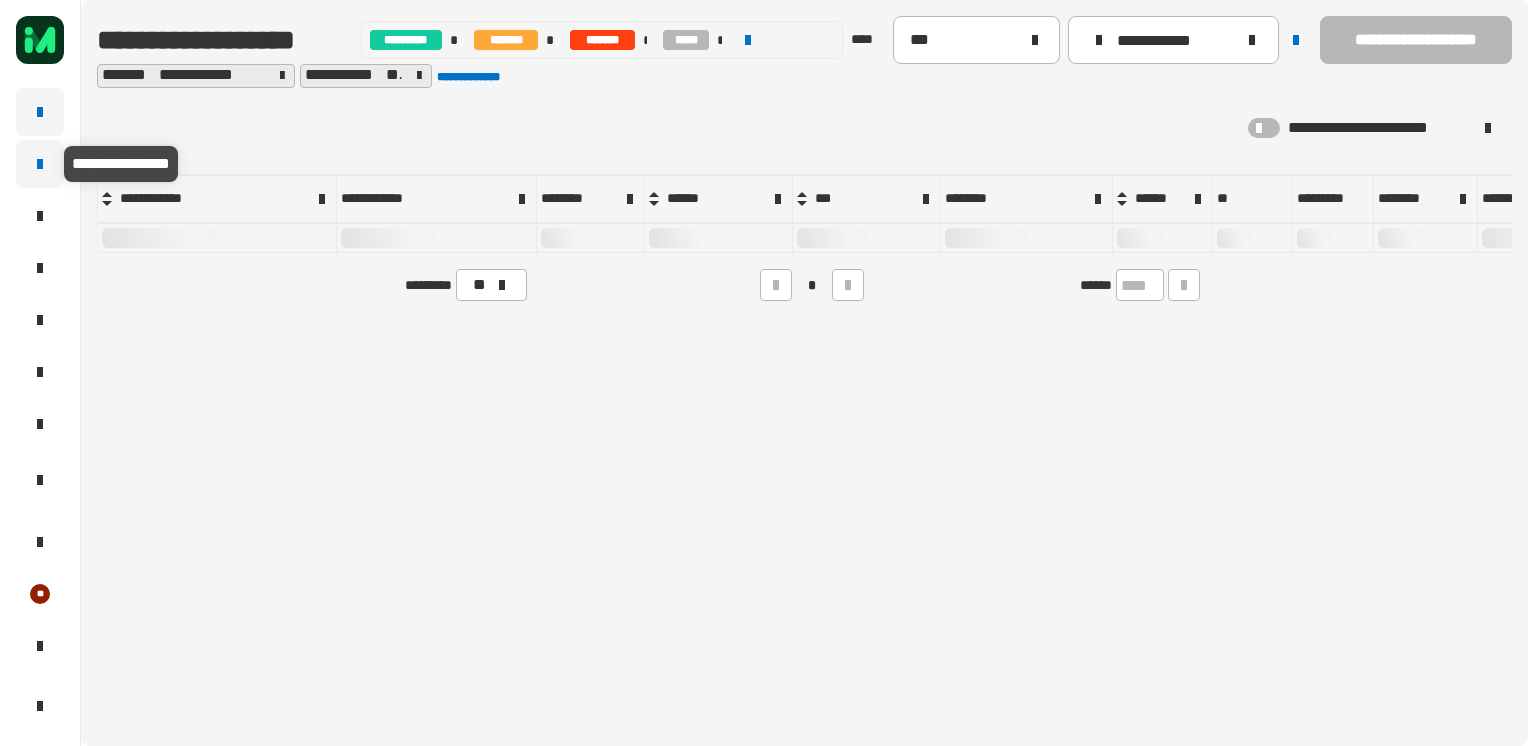 click 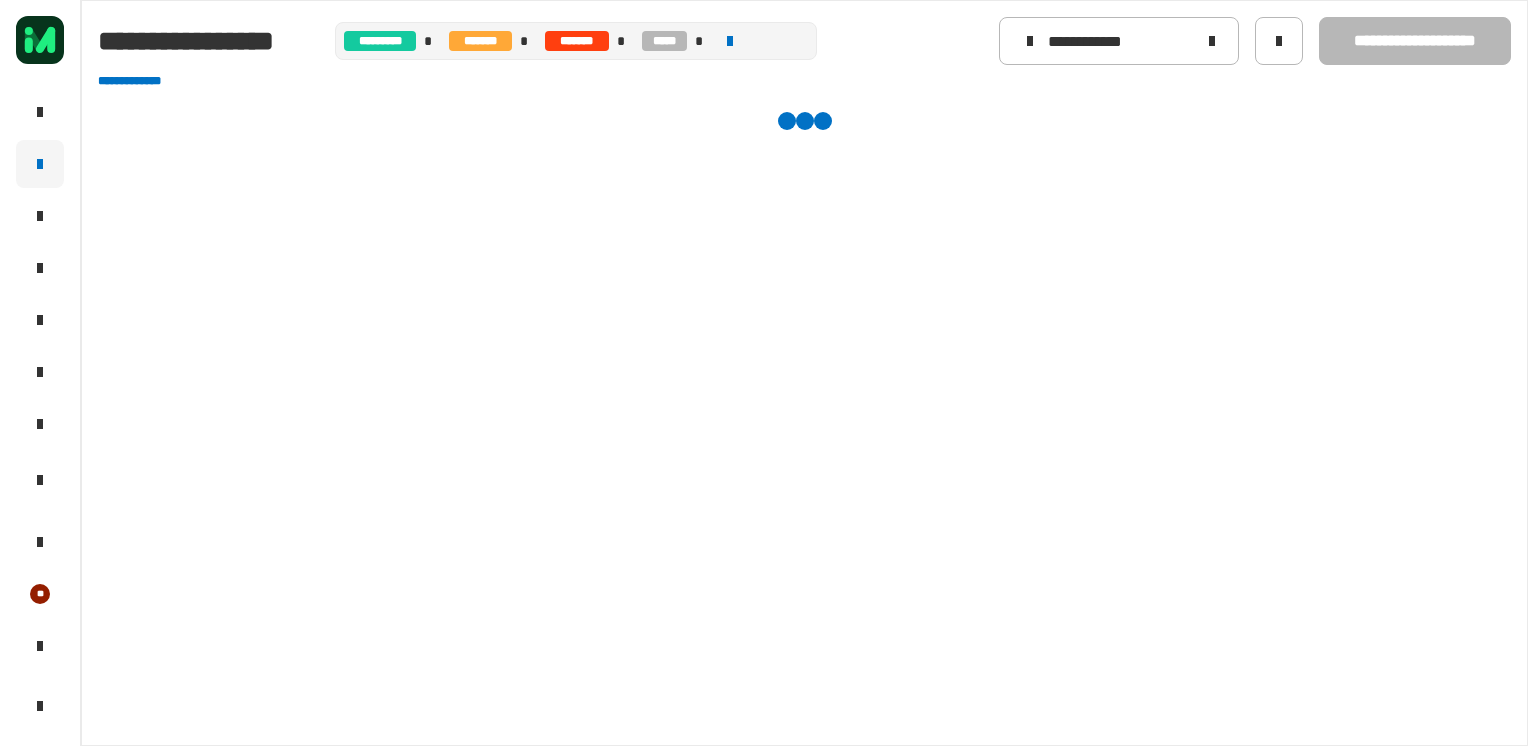 click on "**********" 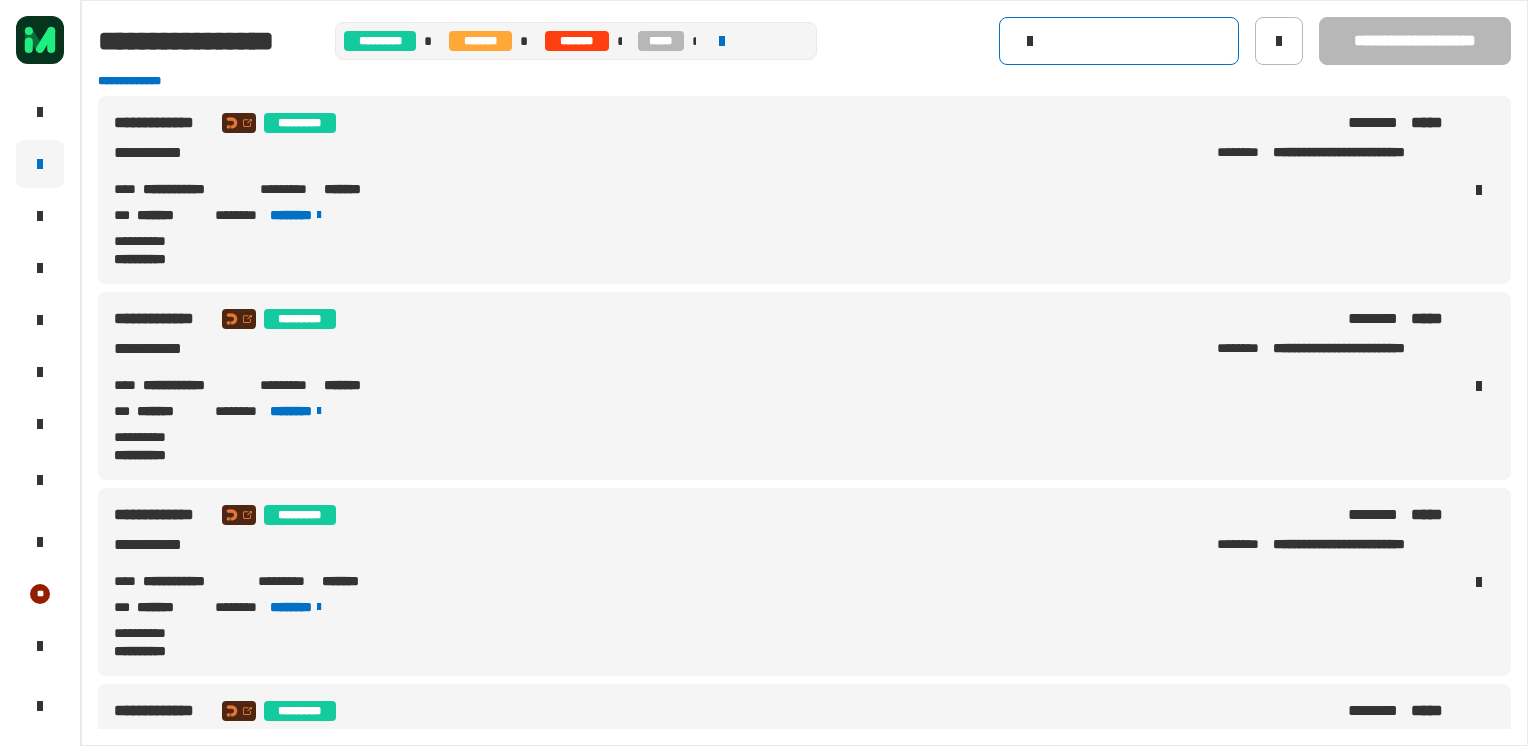 click 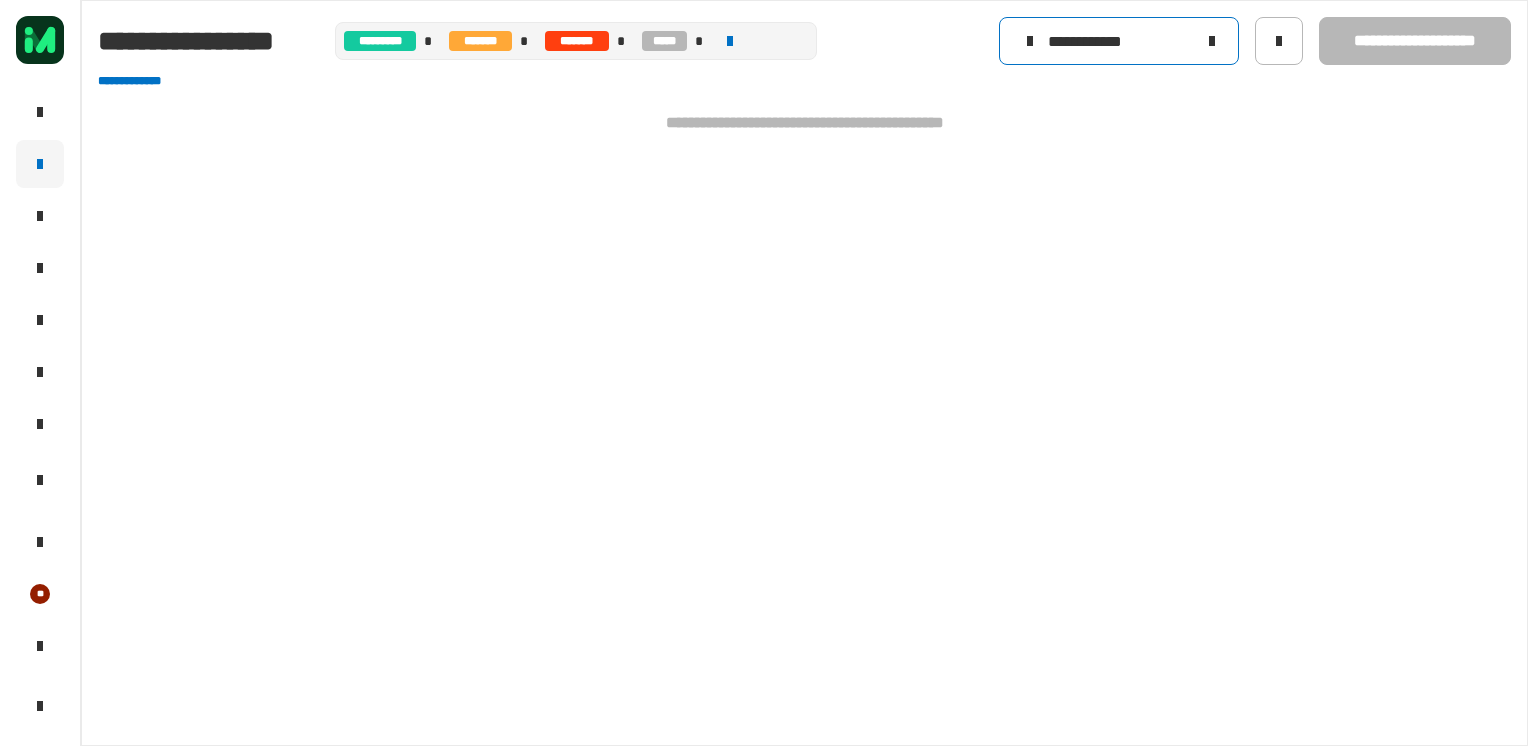 click on "**********" 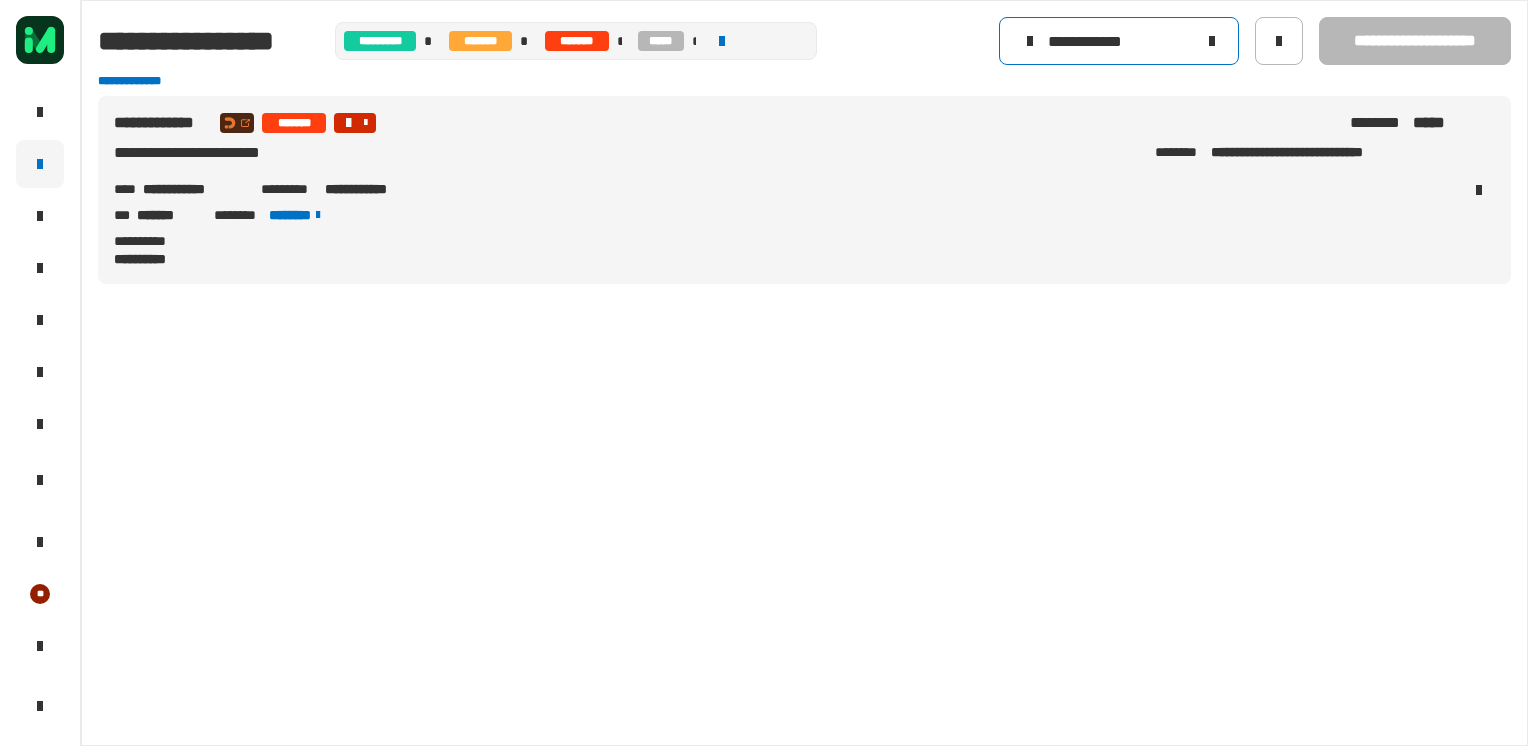 type on "**********" 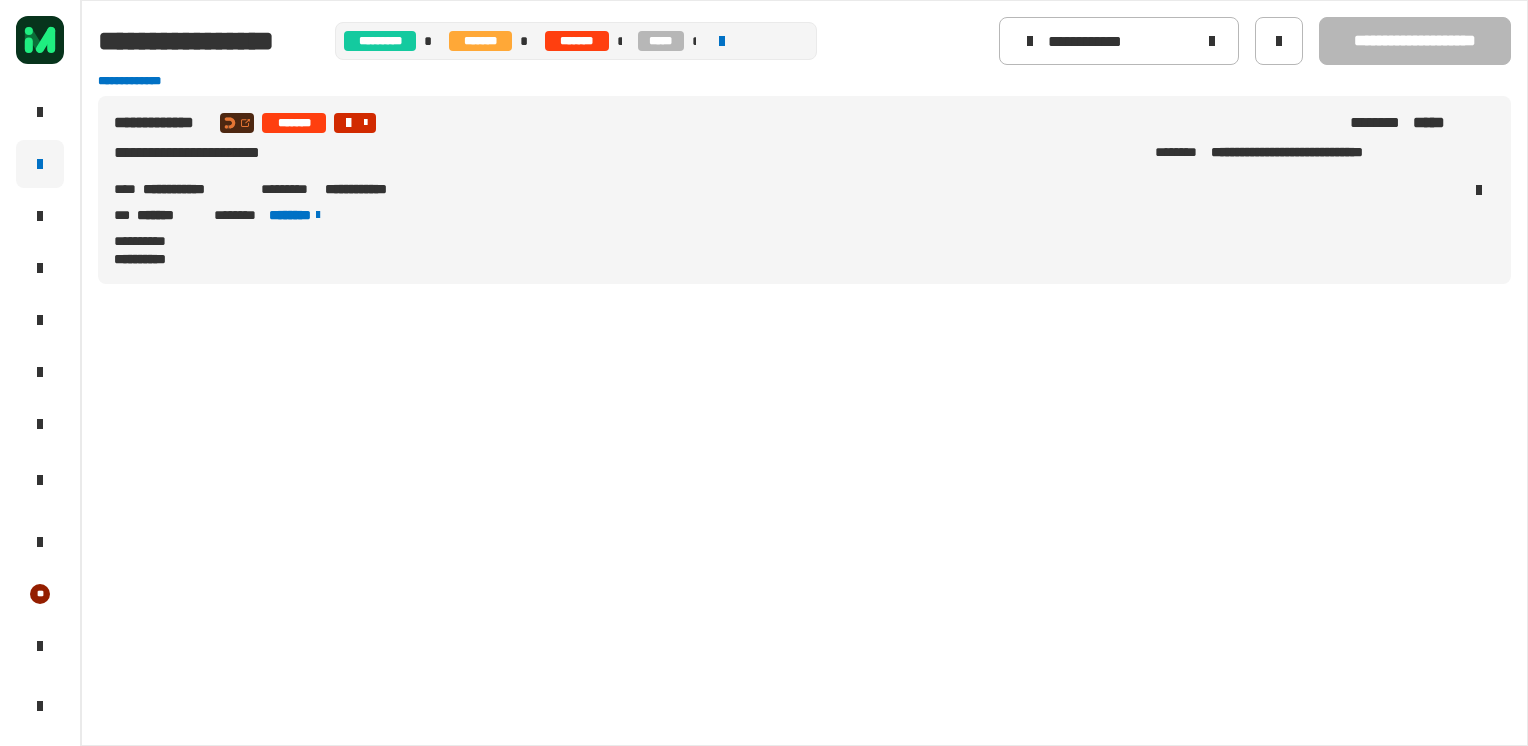 click 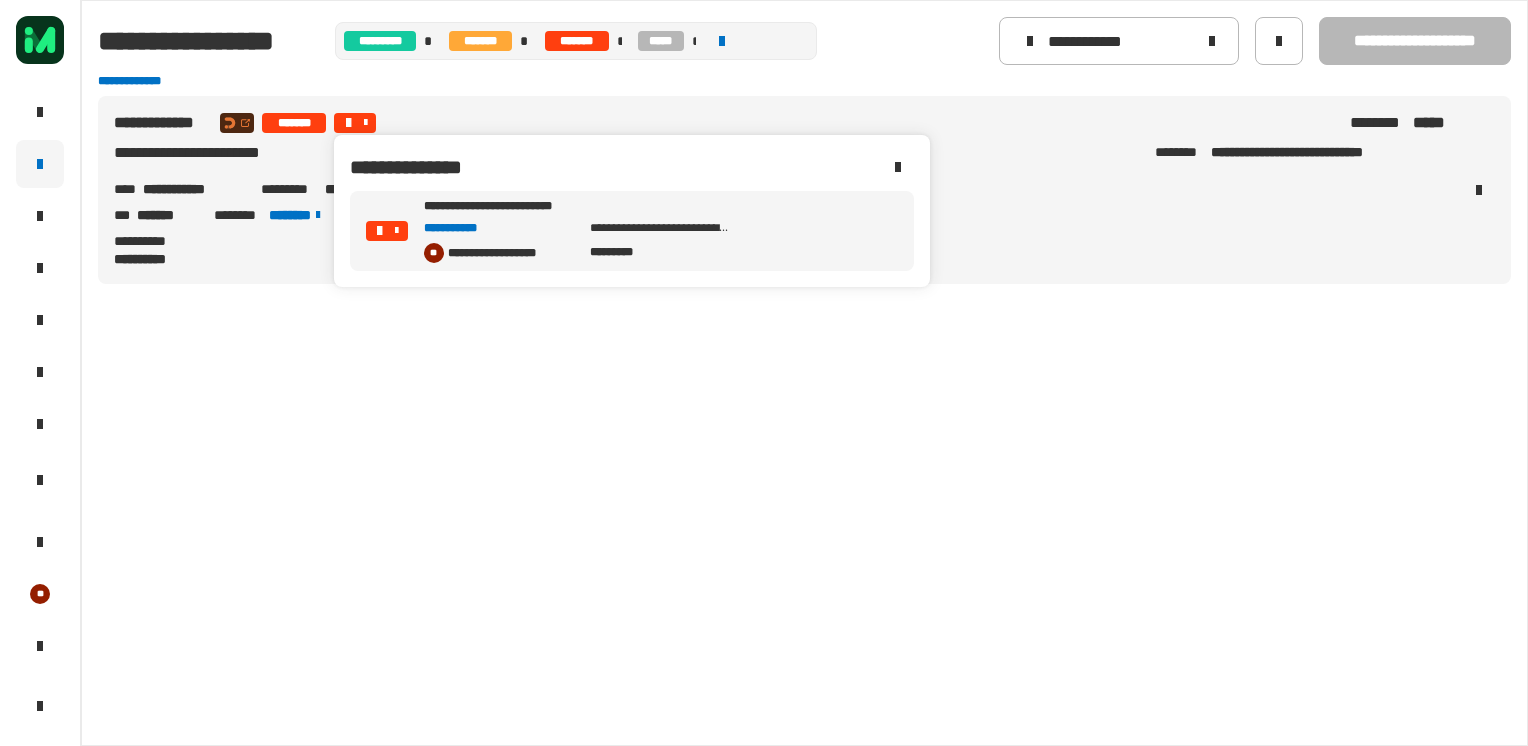 click on "**********" at bounding box center (461, 228) 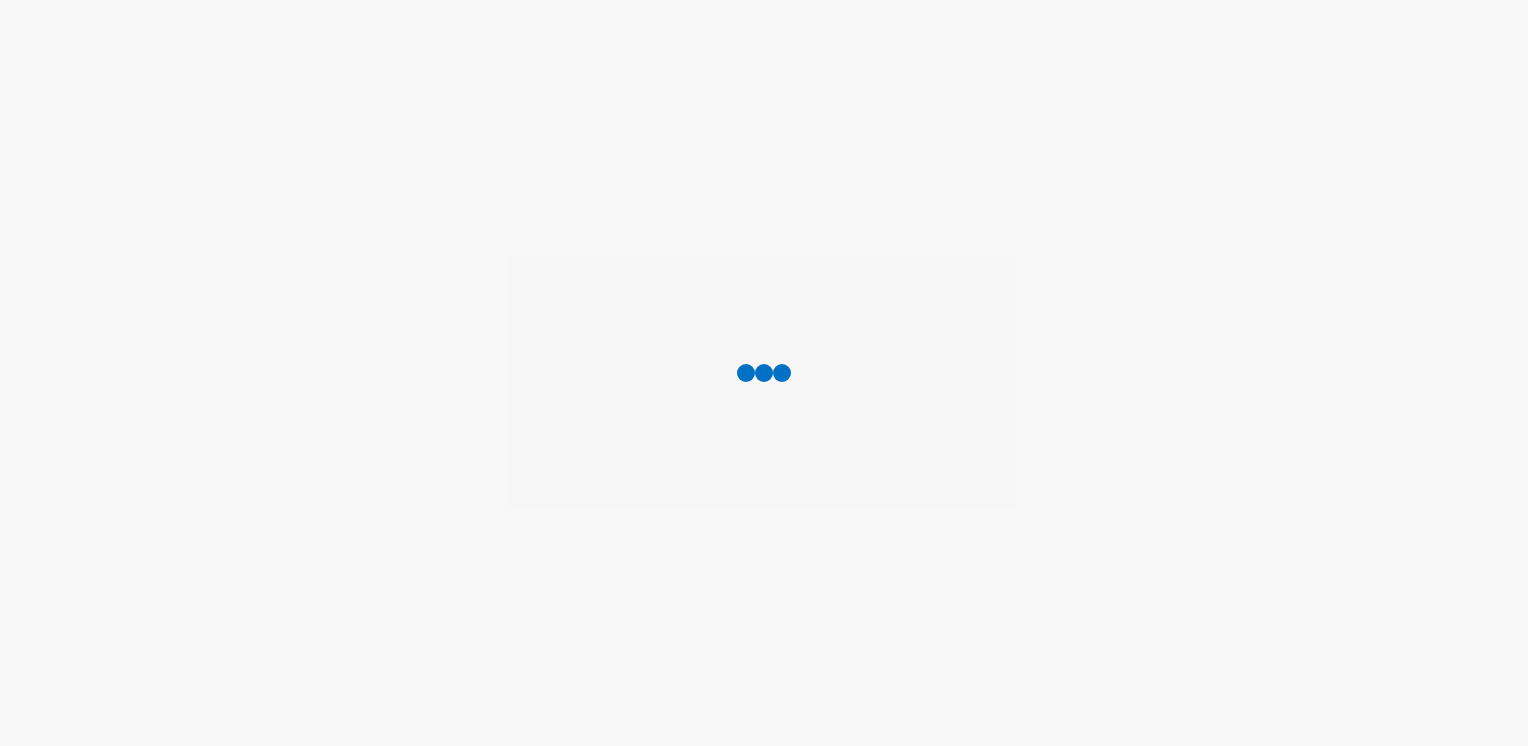 scroll, scrollTop: 0, scrollLeft: 0, axis: both 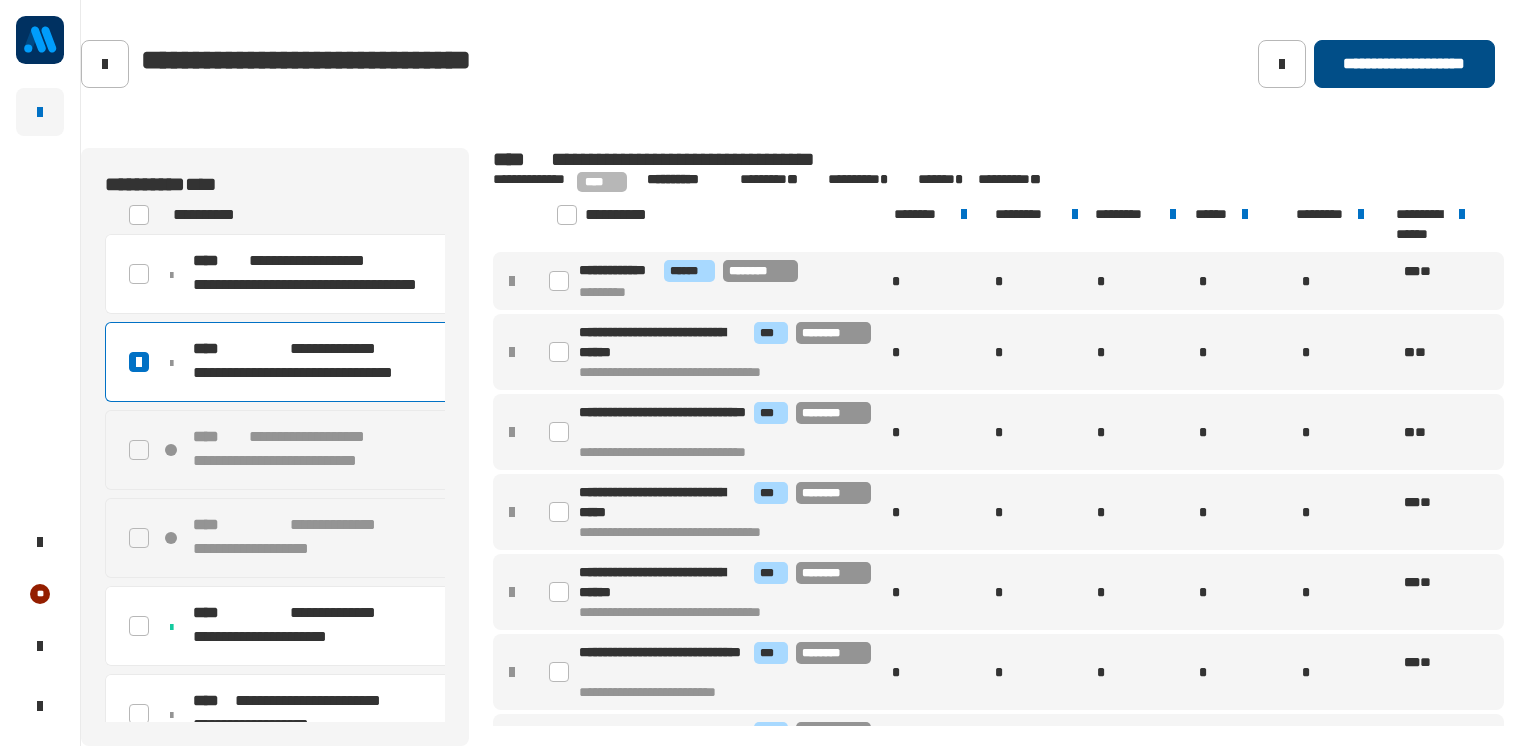 click on "**********" 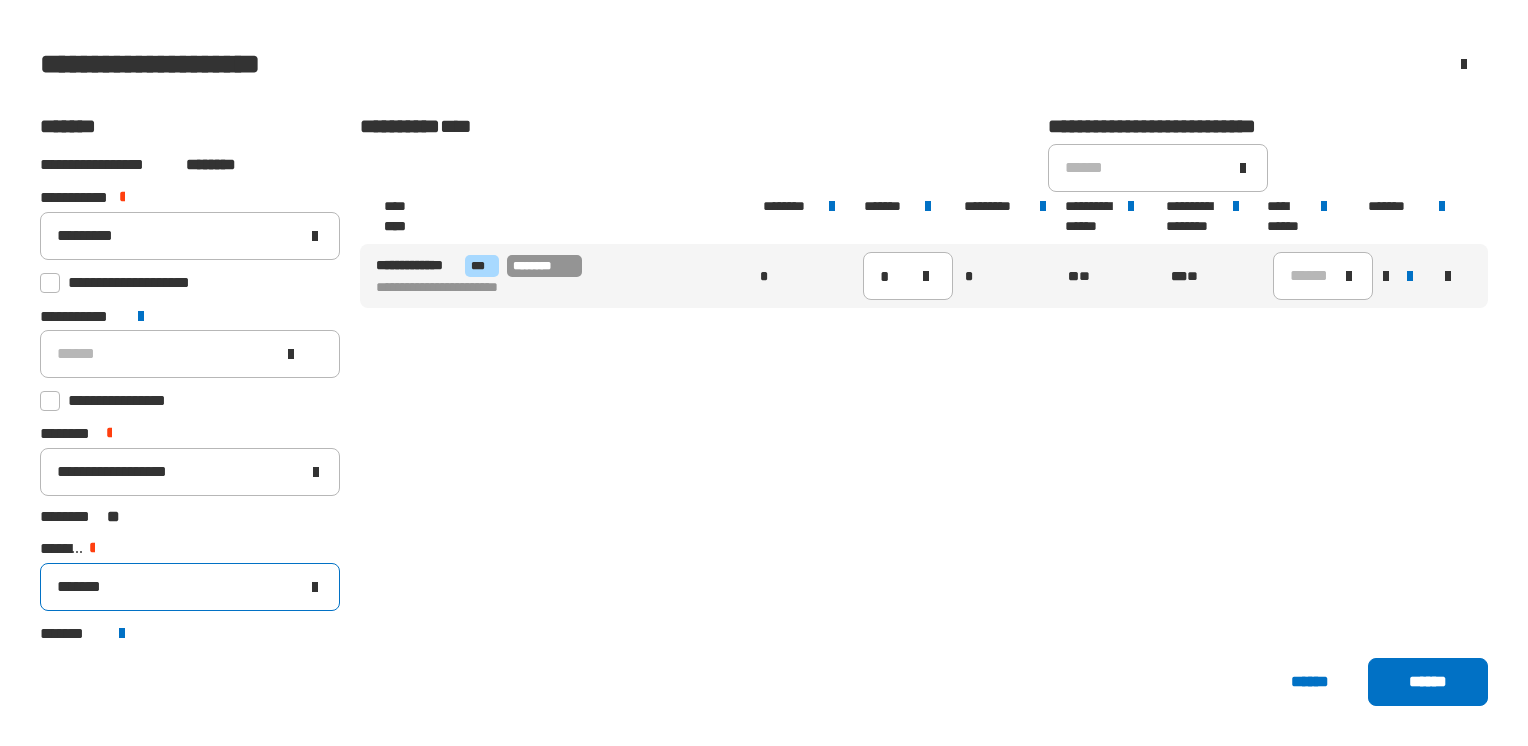 click on "*******" 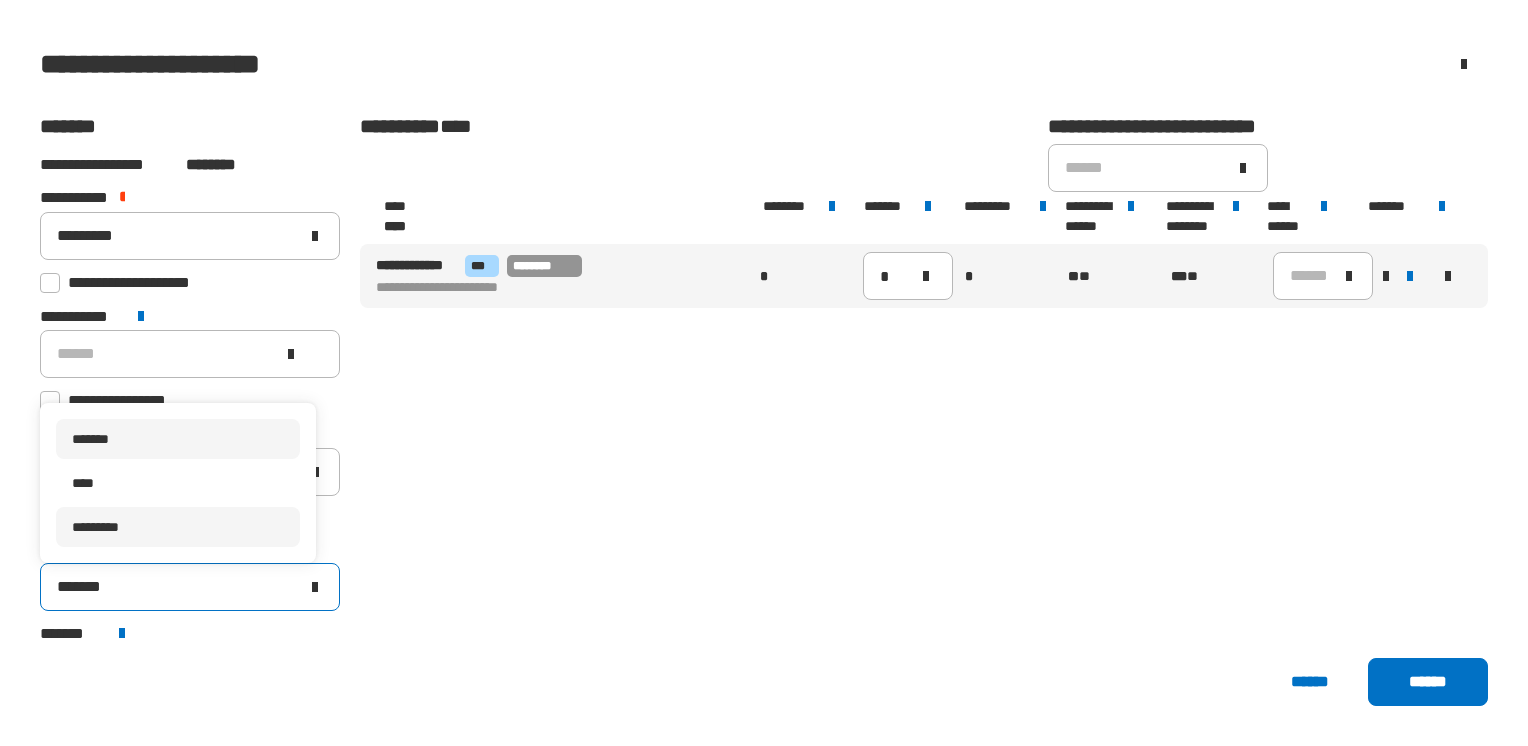 click on "*********" at bounding box center [178, 527] 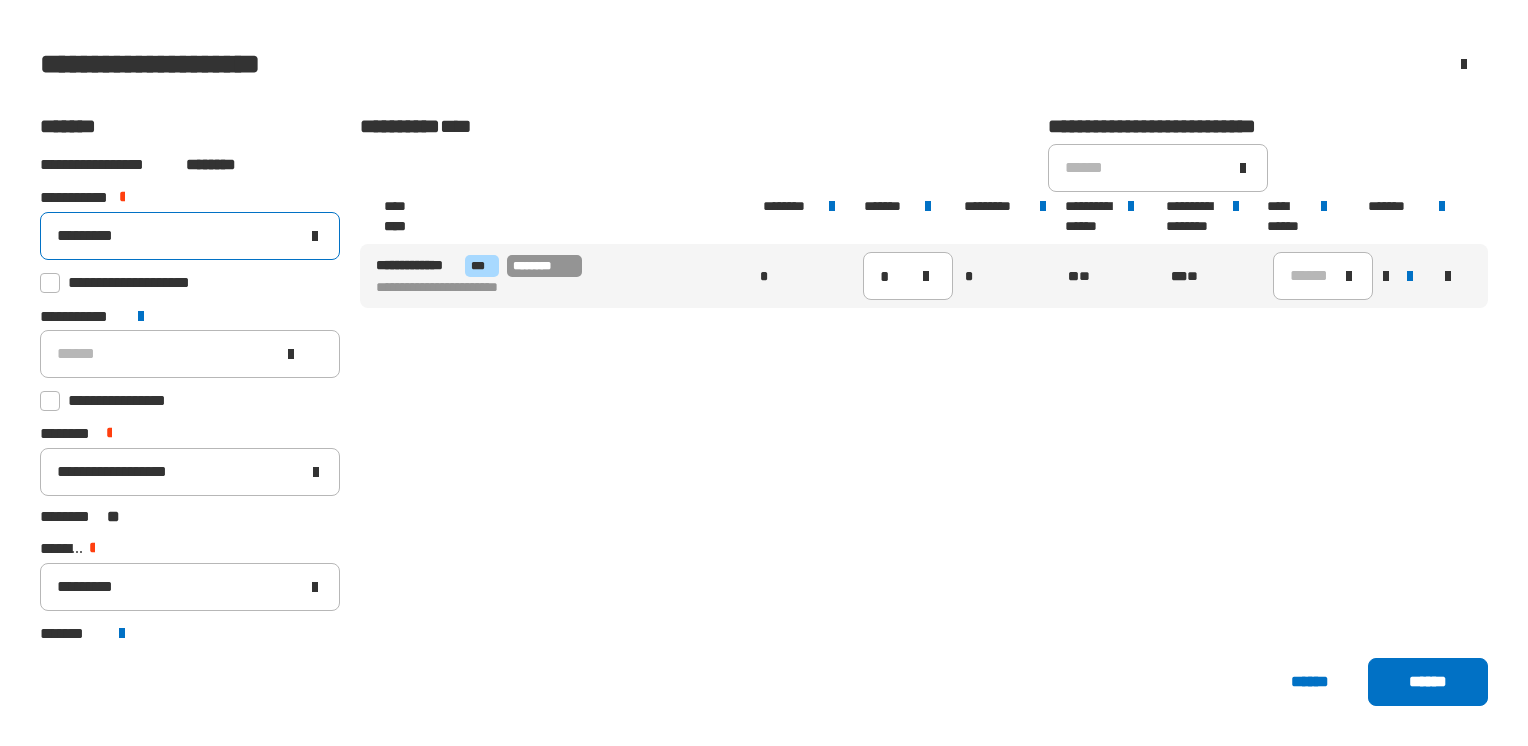 click 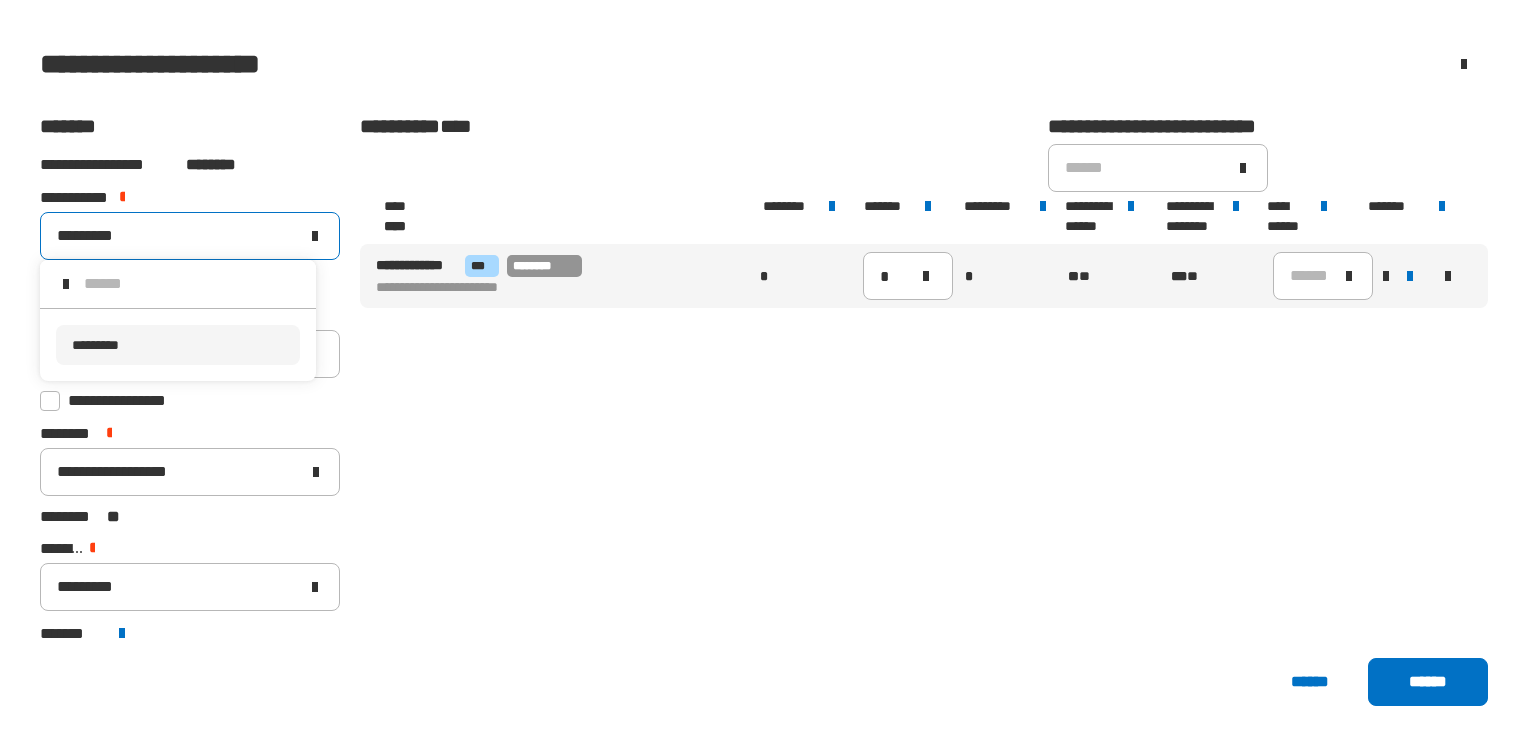 click 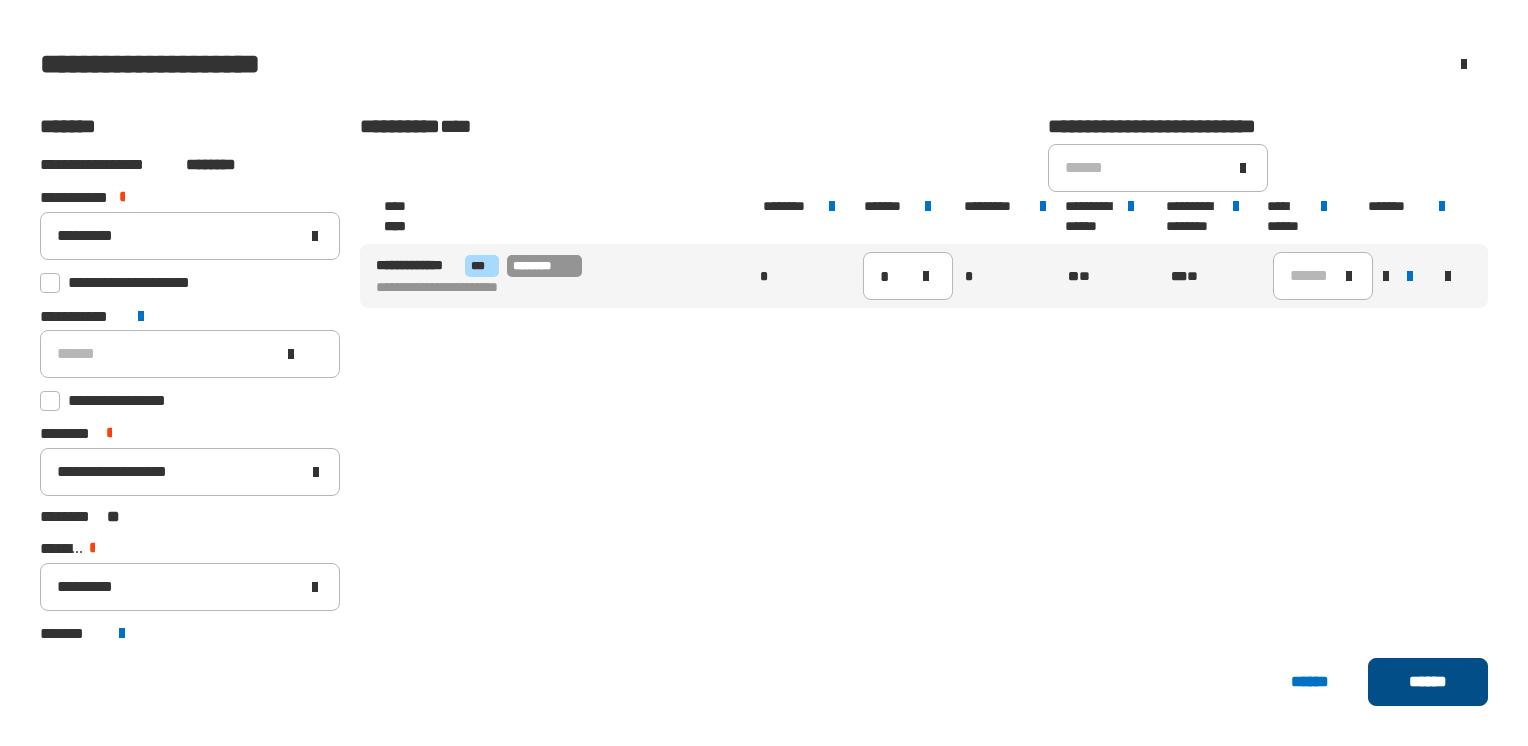 click on "******" 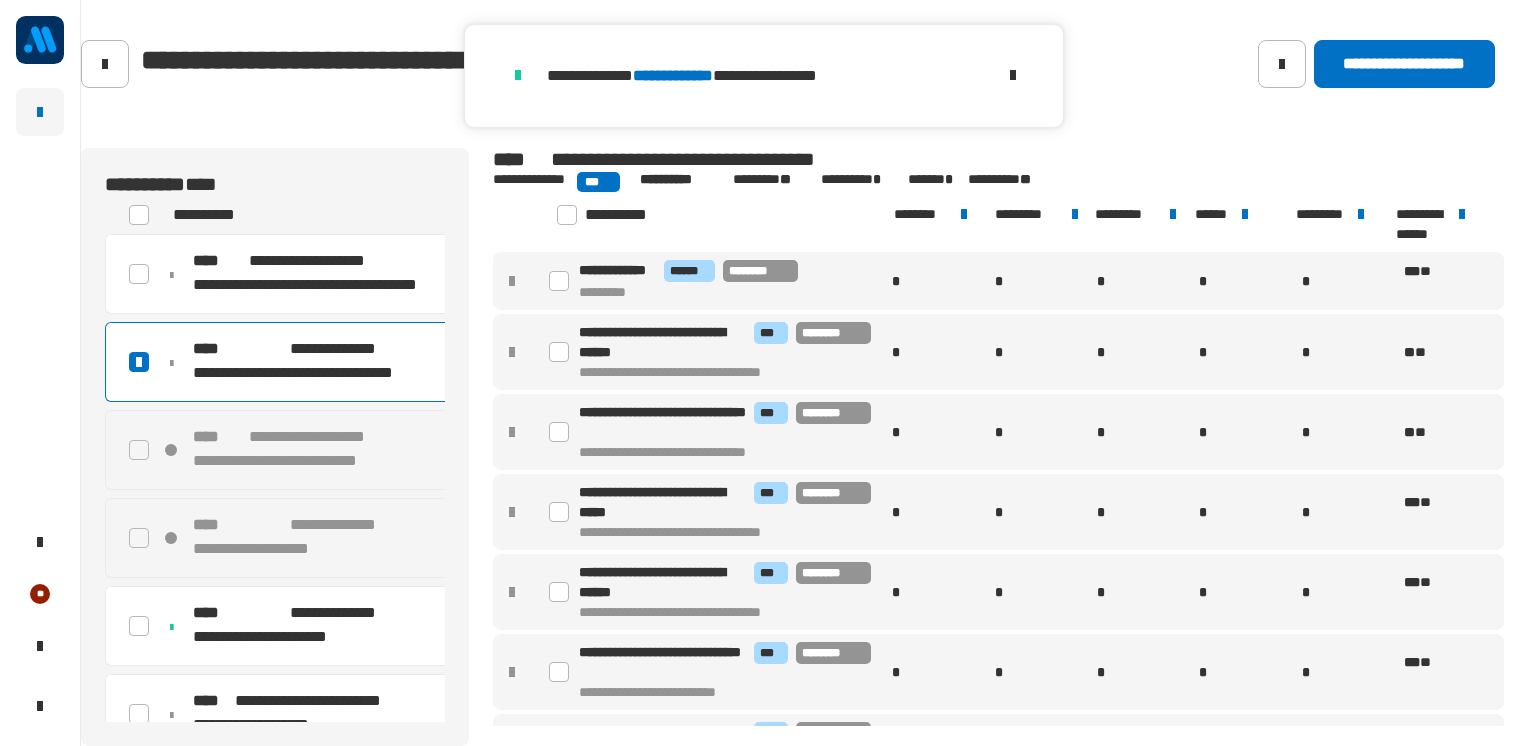 click 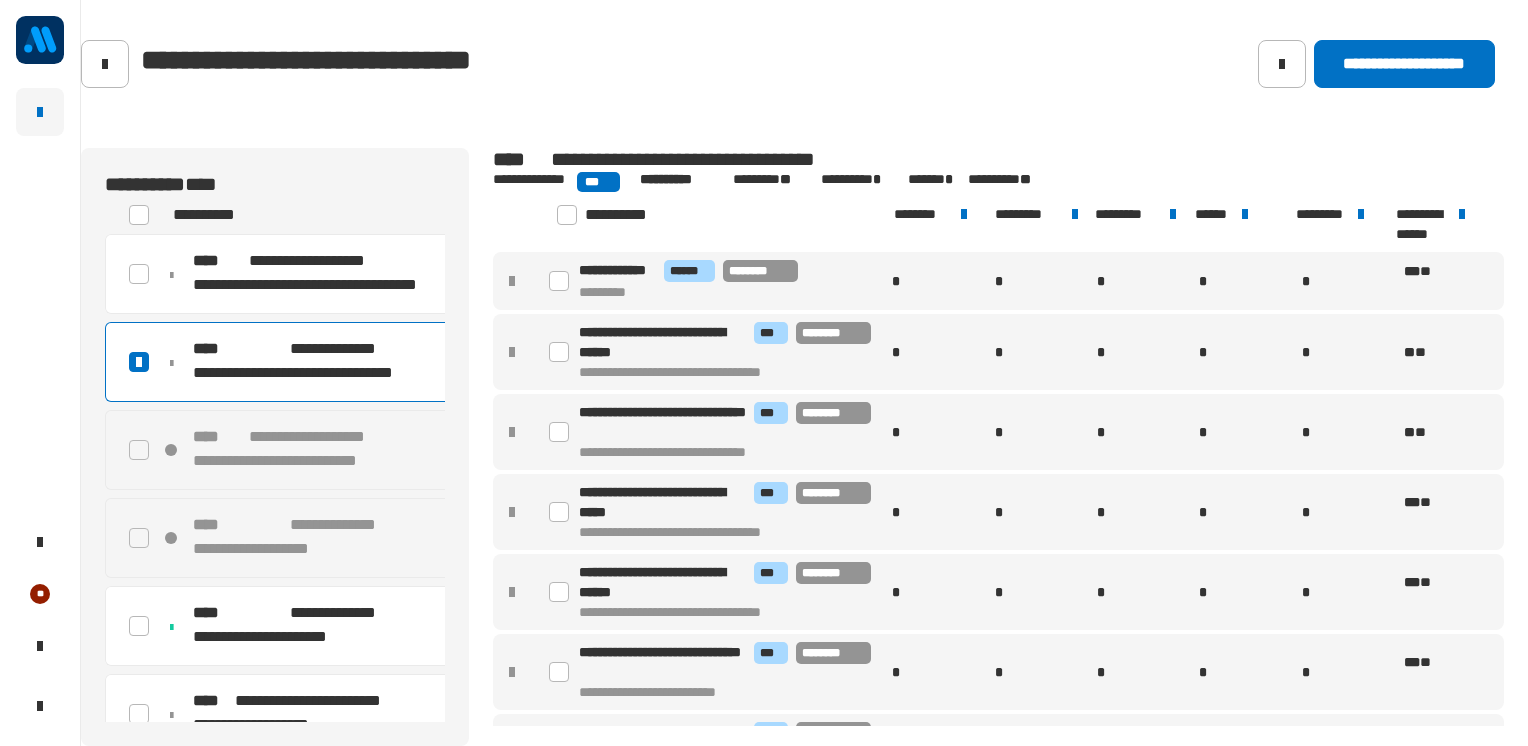 click 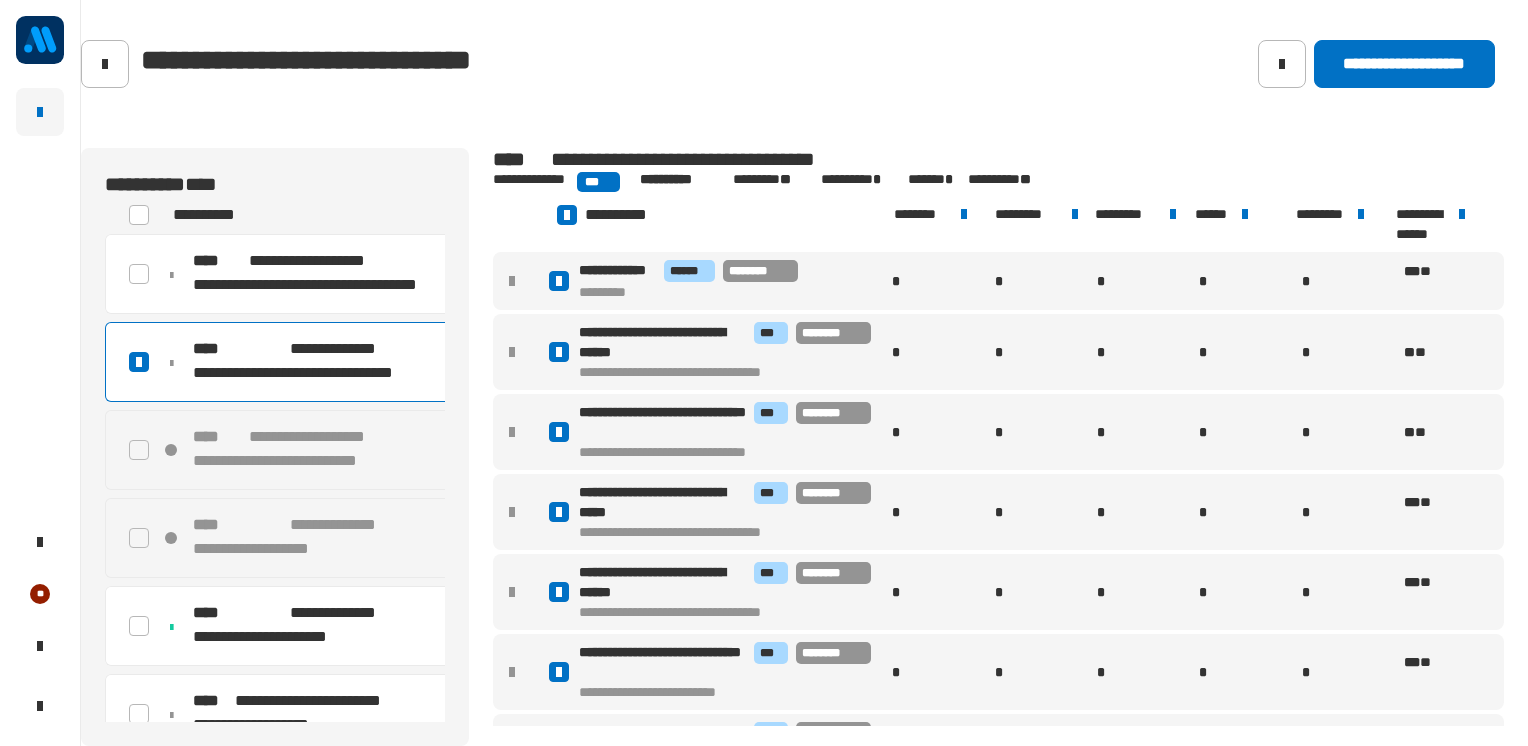 click 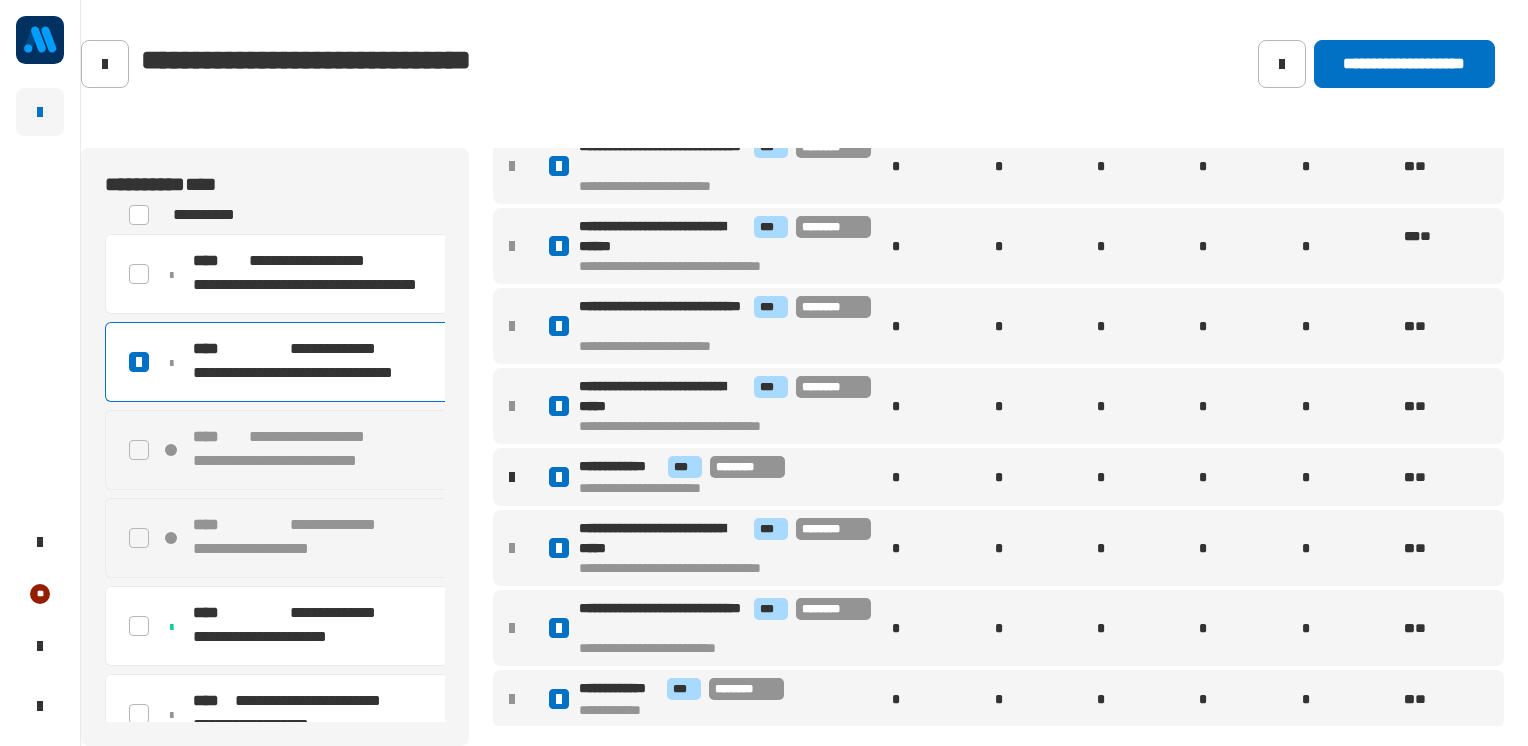 scroll, scrollTop: 588, scrollLeft: 0, axis: vertical 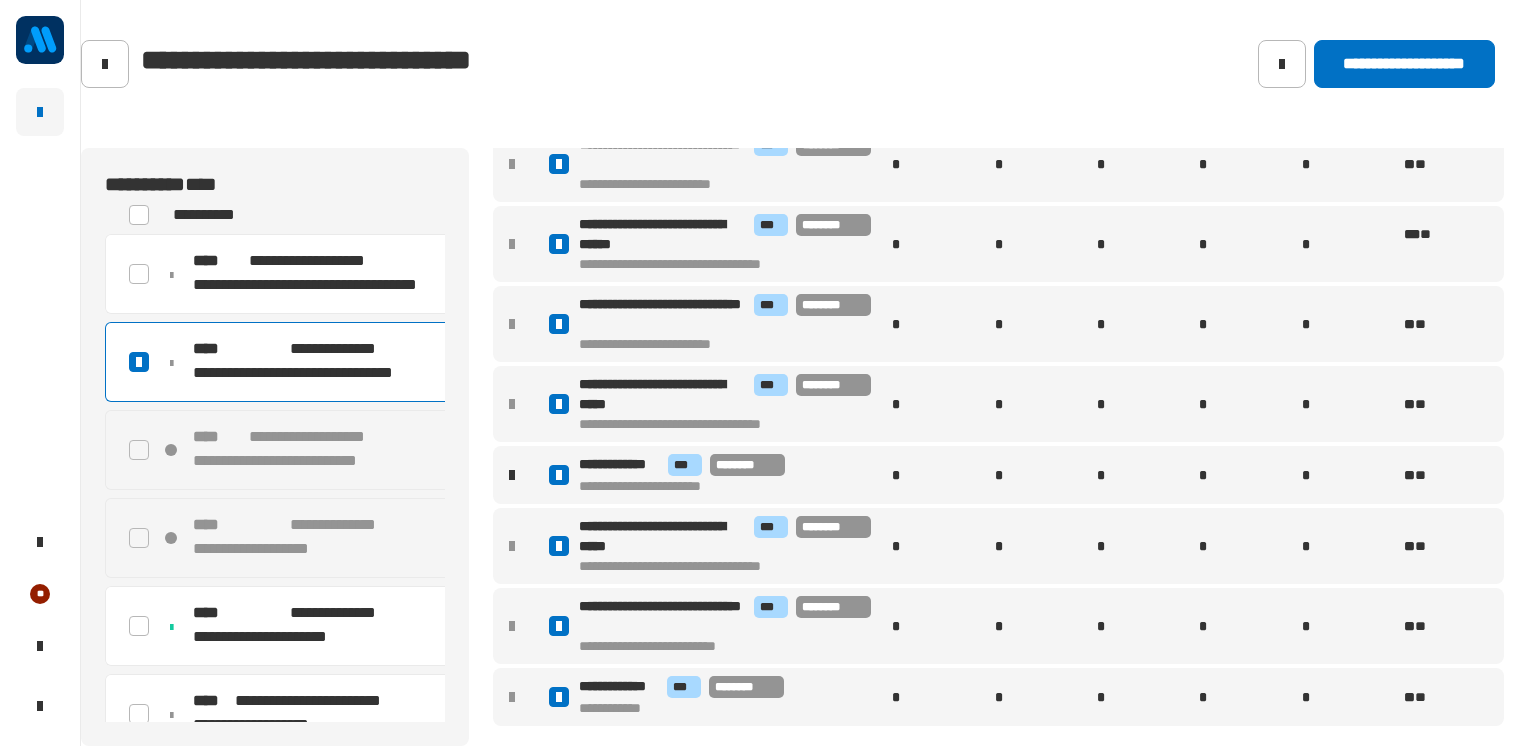click 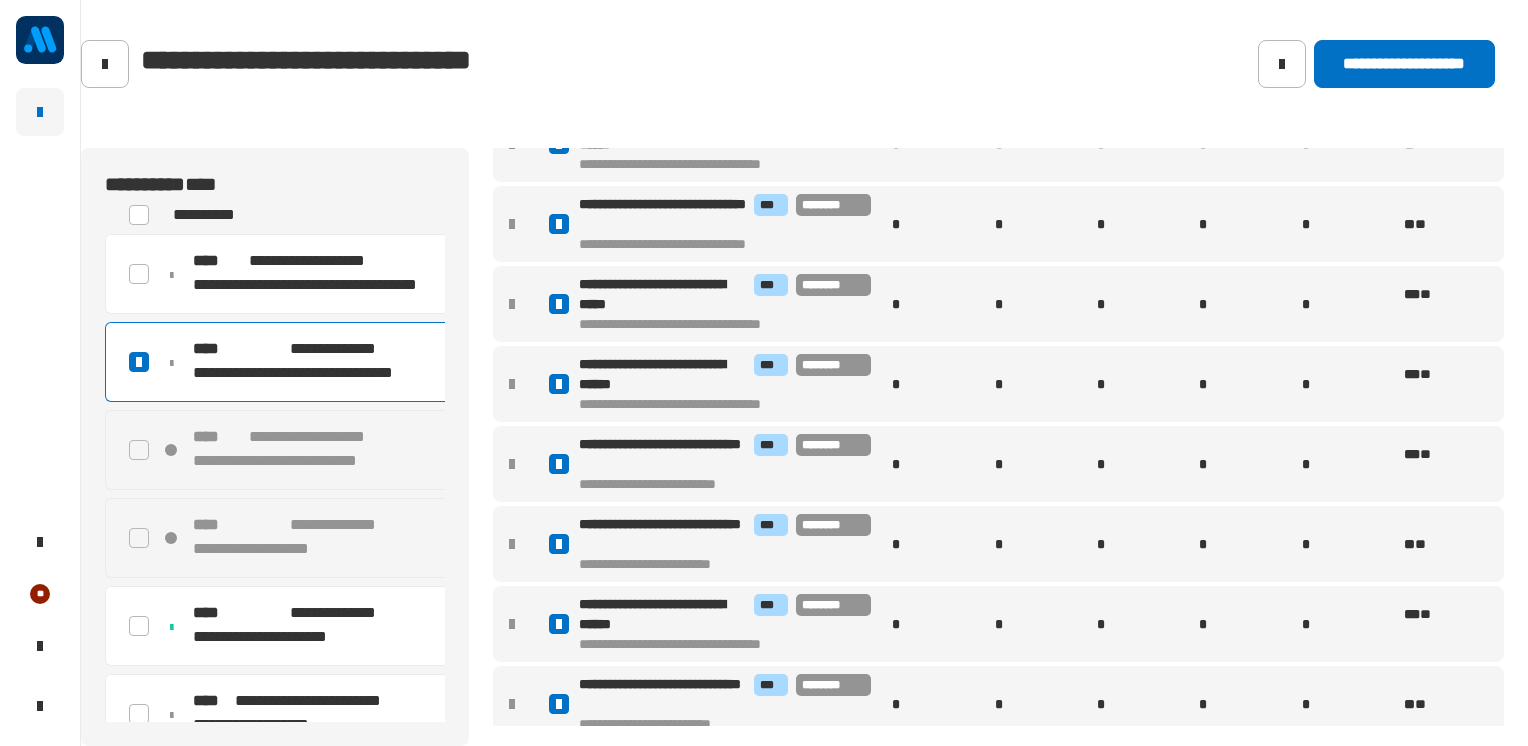 scroll, scrollTop: 0, scrollLeft: 0, axis: both 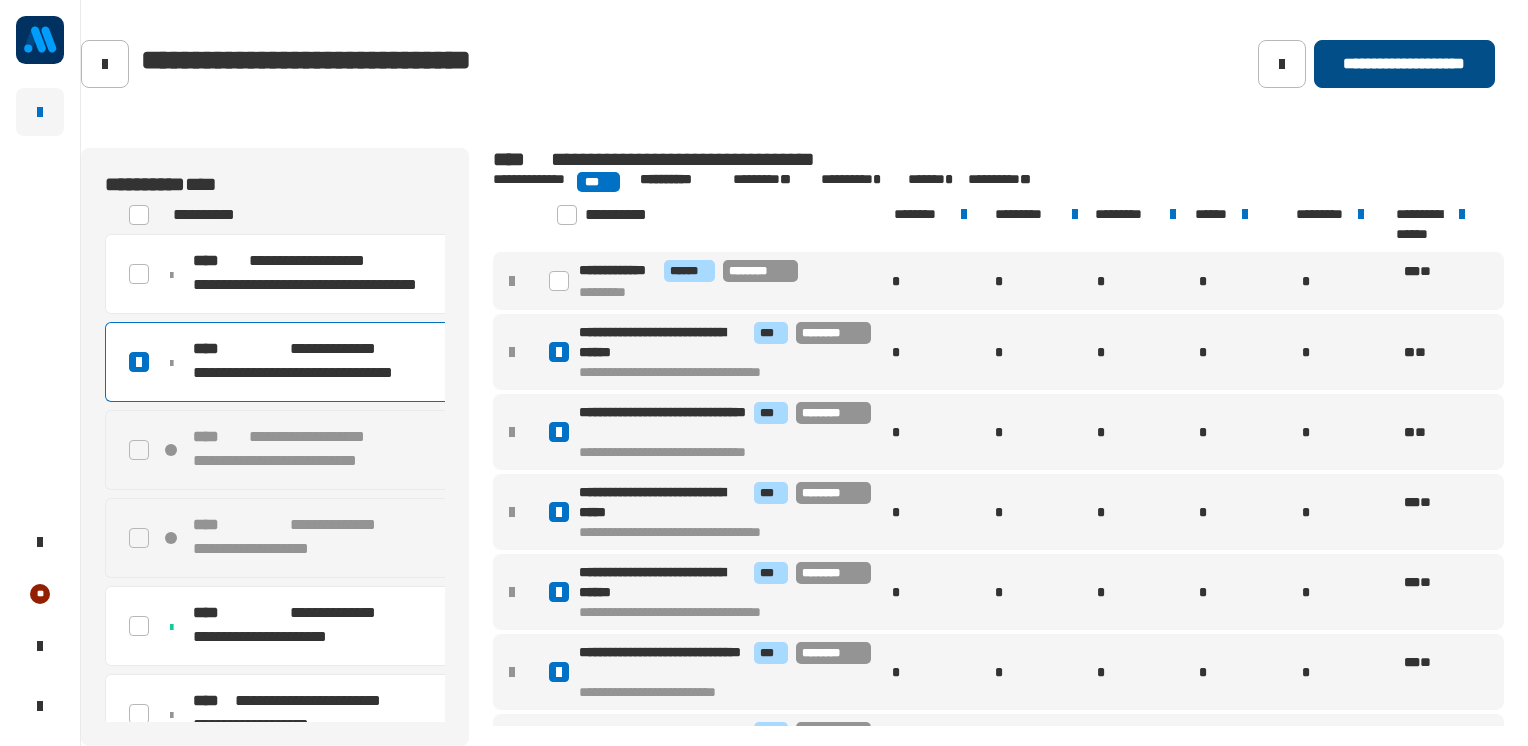 click on "**********" 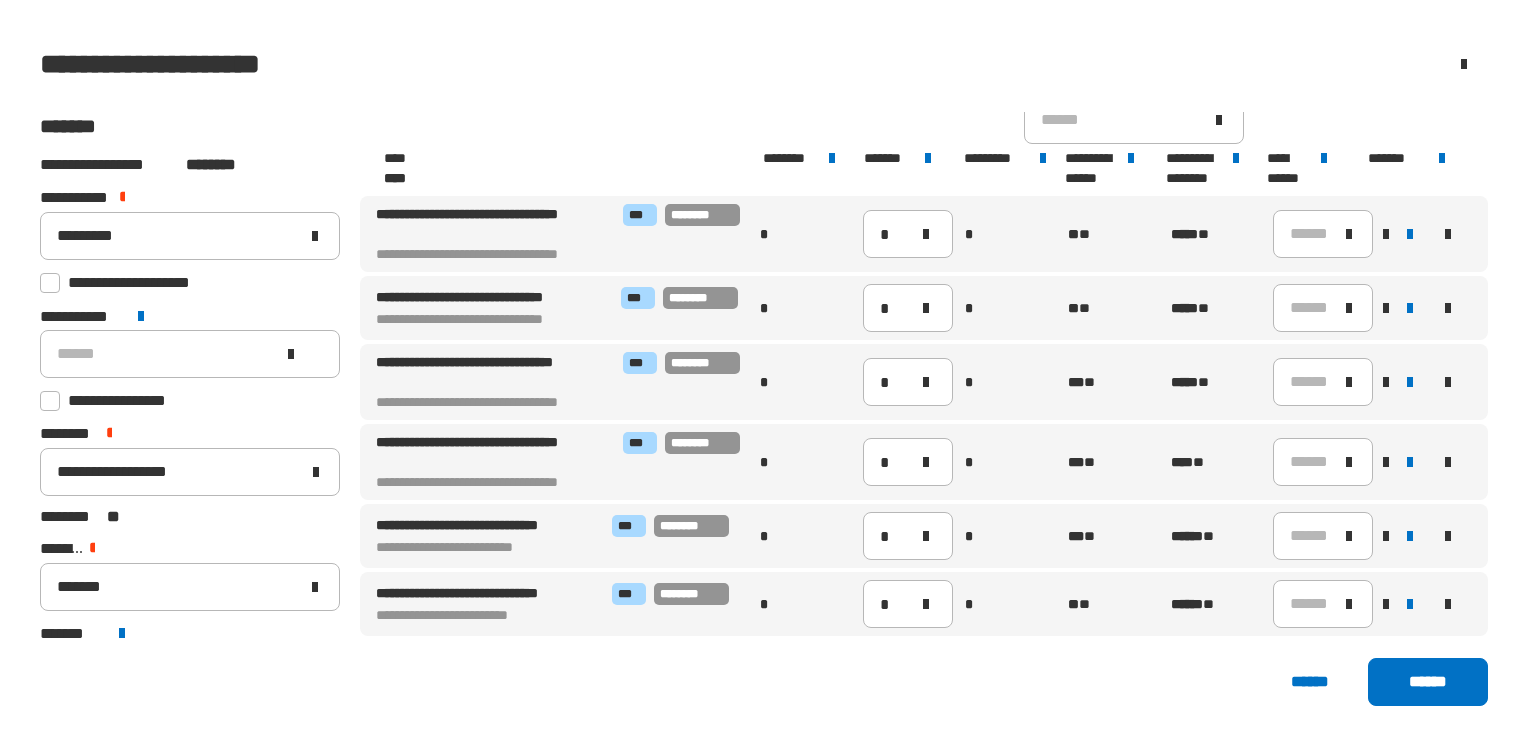 scroll, scrollTop: 0, scrollLeft: 0, axis: both 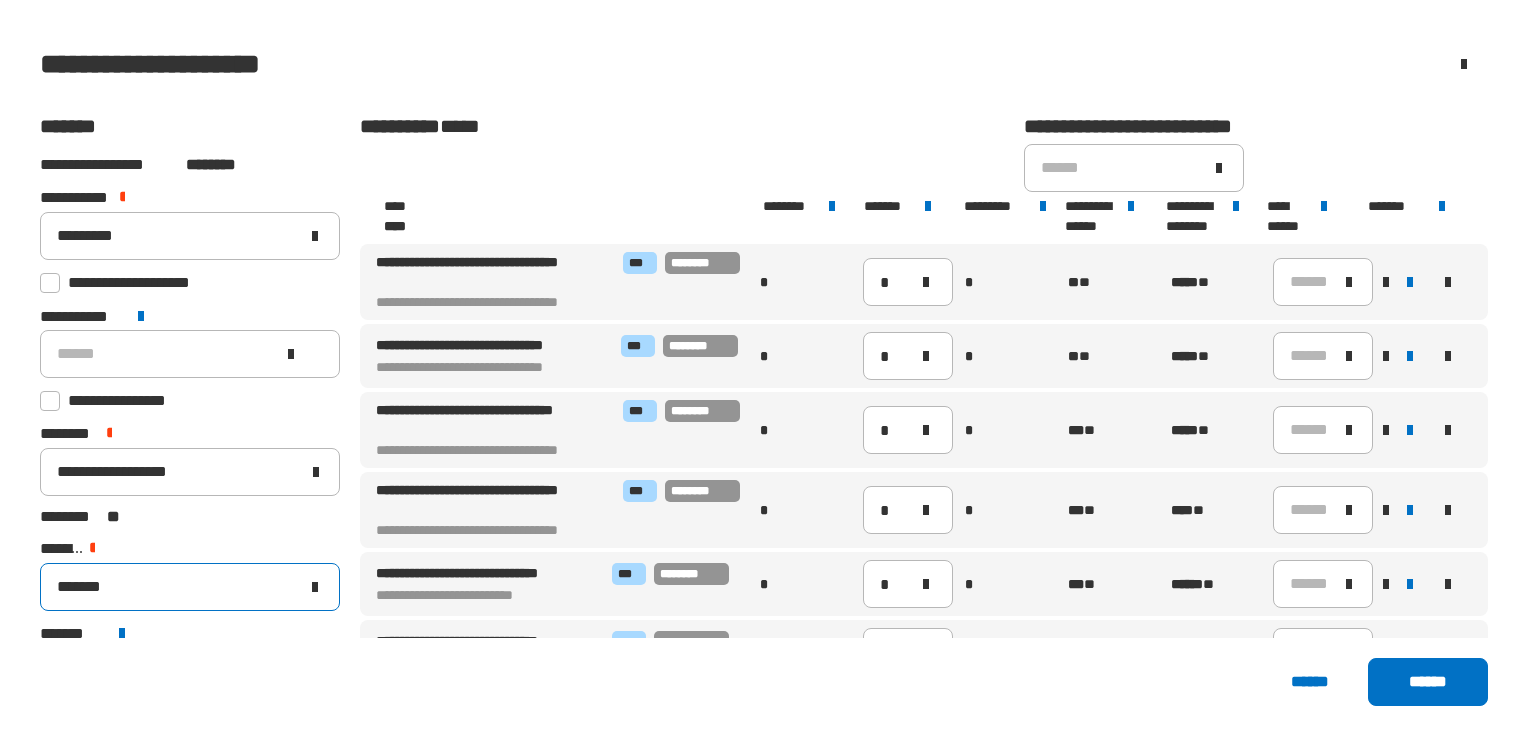 click on "*******" 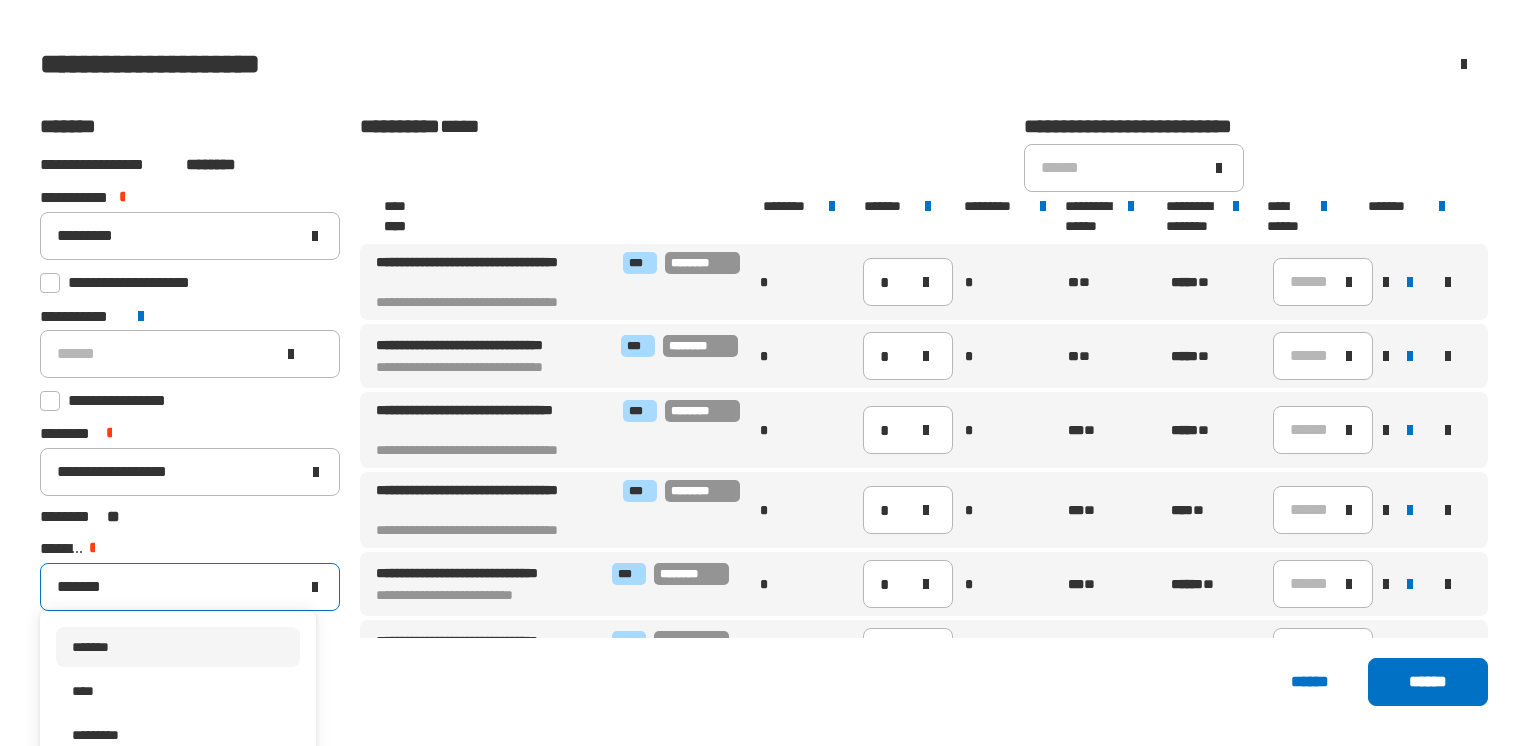 scroll, scrollTop: 0, scrollLeft: 0, axis: both 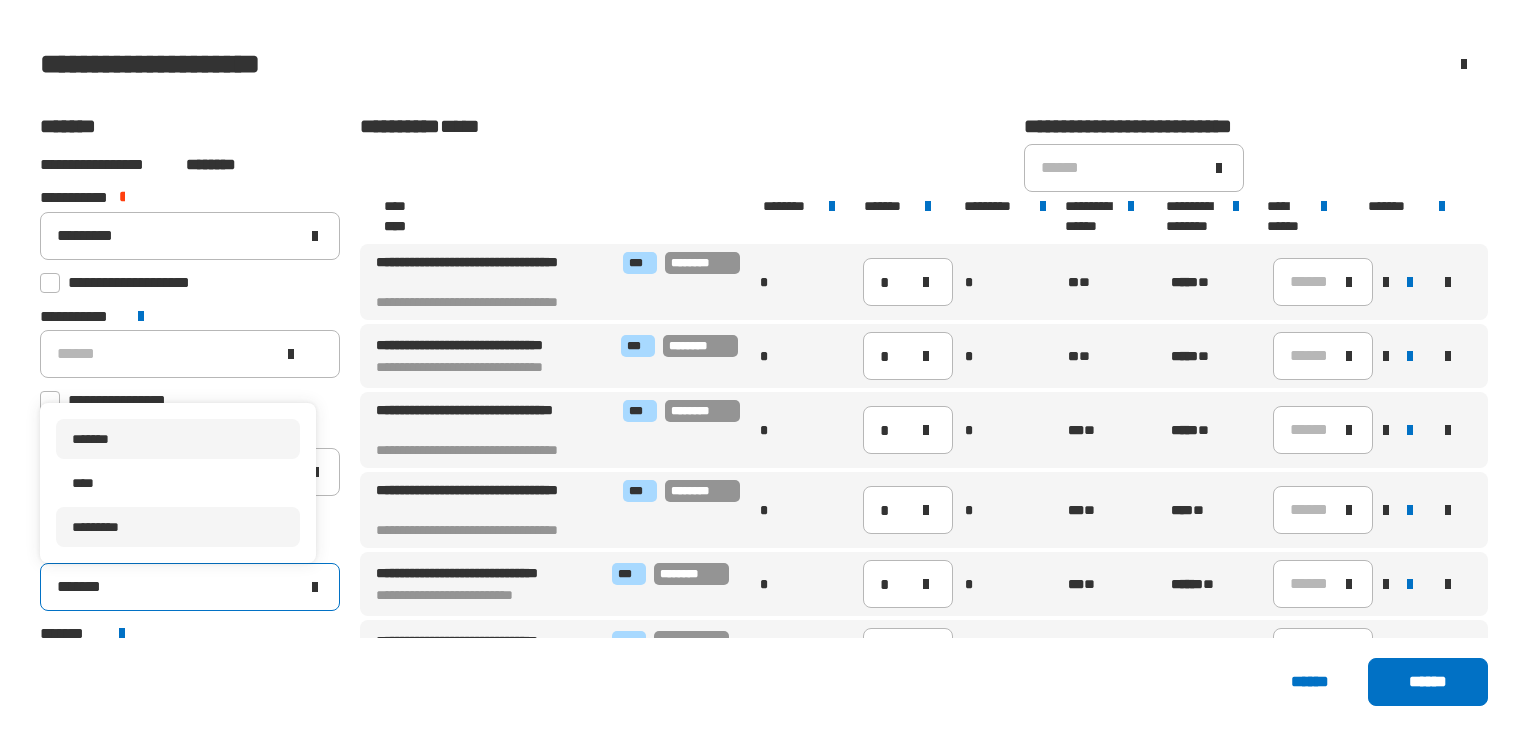 click on "*********" at bounding box center [178, 527] 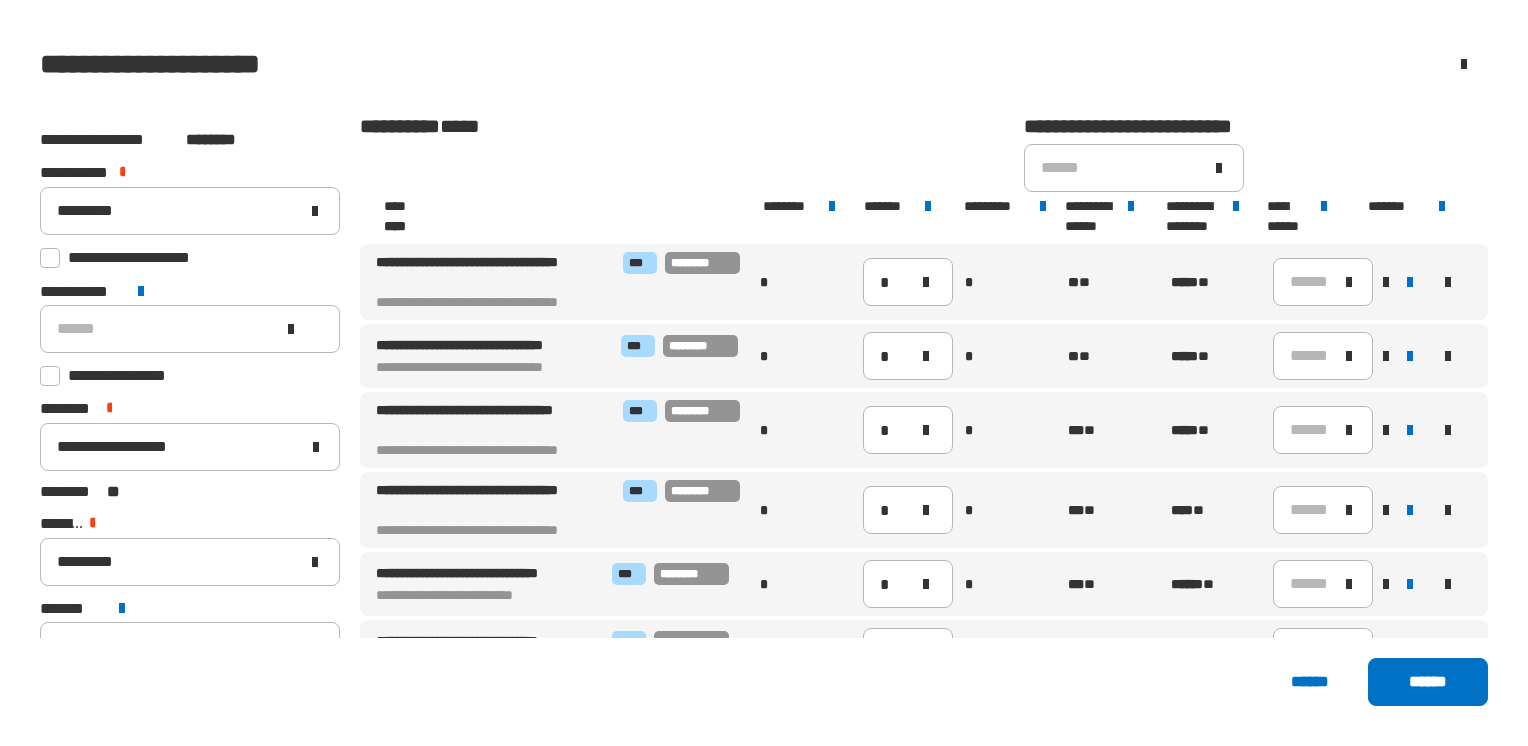 scroll, scrollTop: 0, scrollLeft: 0, axis: both 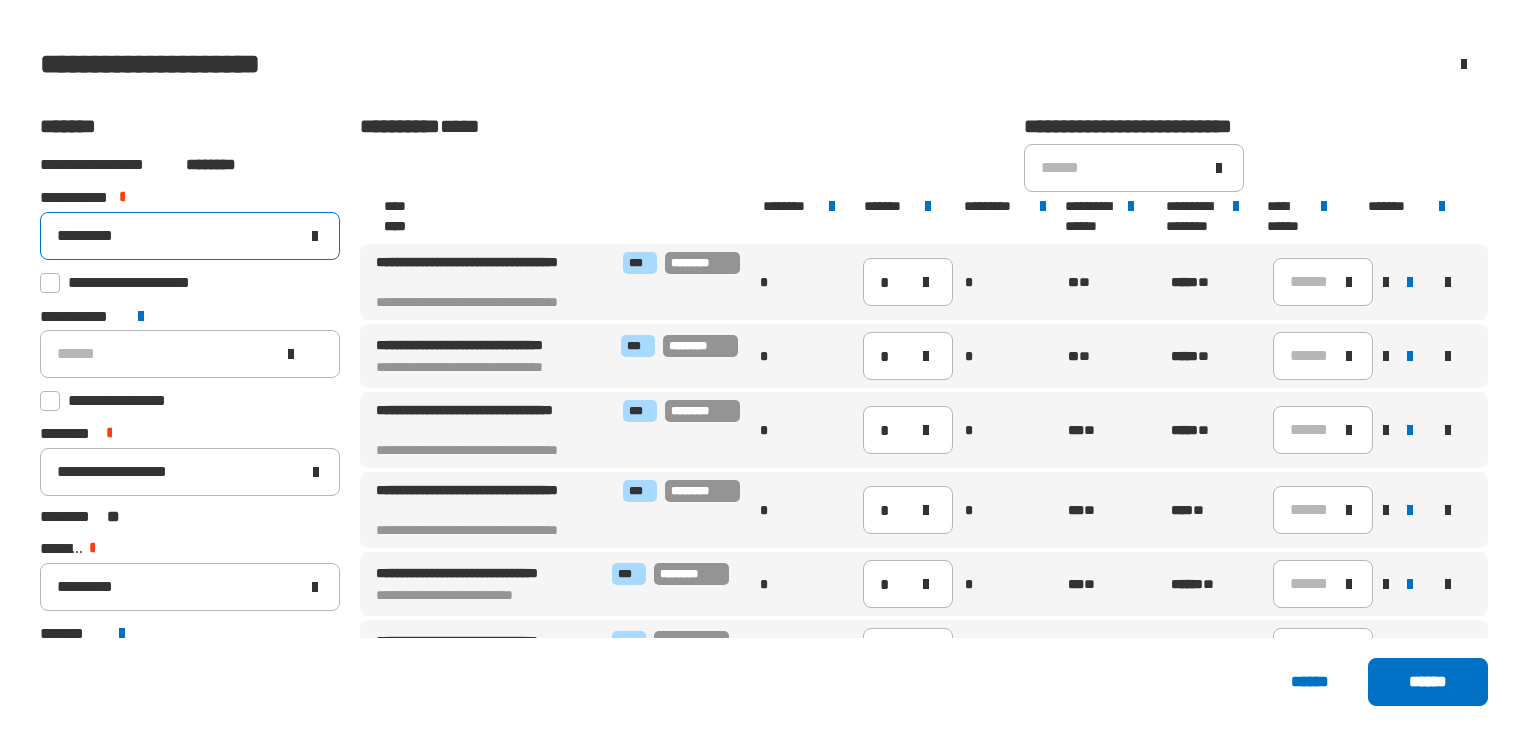 click on "*********" 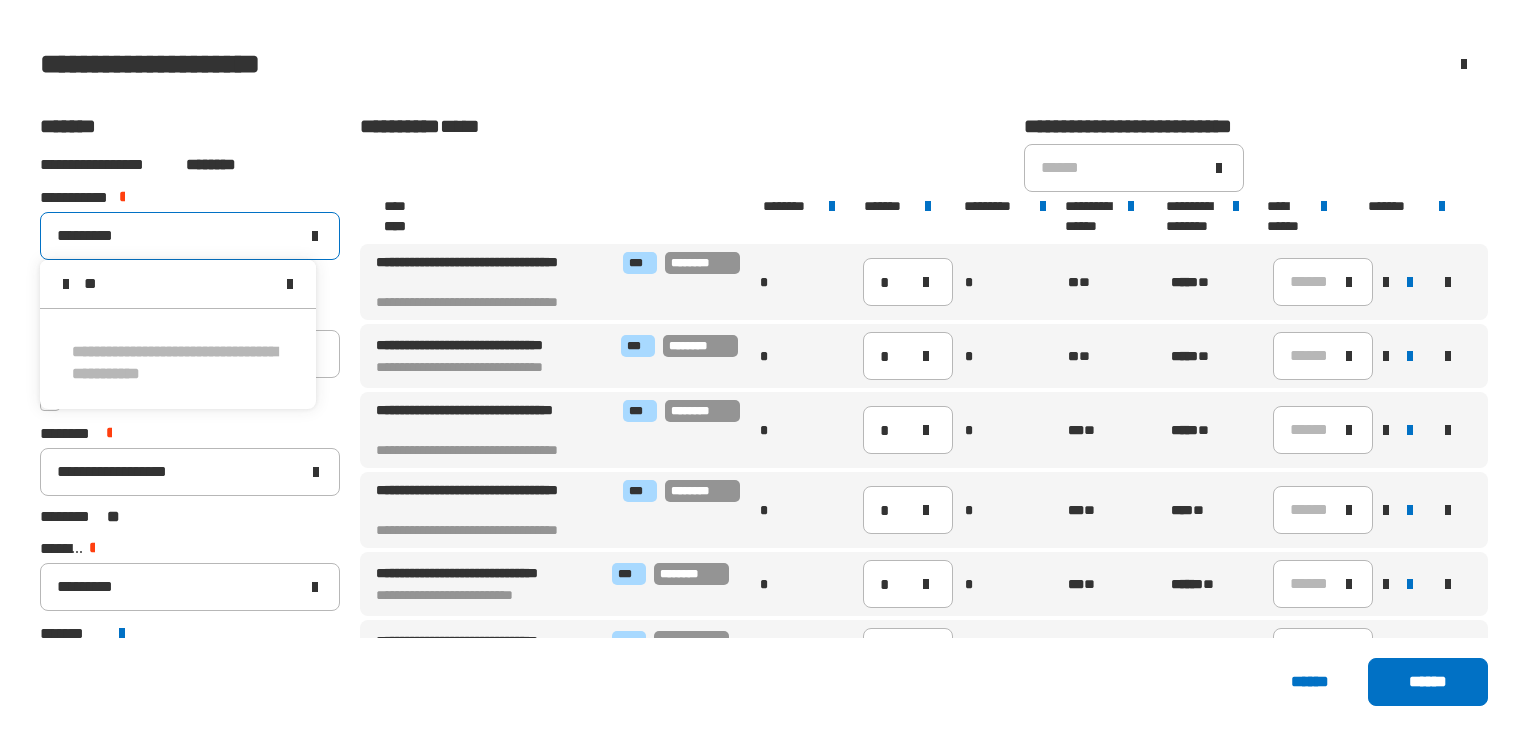 type on "*" 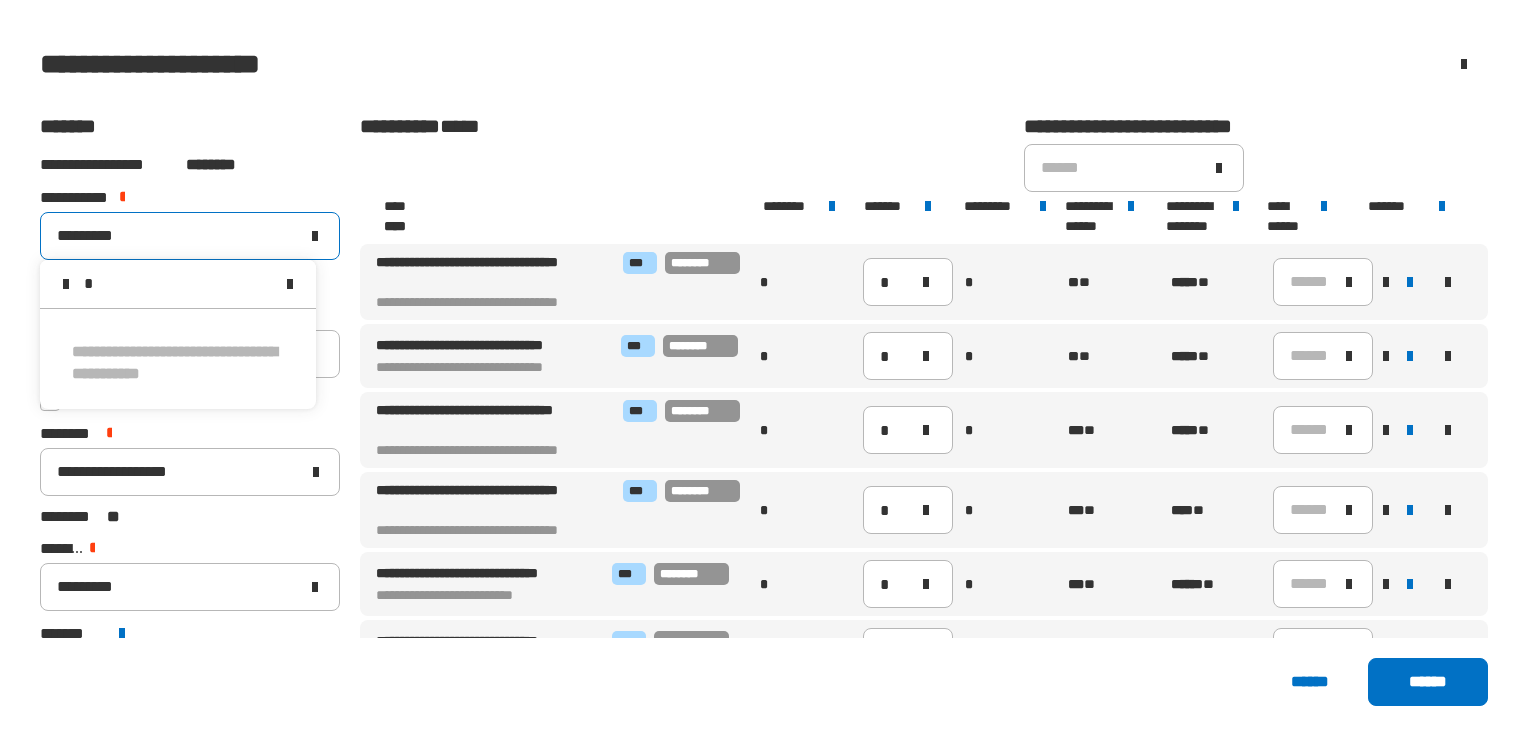 type 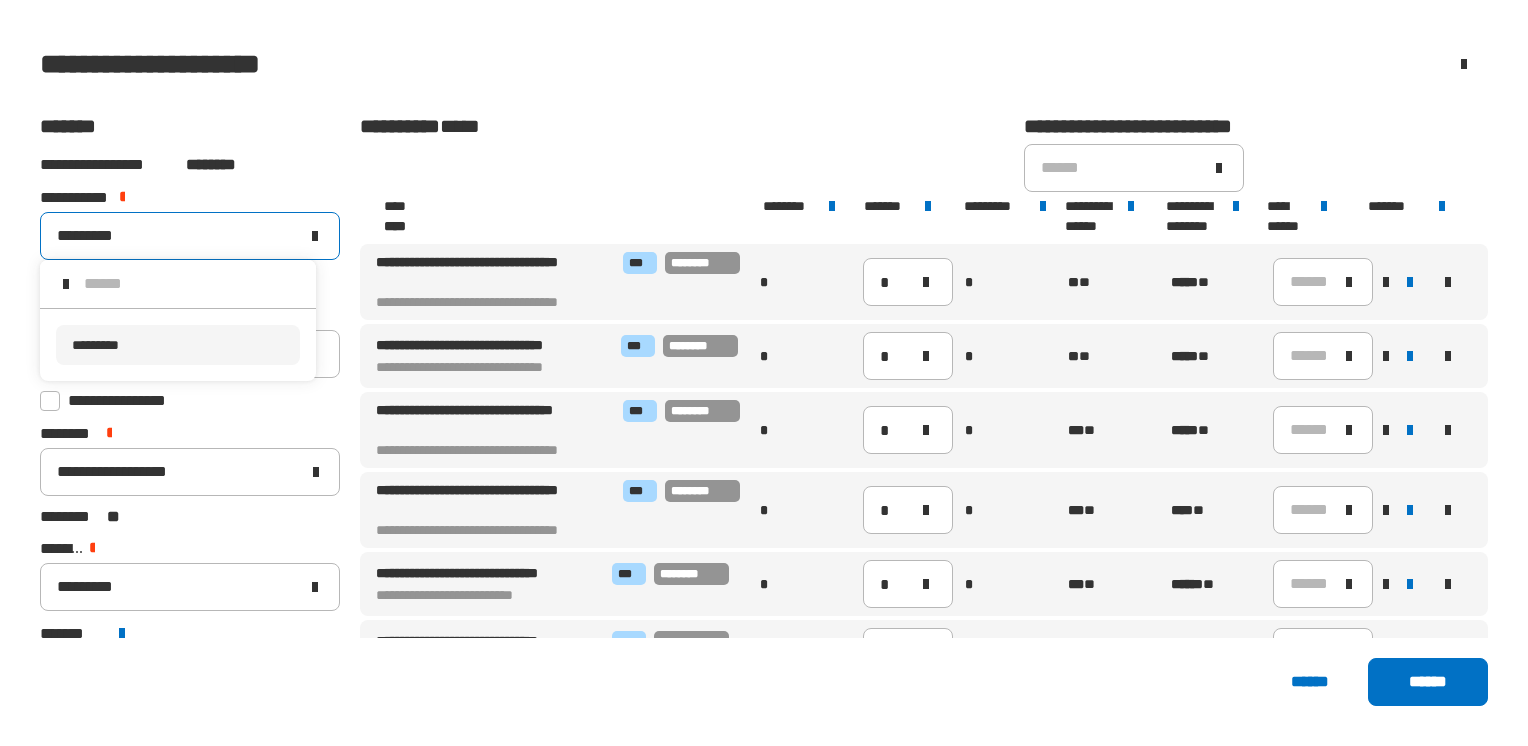 click on "*********" at bounding box center [178, 345] 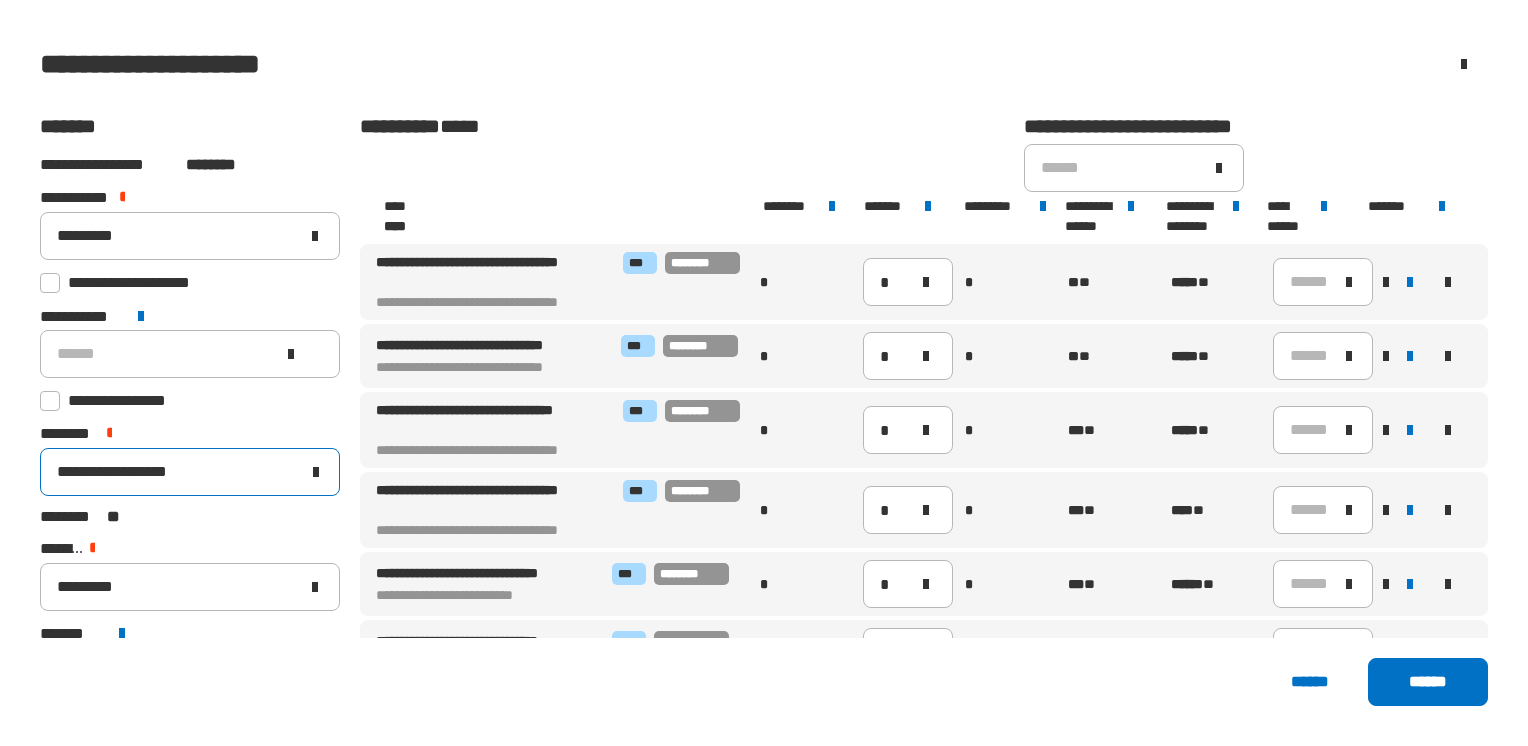 scroll, scrollTop: 97, scrollLeft: 0, axis: vertical 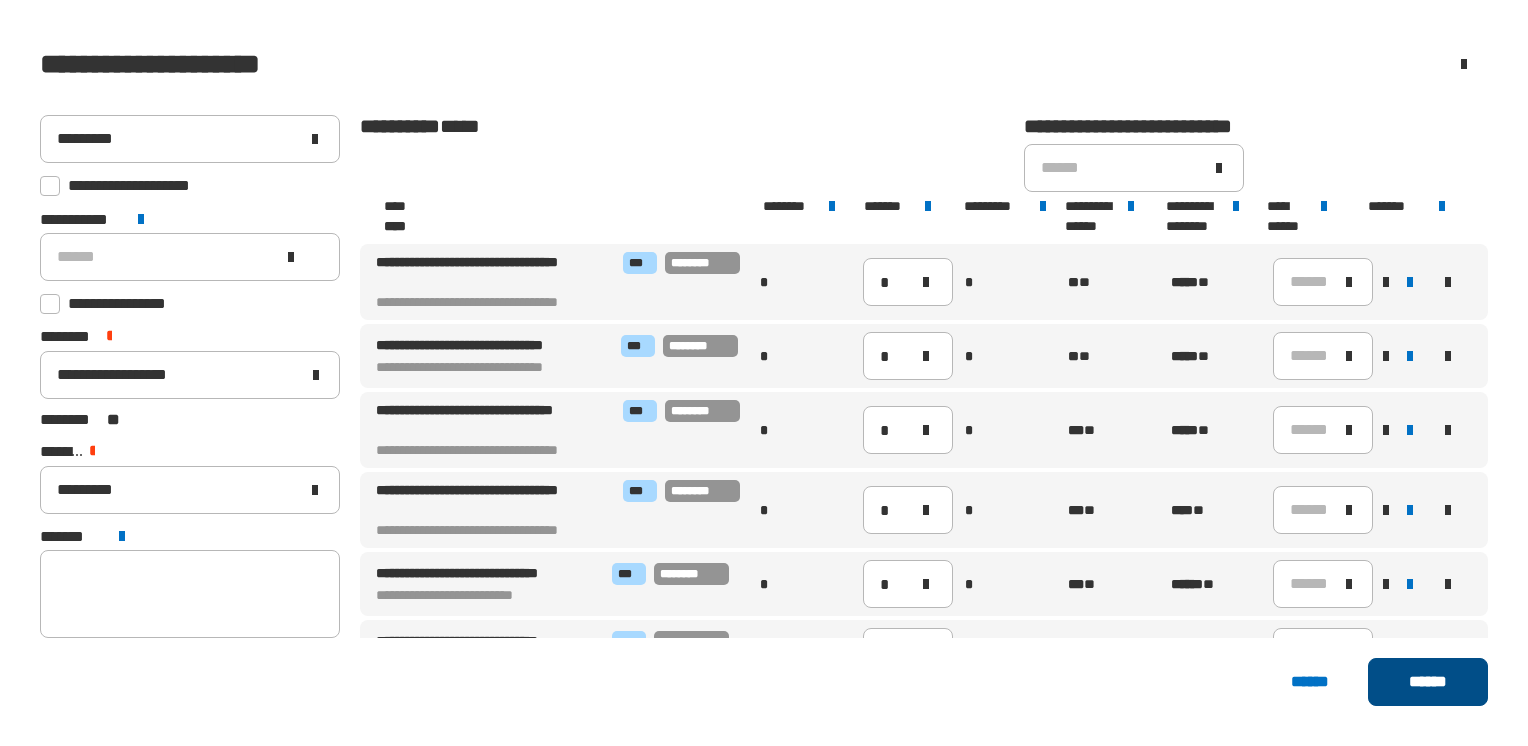 click on "******" 